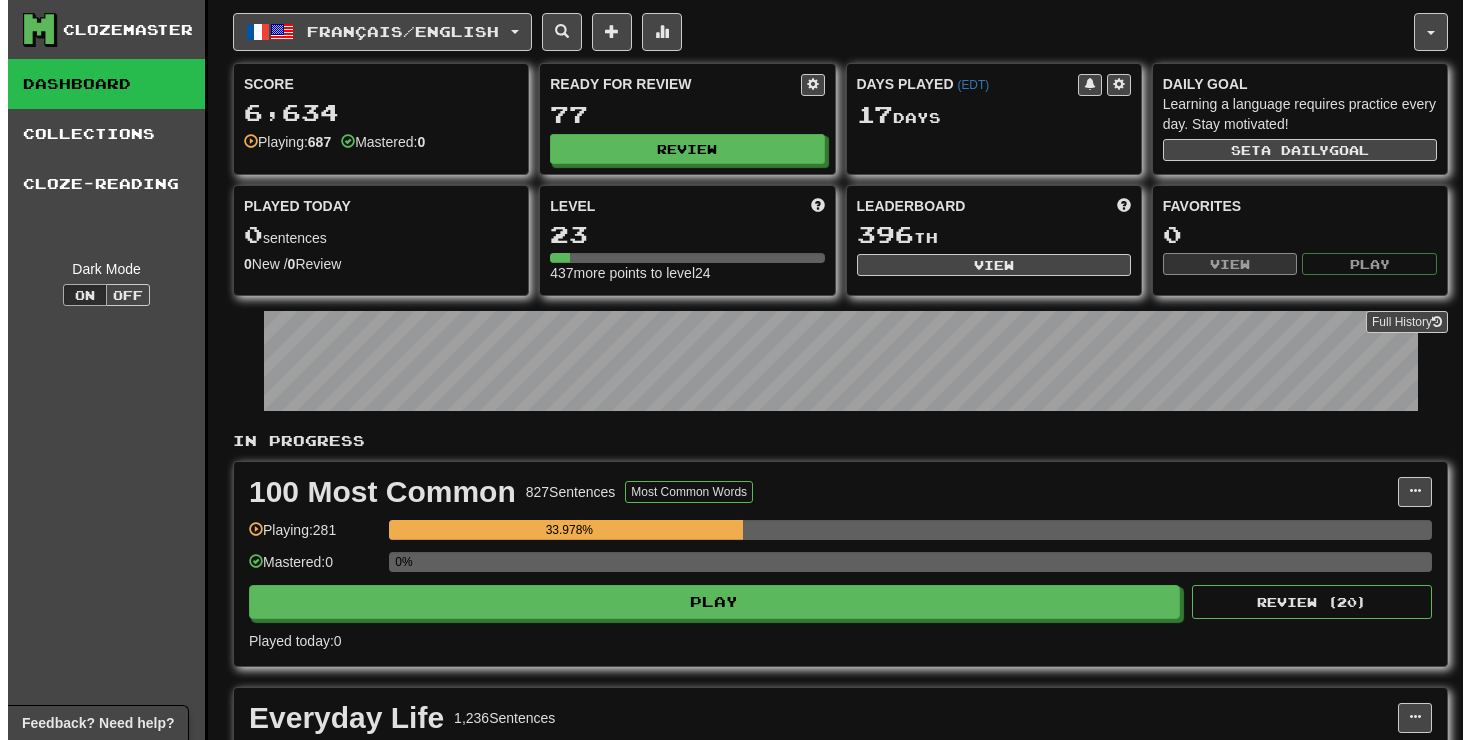 scroll, scrollTop: 0, scrollLeft: 0, axis: both 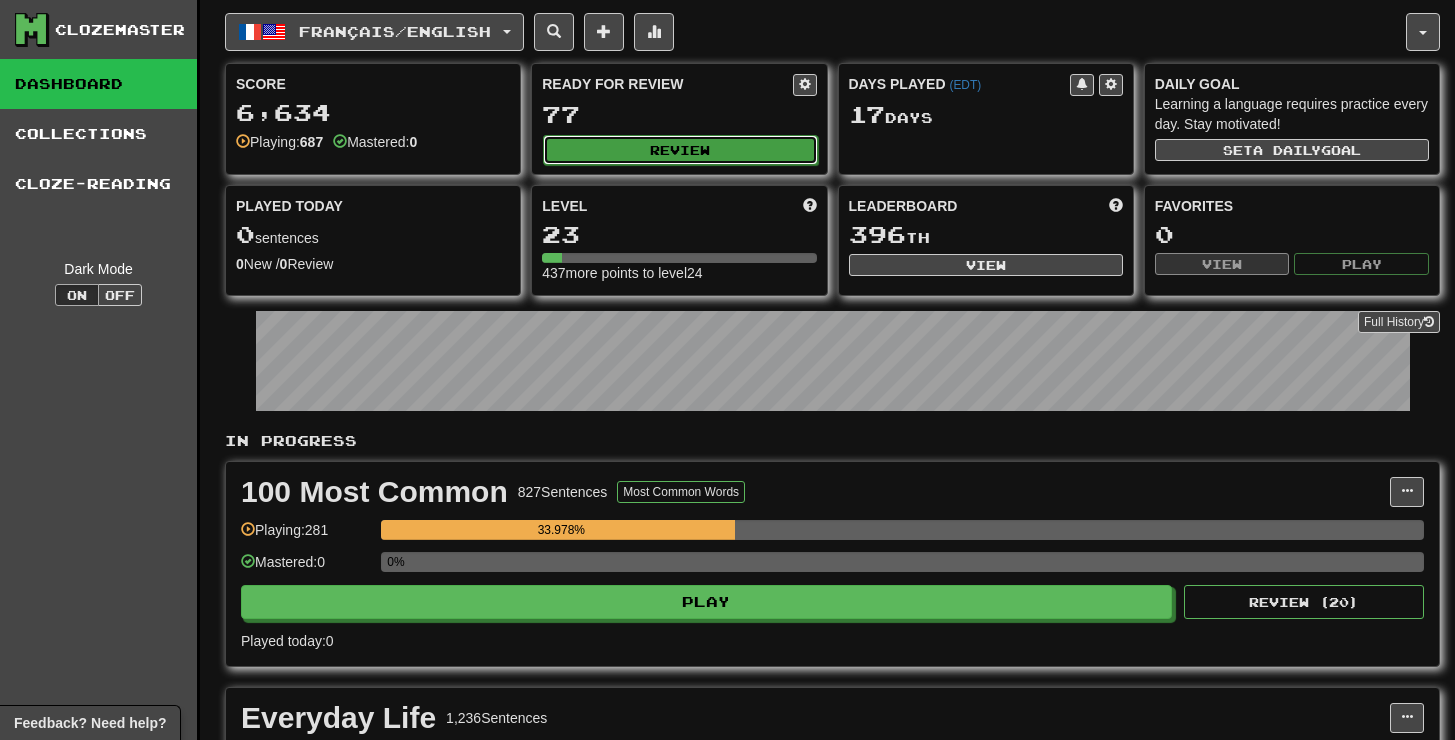 click on "Review" at bounding box center (680, 150) 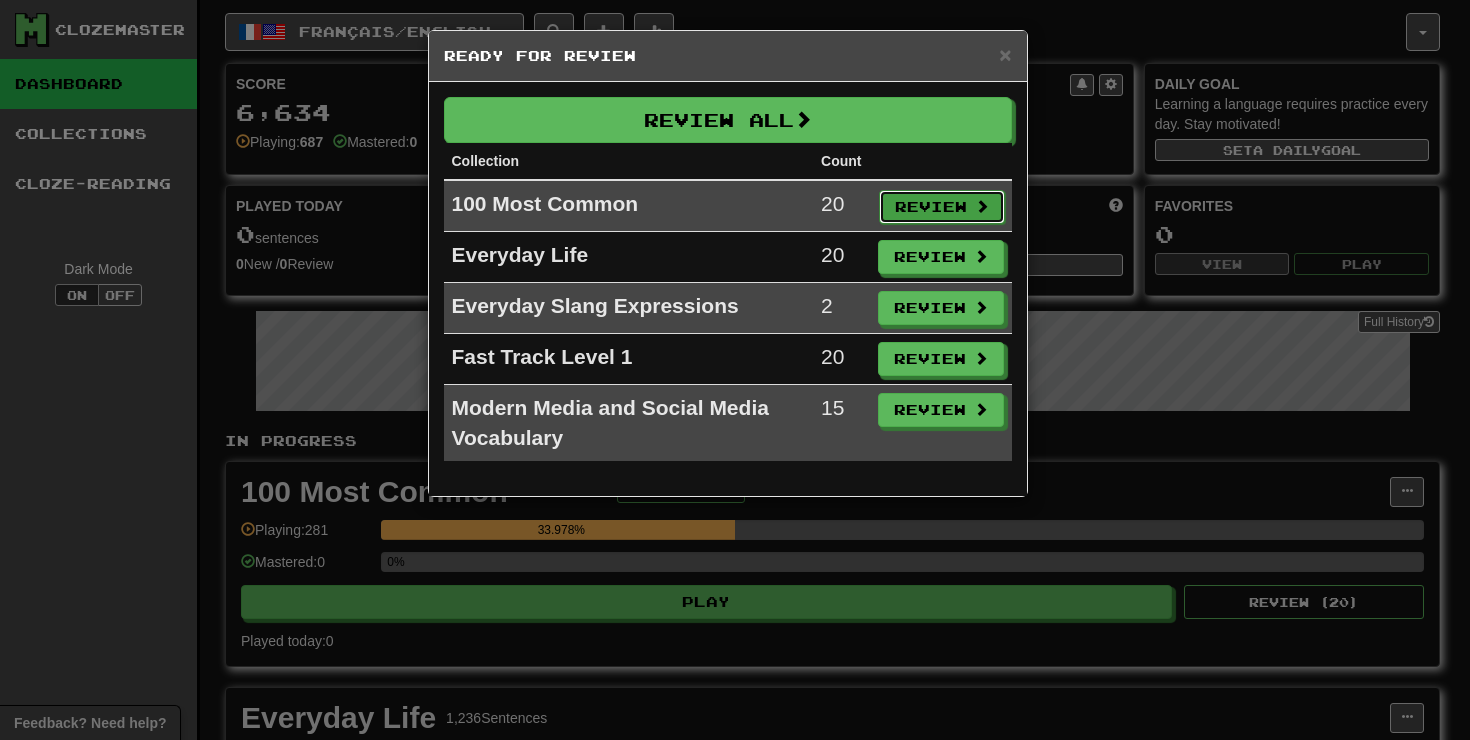 click on "Review" at bounding box center (942, 207) 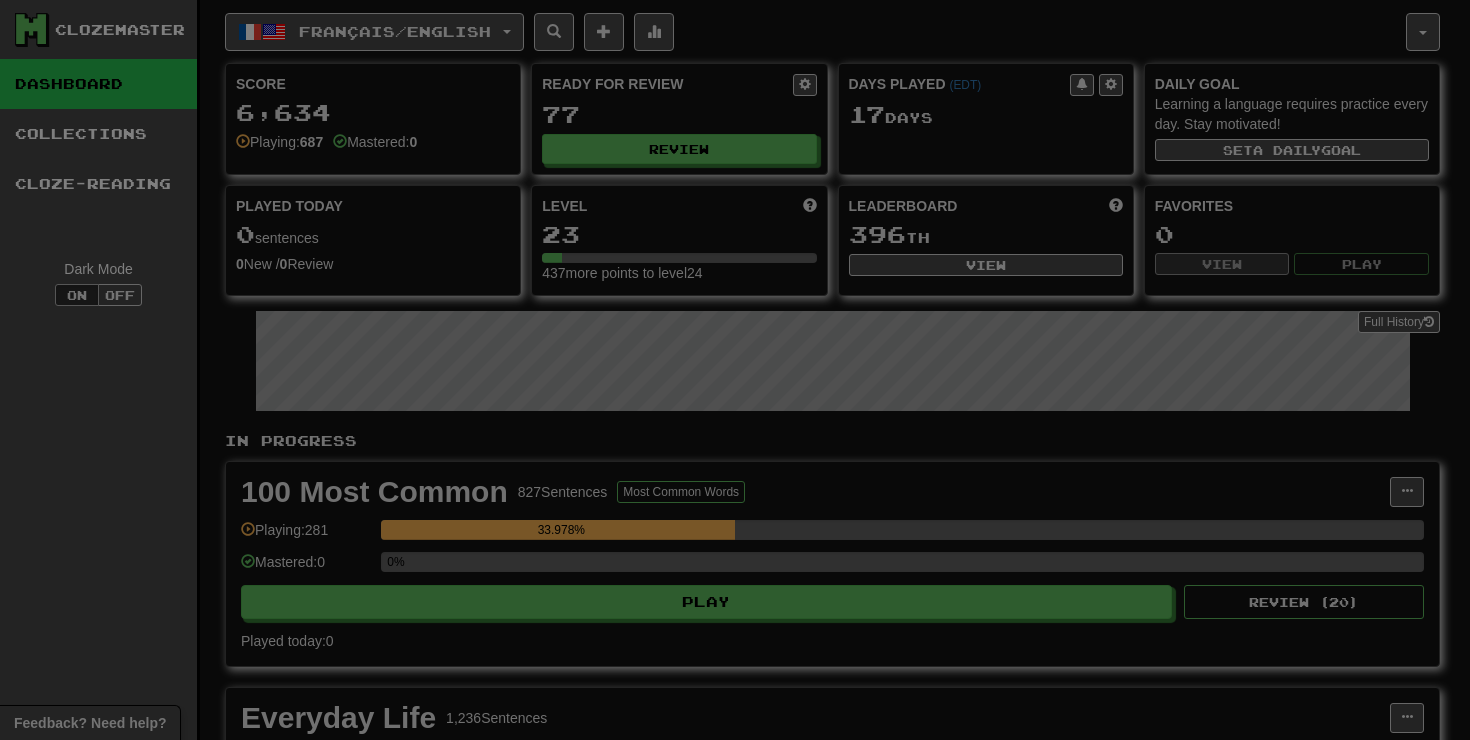 select on "**" 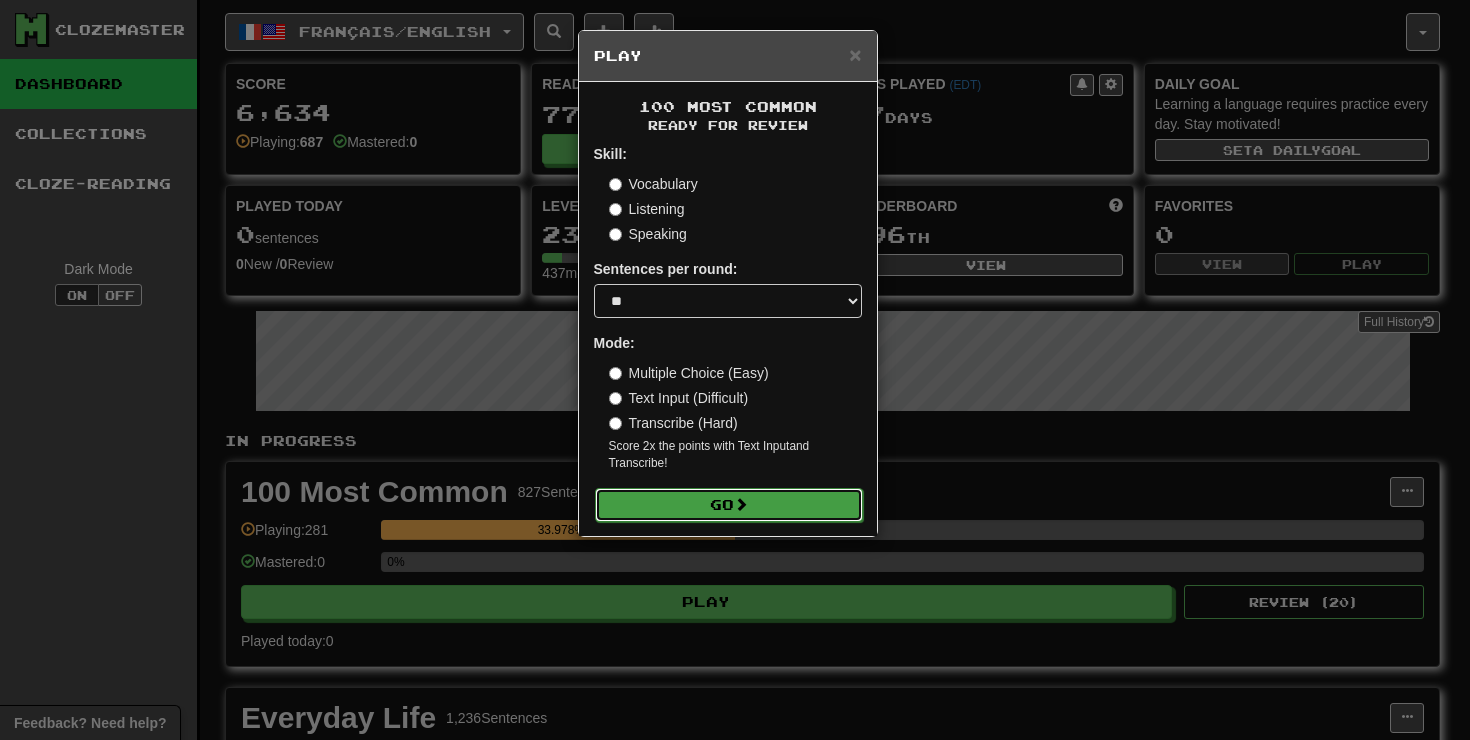 click on "Go" at bounding box center (729, 505) 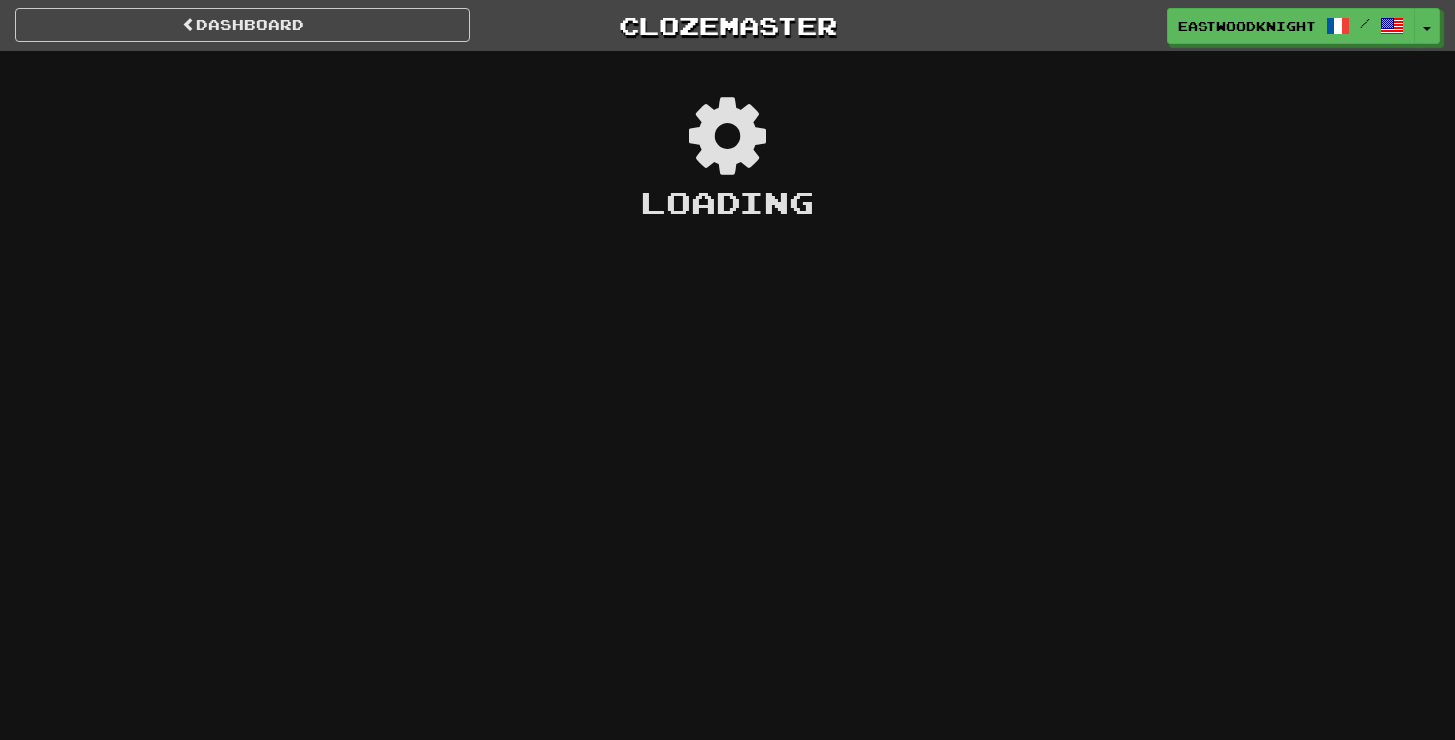 scroll, scrollTop: 0, scrollLeft: 0, axis: both 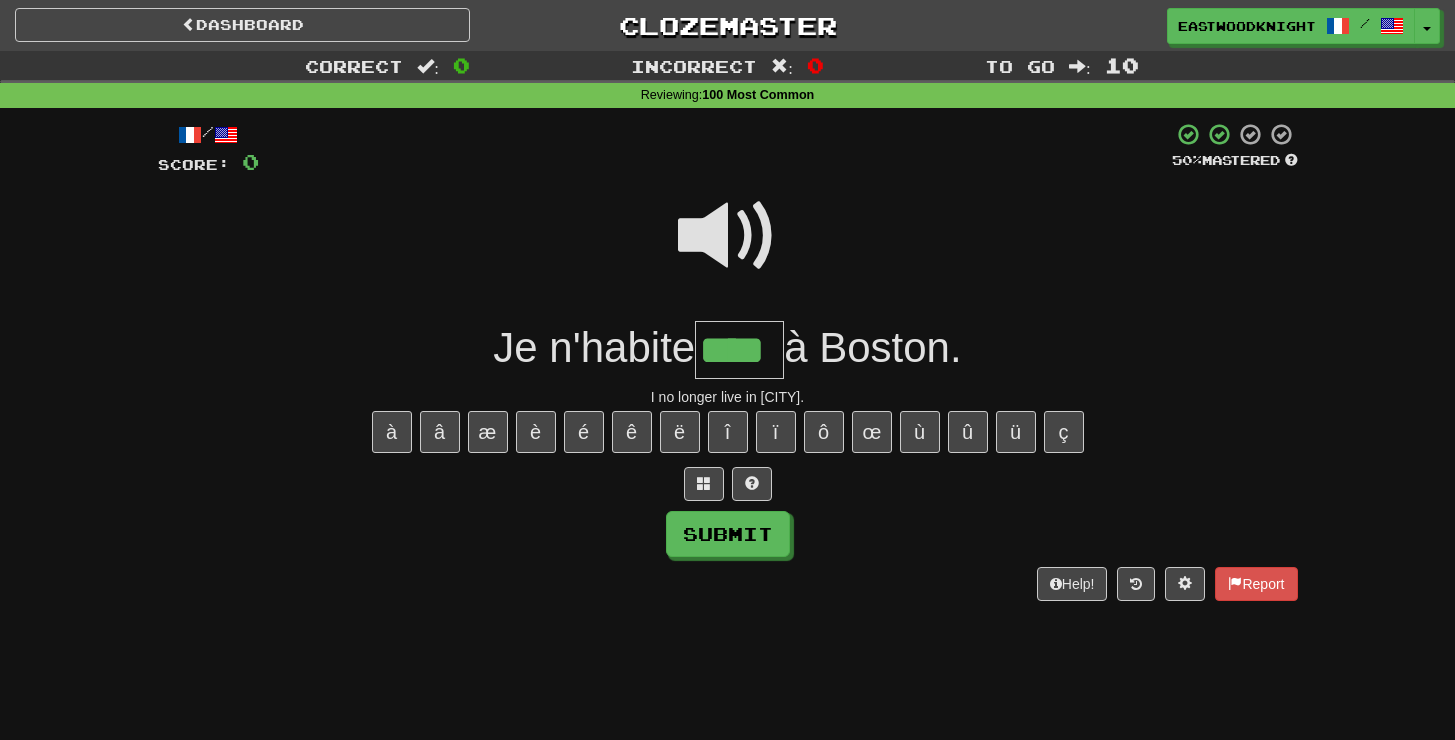 type on "****" 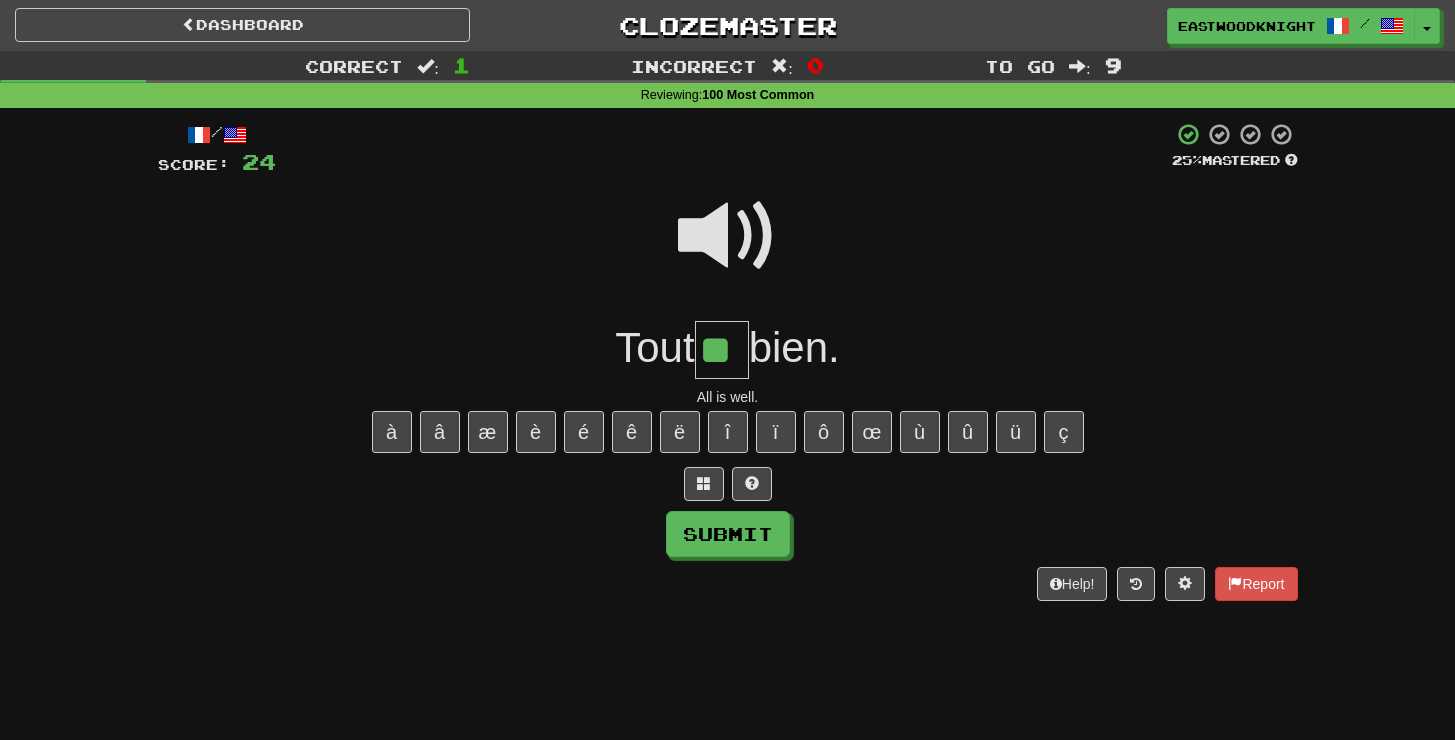 type on "**" 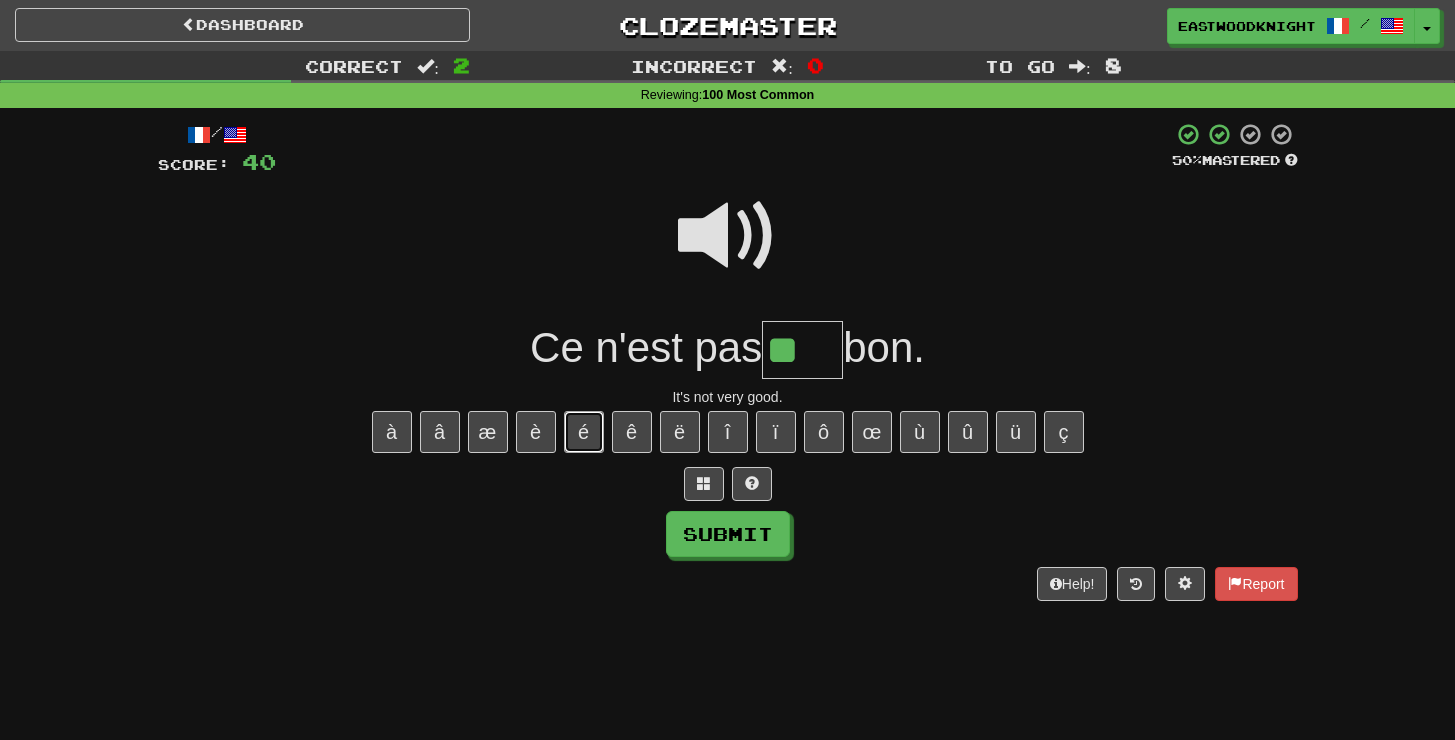 click on "é" at bounding box center [584, 432] 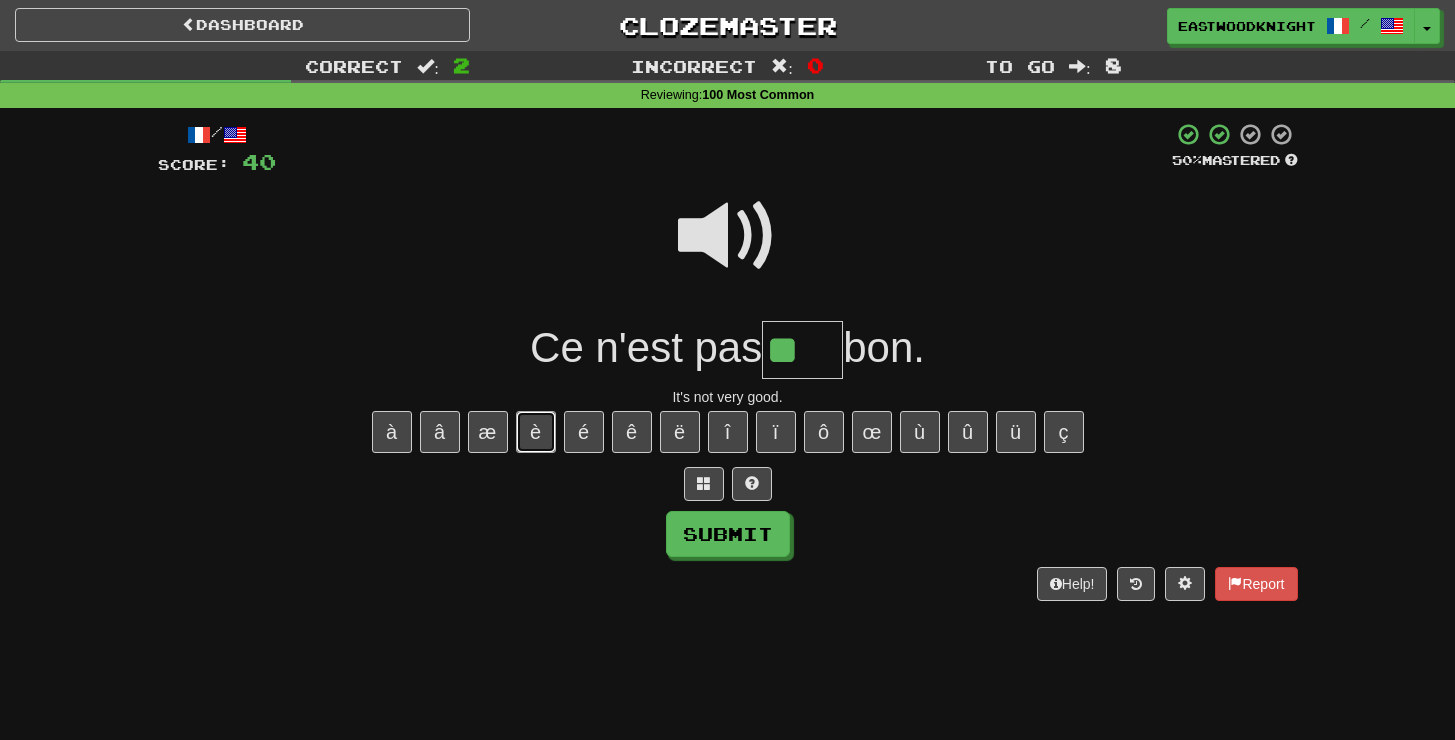 click on "è" at bounding box center [536, 432] 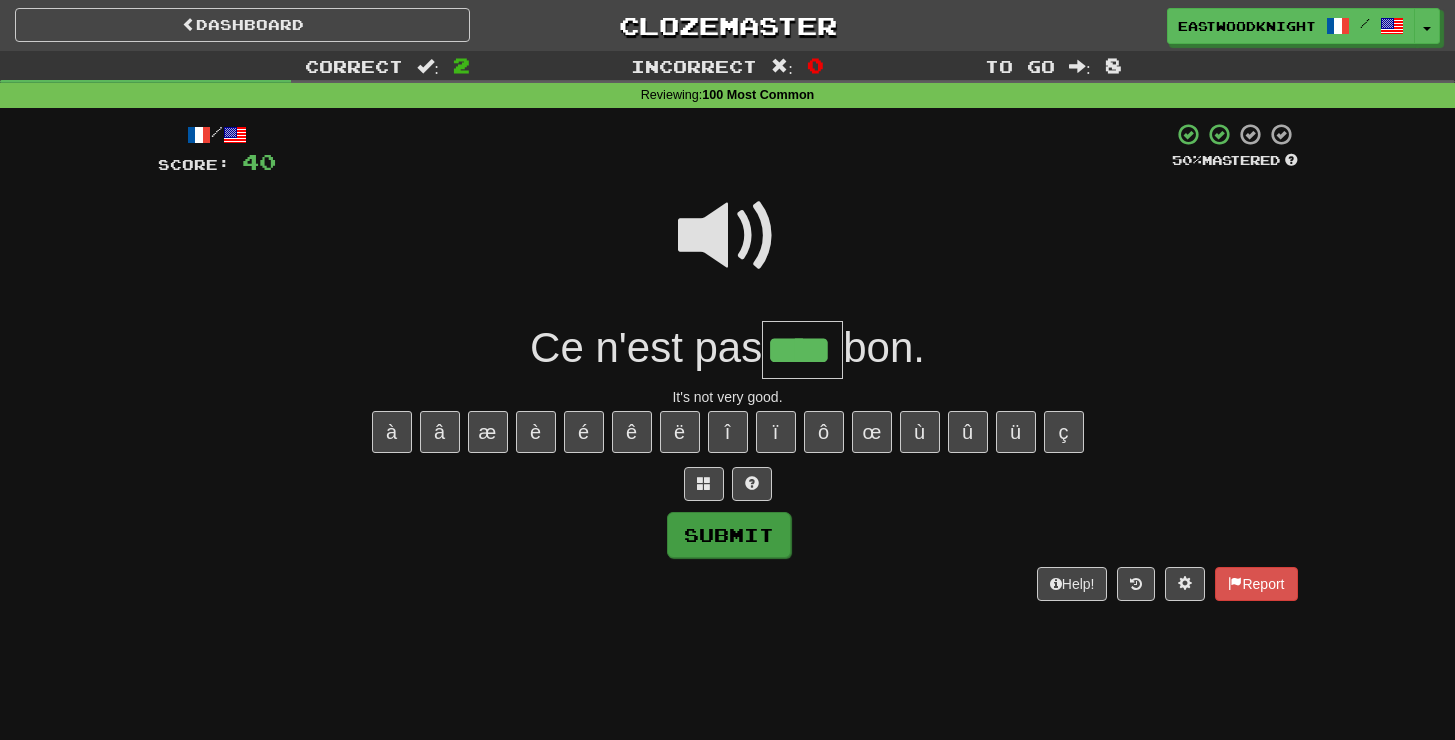 type on "****" 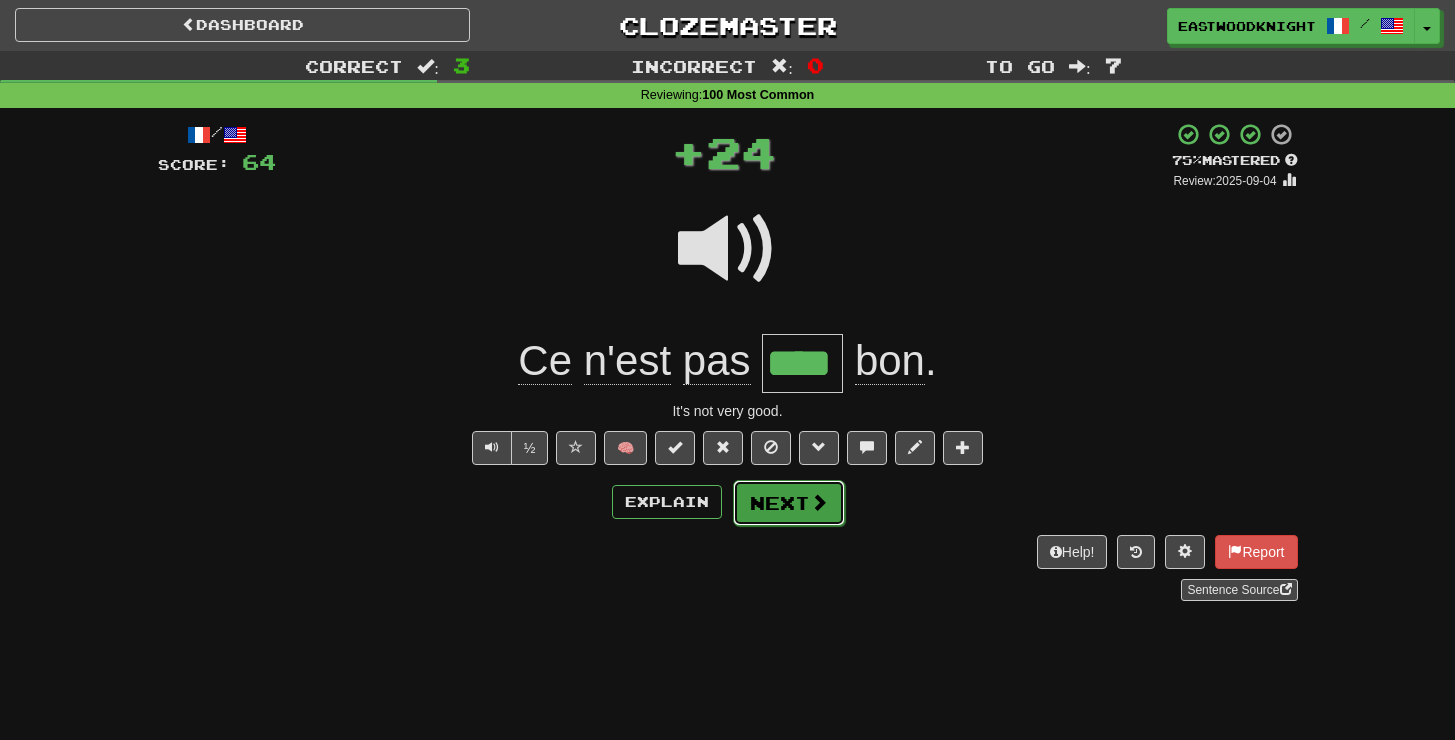click on "Next" at bounding box center [789, 503] 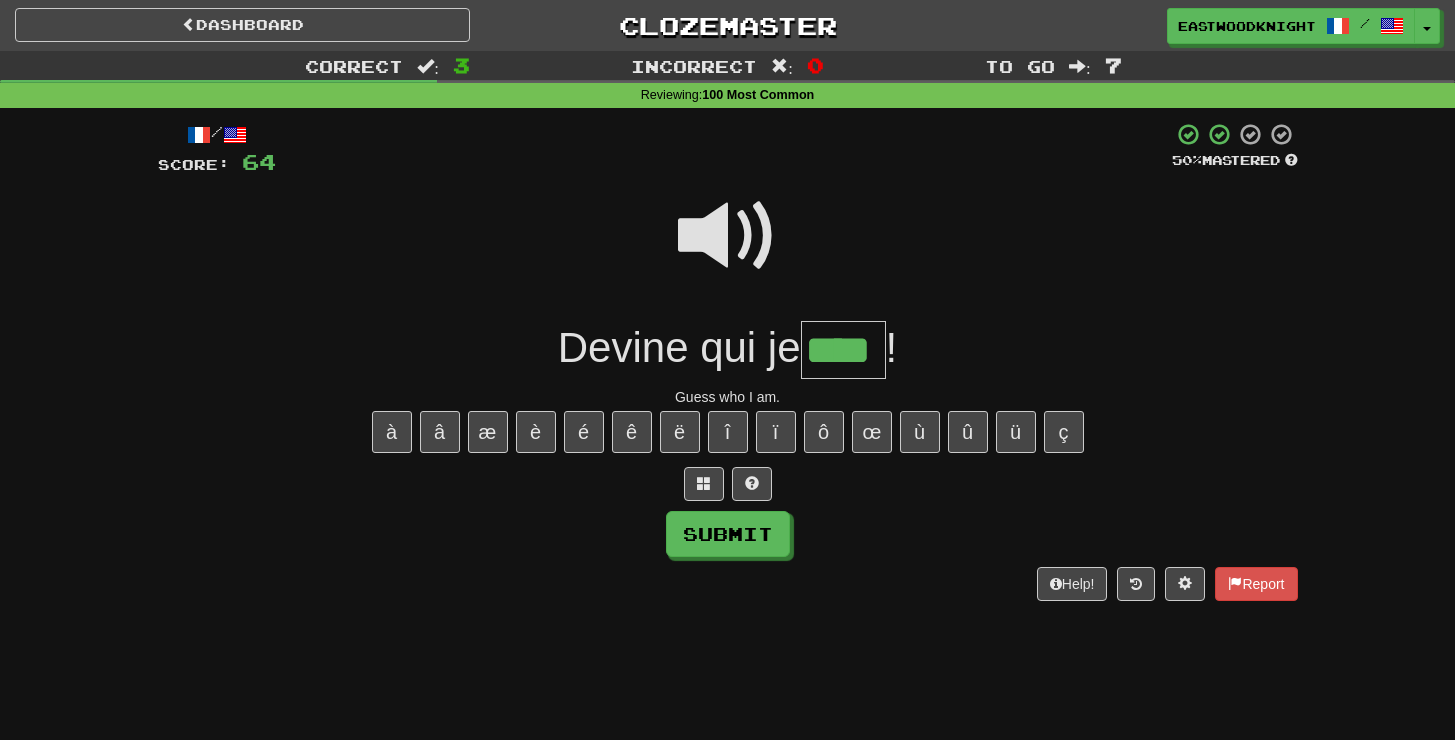 type on "****" 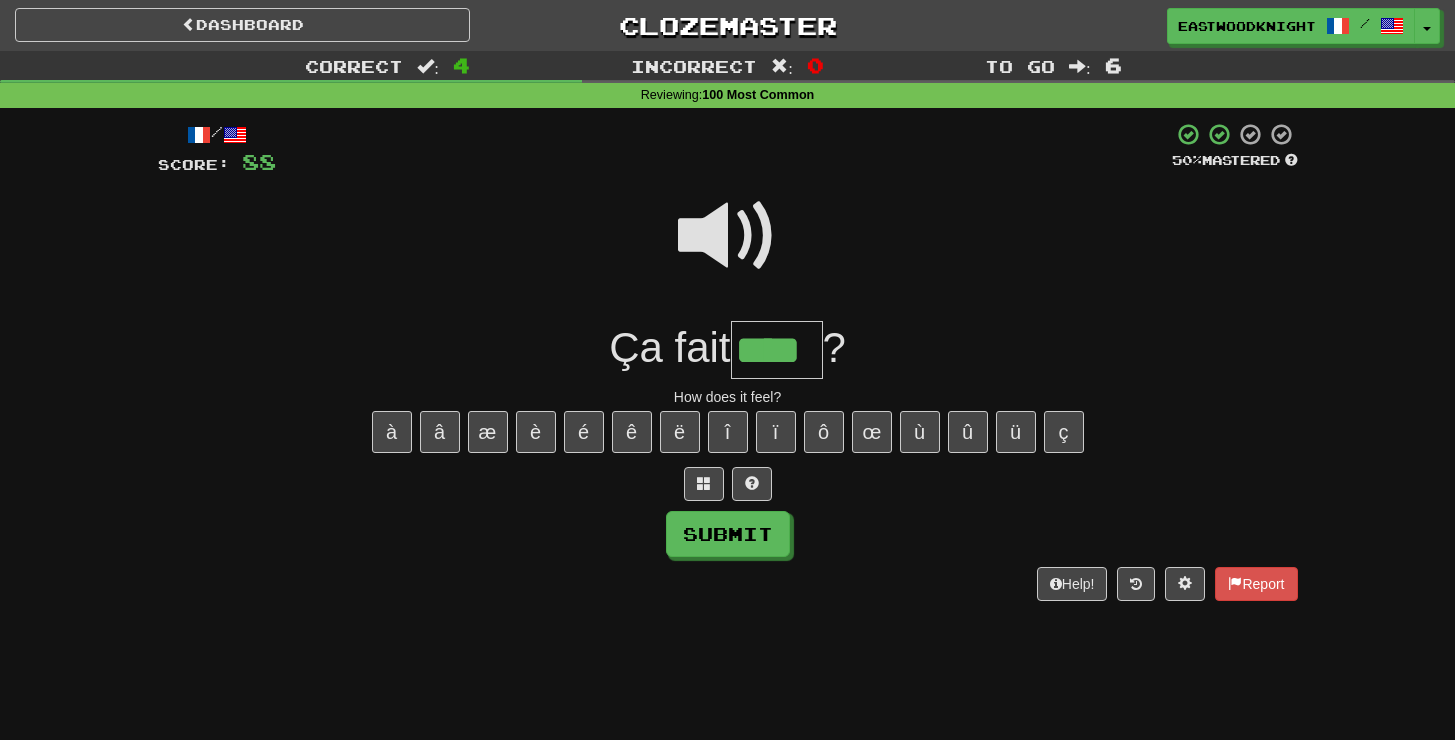 type on "****" 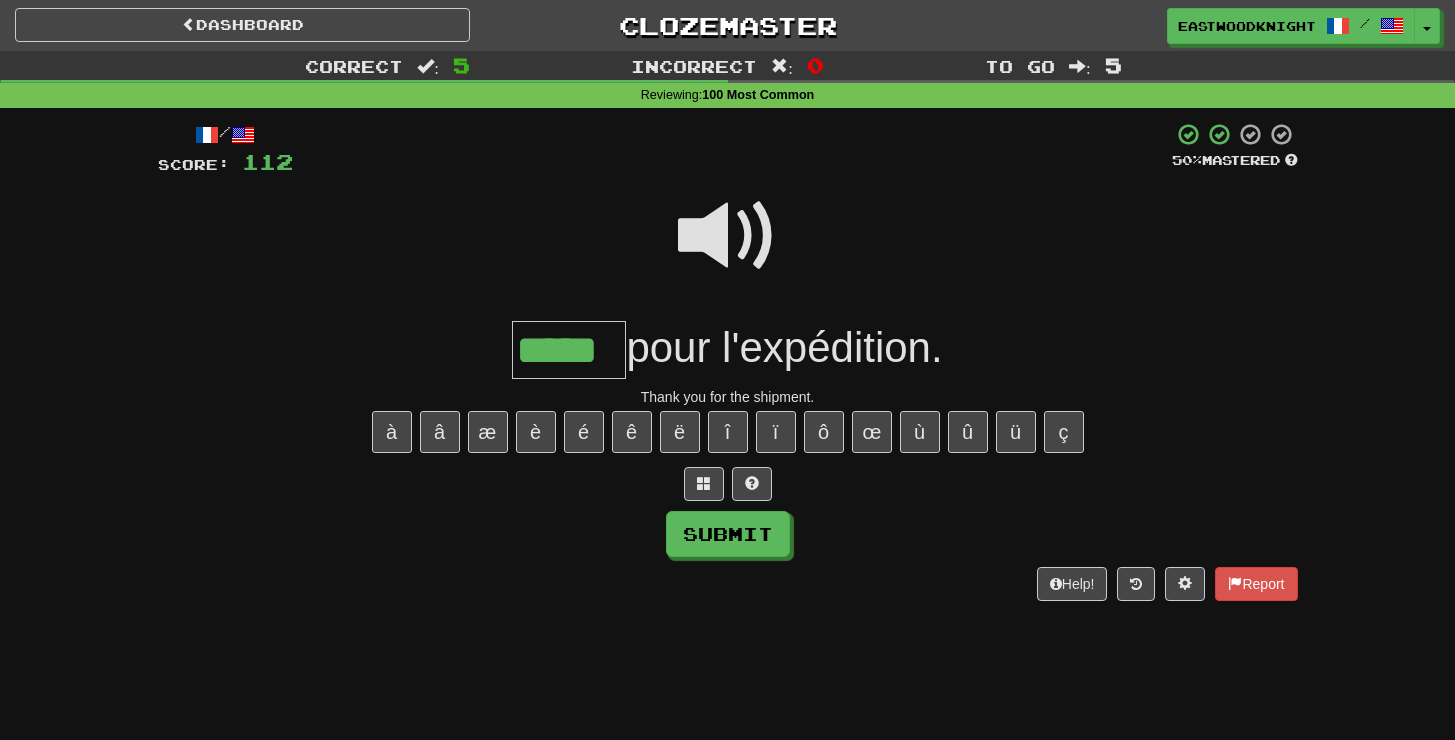 type on "*****" 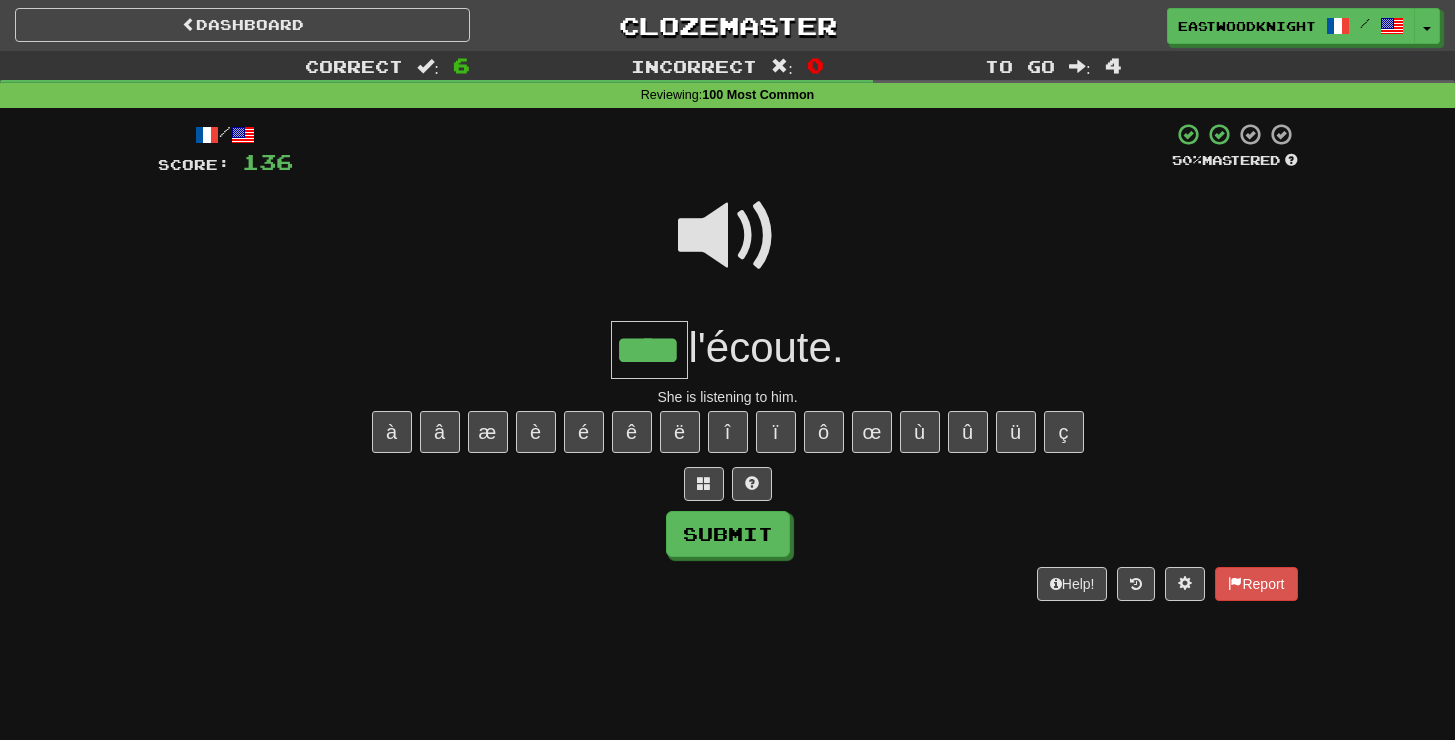 type on "****" 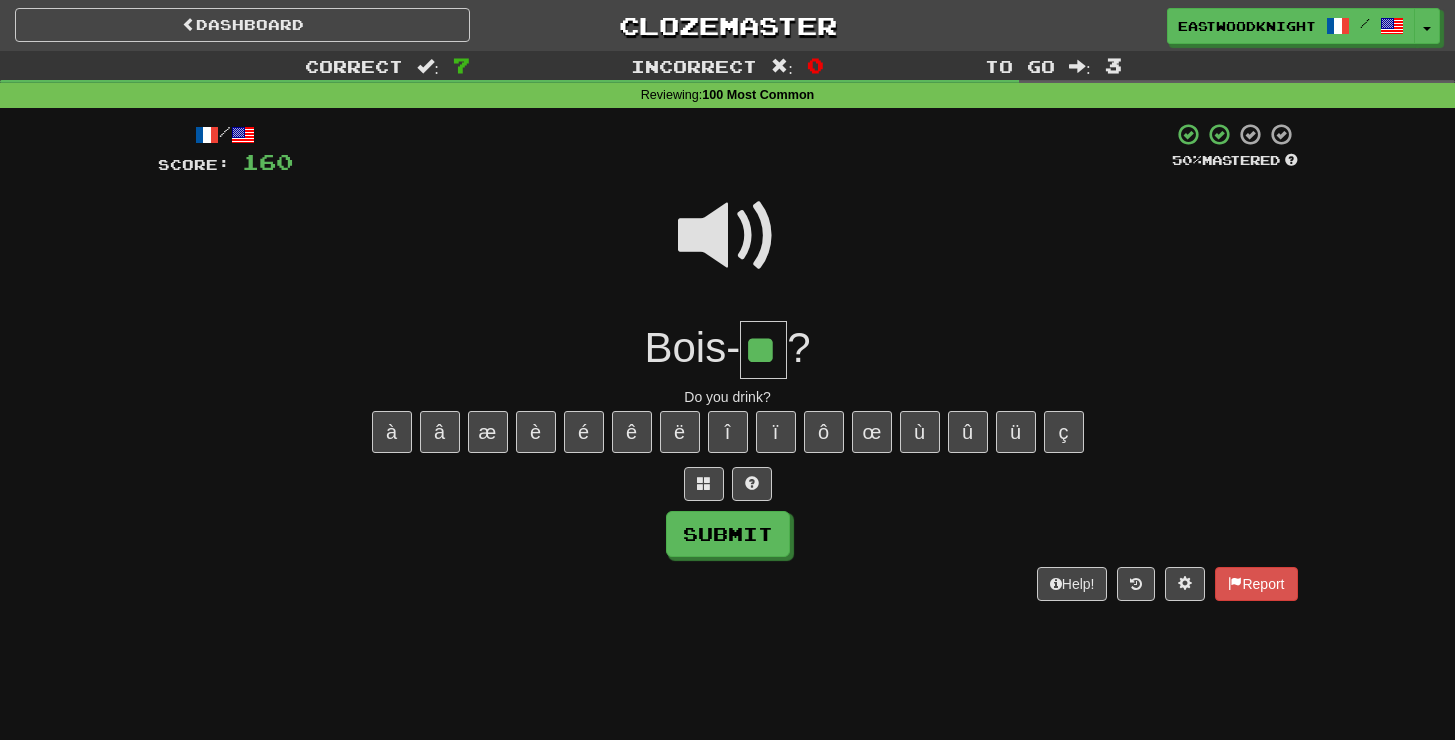 type on "**" 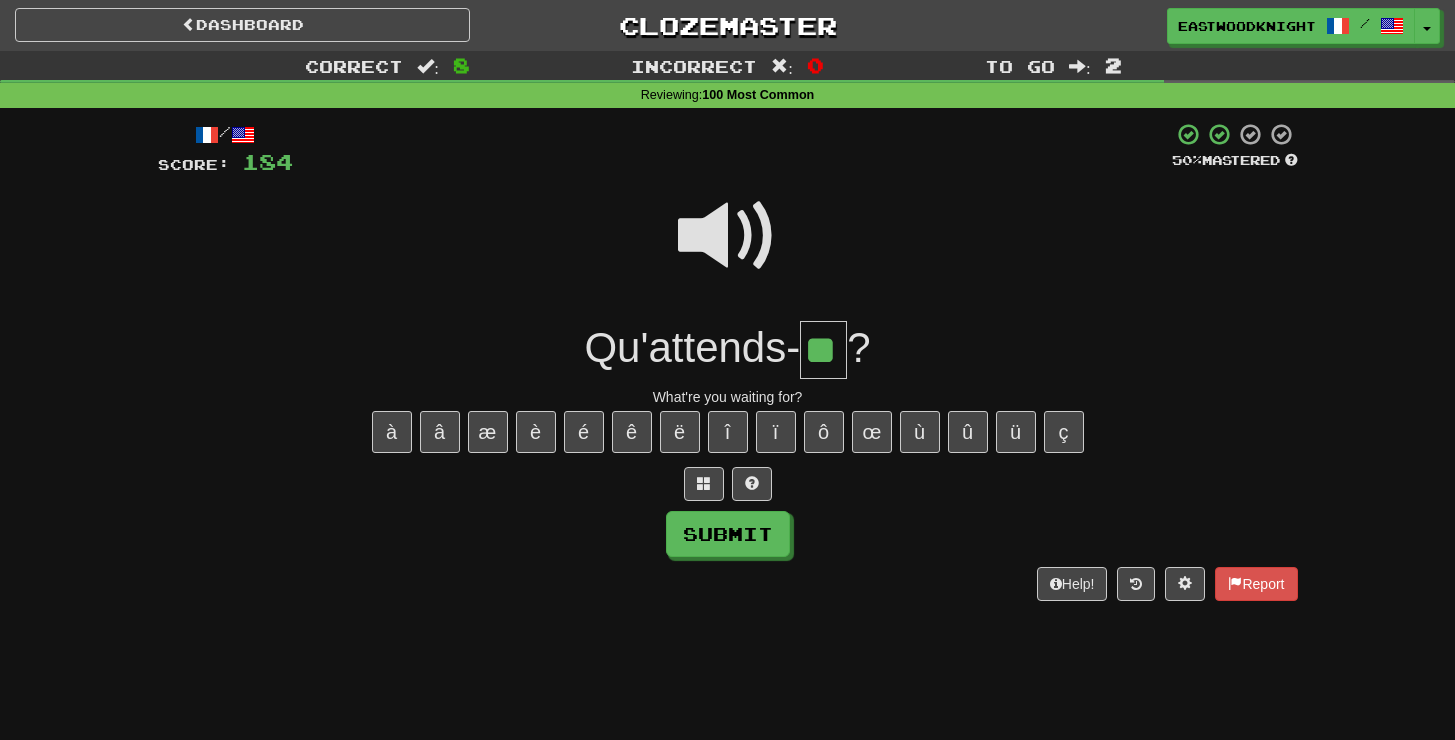 type on "**" 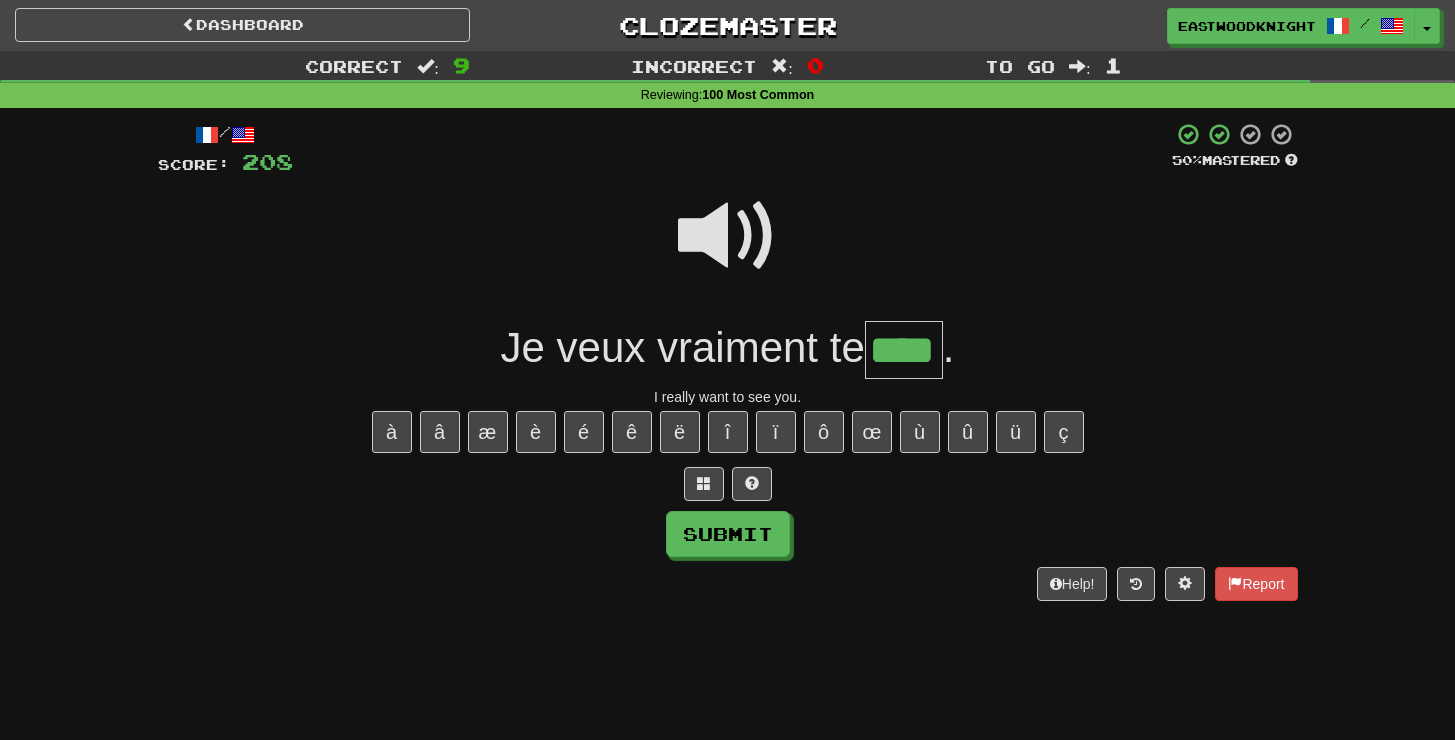 type on "****" 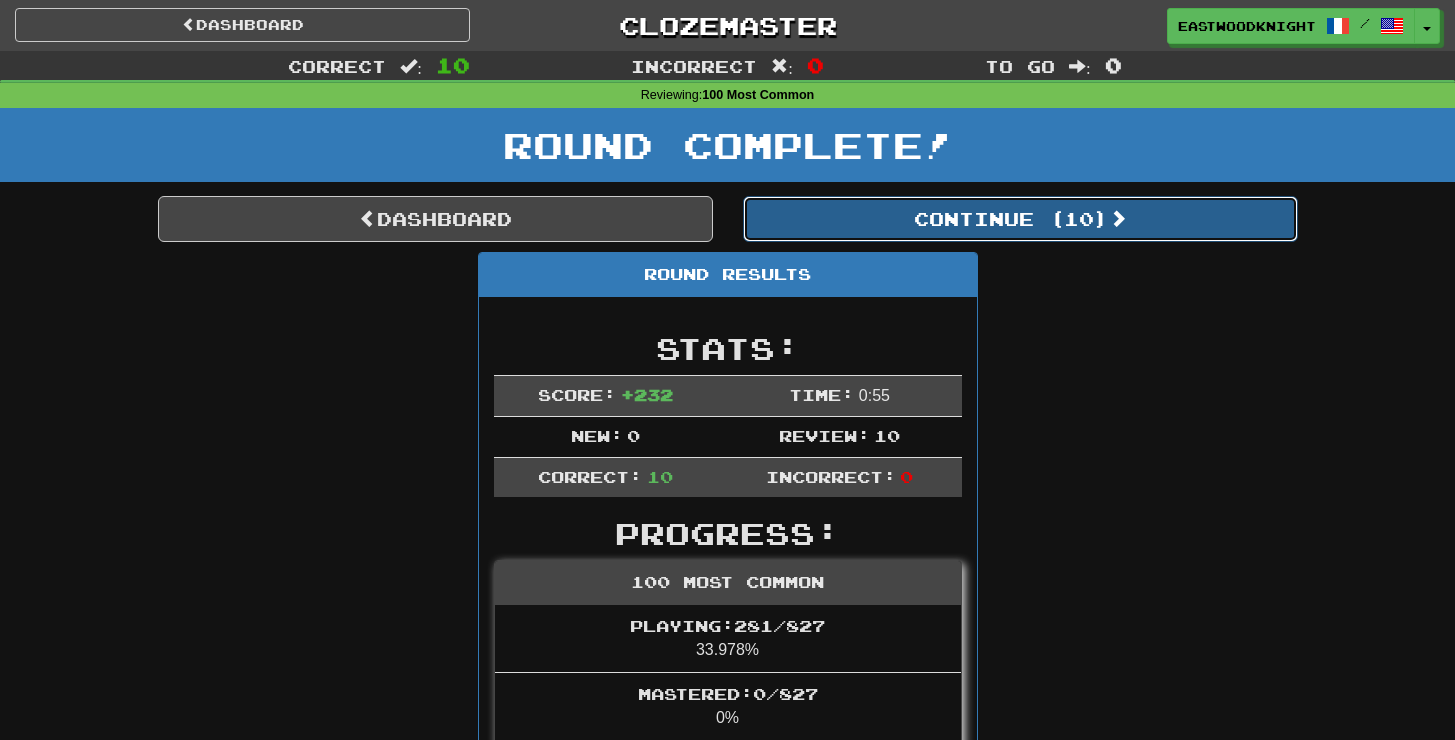 click on "Continue ( 10 )" at bounding box center (1020, 219) 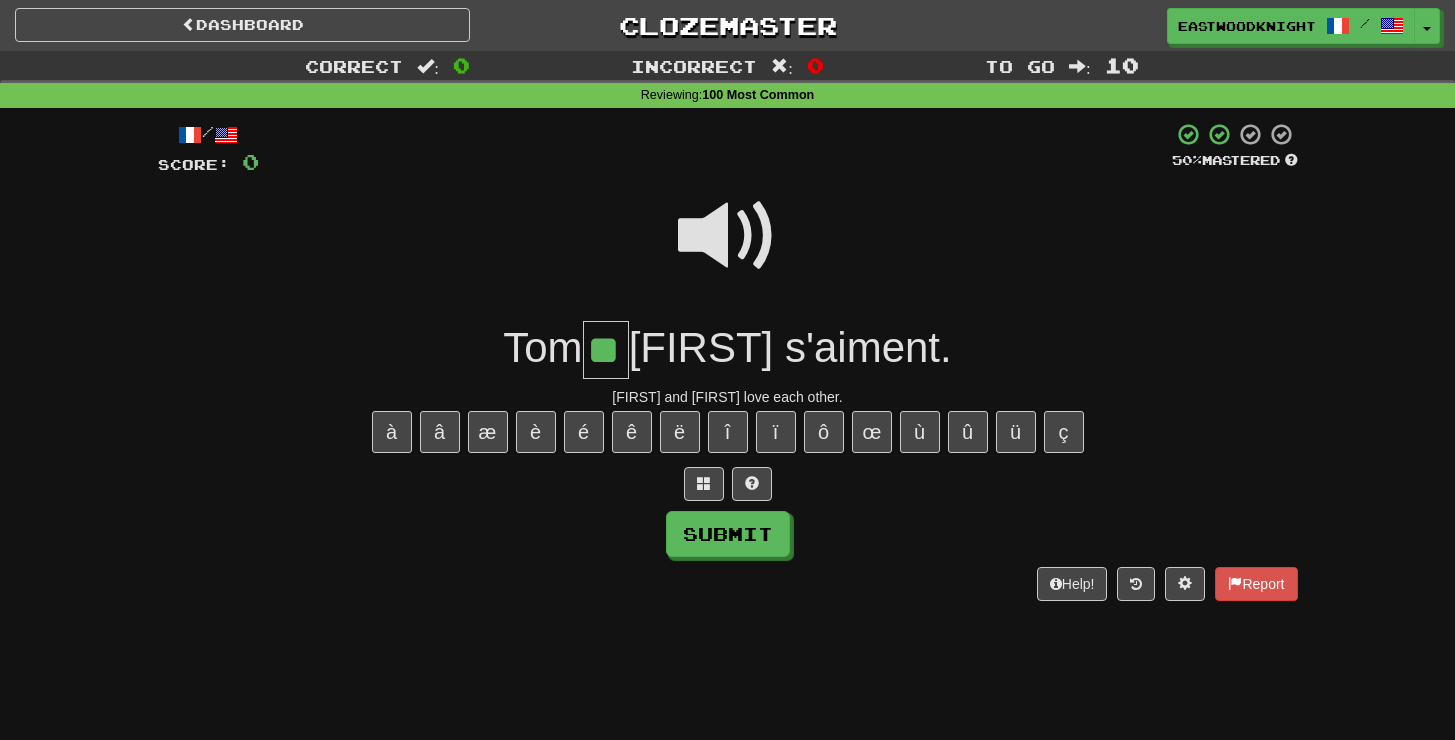 type on "**" 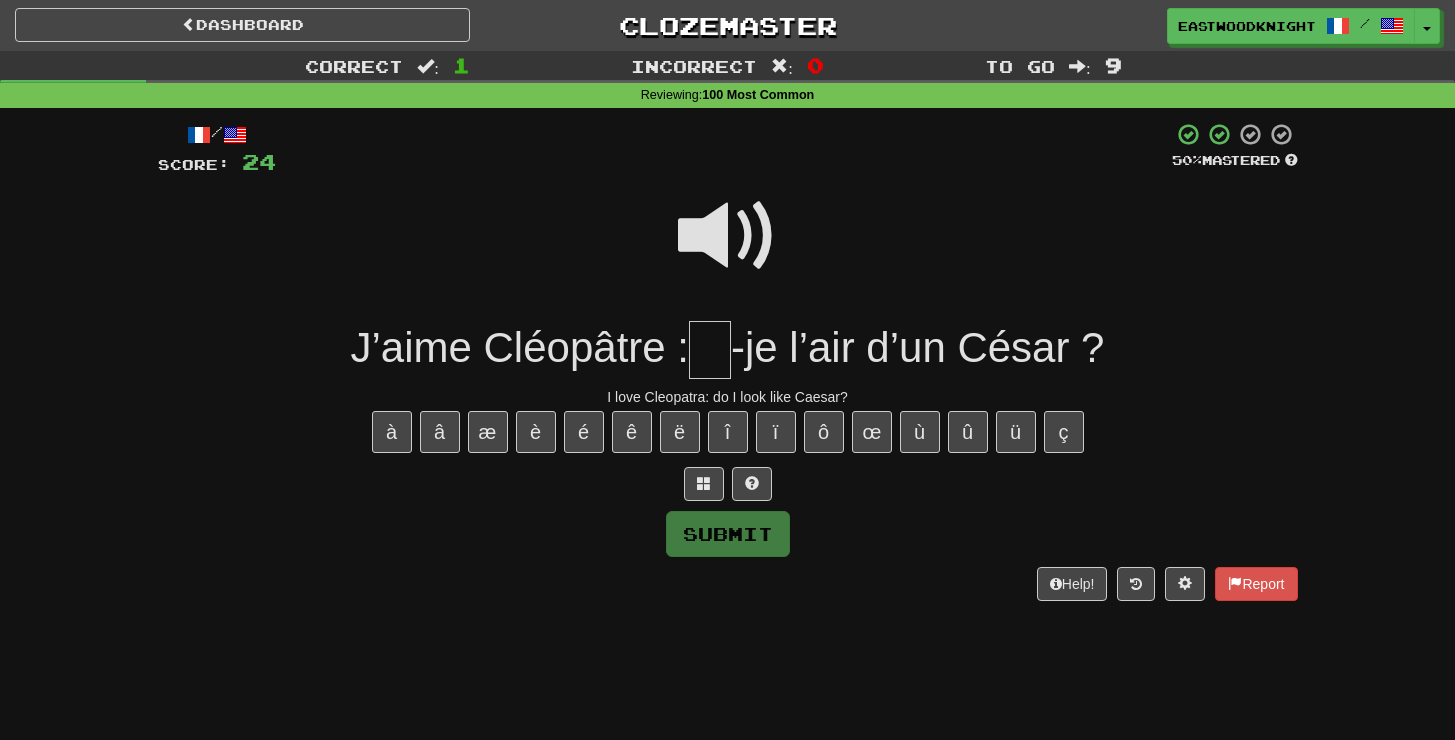 type on "*" 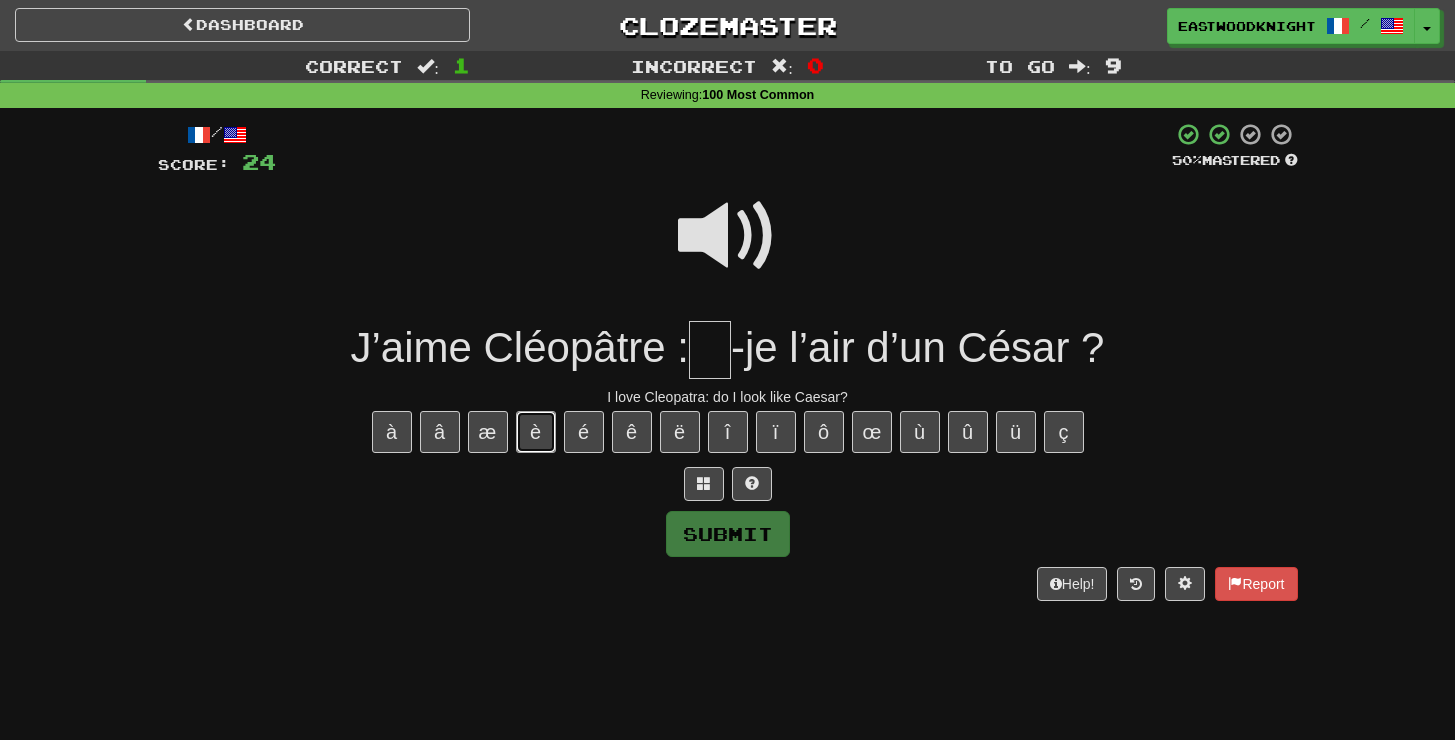 click on "è" at bounding box center (536, 432) 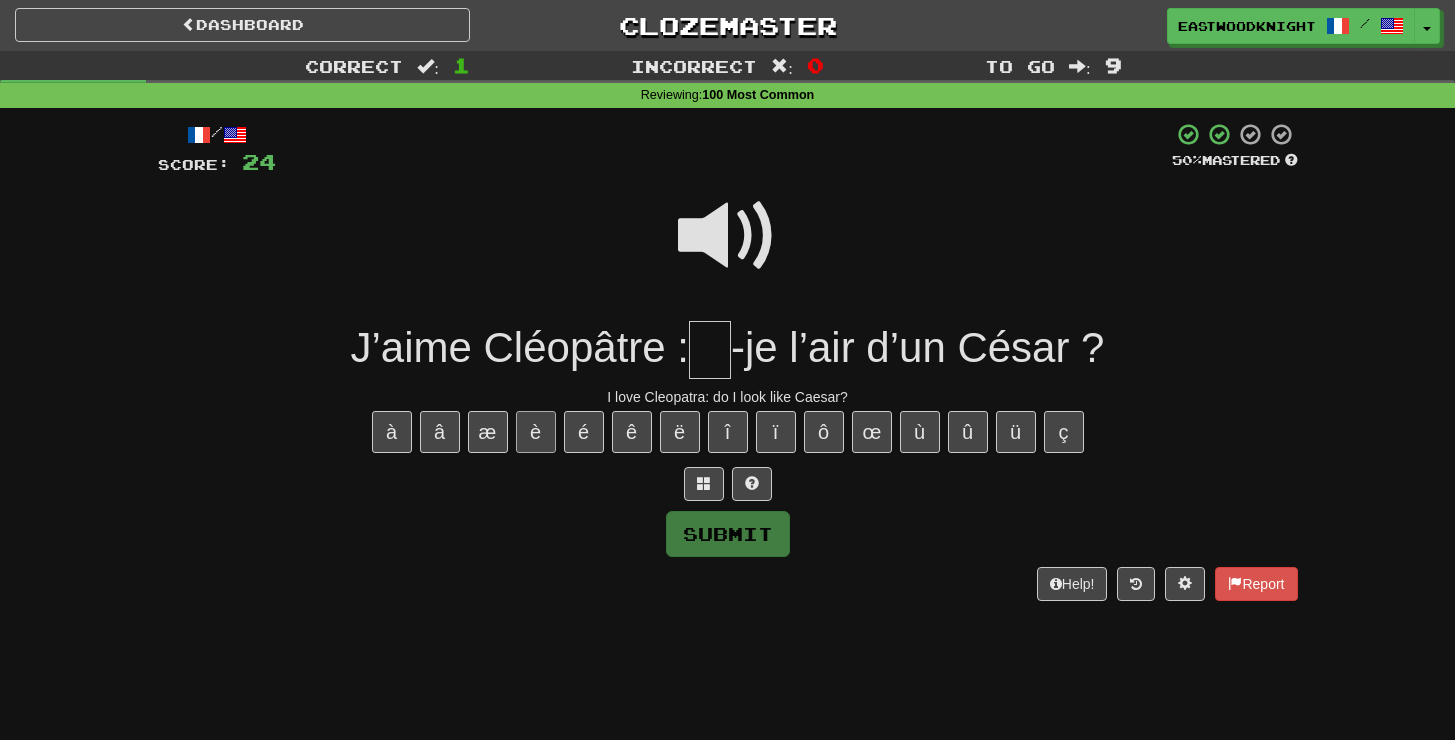 type on "*" 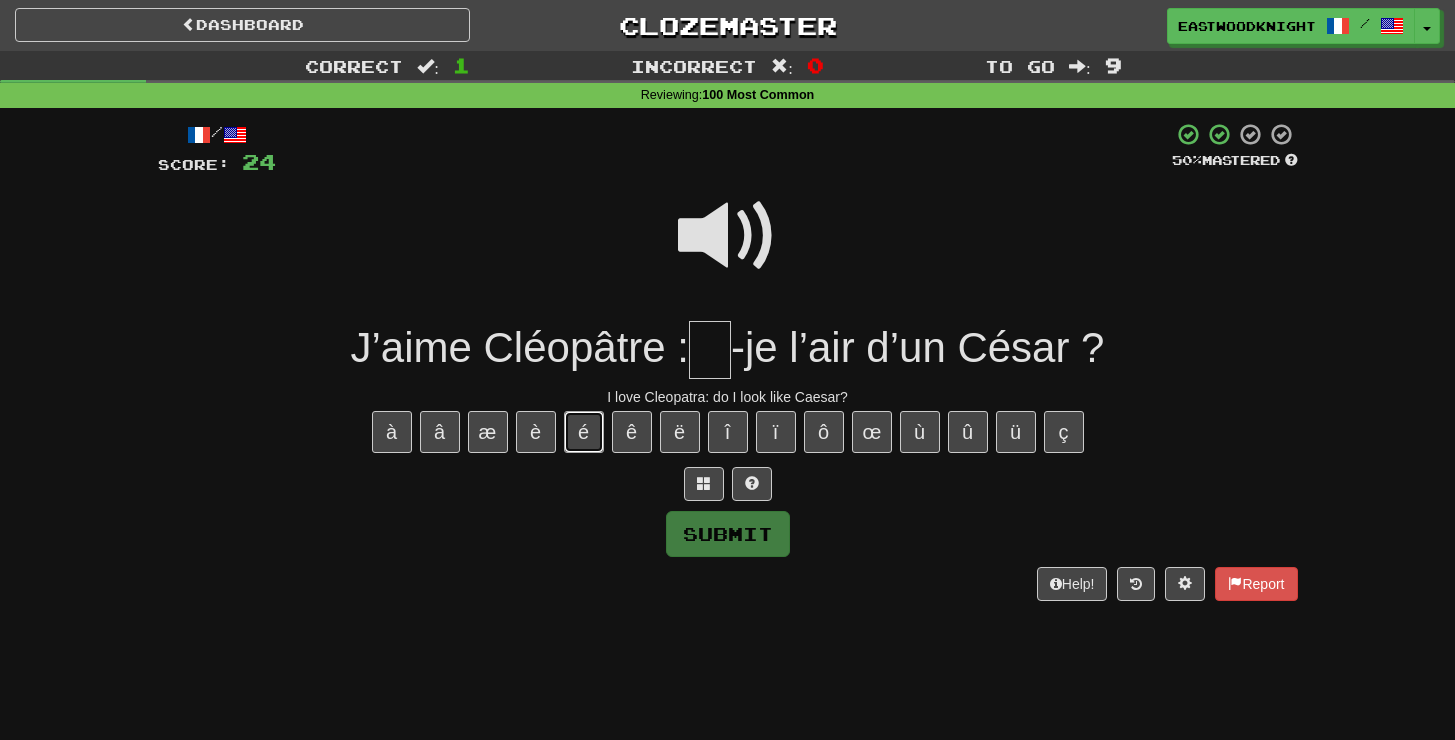 click on "é" at bounding box center (584, 432) 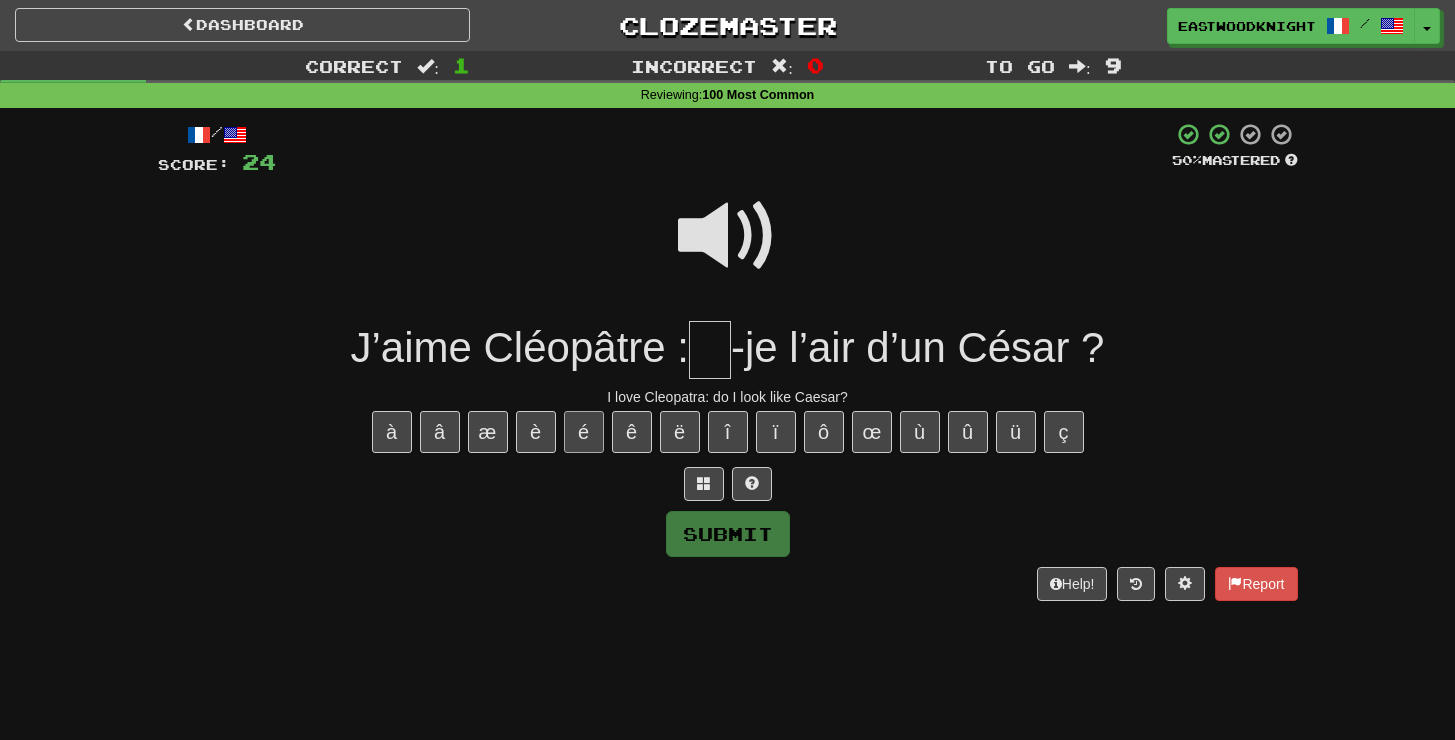 type on "*" 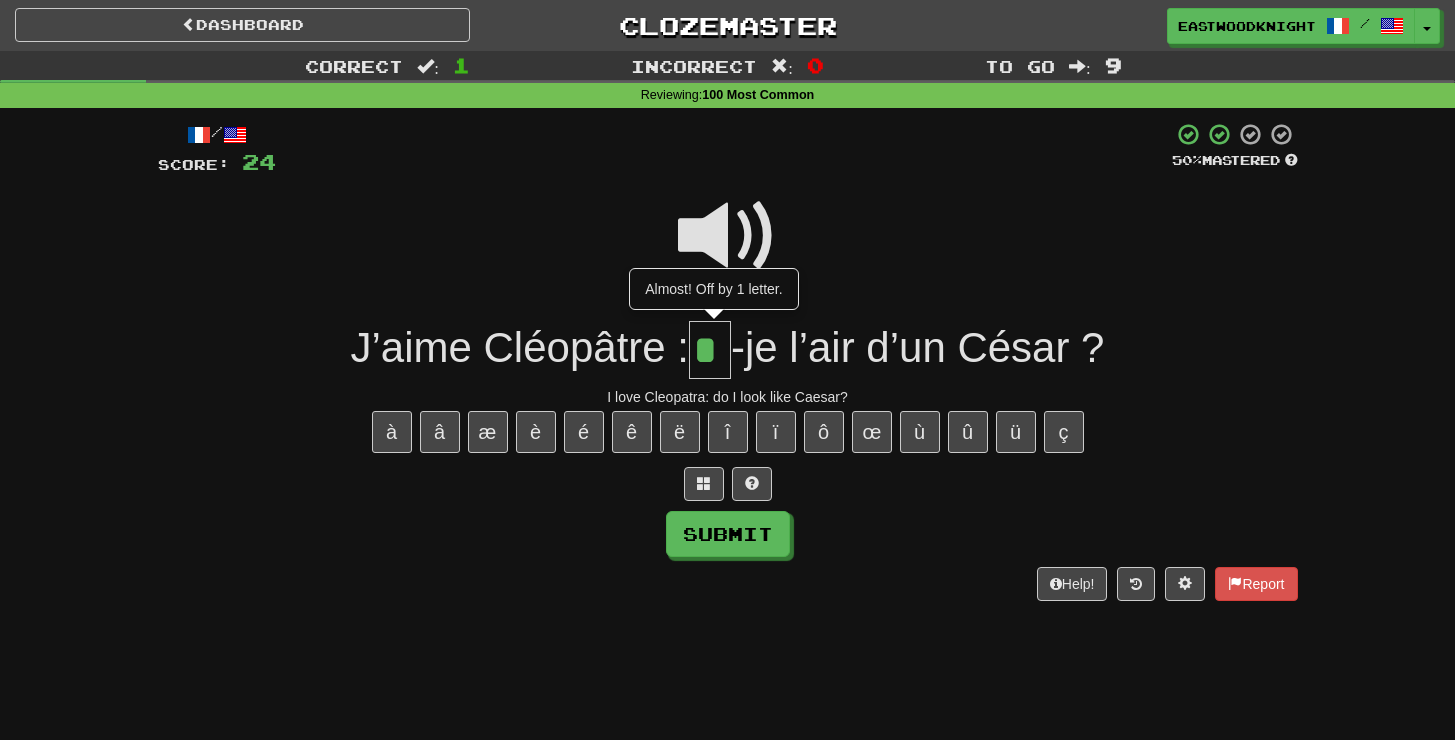 scroll, scrollTop: 0, scrollLeft: 0, axis: both 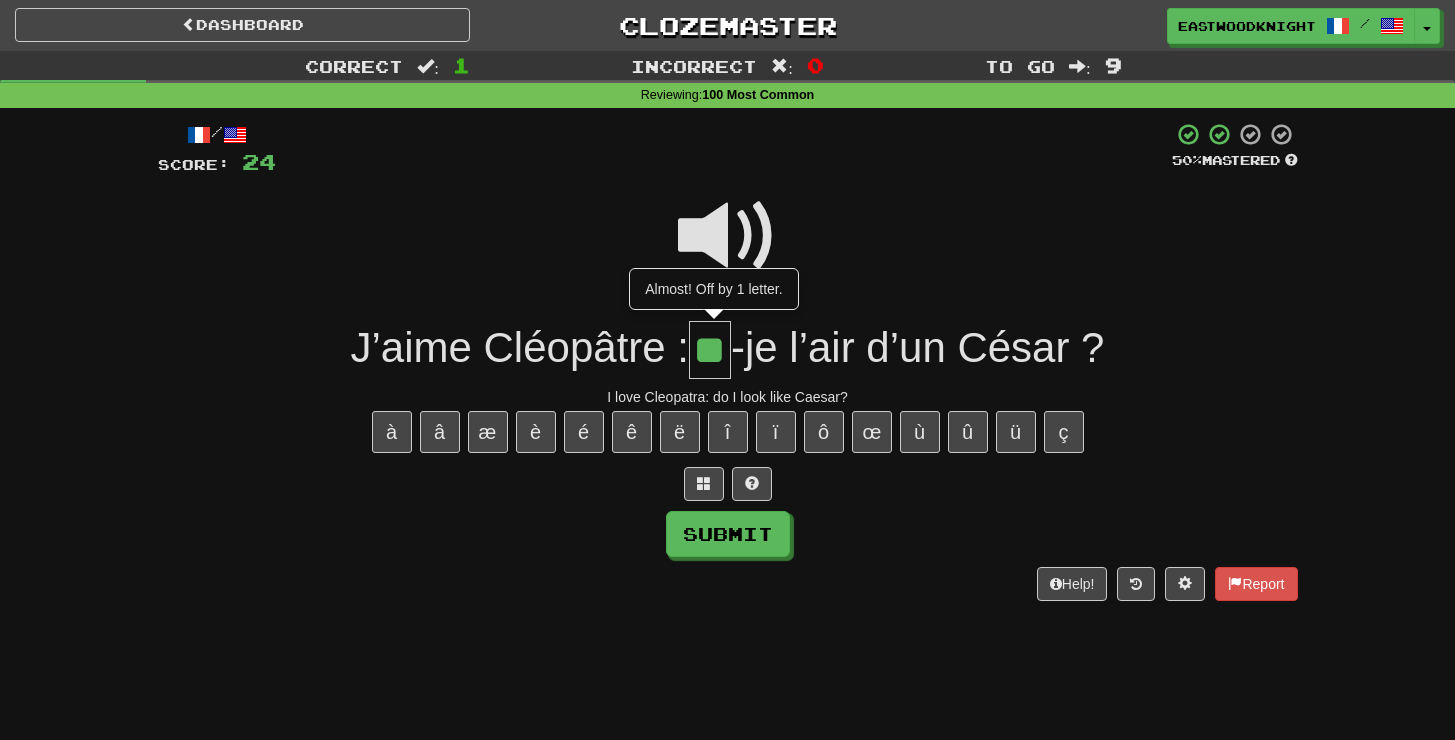 type on "**" 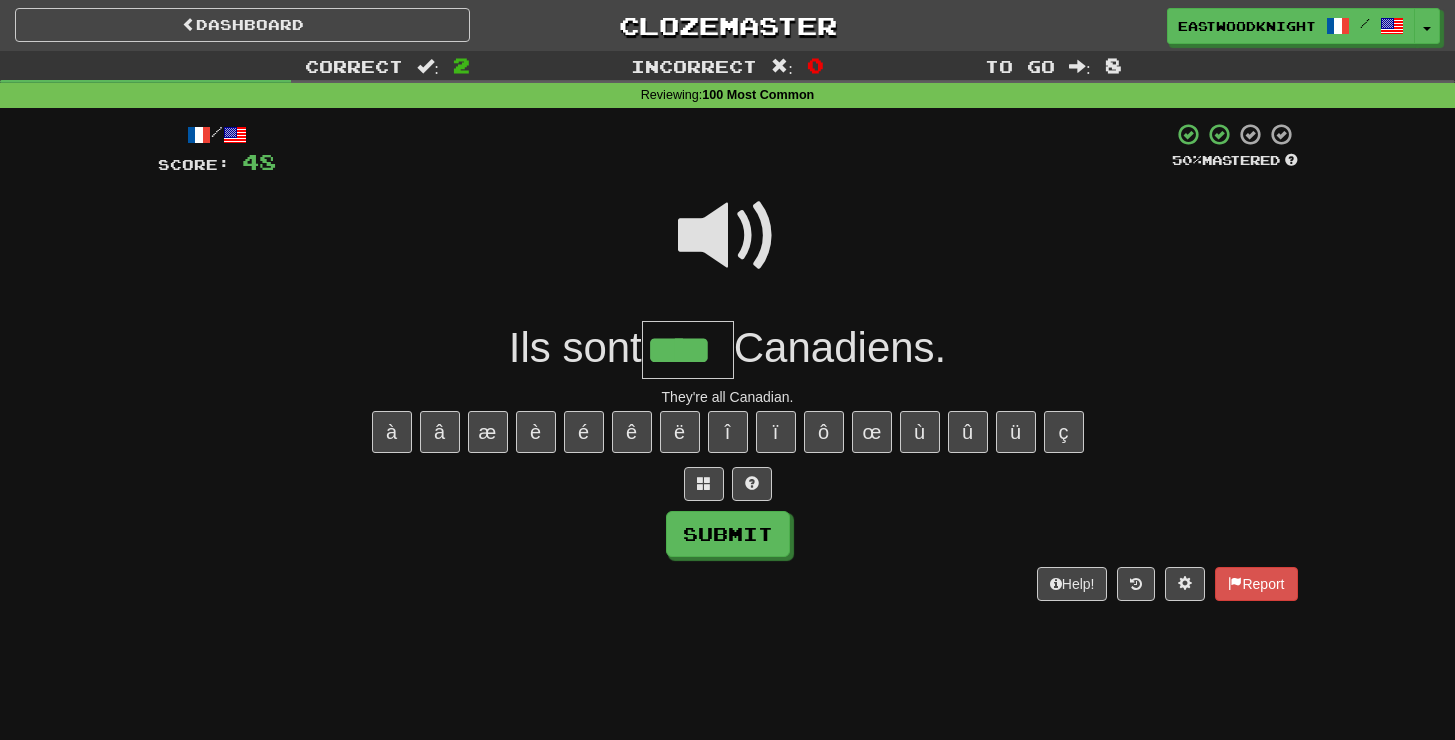 type on "****" 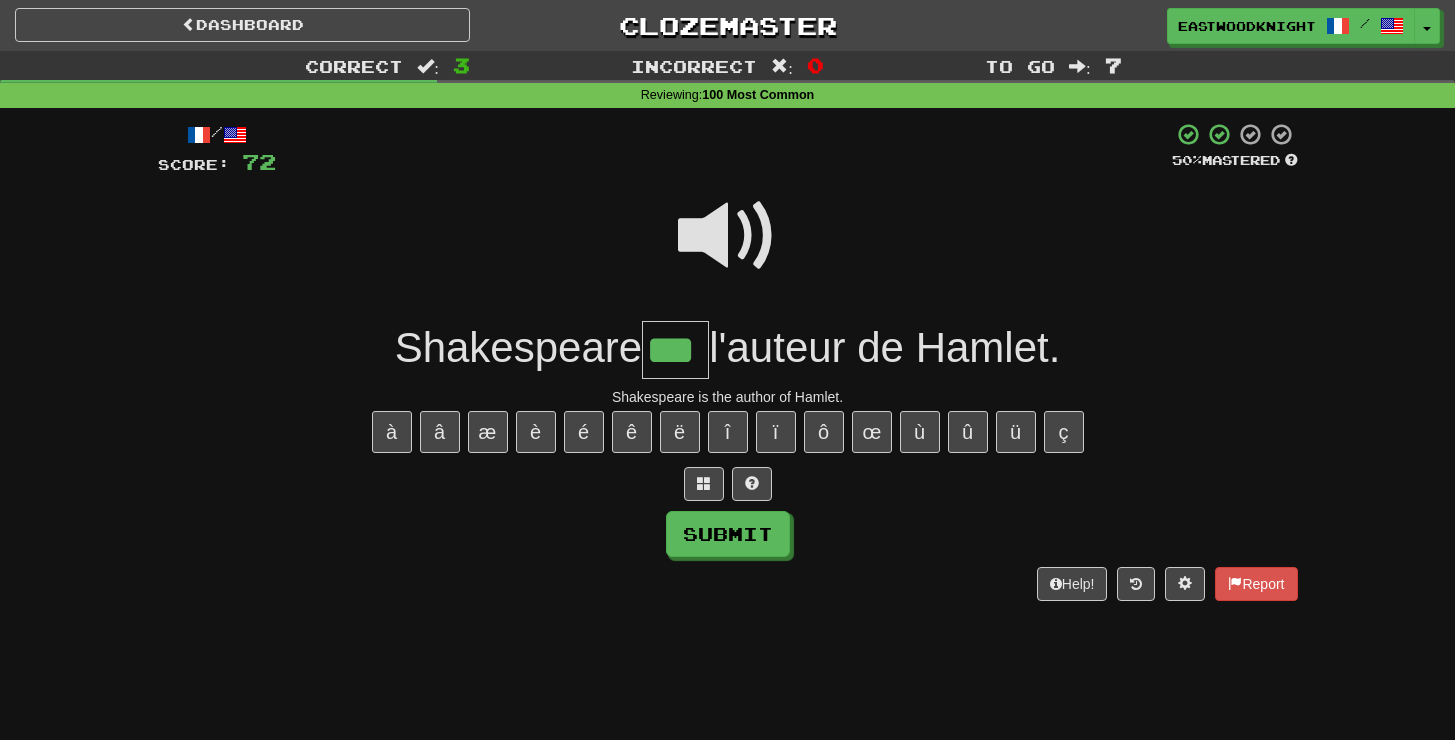 type on "***" 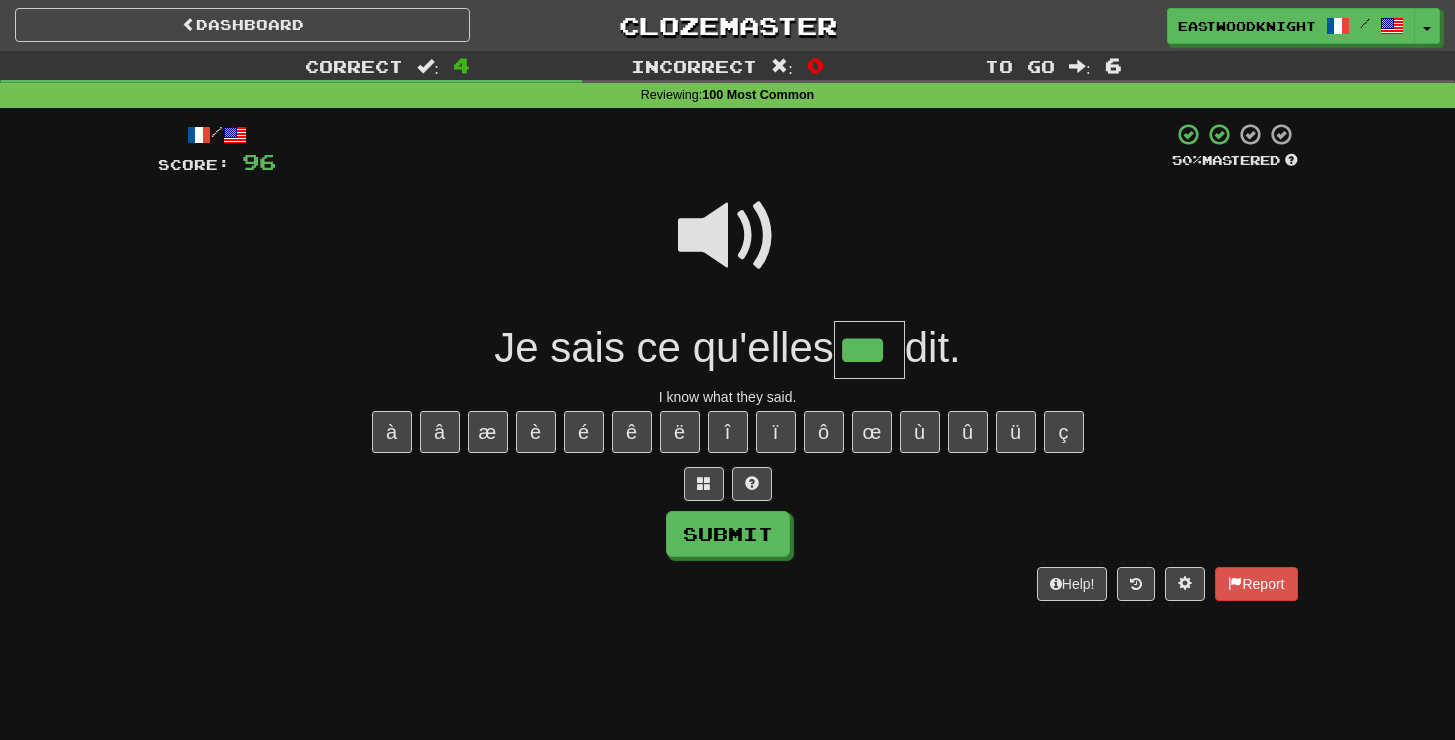 type on "***" 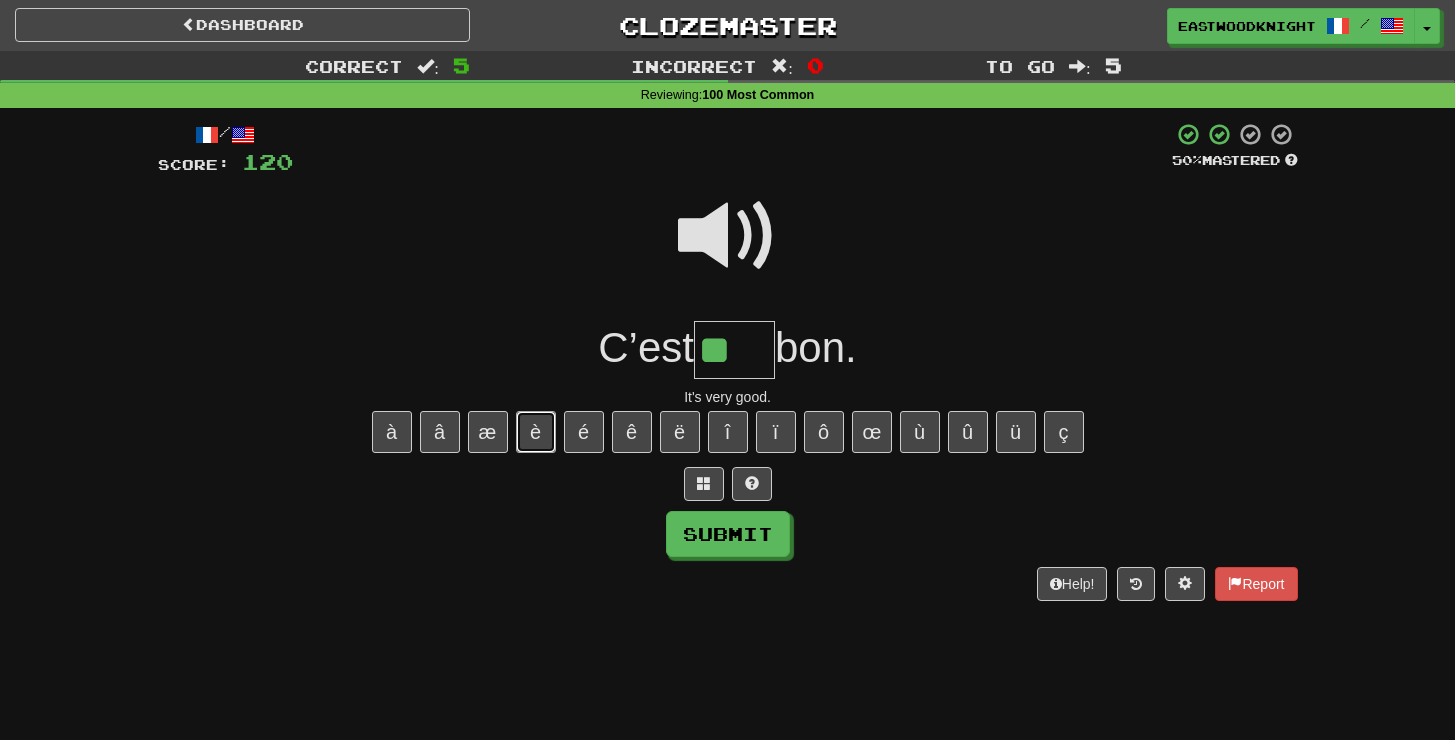 click on "è" at bounding box center [536, 432] 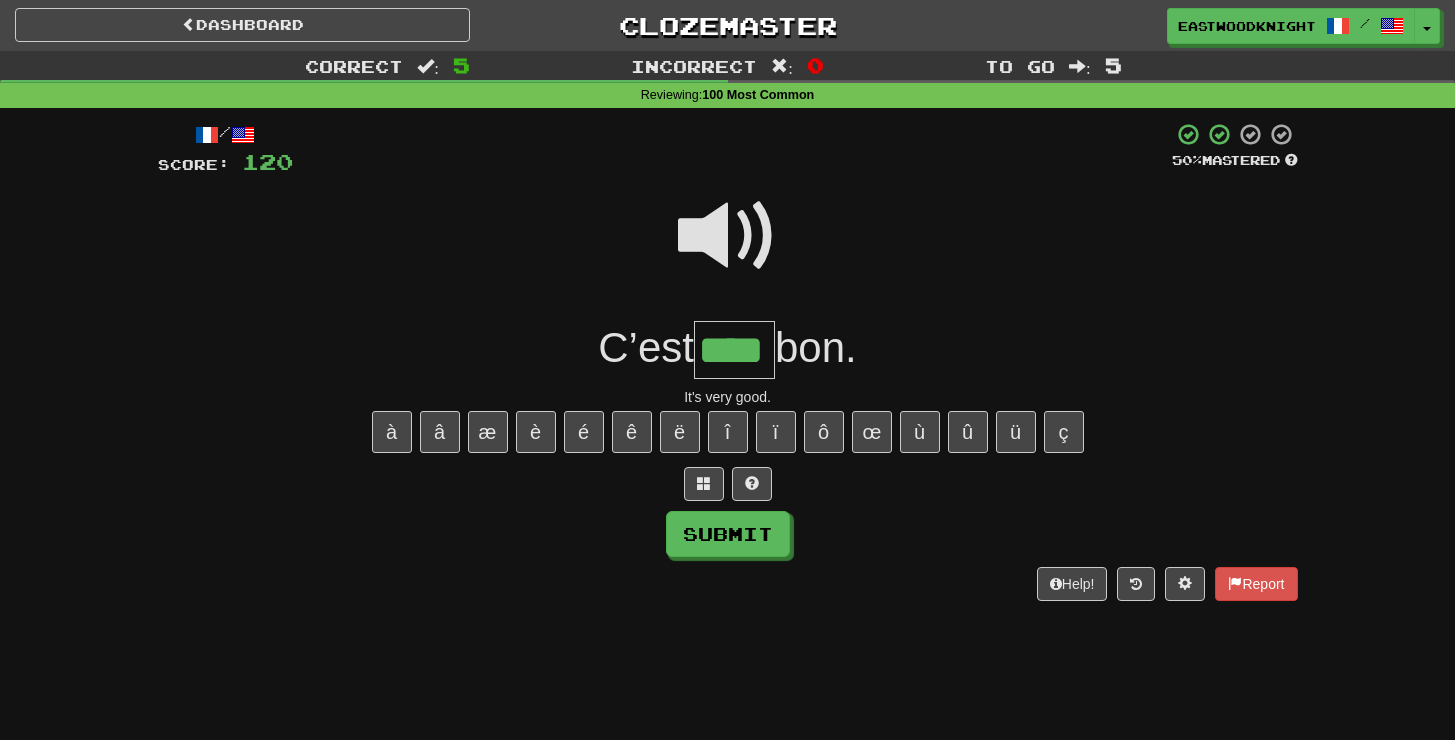 type on "****" 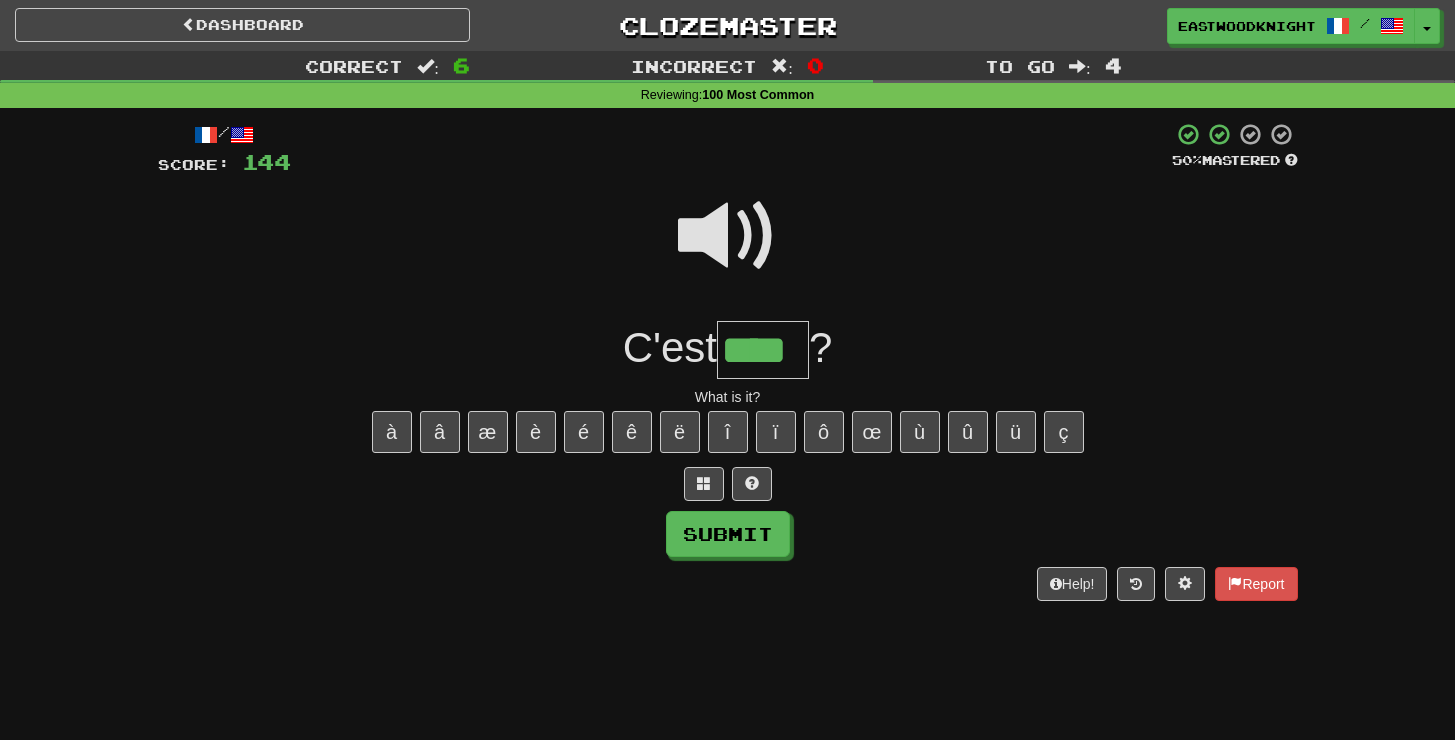 type on "****" 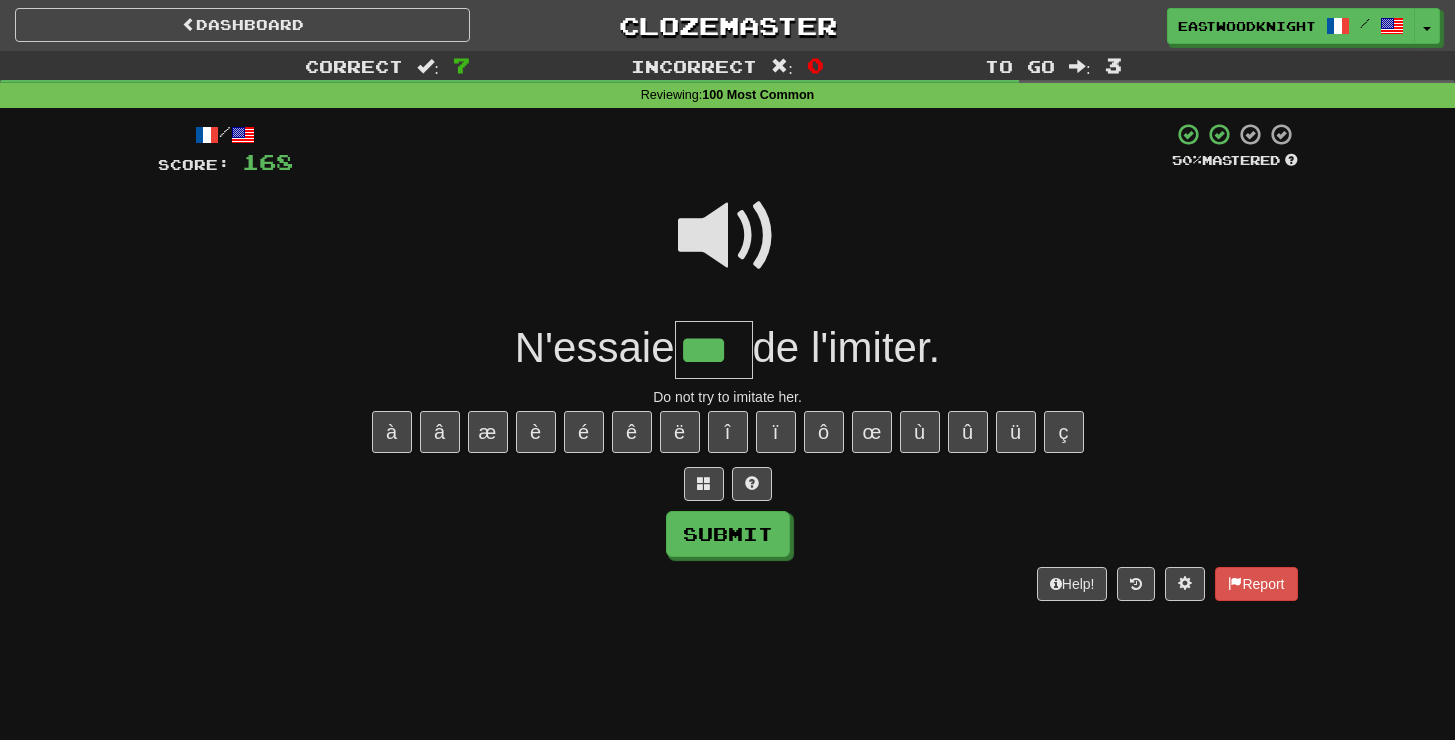 type on "***" 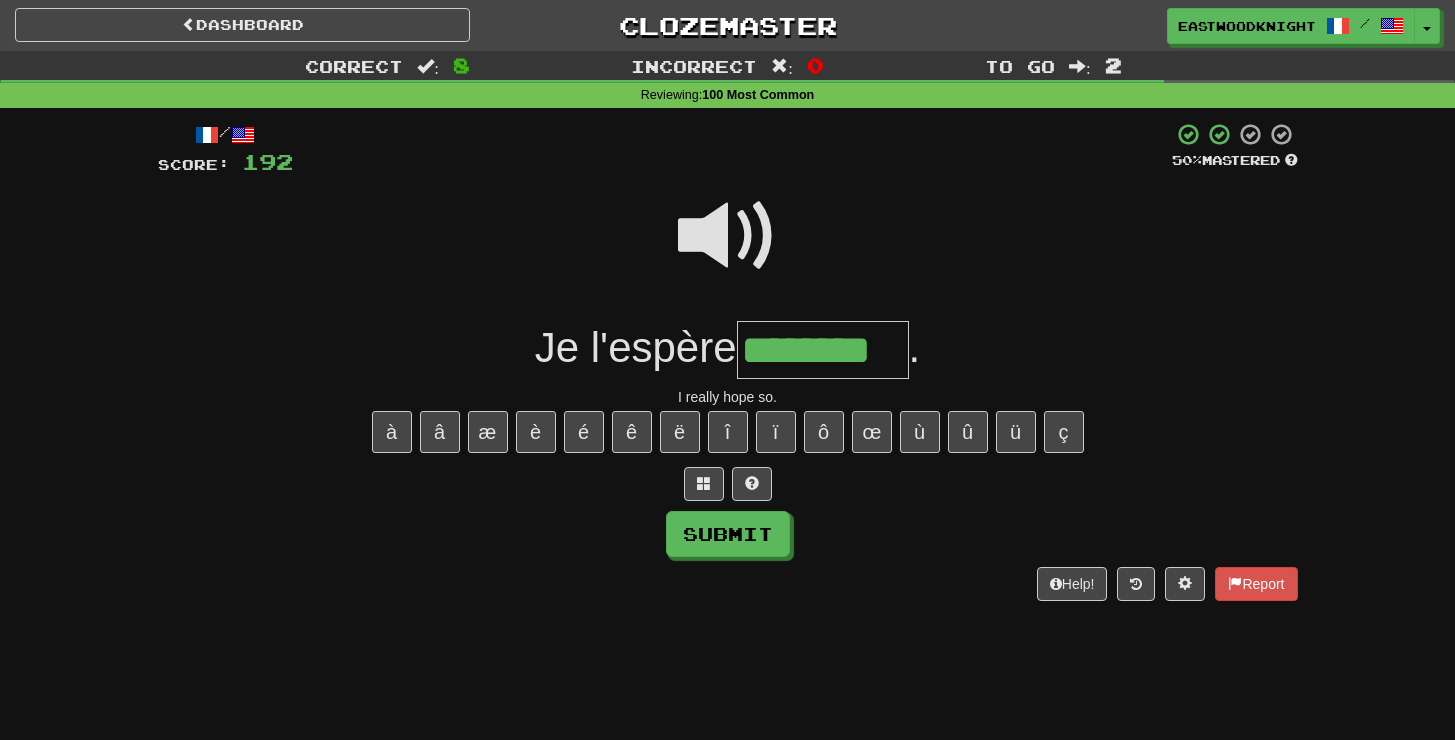 type on "********" 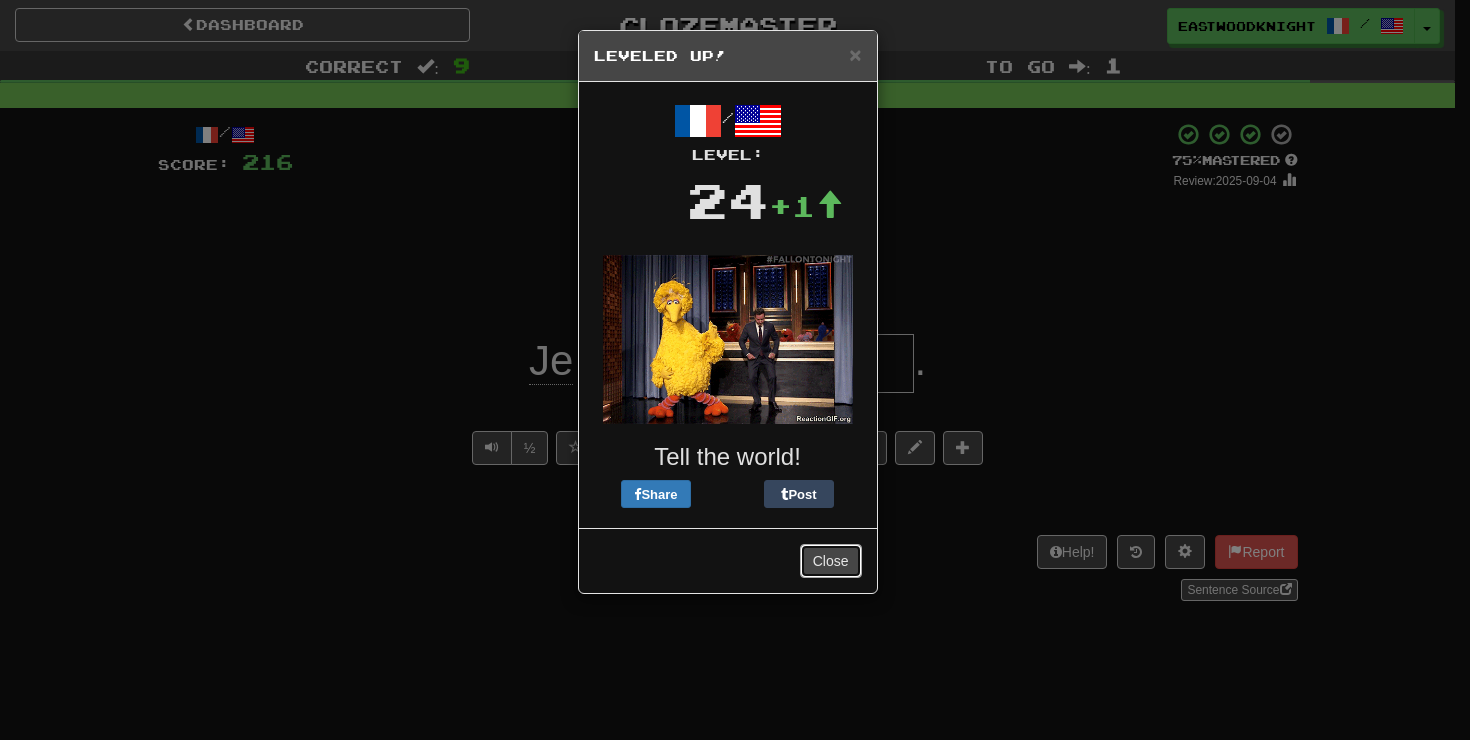 click on "Close" at bounding box center [831, 561] 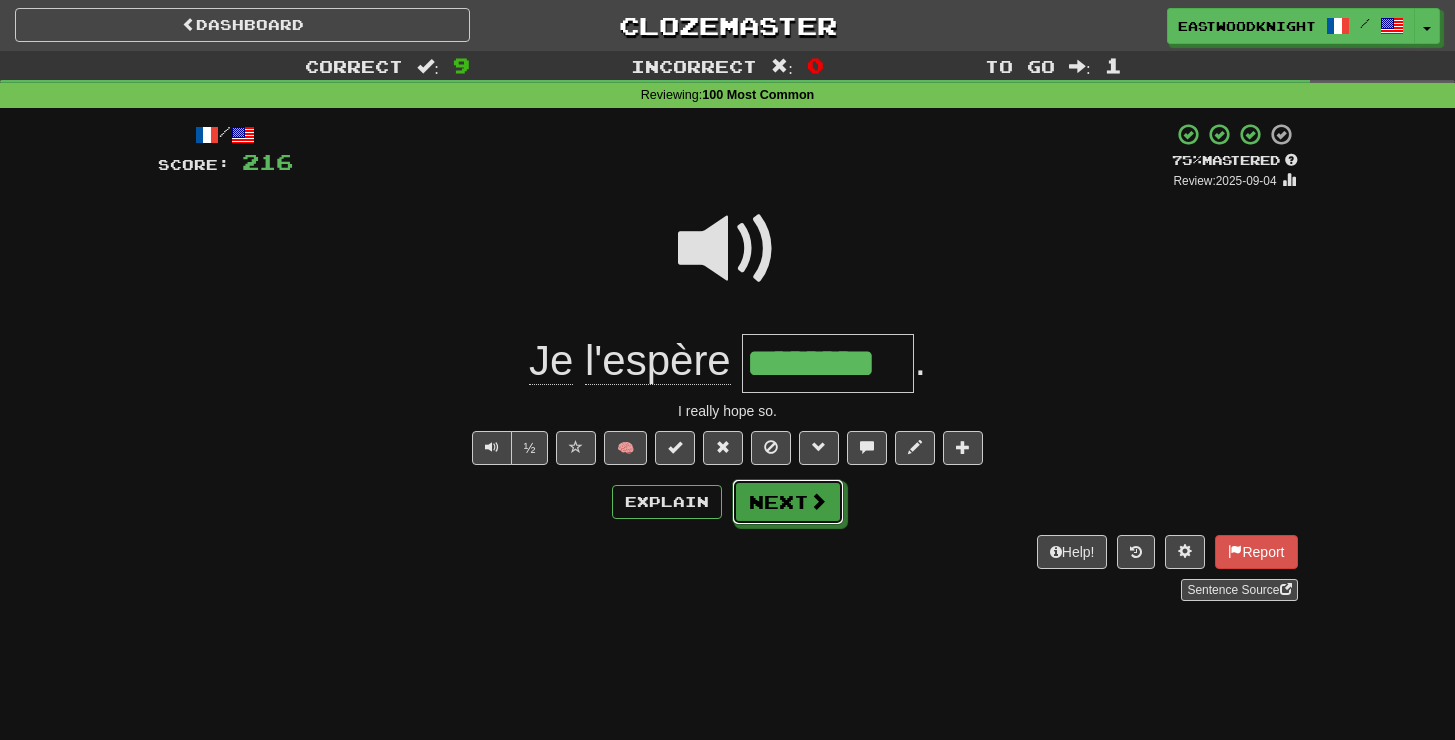 click on "Next" at bounding box center (788, 502) 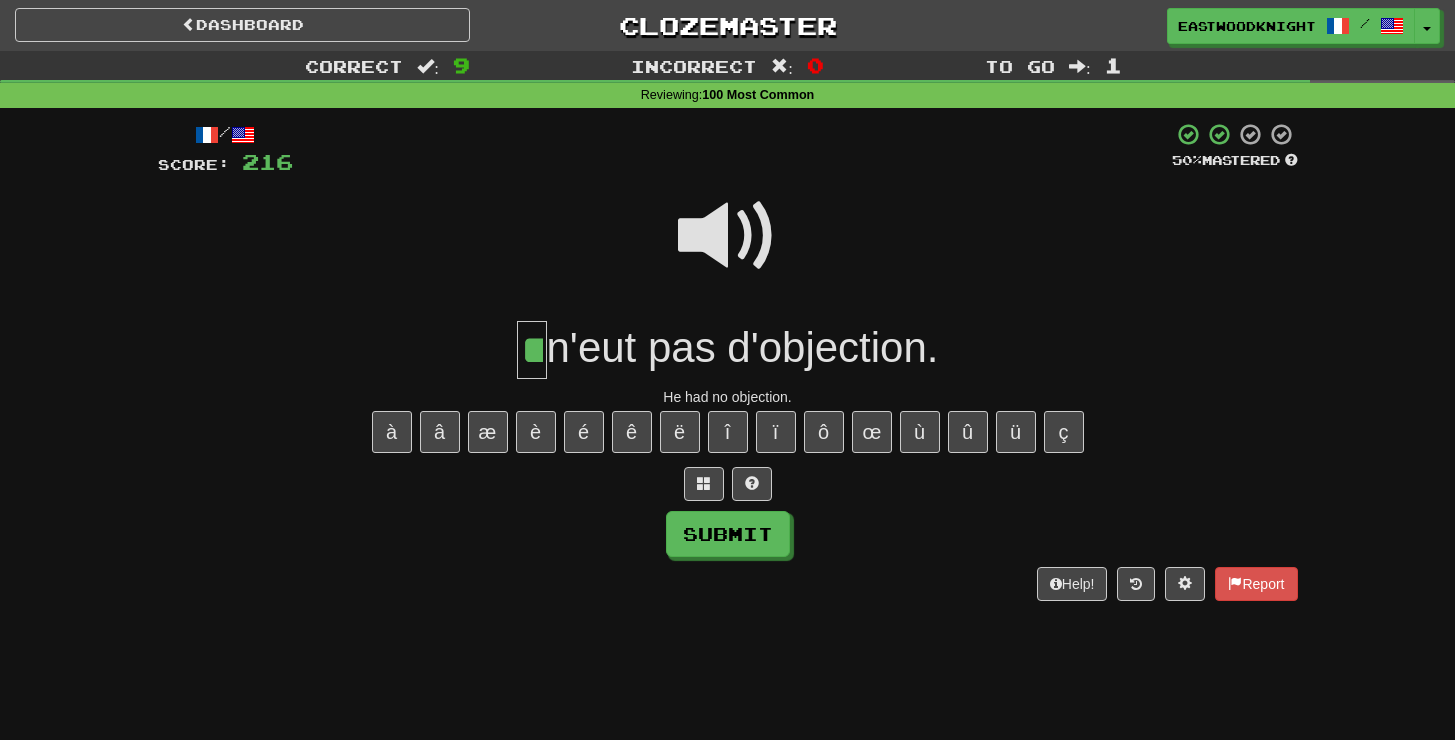 type on "**" 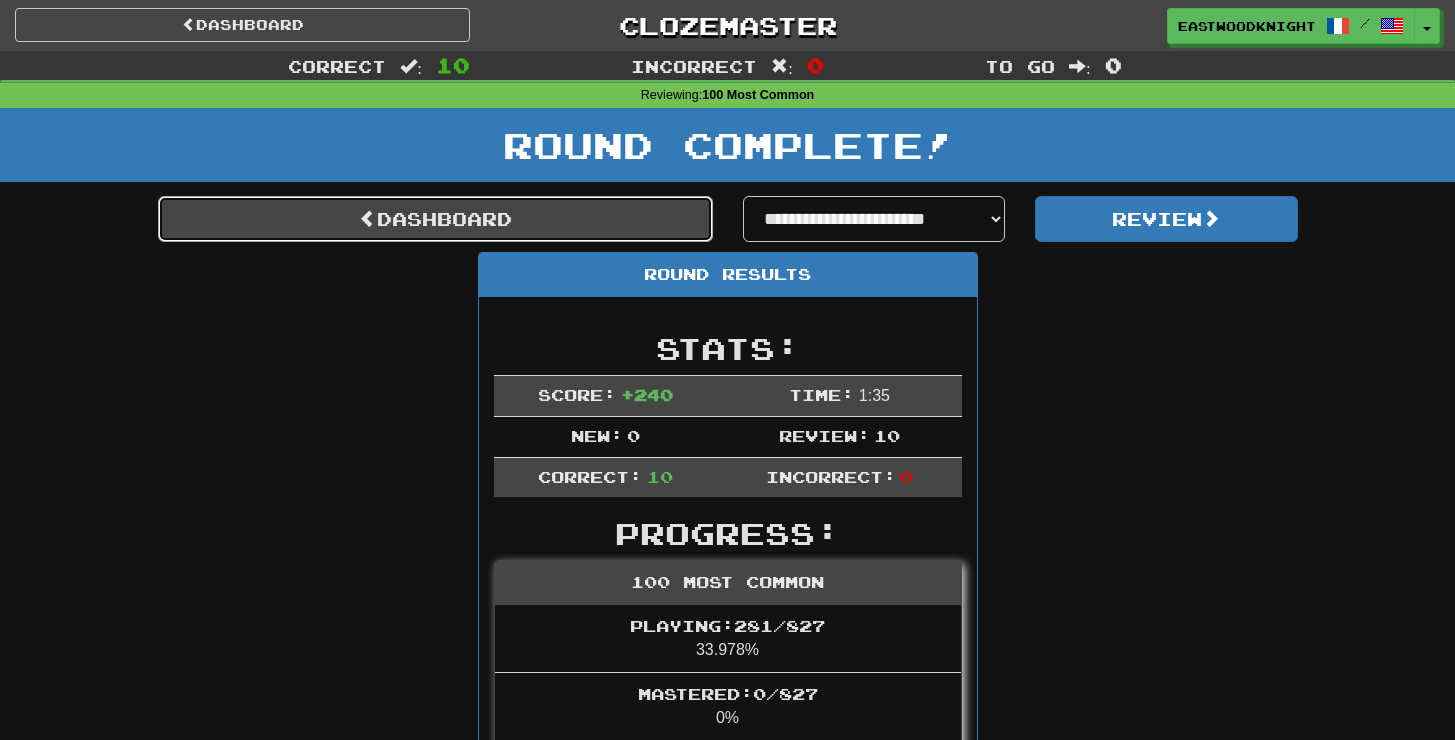 click on "Dashboard" at bounding box center [435, 219] 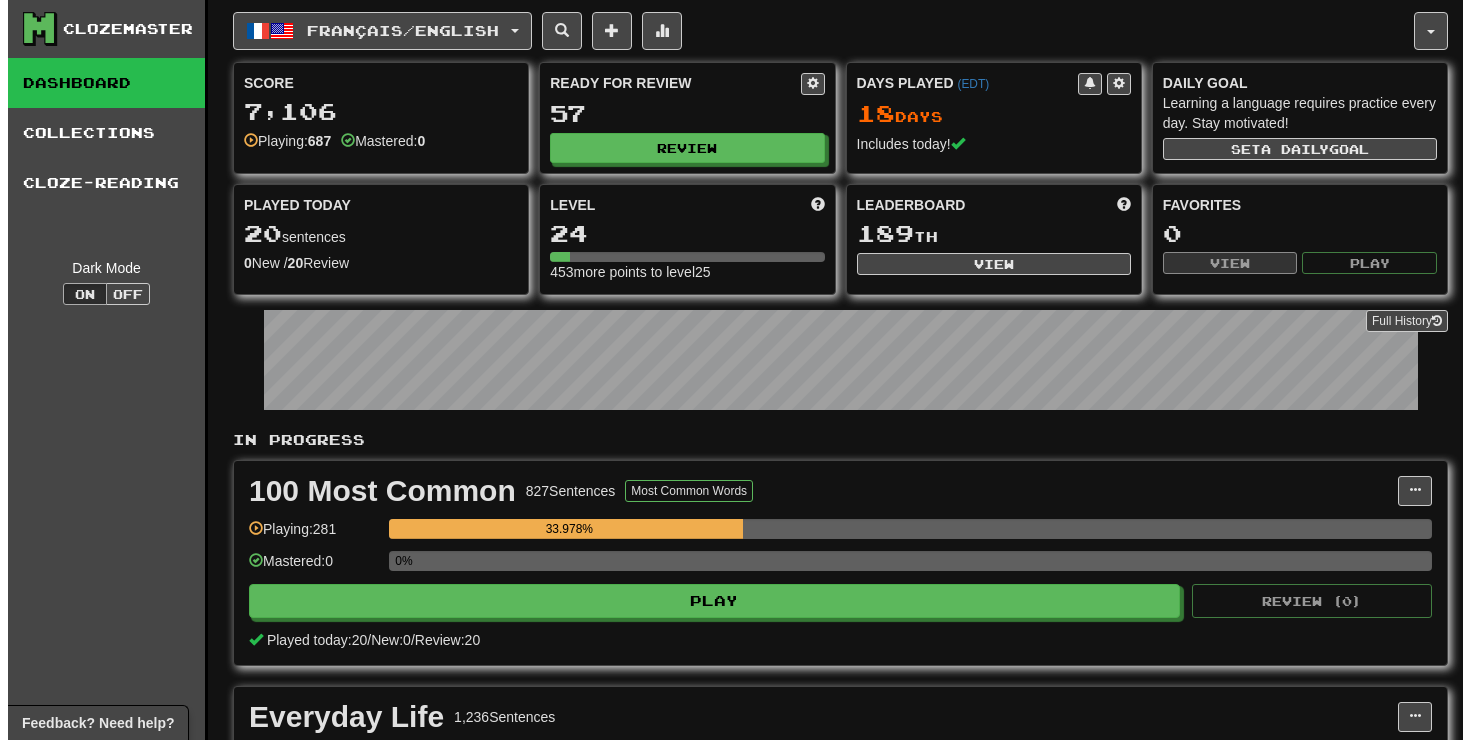 scroll, scrollTop: 0, scrollLeft: 0, axis: both 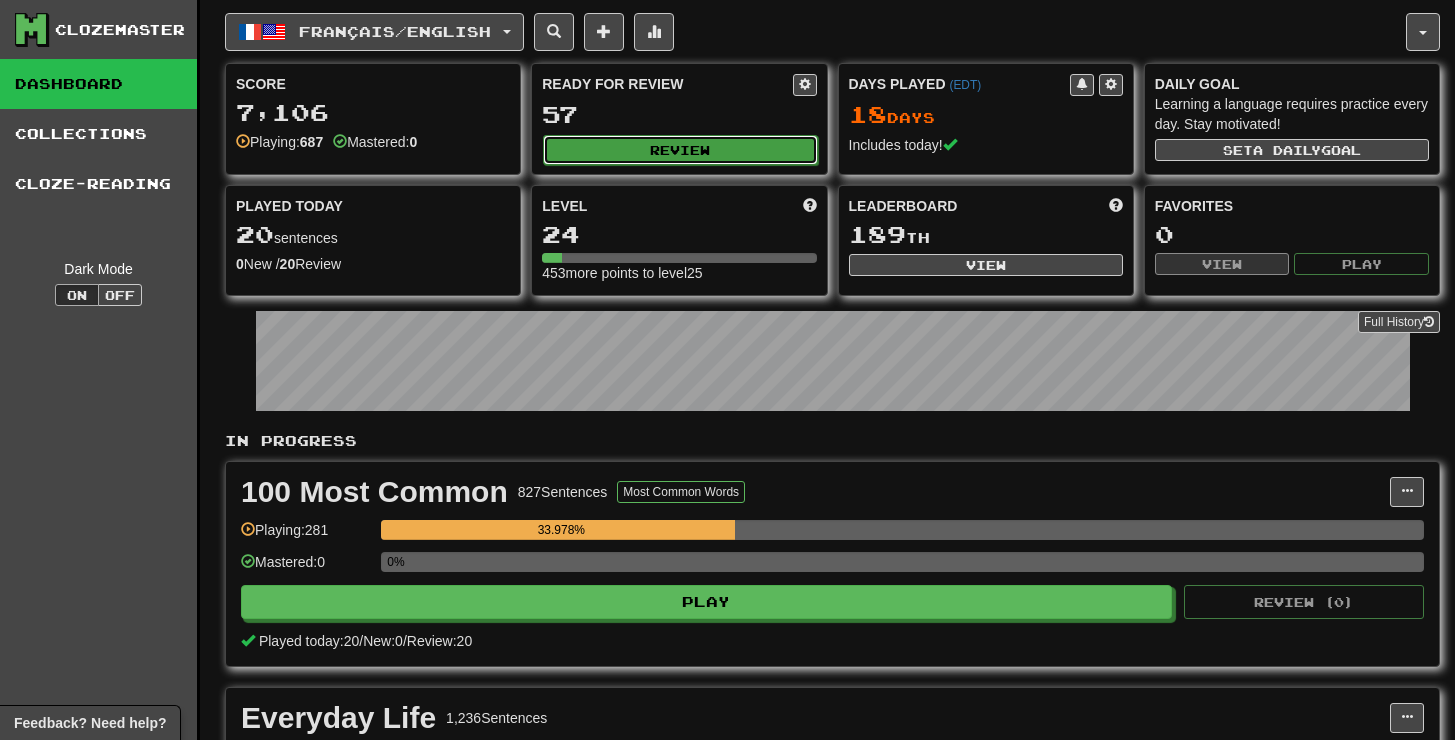 click on "Review" at bounding box center (680, 150) 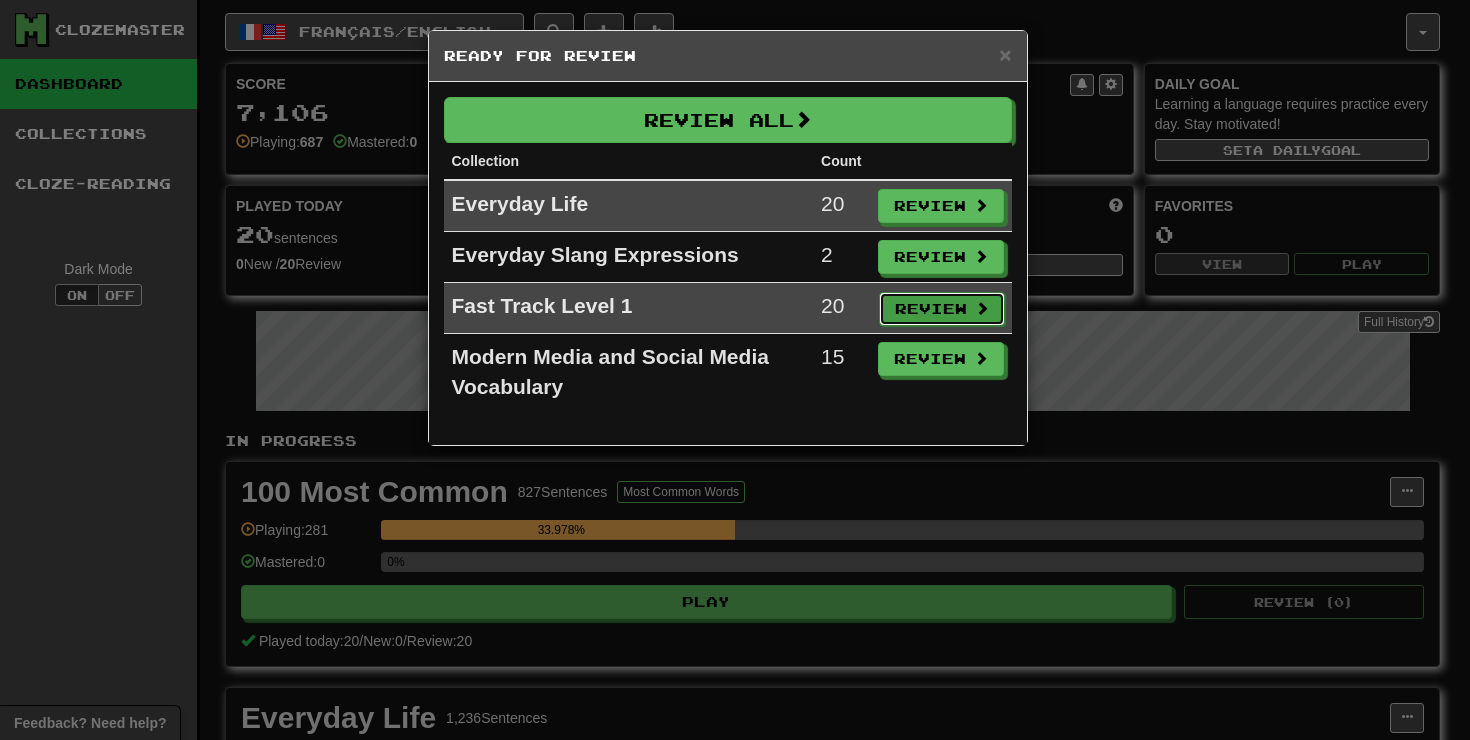 click on "Review" at bounding box center [942, 309] 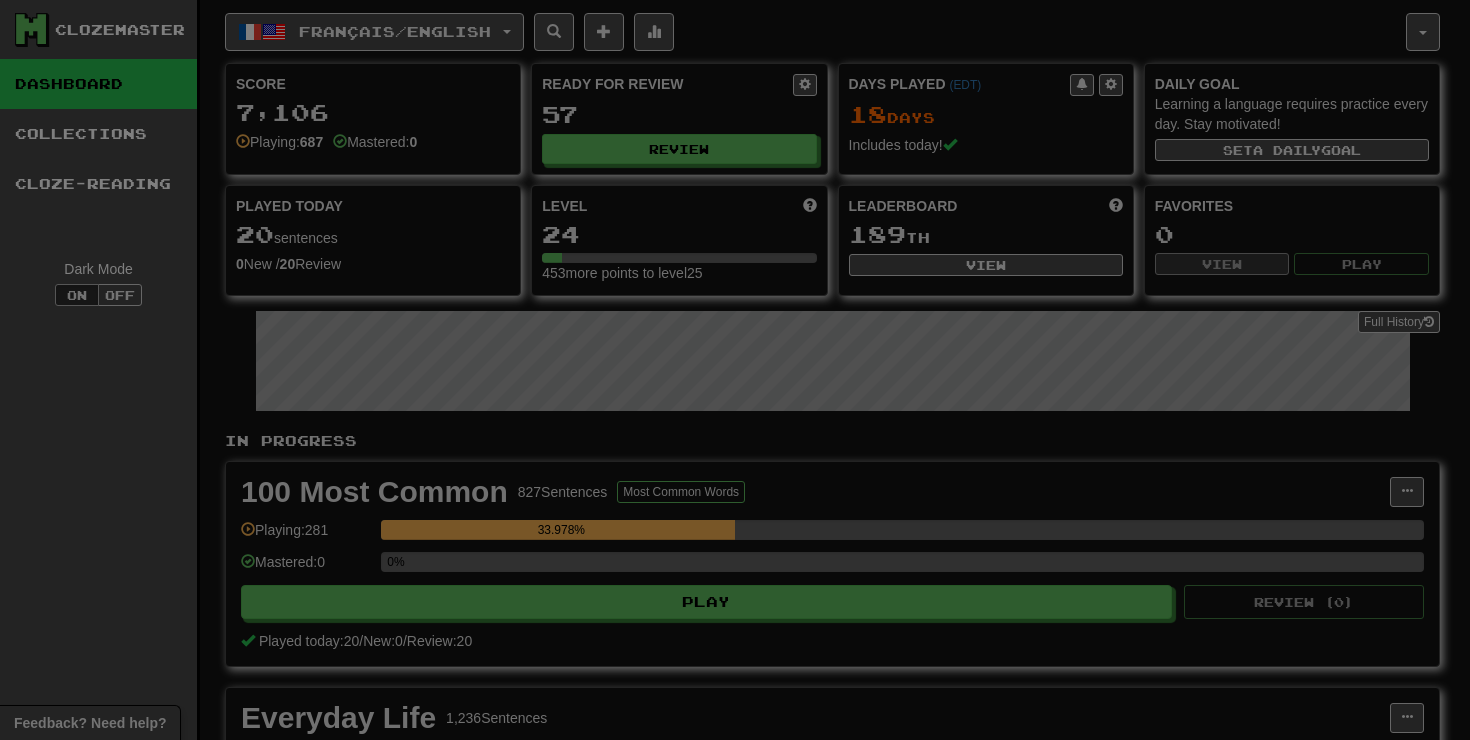 select on "**" 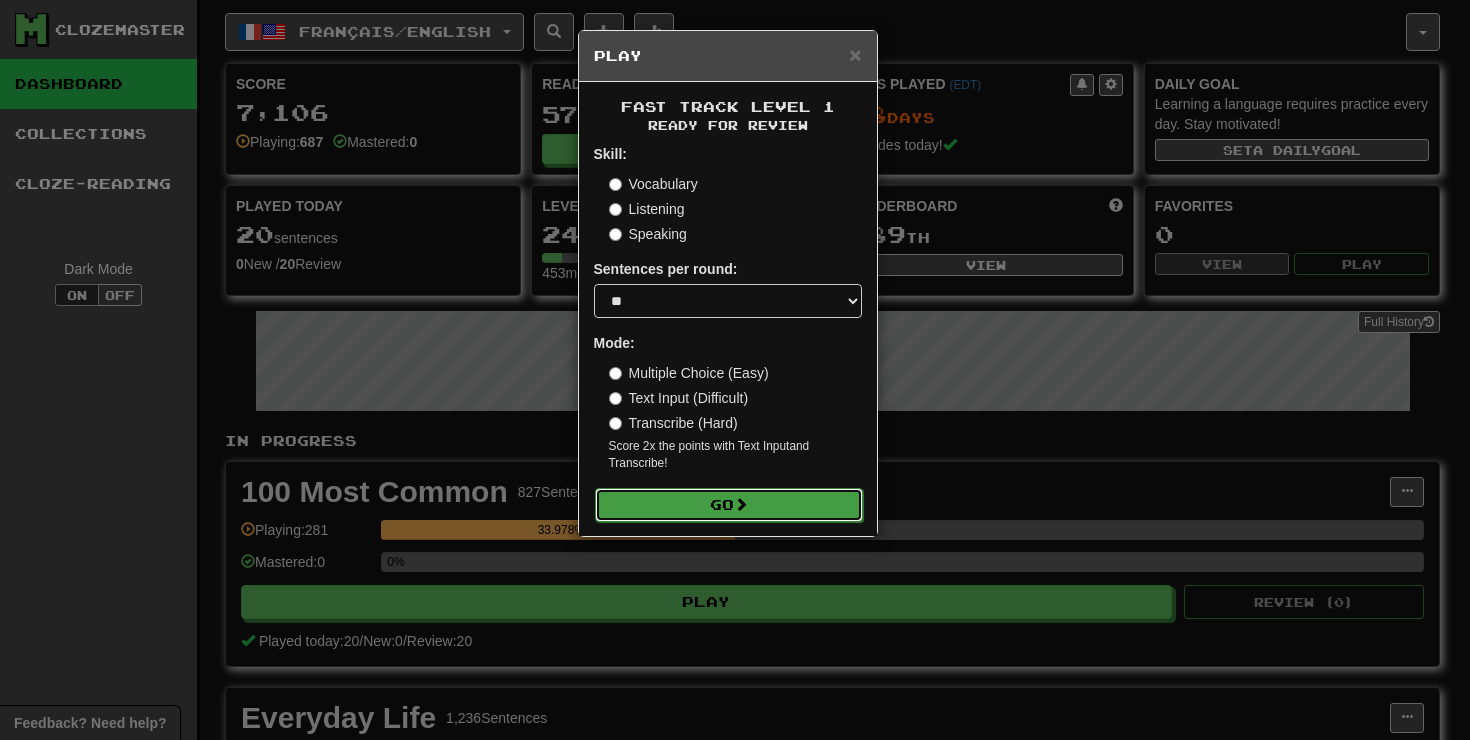 click on "Go" at bounding box center [729, 505] 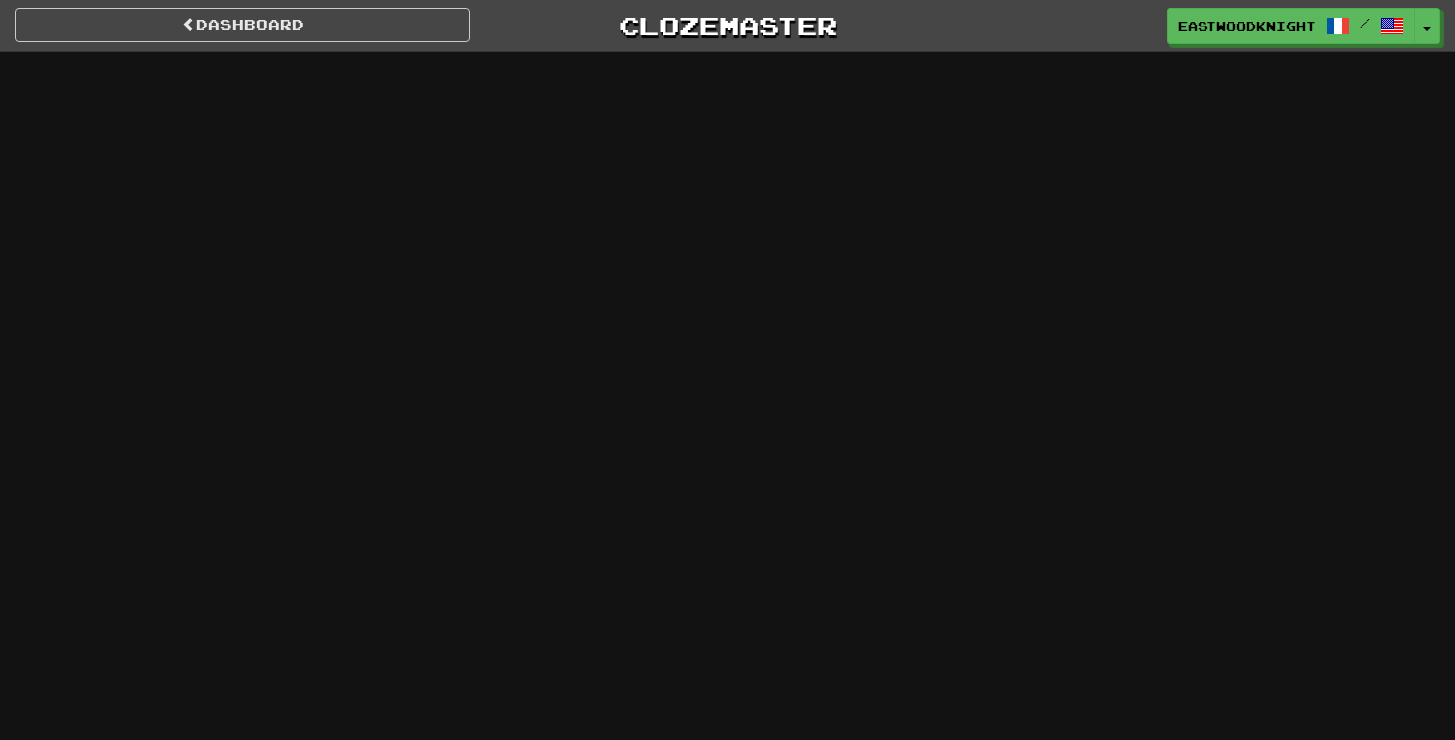 scroll, scrollTop: 0, scrollLeft: 0, axis: both 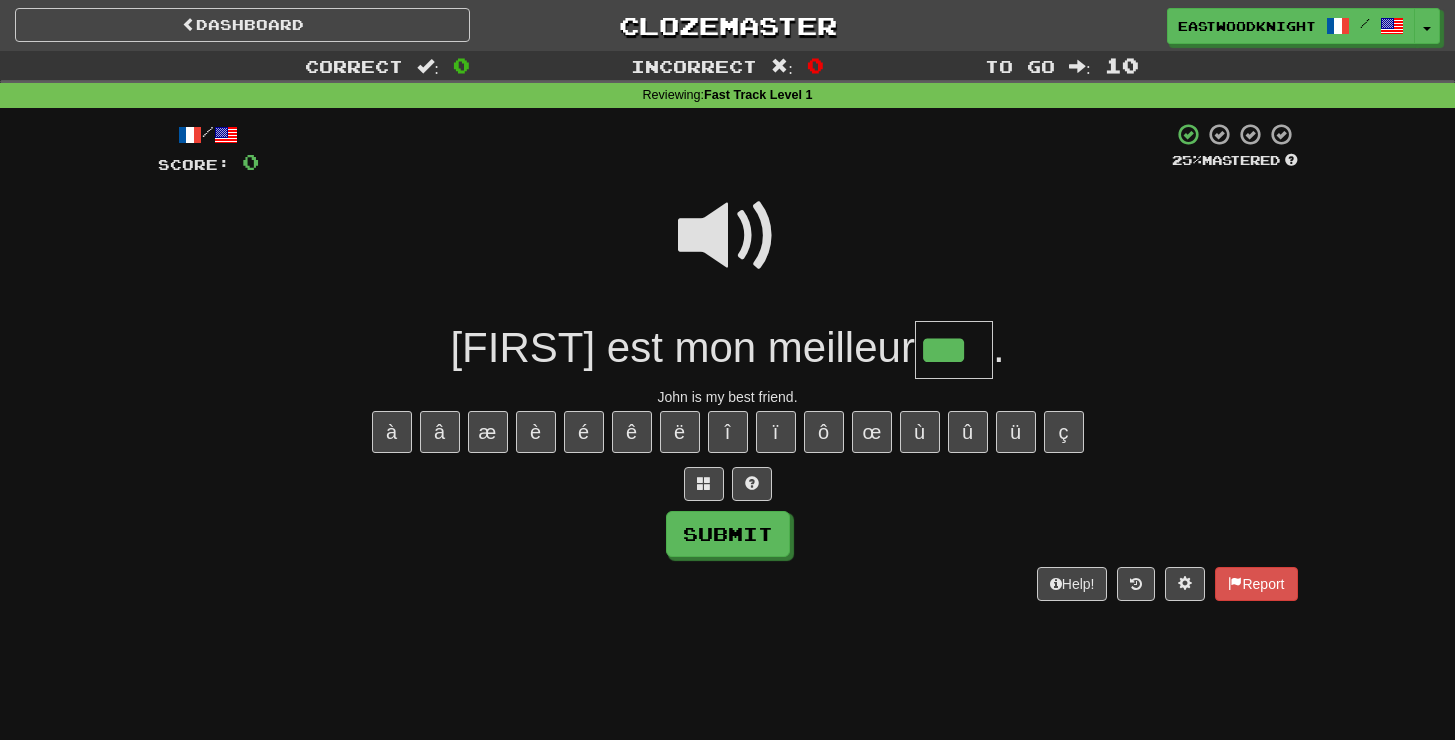 type on "***" 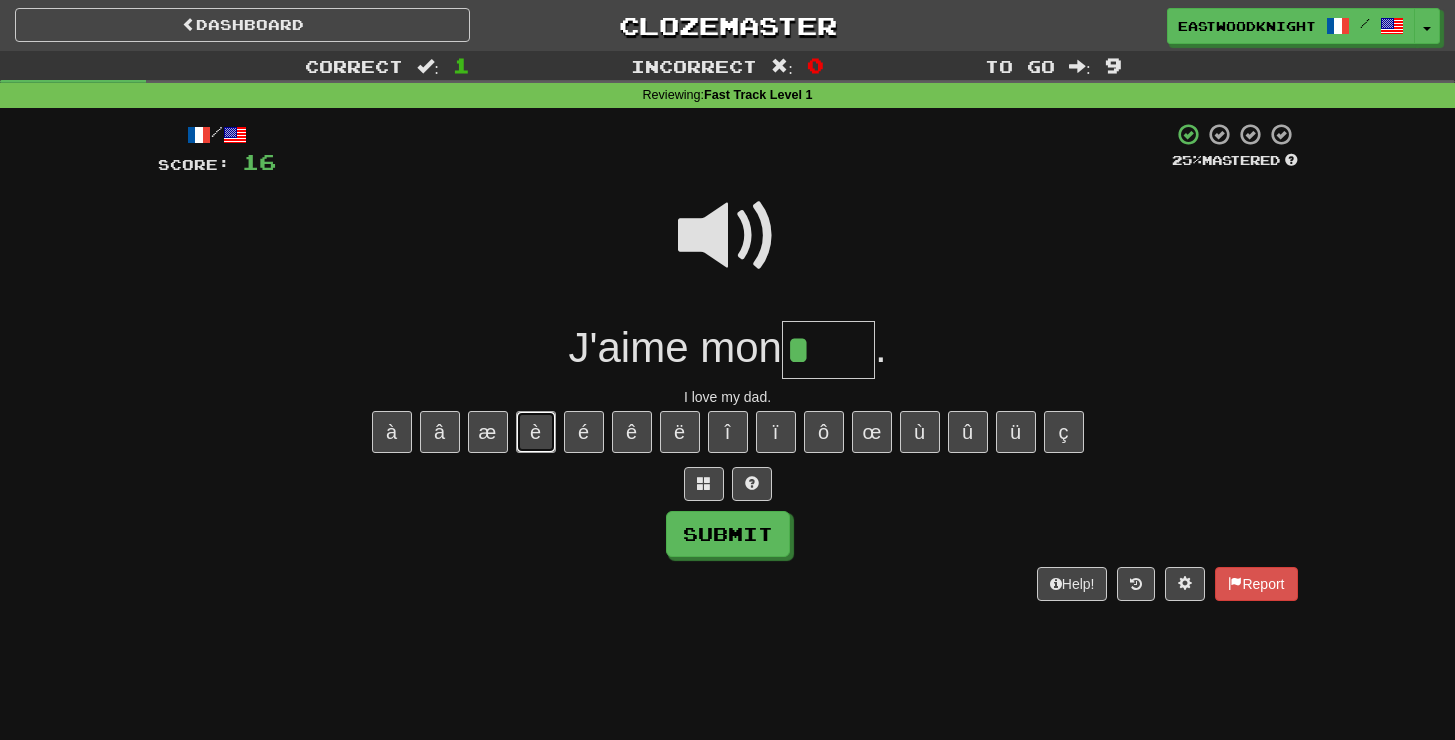 click on "è" at bounding box center [536, 432] 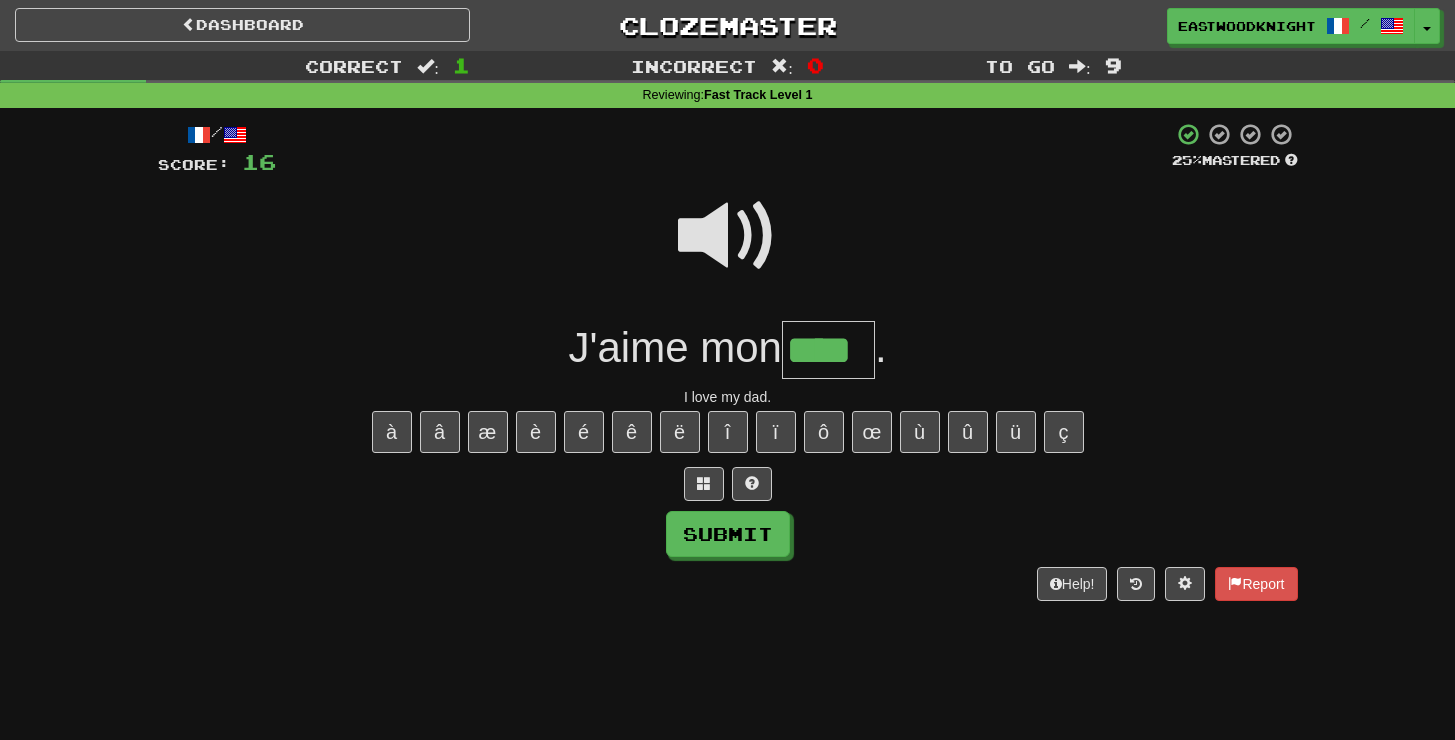 type on "****" 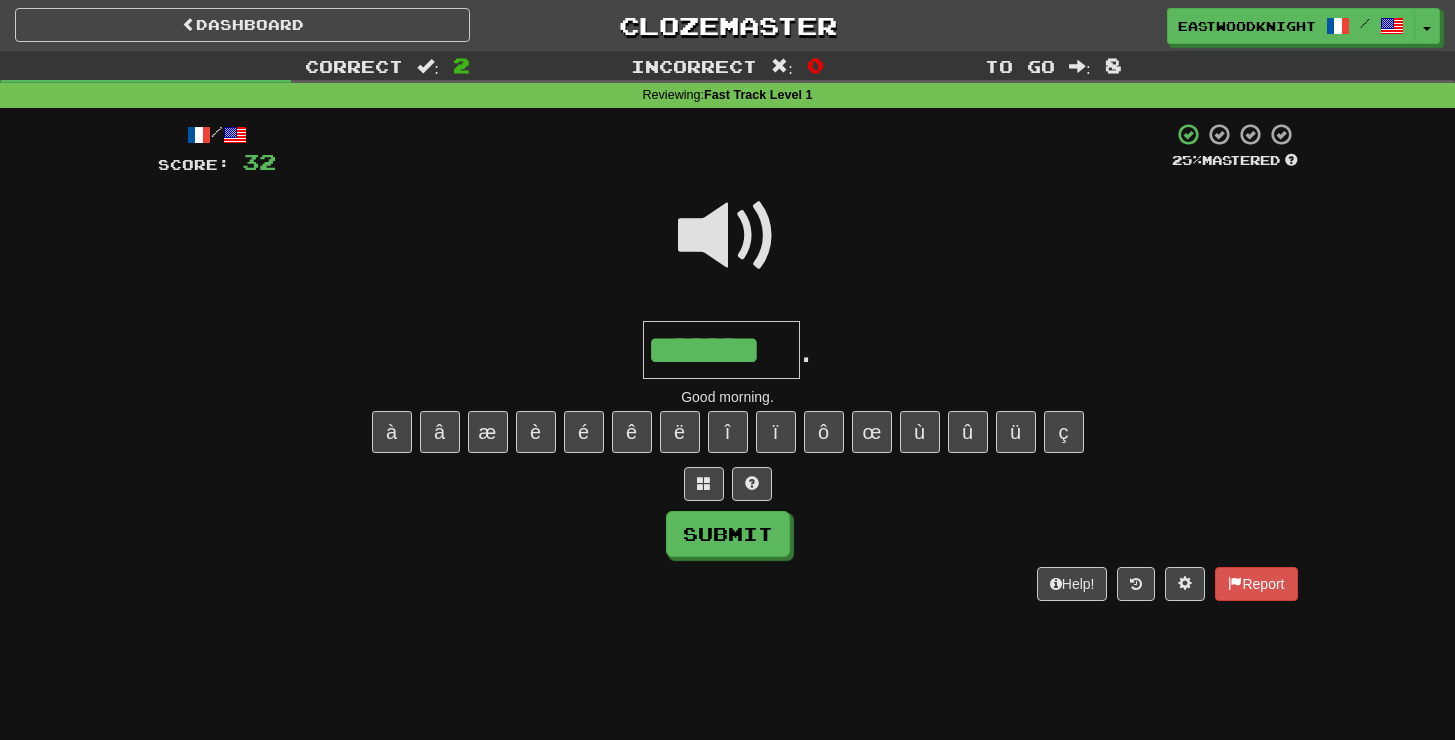 type on "*******" 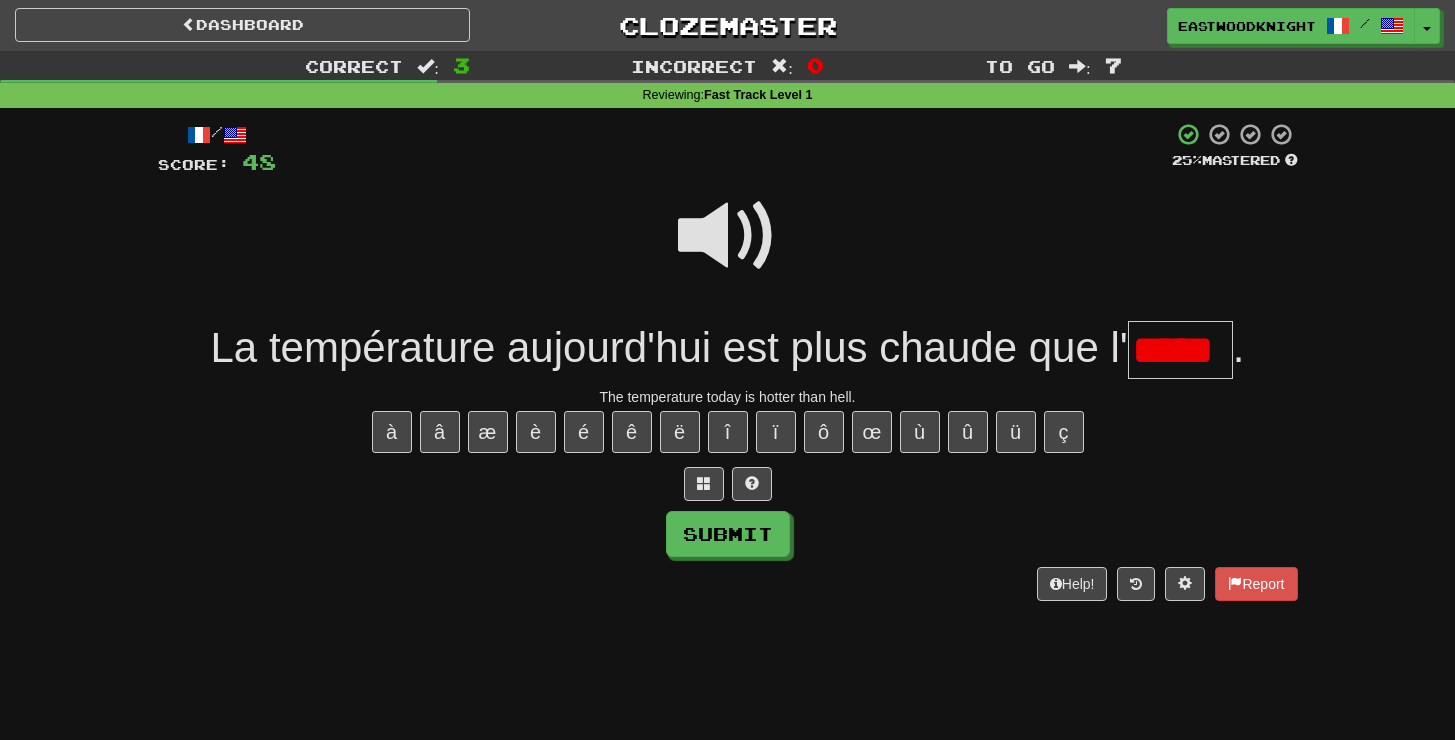 scroll, scrollTop: 0, scrollLeft: 0, axis: both 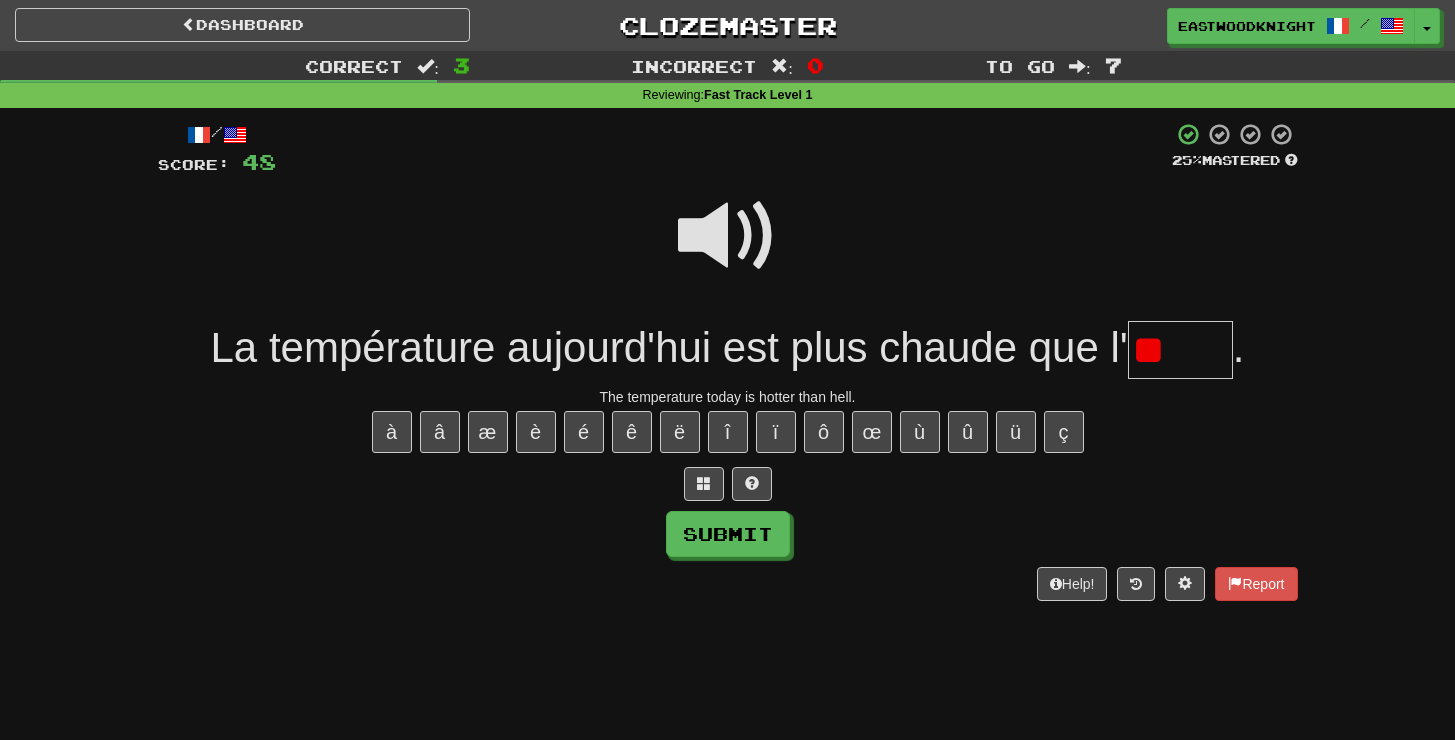 type on "*" 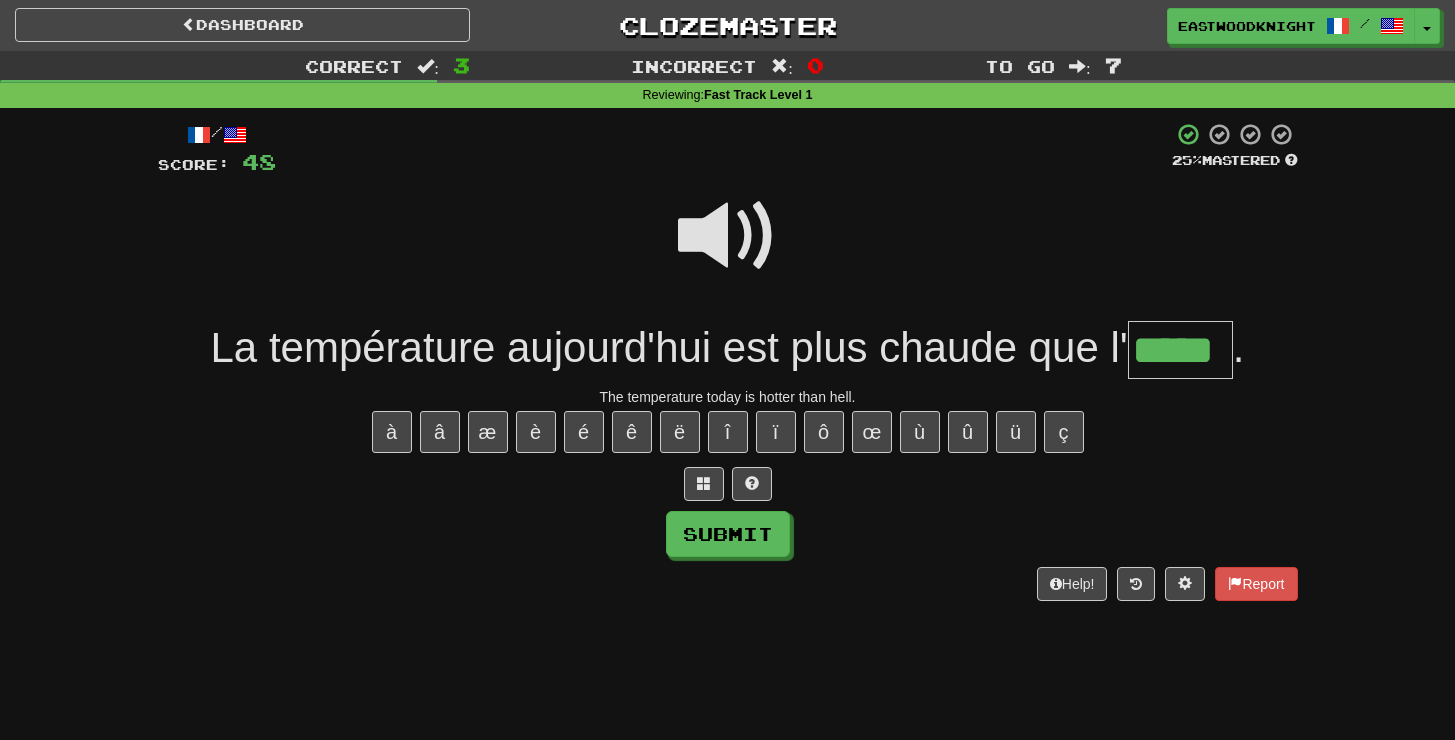 type on "*****" 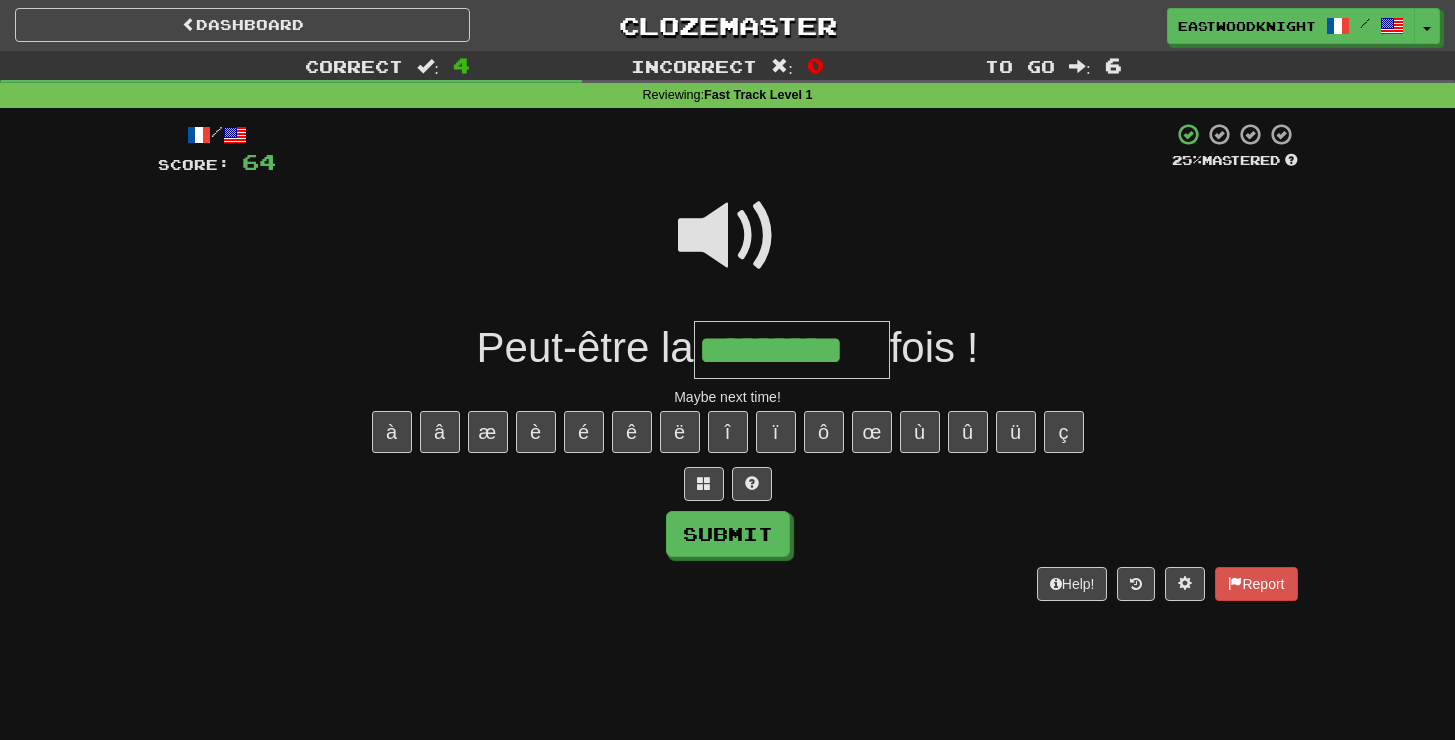 type on "*********" 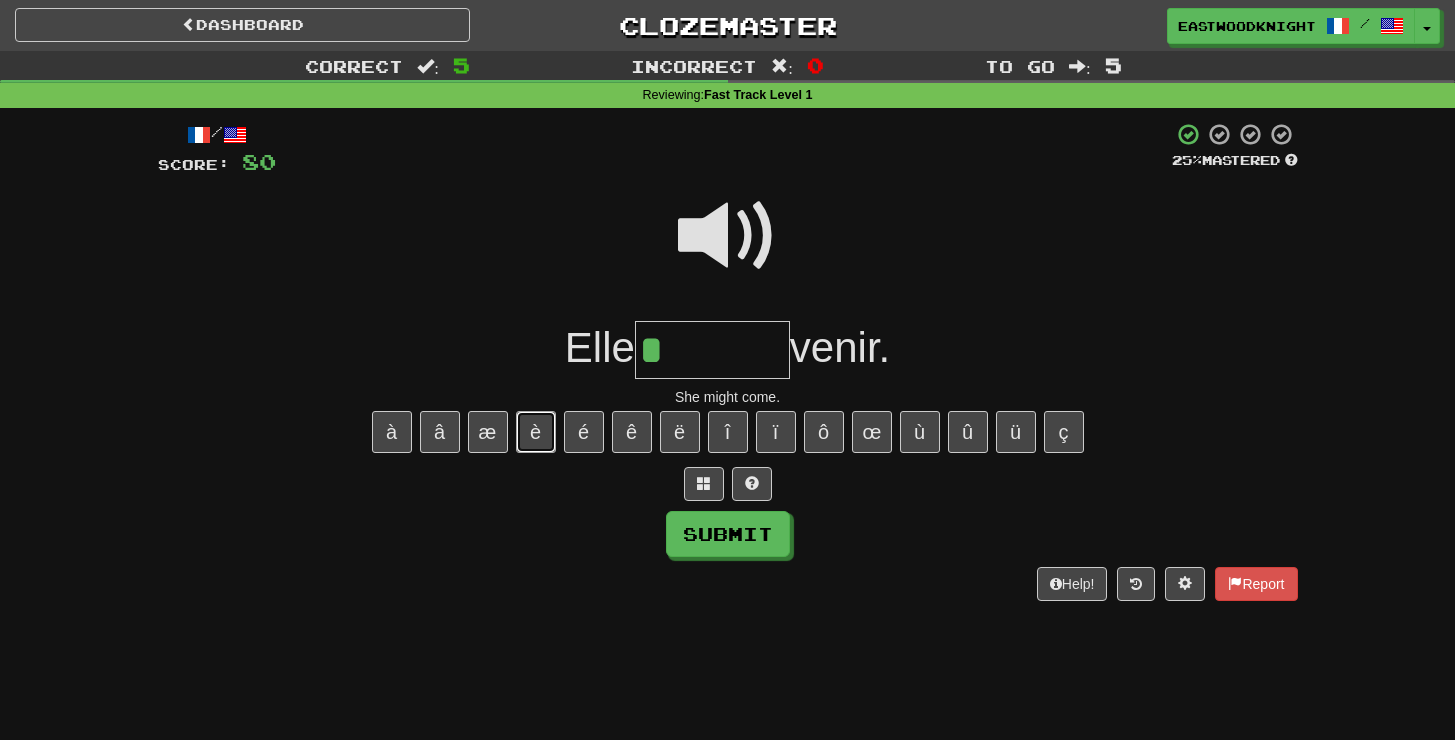 click on "è" at bounding box center (536, 432) 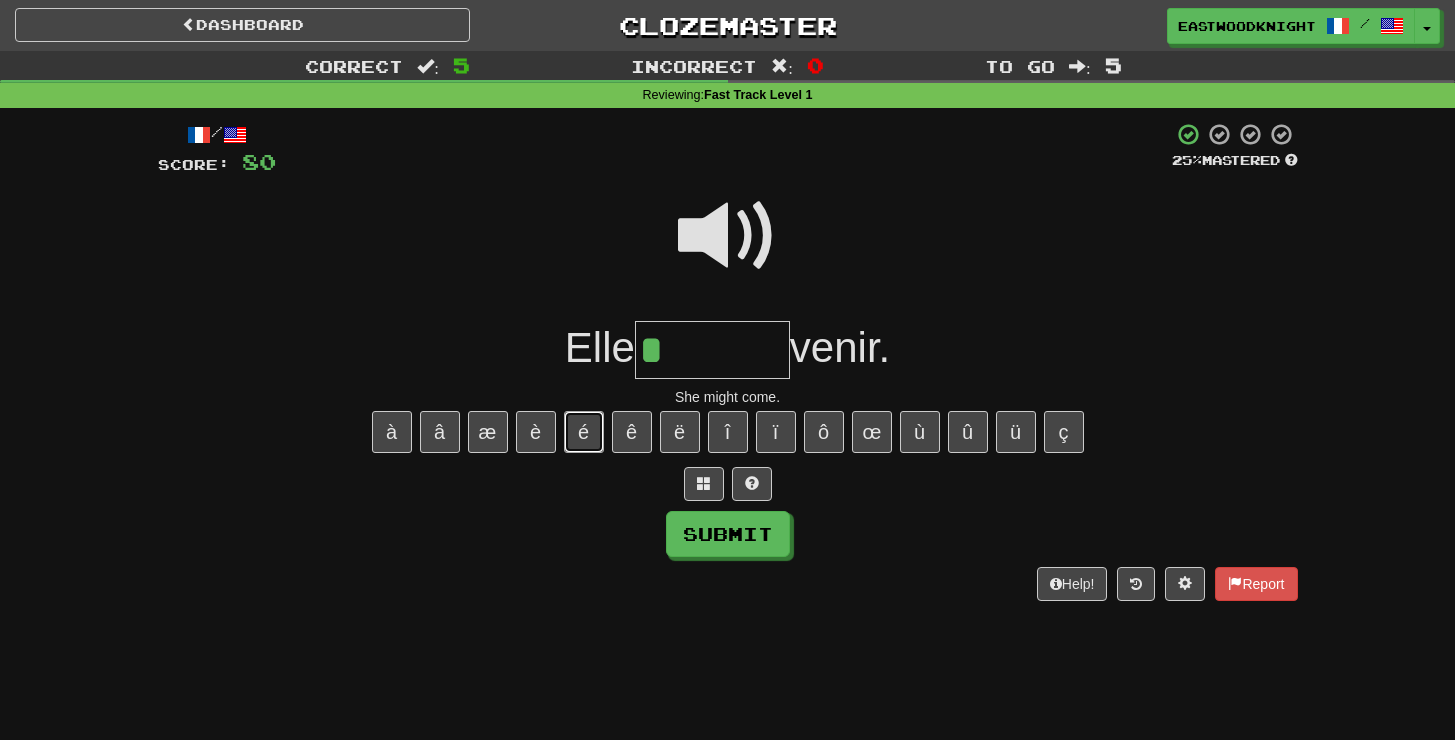 click on "é" at bounding box center [584, 432] 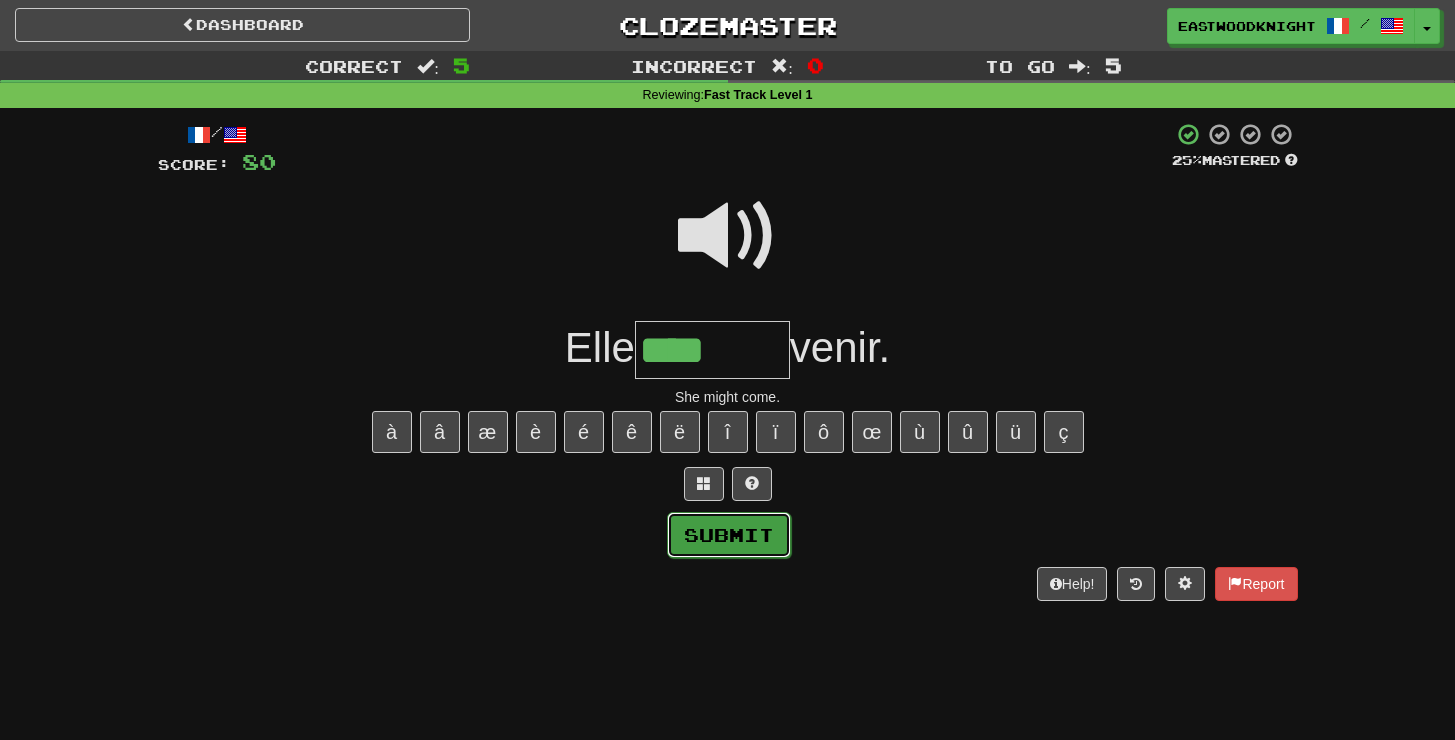 click on "Submit" at bounding box center [729, 535] 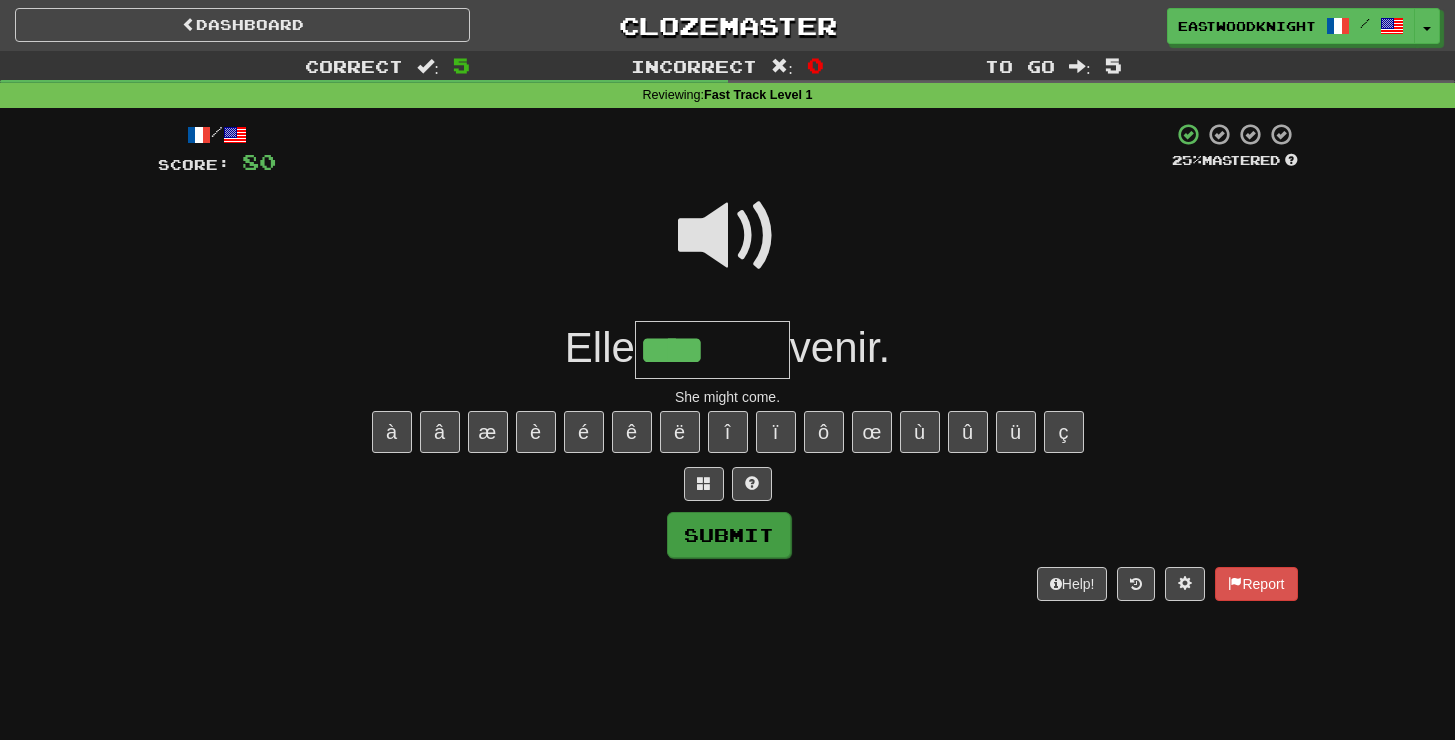 type on "********" 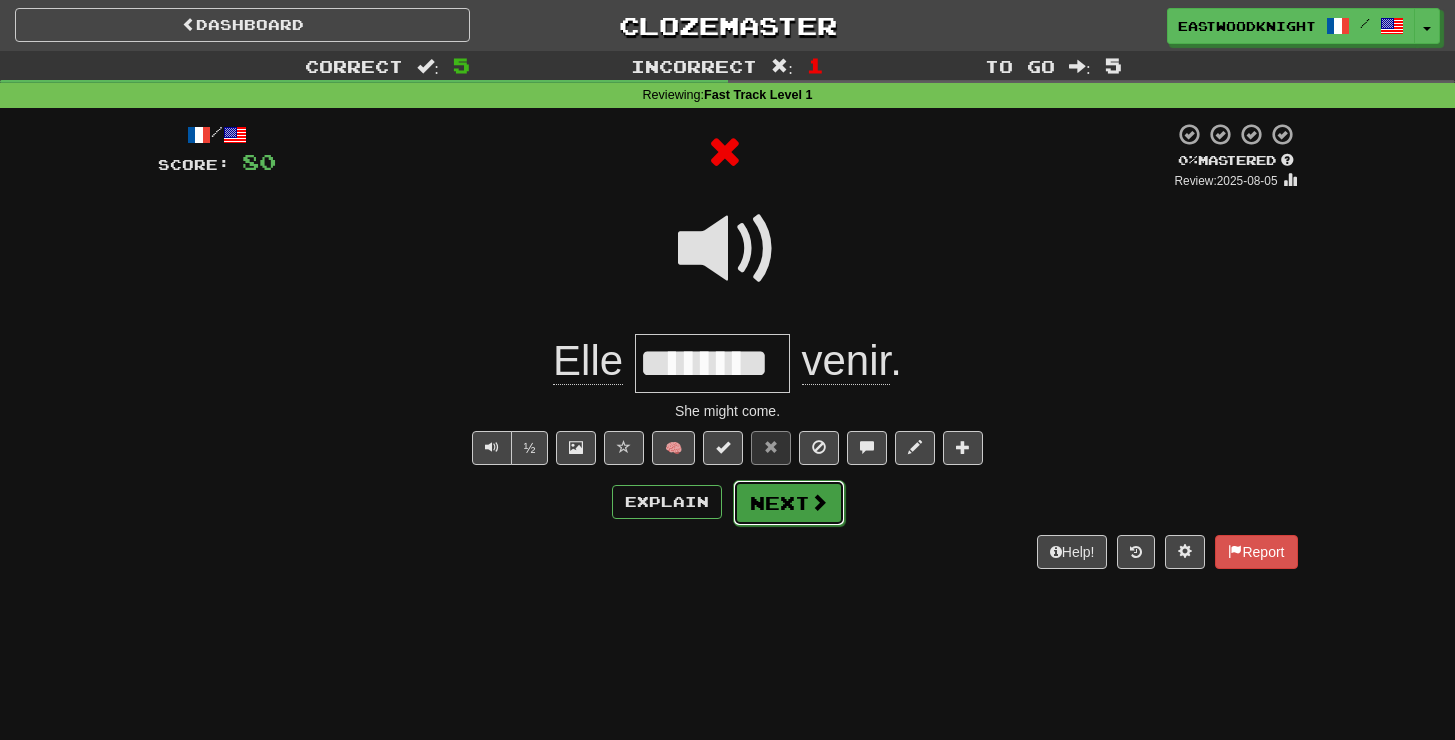 click on "Next" at bounding box center [789, 503] 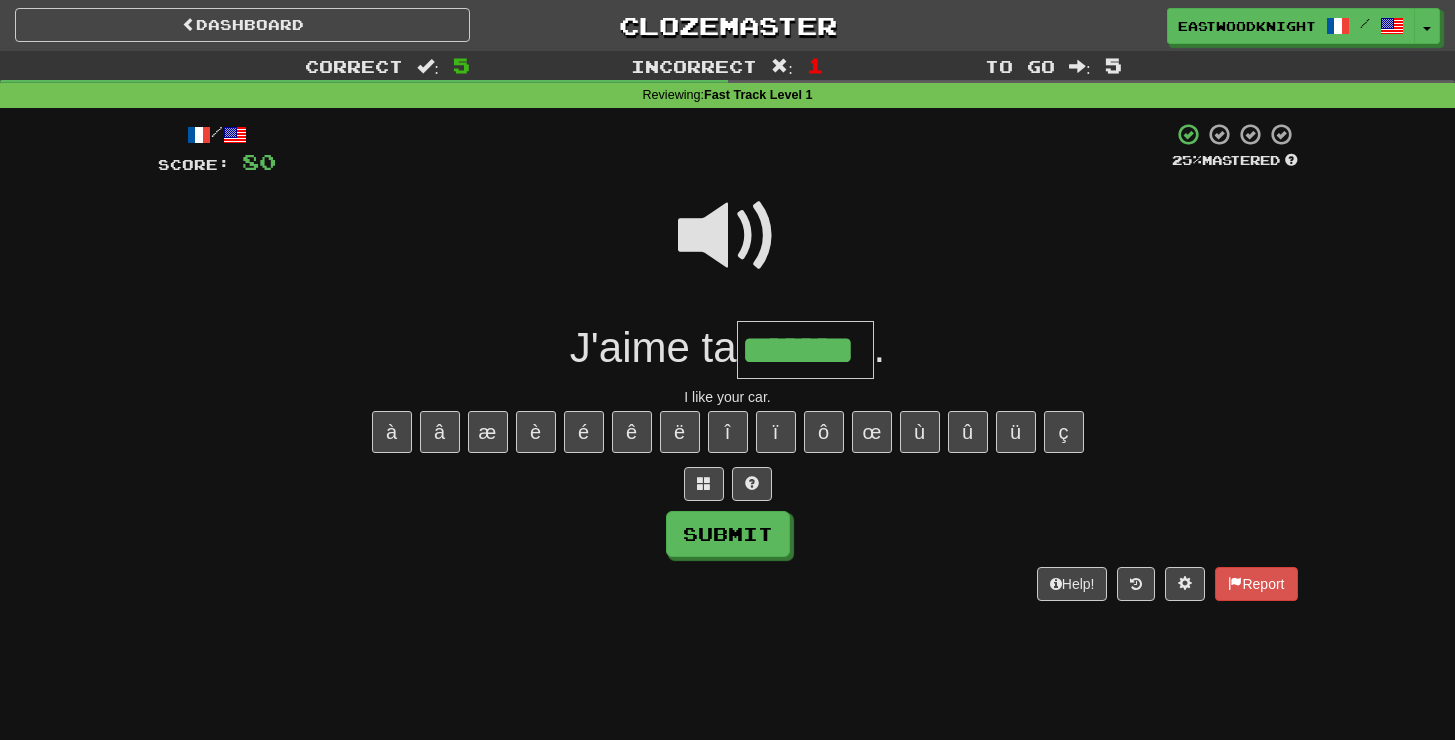 type on "*******" 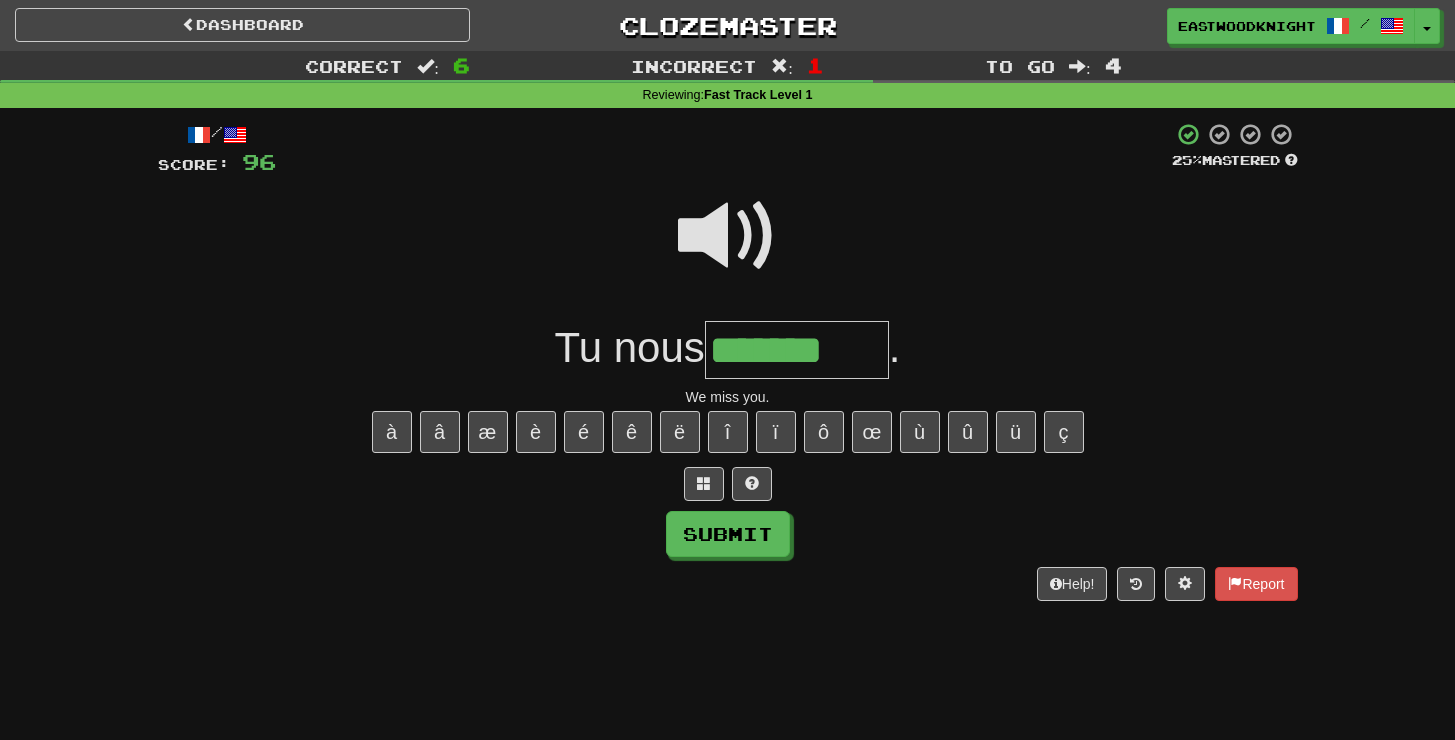 type on "*******" 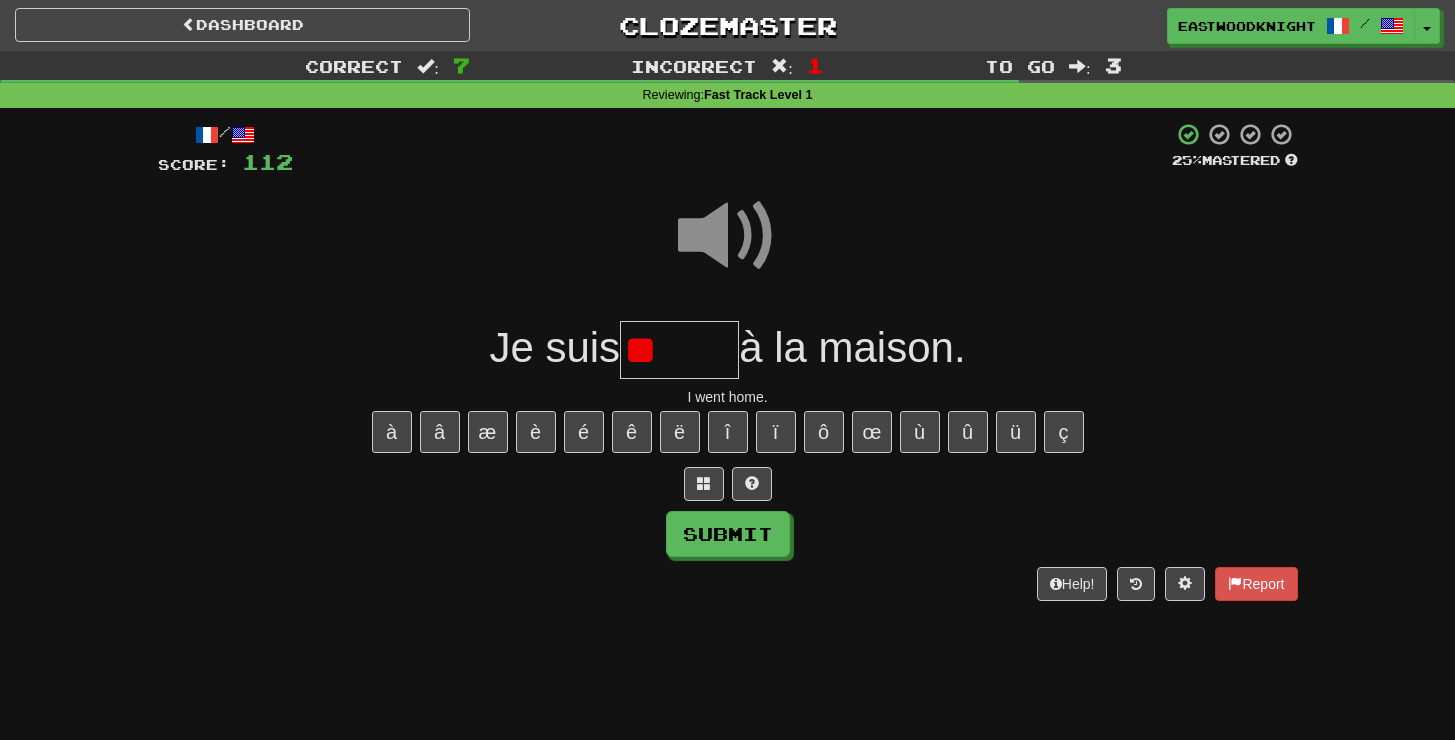type on "*" 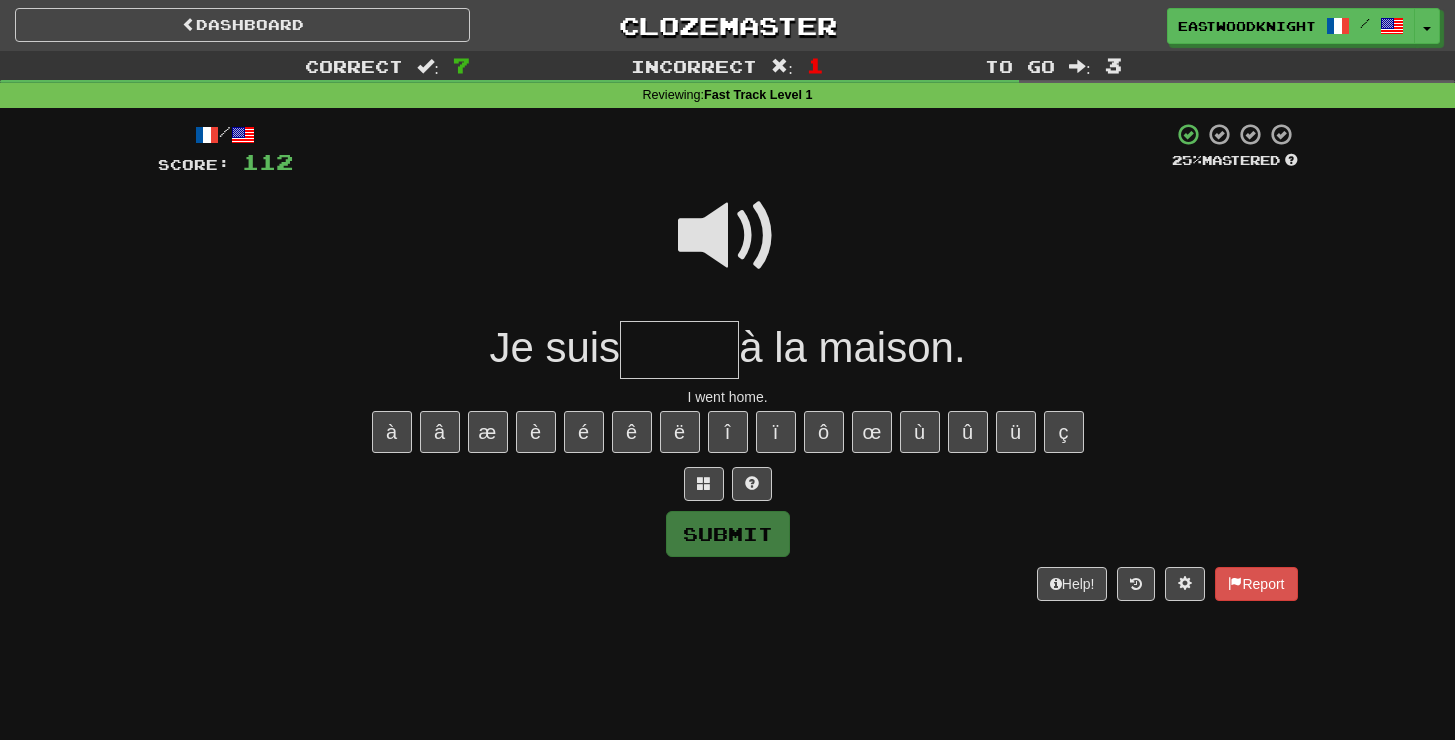 type on "*" 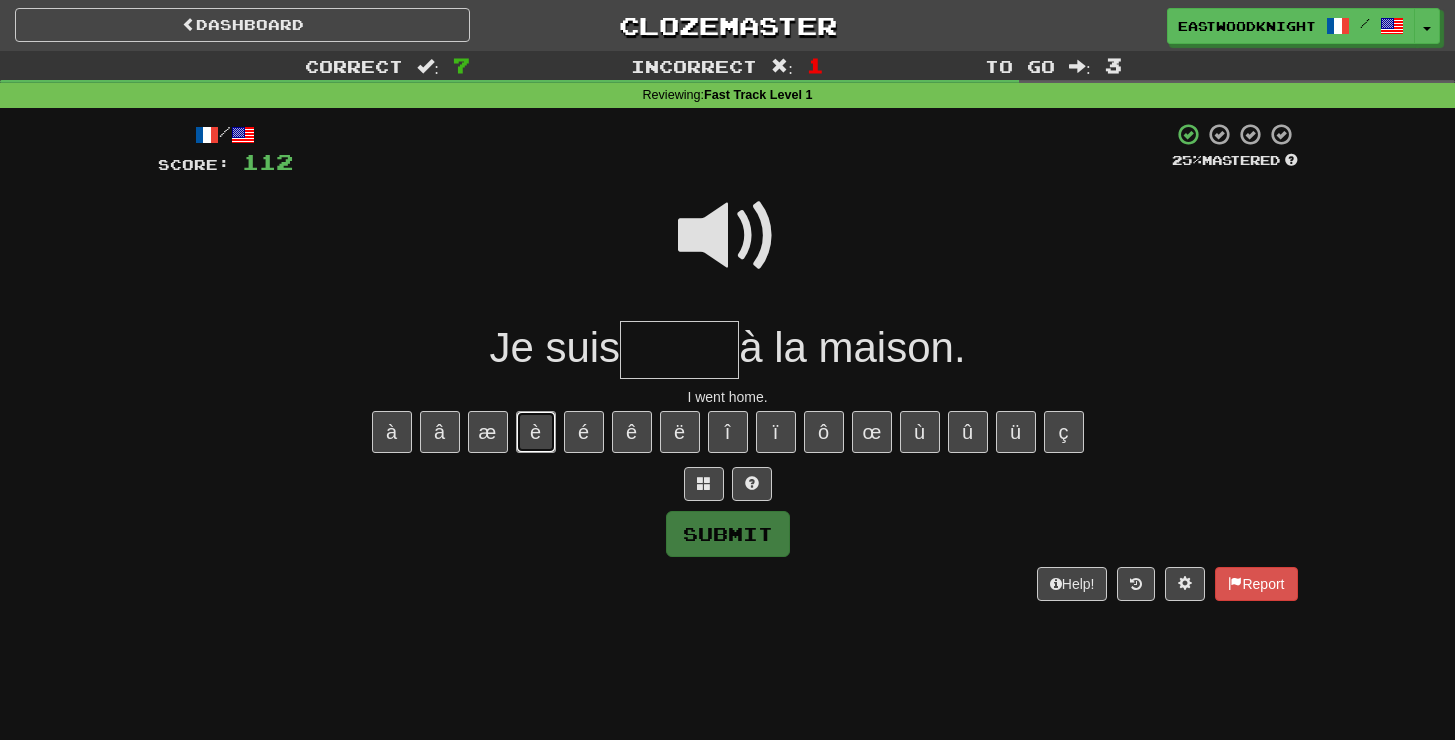 click on "è" at bounding box center [536, 432] 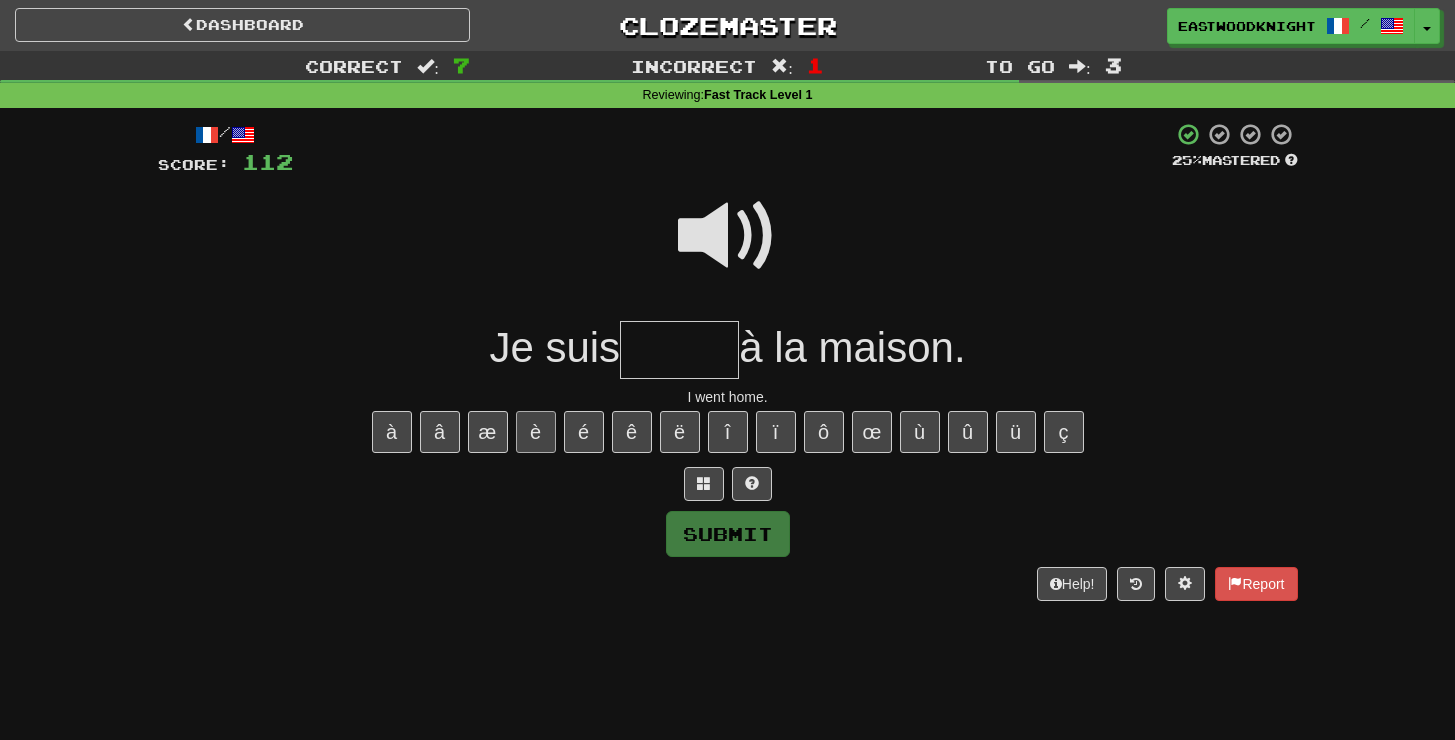 type on "*" 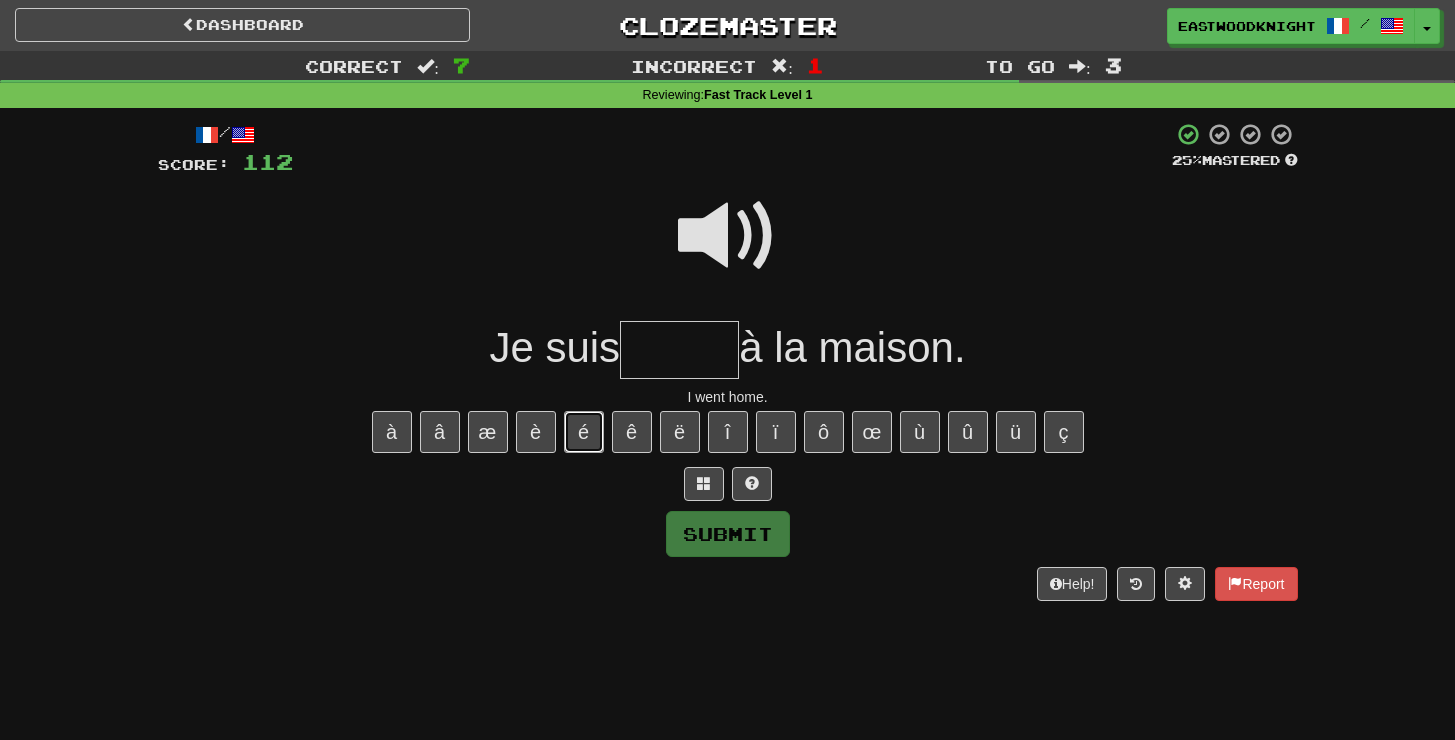 click on "é" at bounding box center (584, 432) 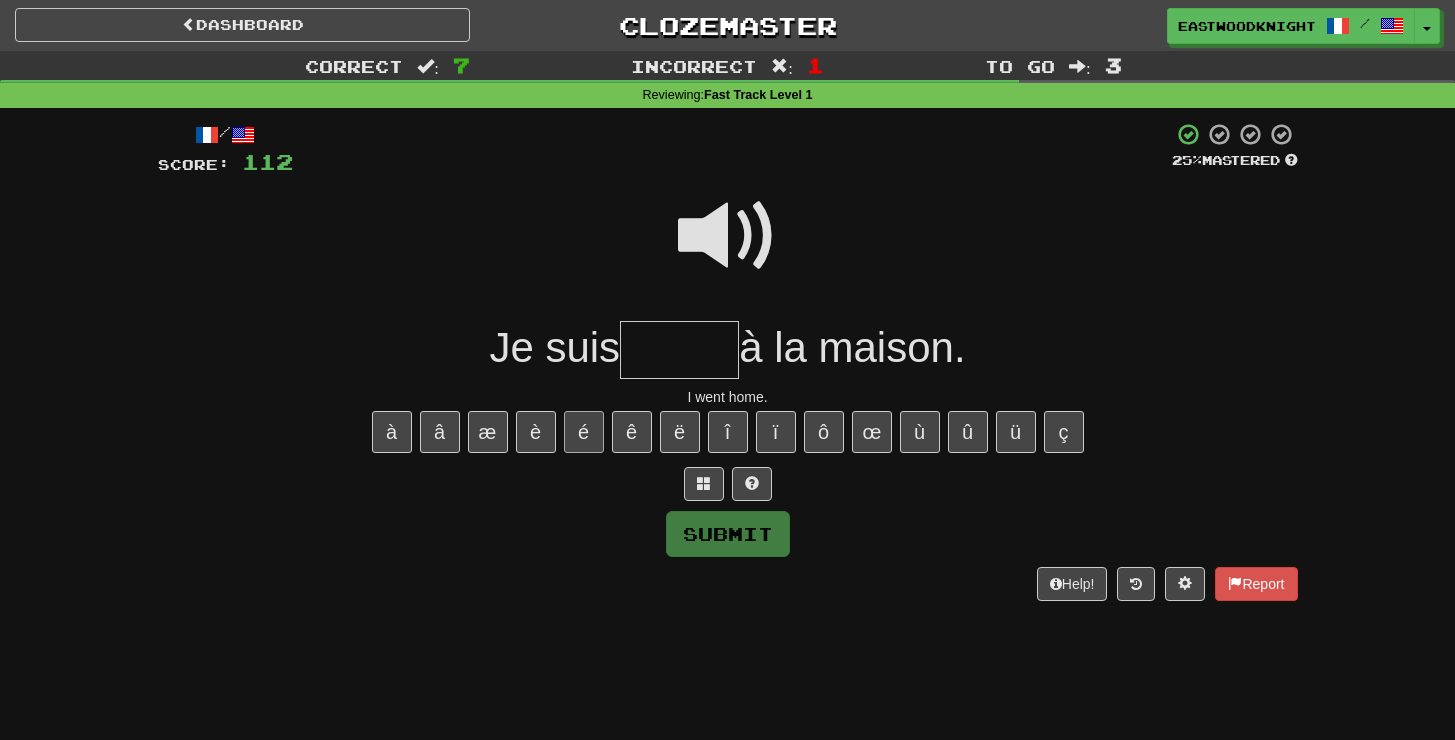 type on "*" 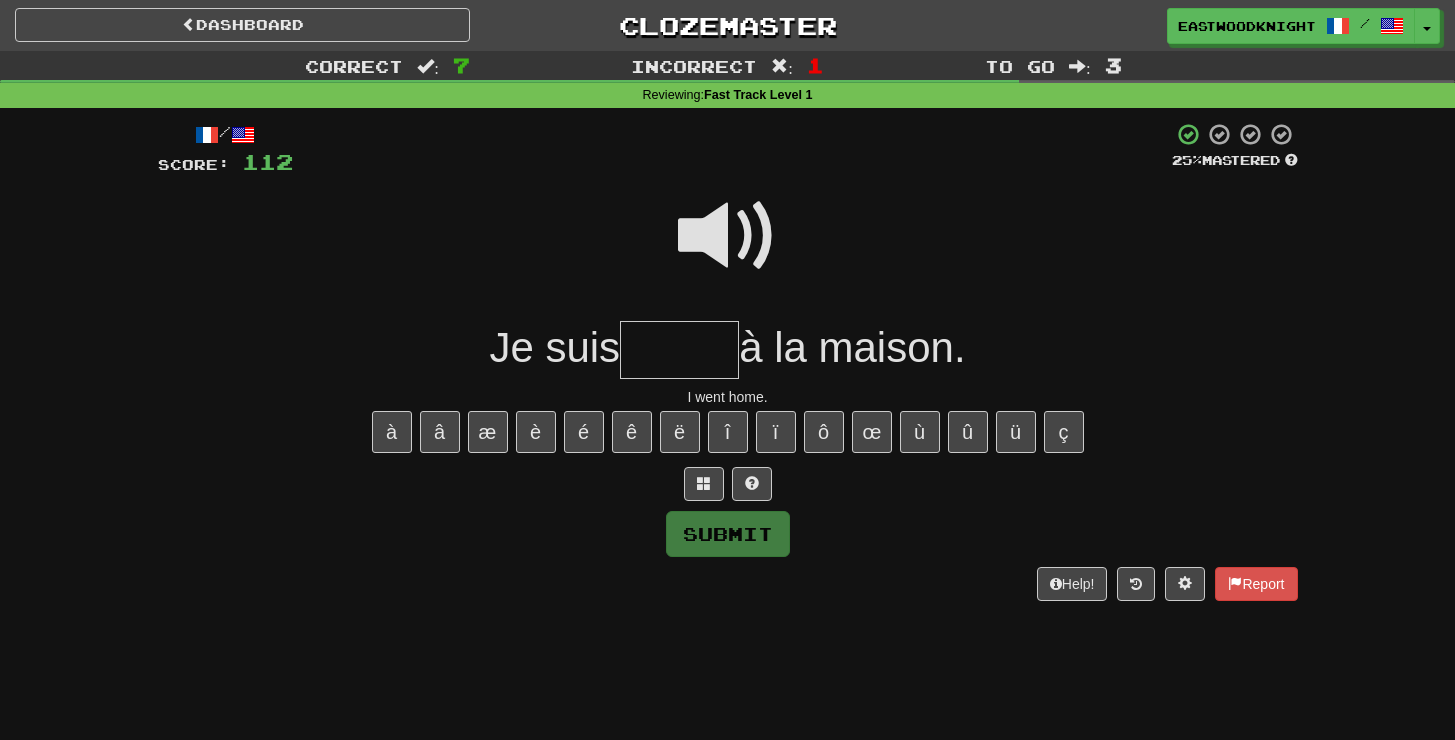 click at bounding box center [728, 236] 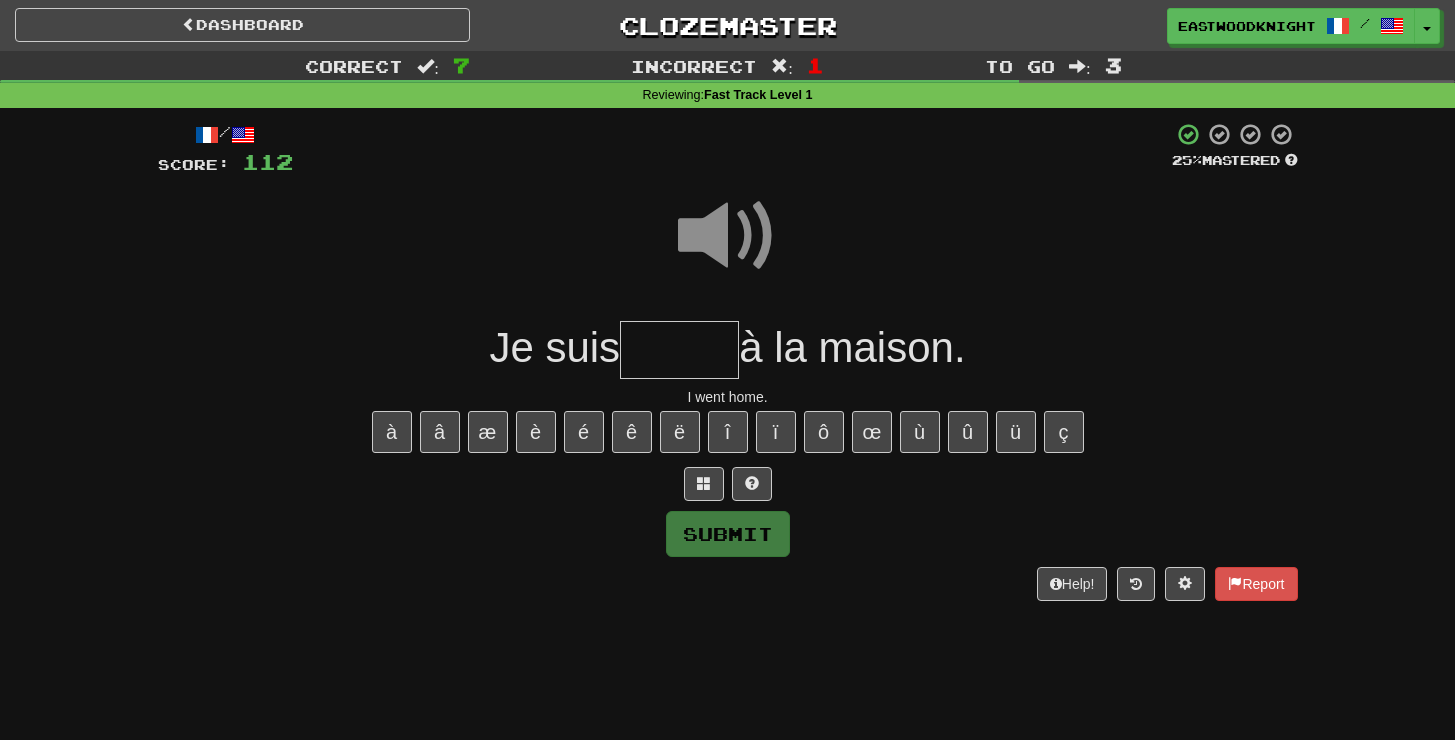 click at bounding box center (679, 350) 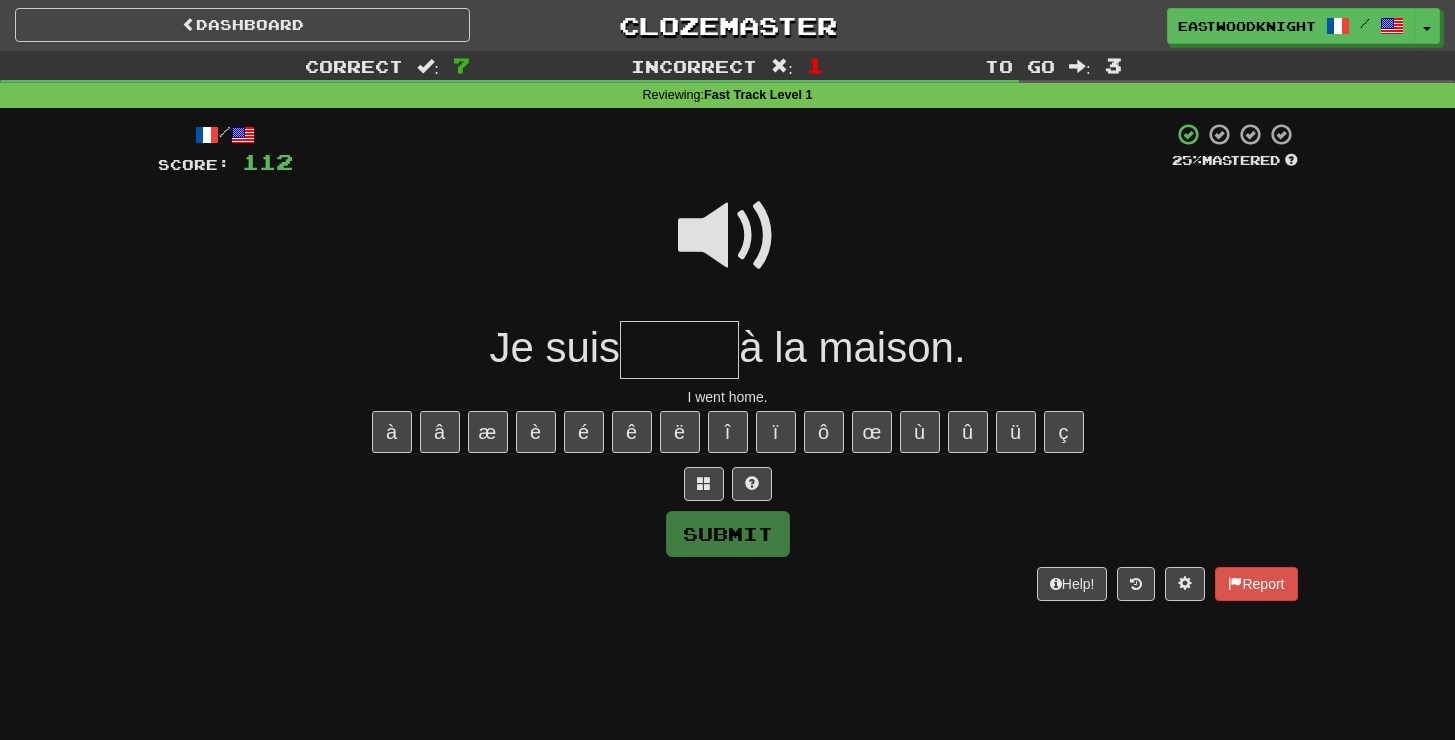 type on "*" 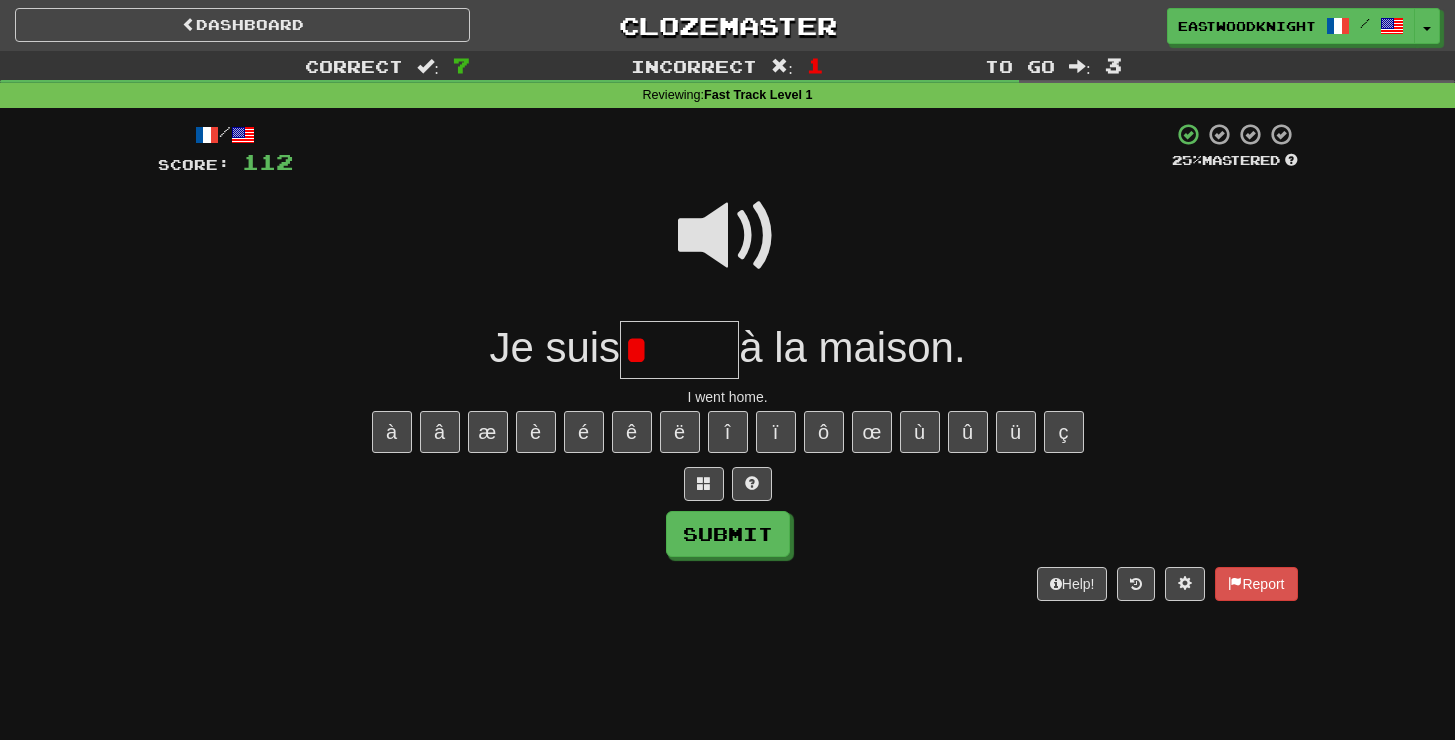 click on "*" at bounding box center [679, 350] 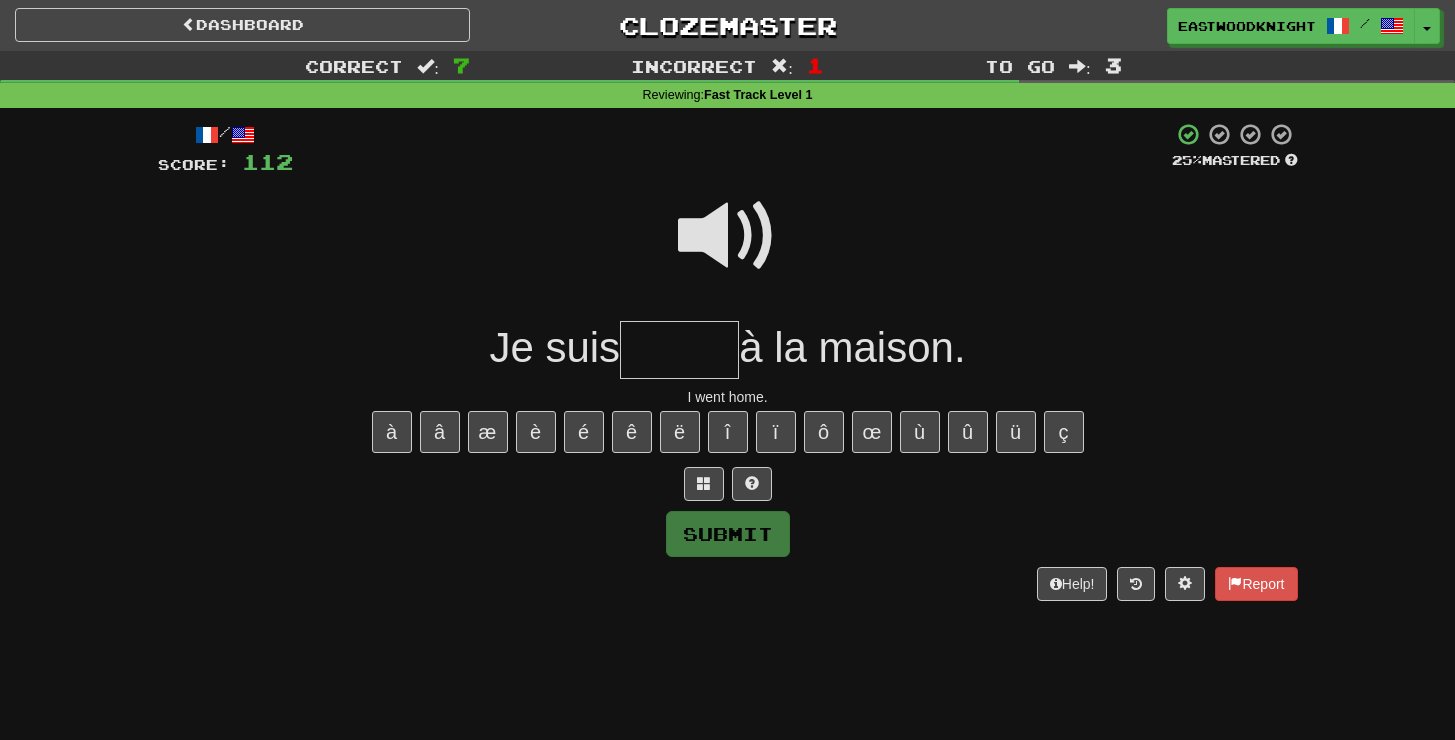 type on "*" 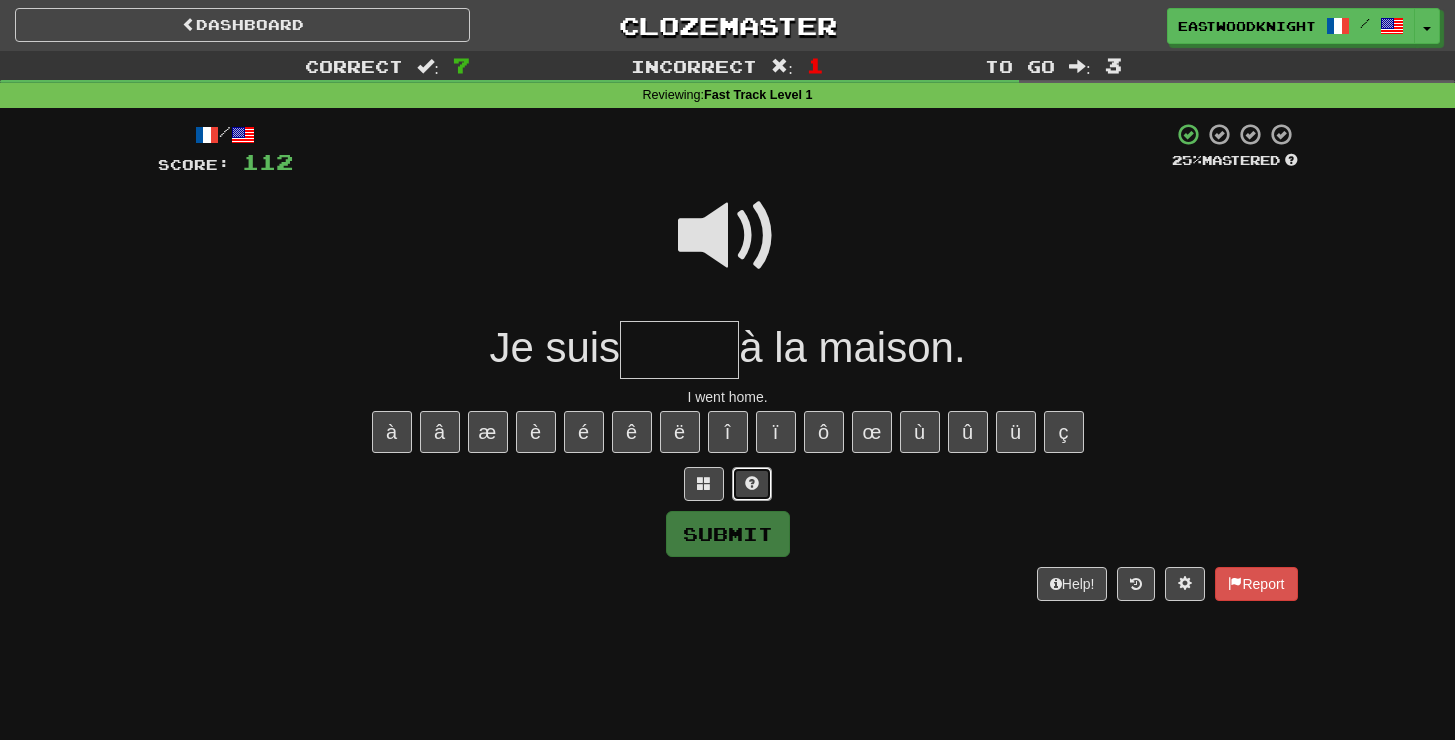 click at bounding box center [752, 484] 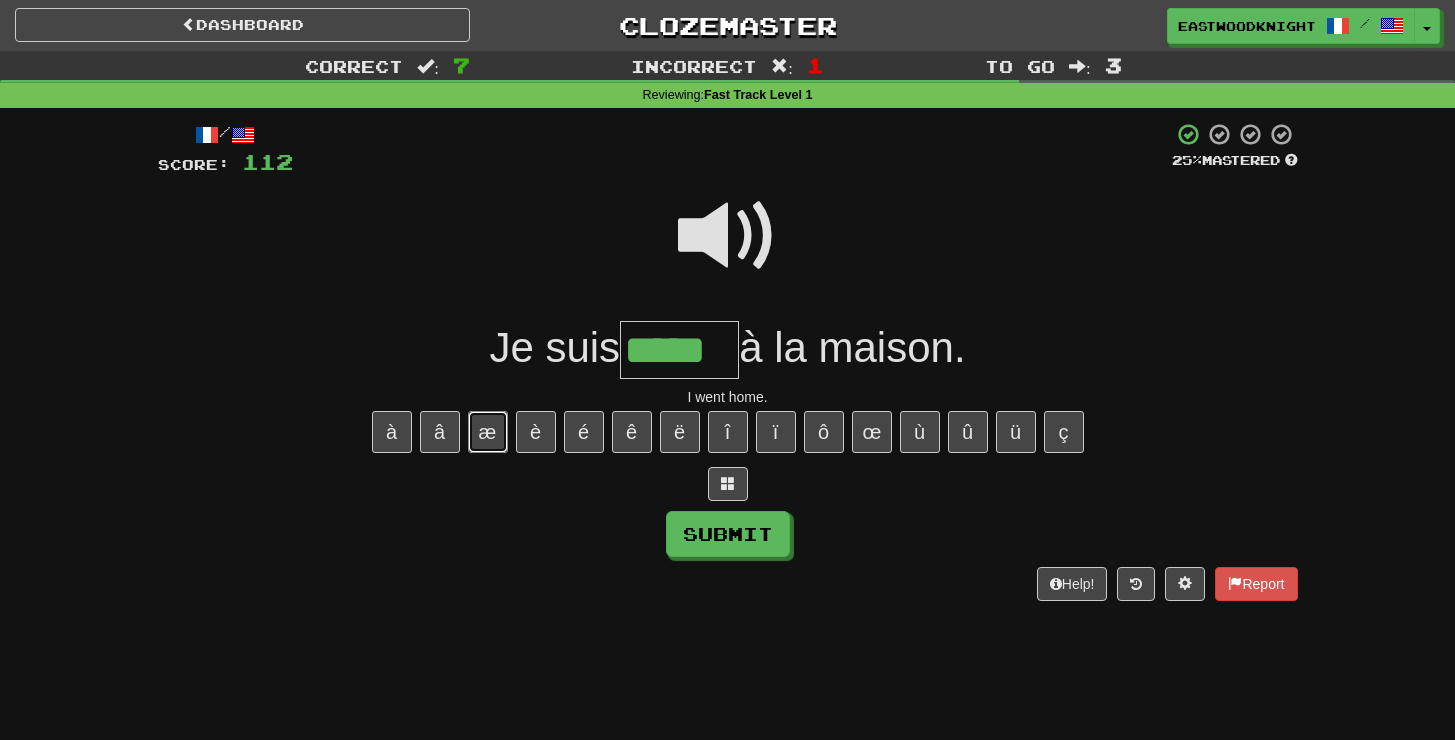 click on "æ" at bounding box center (488, 432) 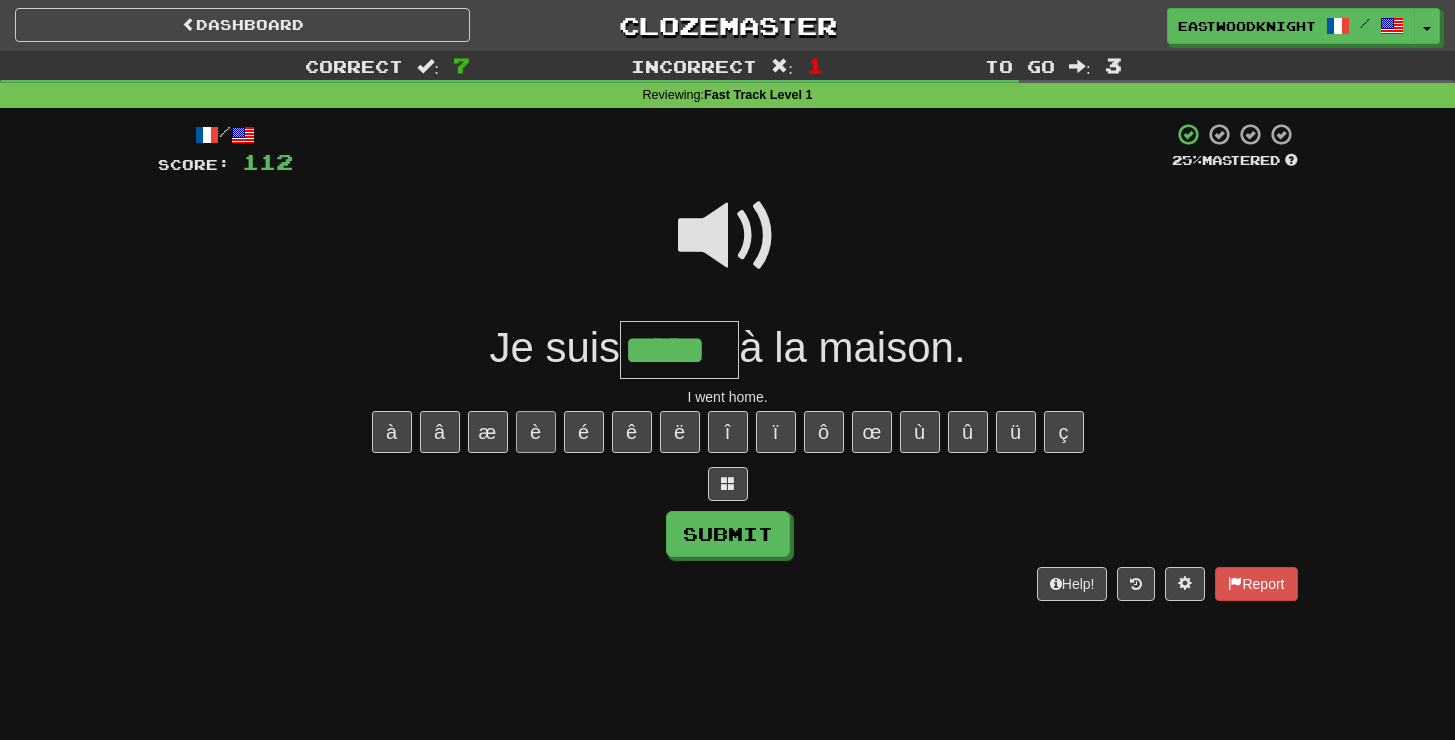 scroll, scrollTop: 0, scrollLeft: 0, axis: both 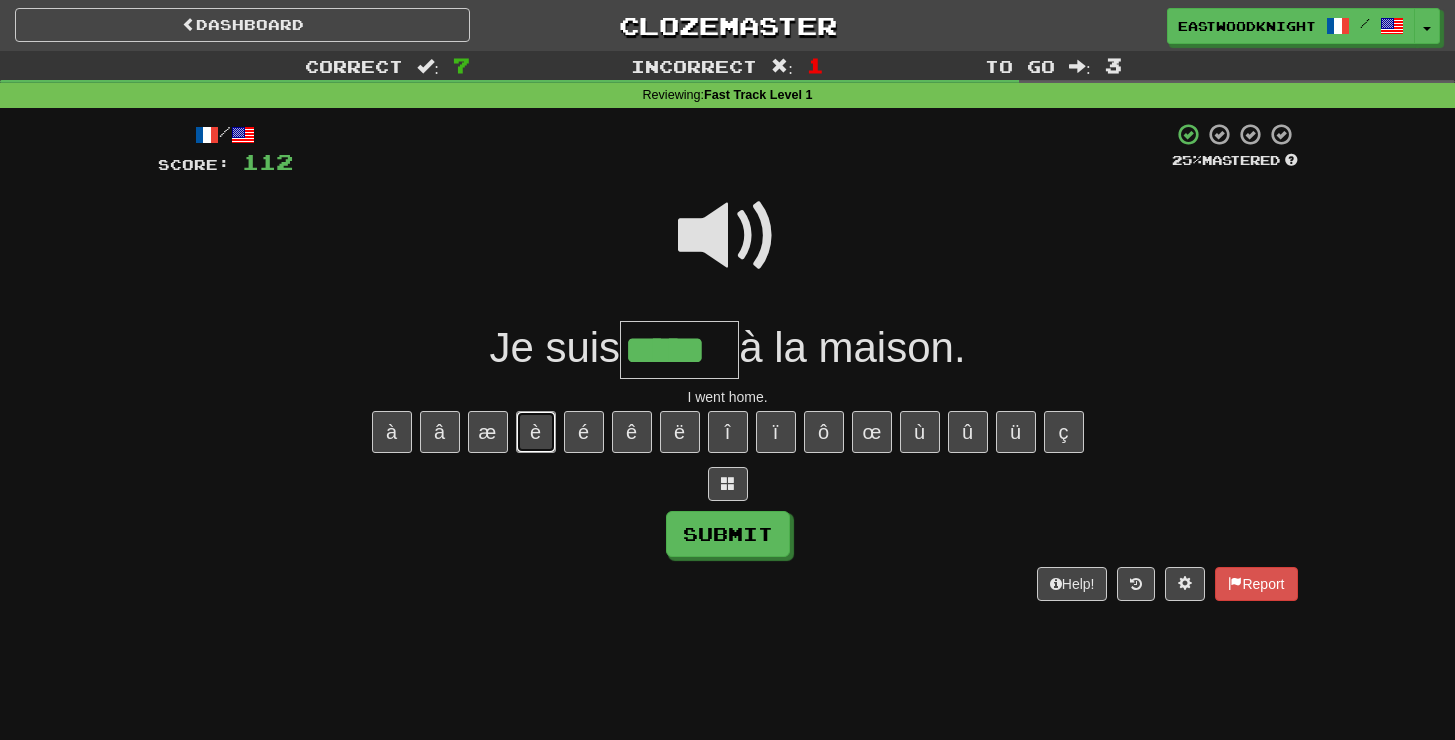 click on "è" at bounding box center [536, 432] 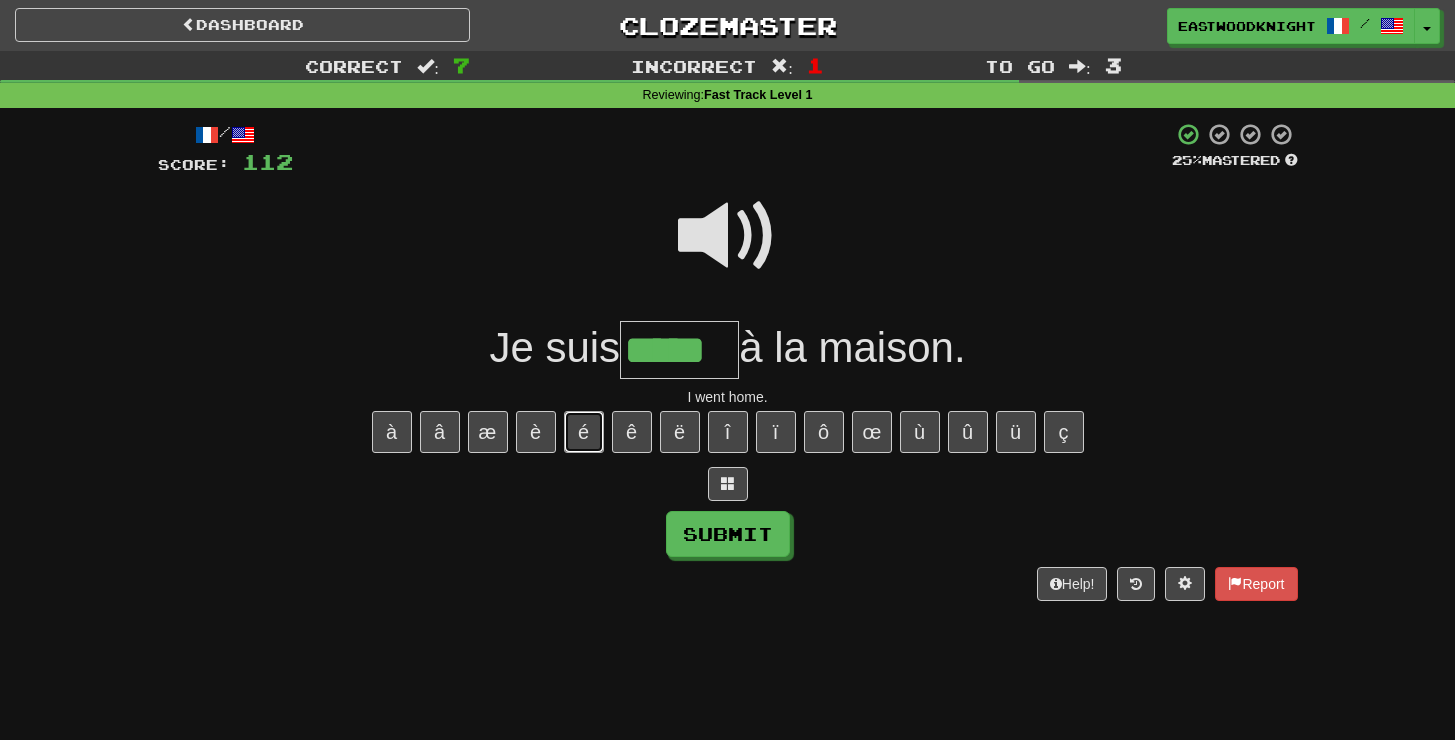 click on "é" at bounding box center (584, 432) 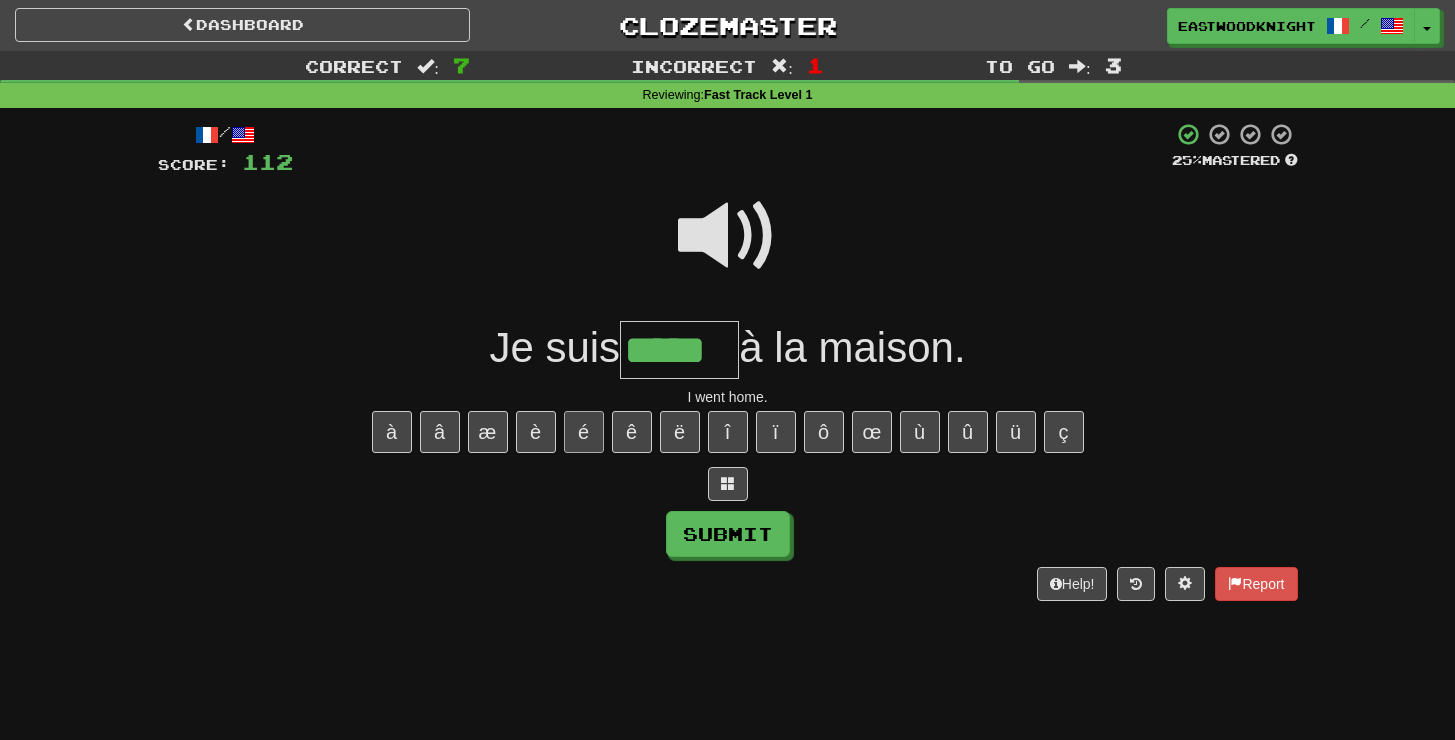 type on "******" 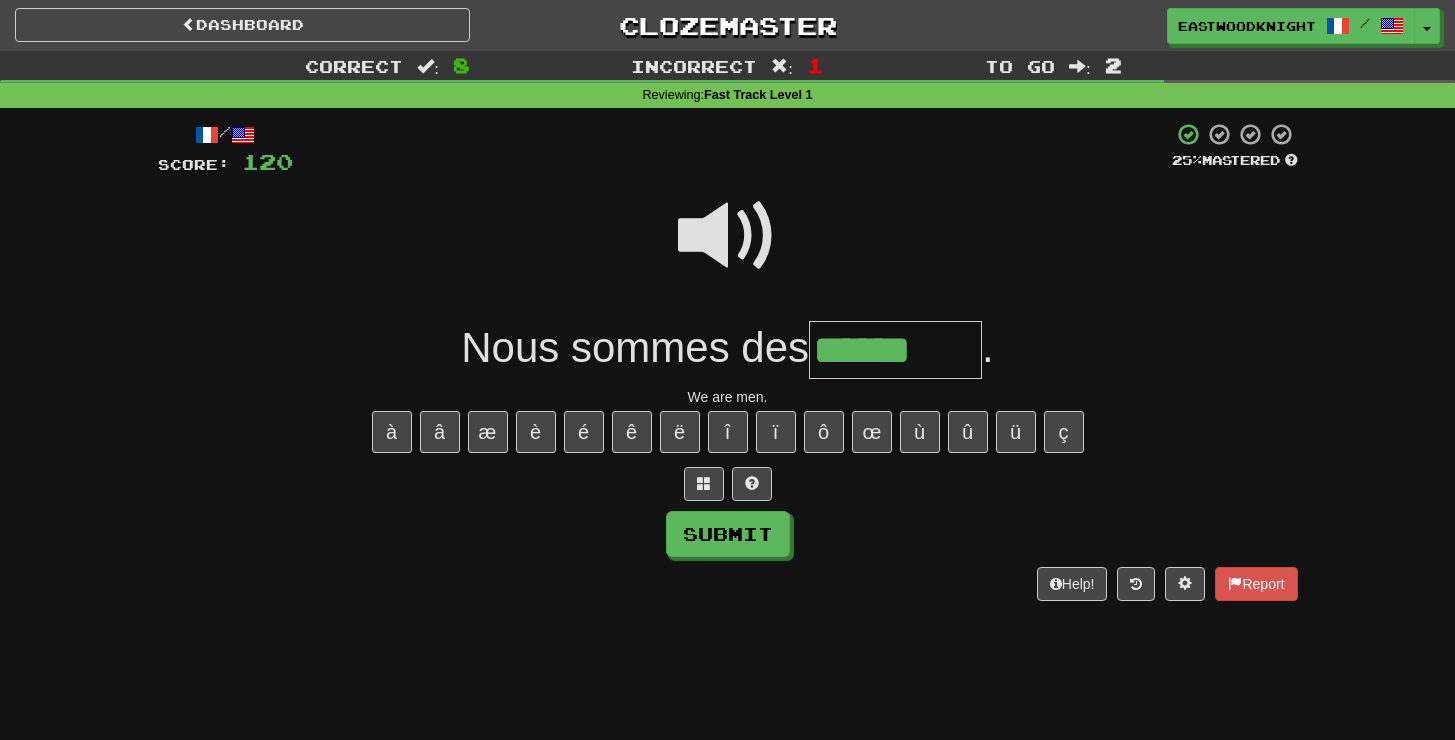 type on "******" 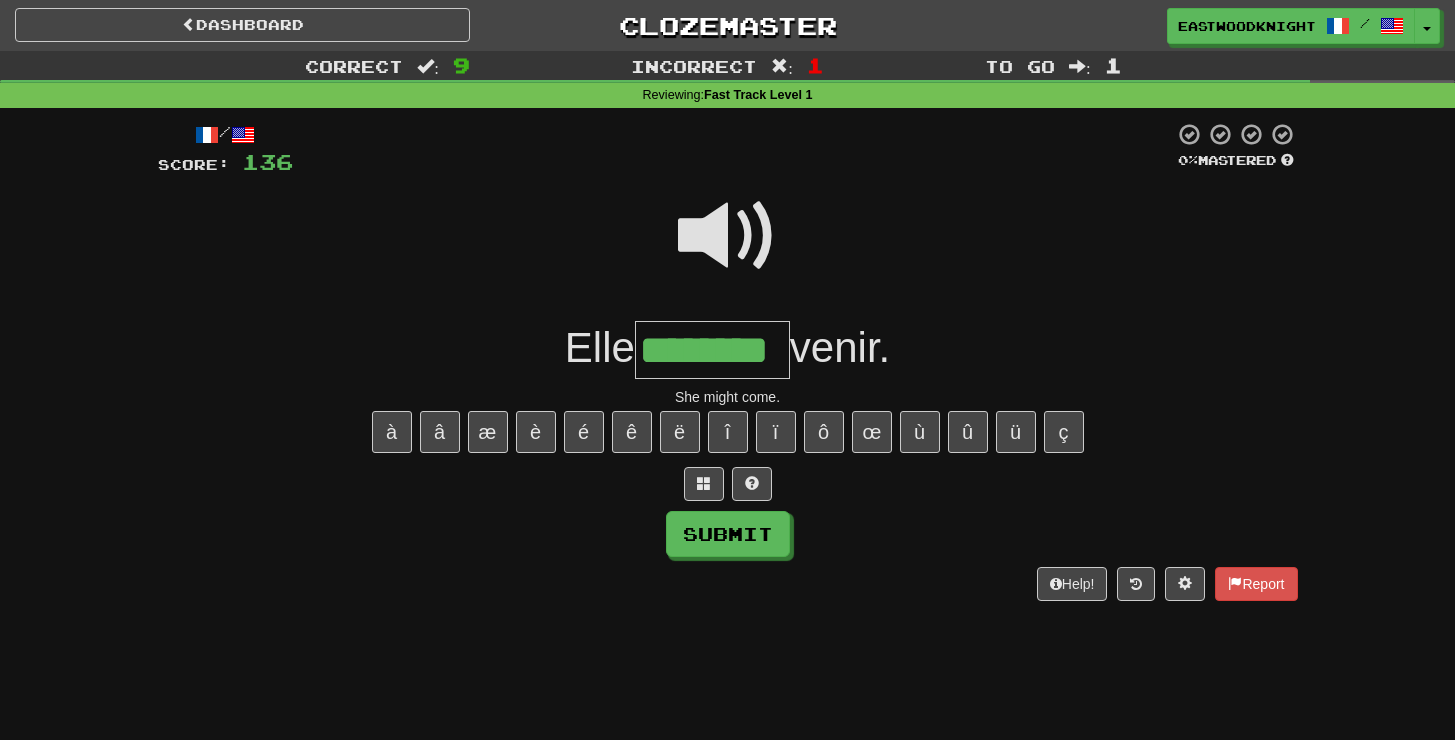 type on "********" 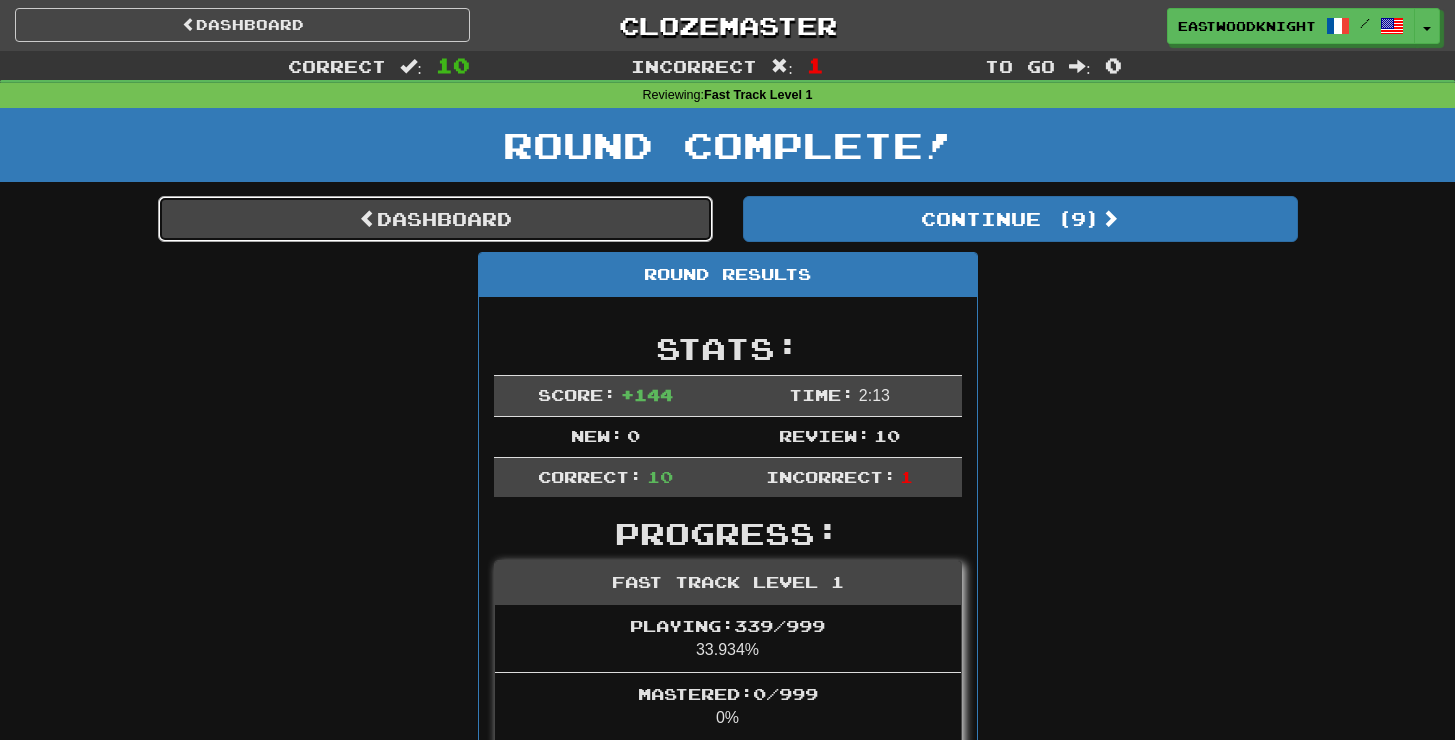 click on "Dashboard" at bounding box center [435, 219] 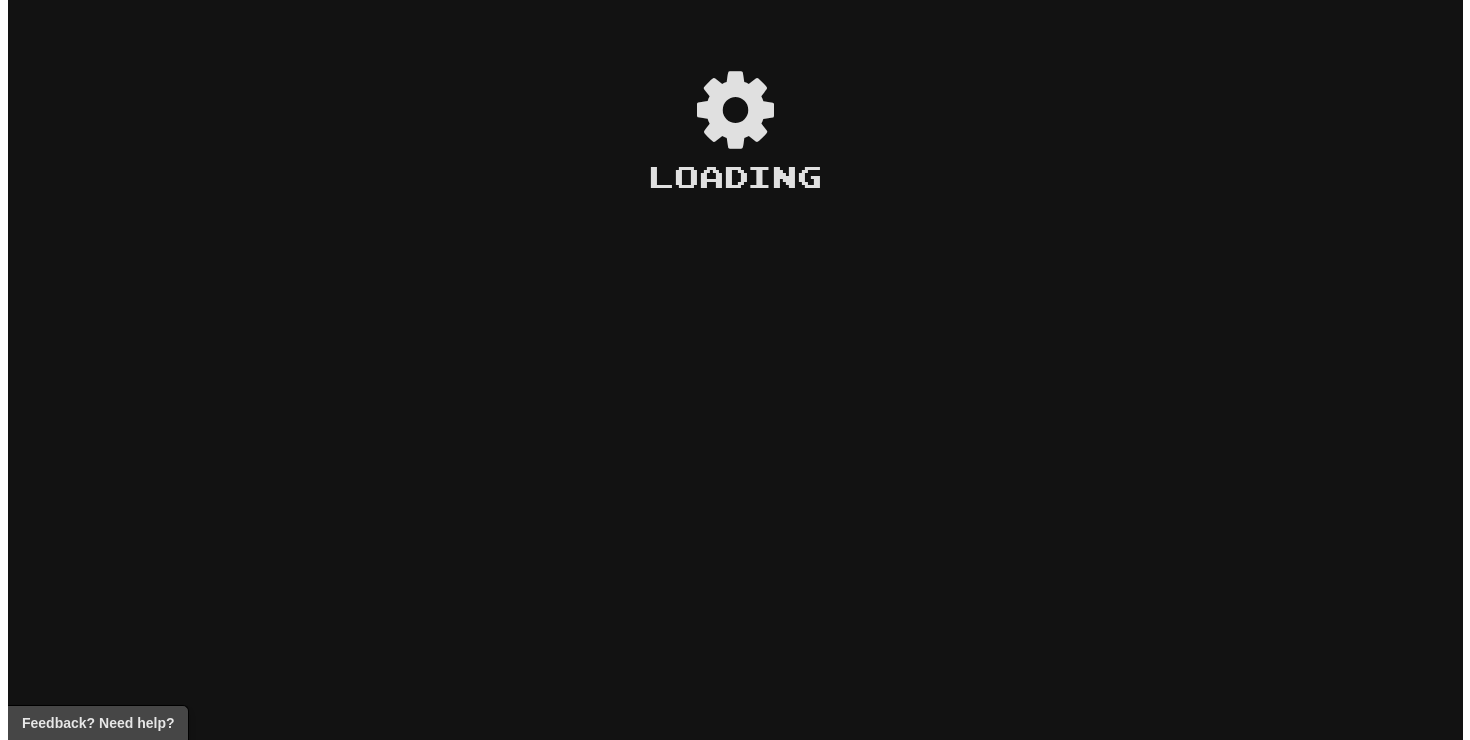 scroll, scrollTop: 0, scrollLeft: 0, axis: both 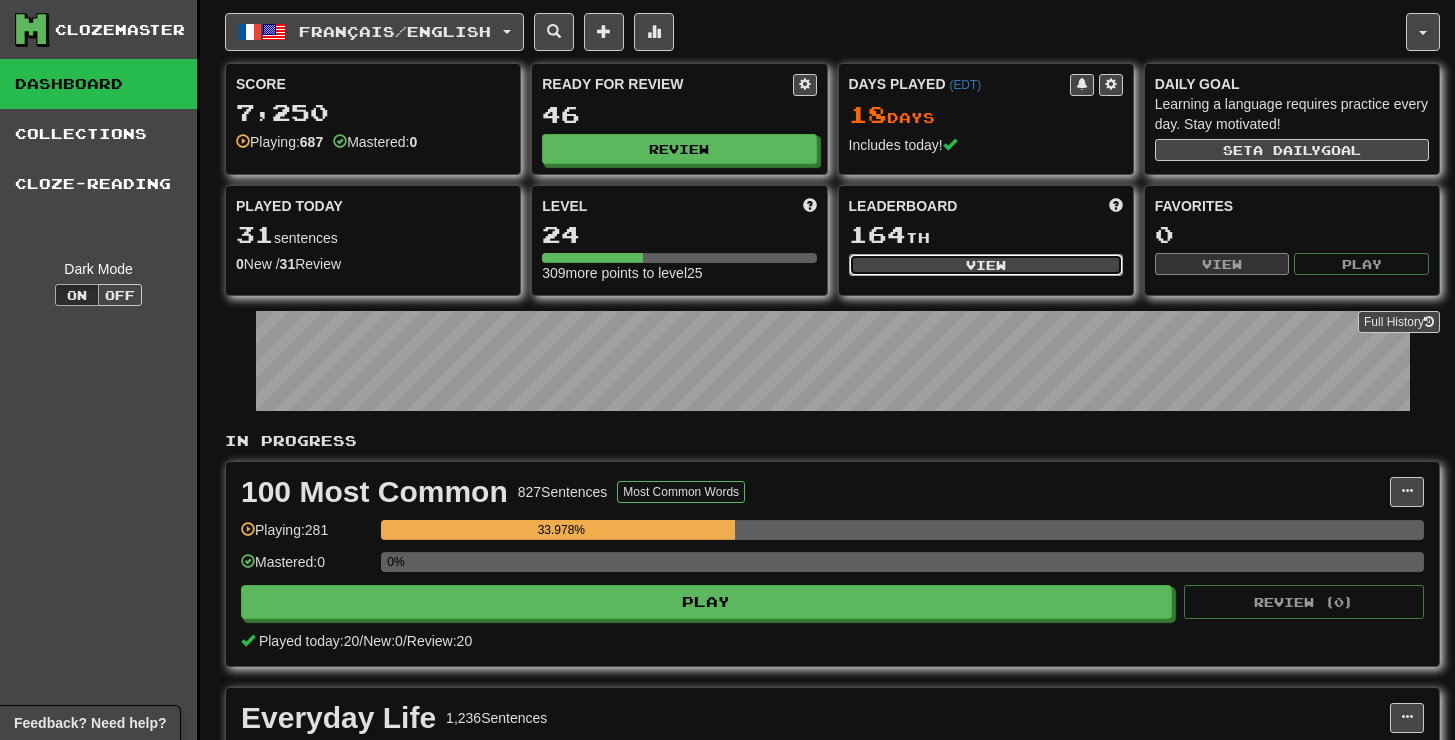 click on "View" at bounding box center (986, 265) 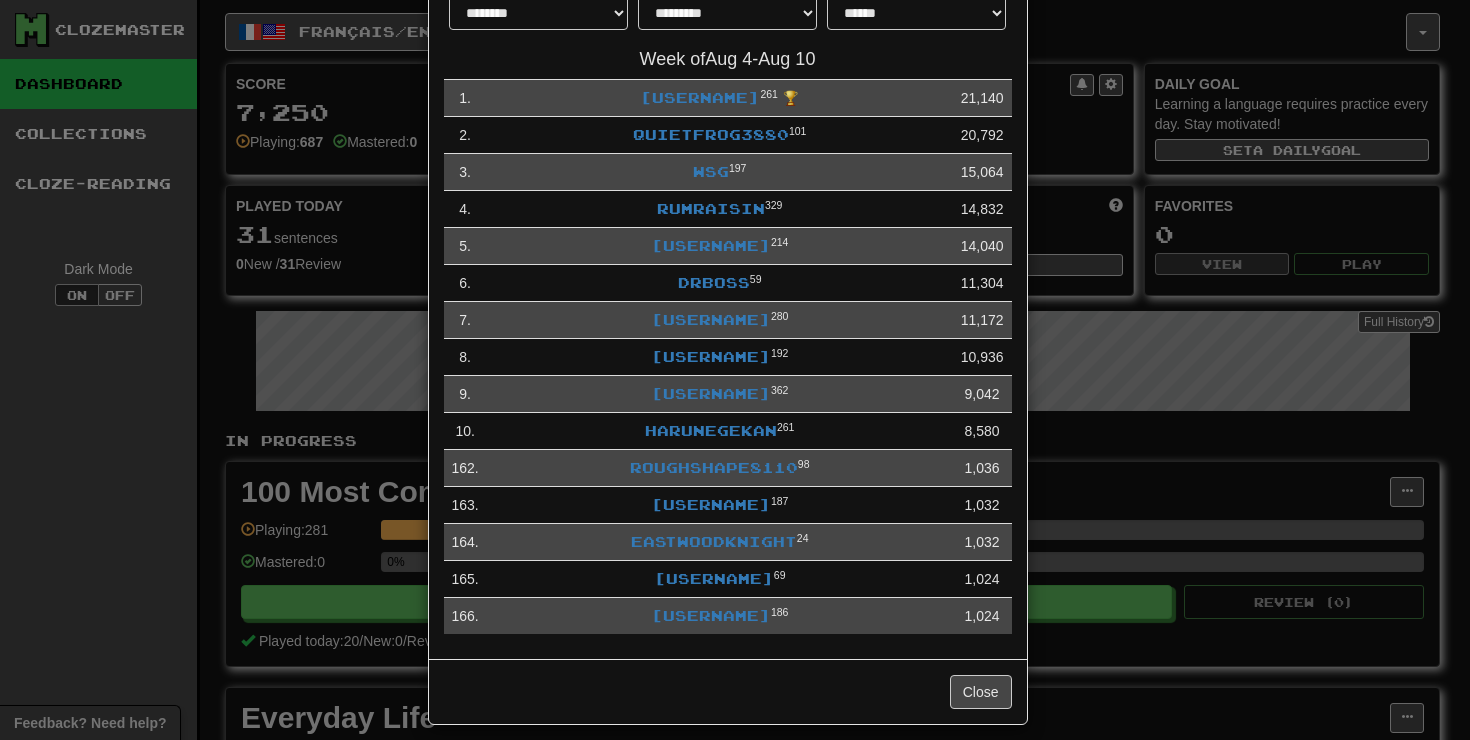 scroll, scrollTop: 121, scrollLeft: 0, axis: vertical 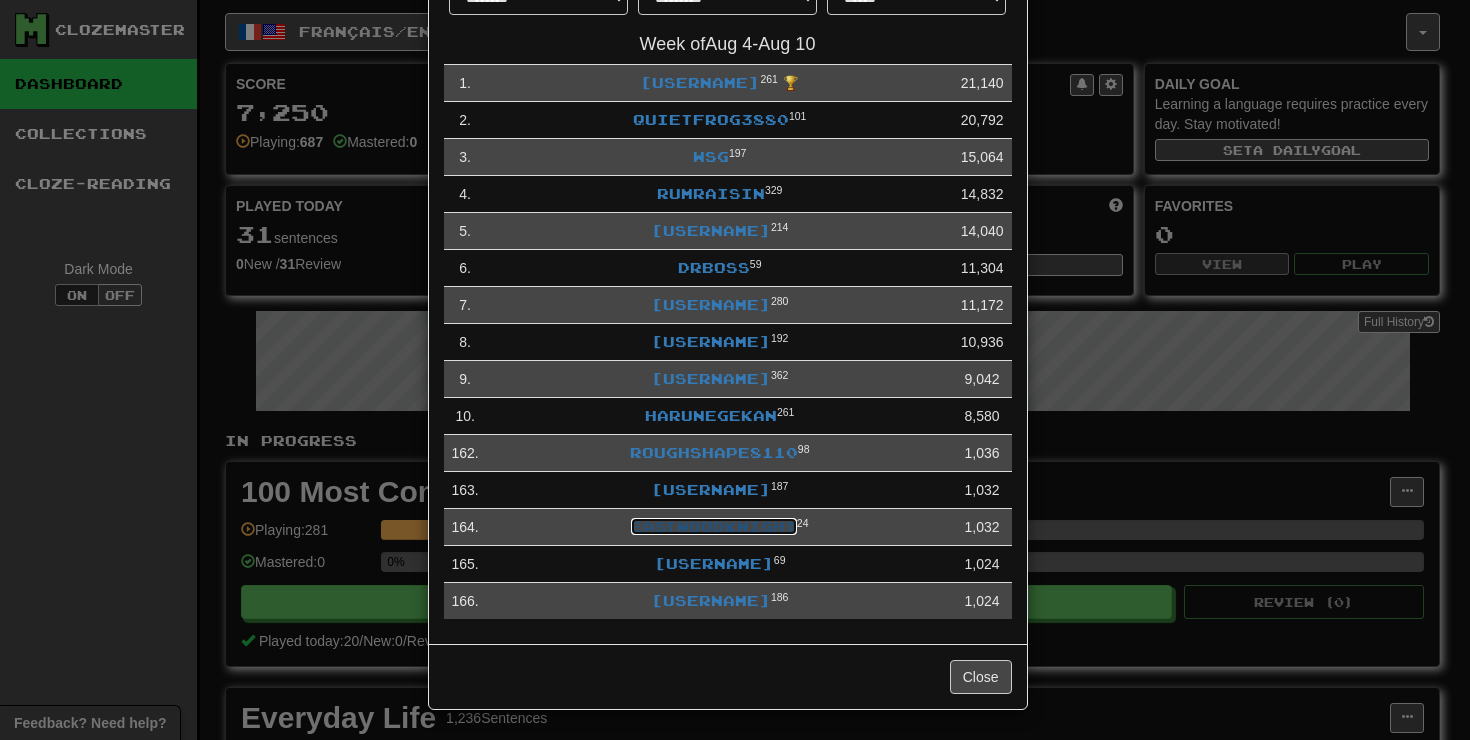 click on "Eastwoodknight" at bounding box center [714, 526] 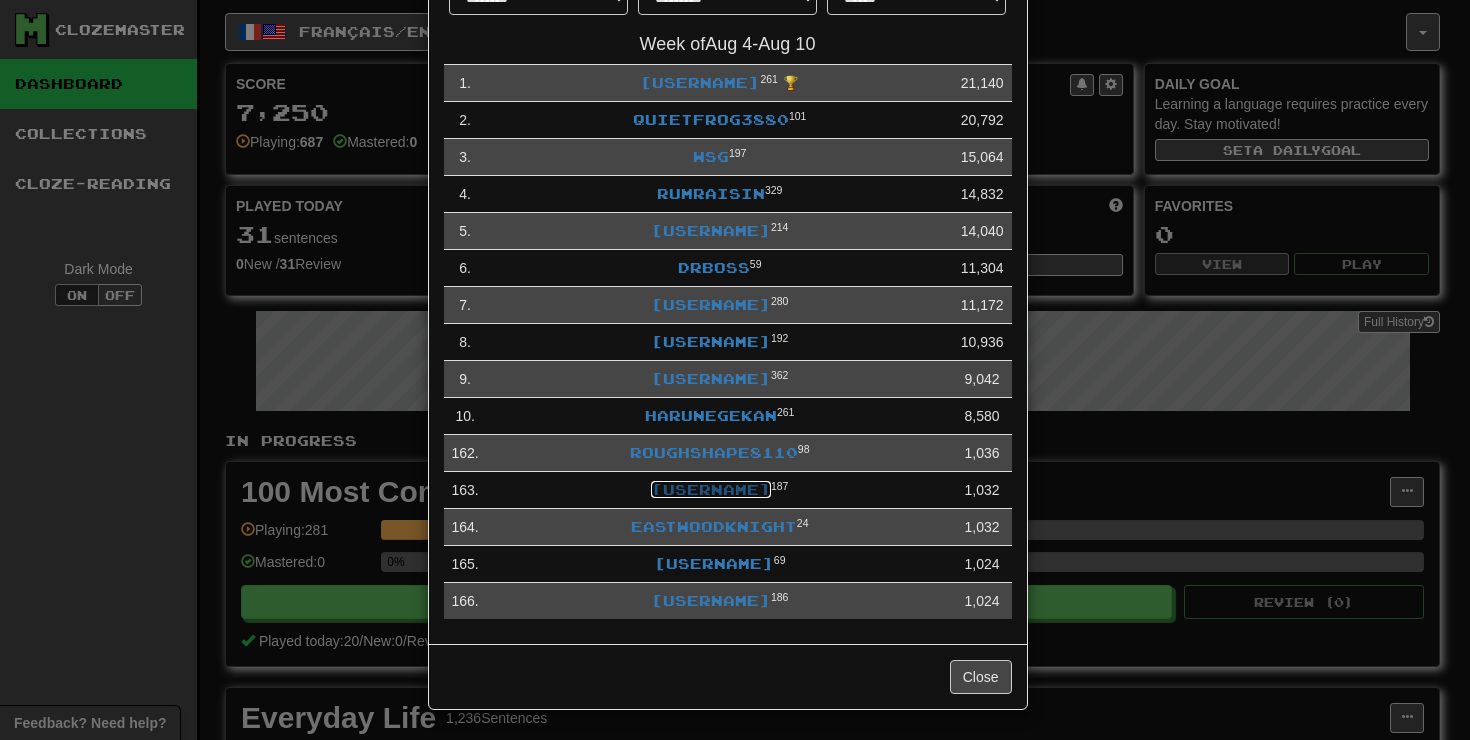 click on "[USERNAME]" at bounding box center (711, 489) 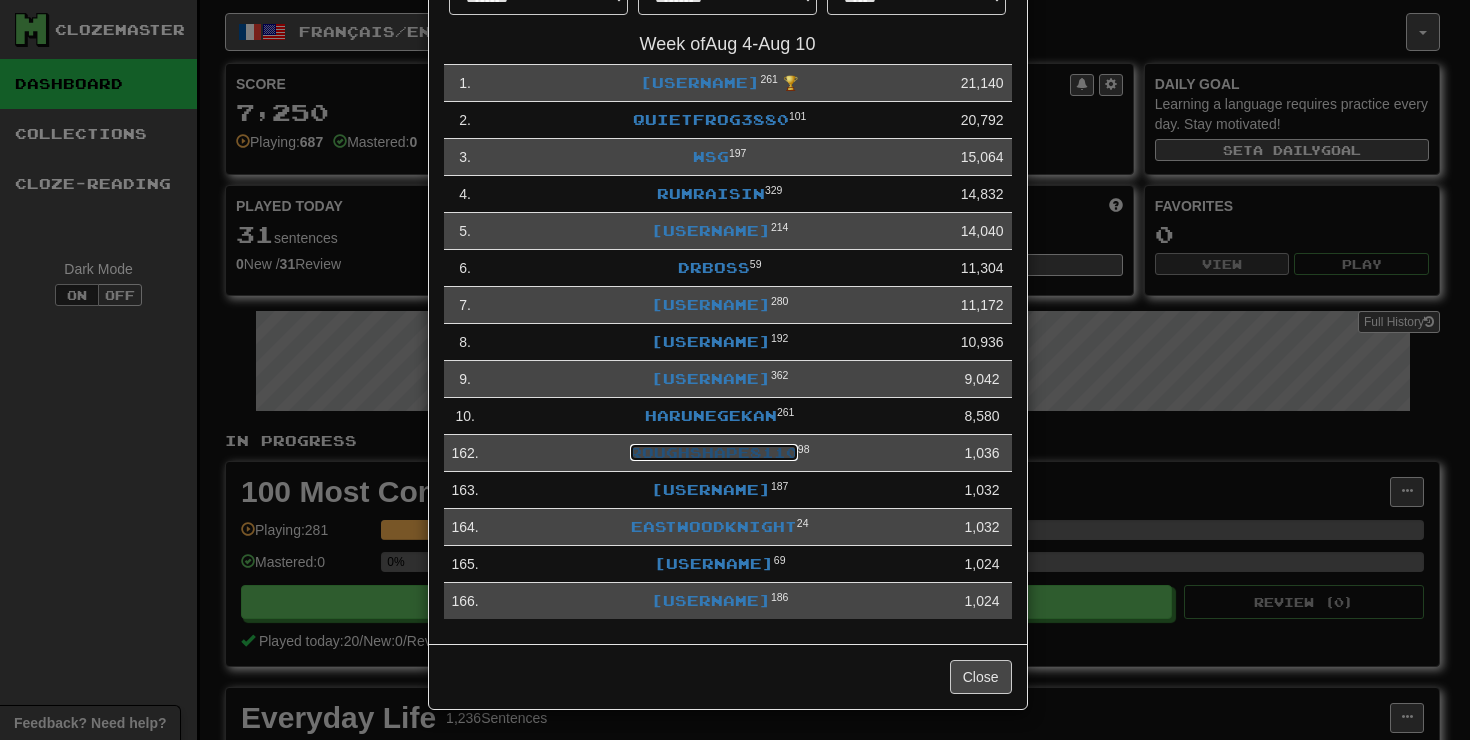 click on "RoughShape8110" at bounding box center (714, 452) 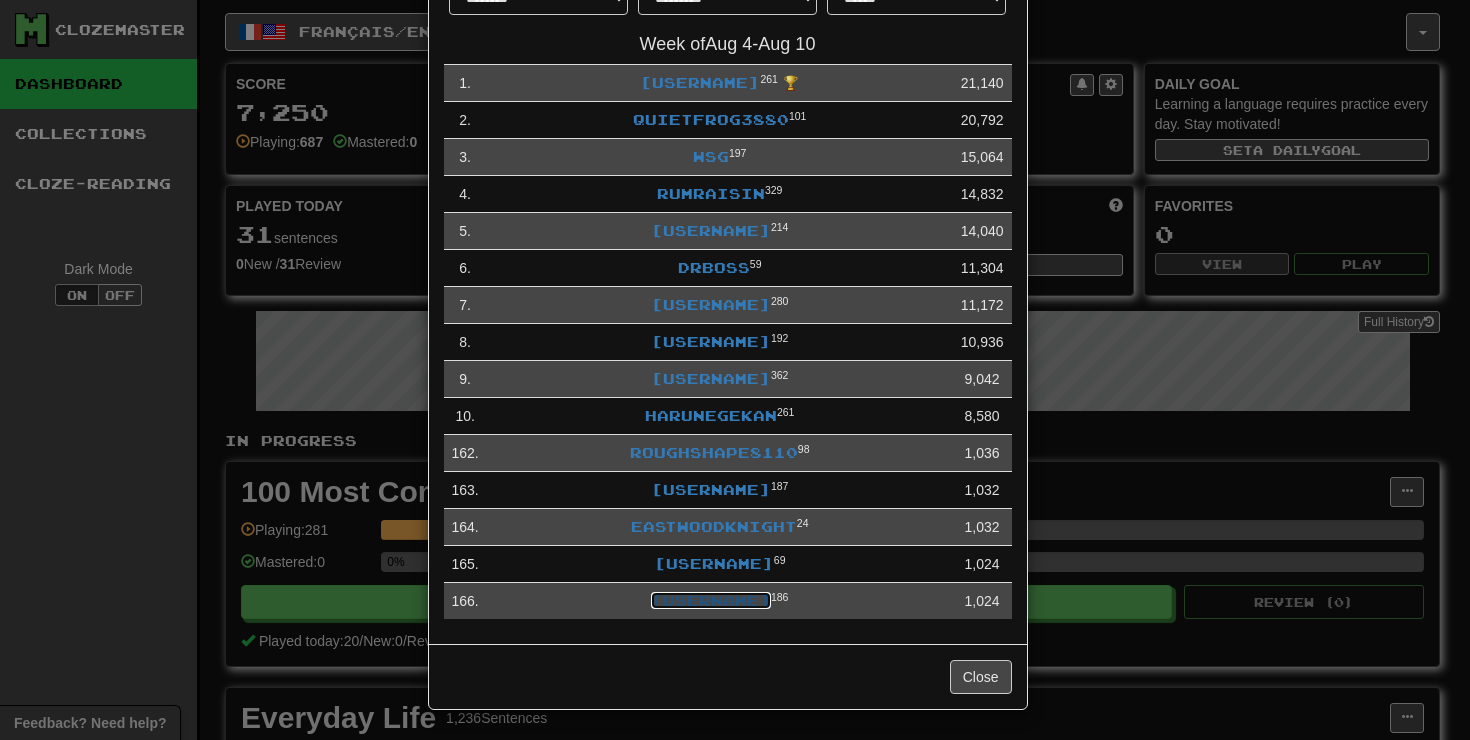 click on "timm2" at bounding box center (711, 600) 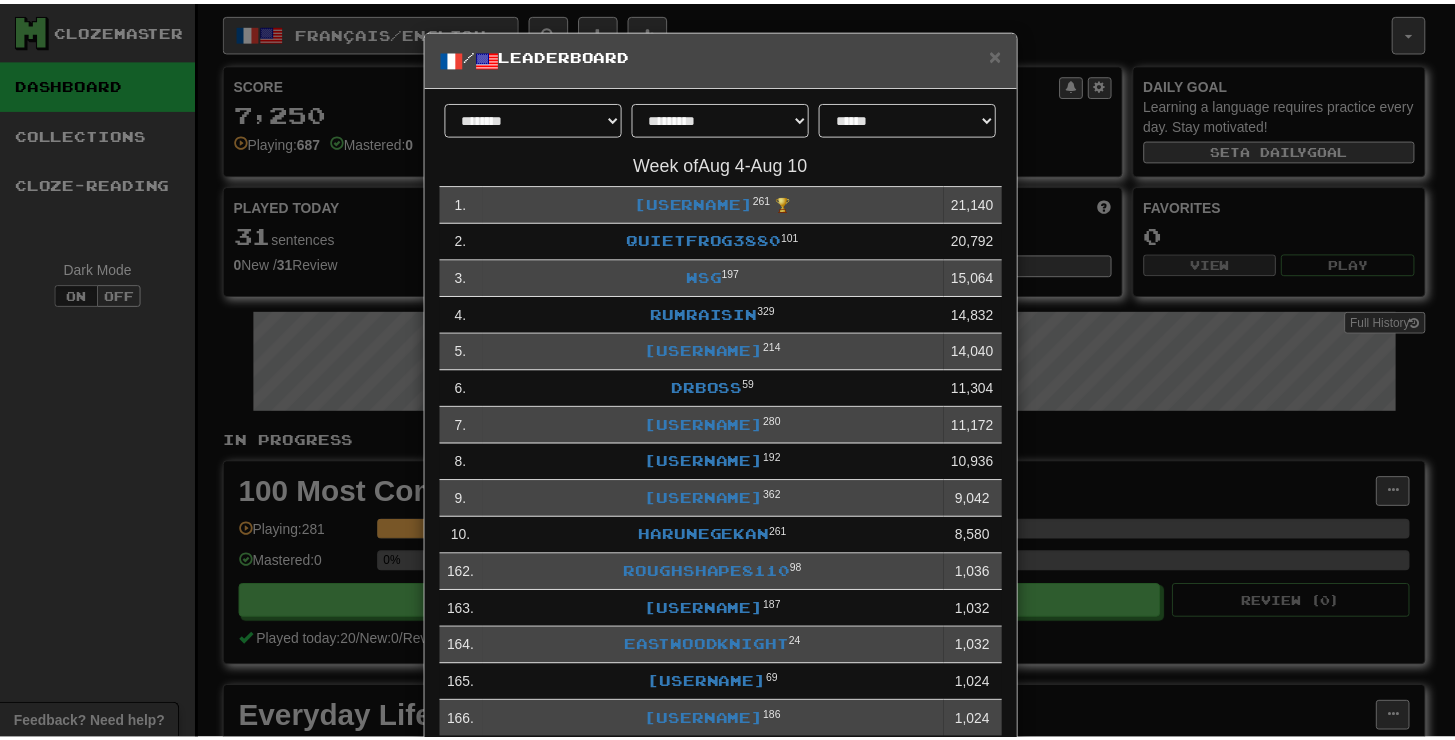 scroll, scrollTop: 0, scrollLeft: 0, axis: both 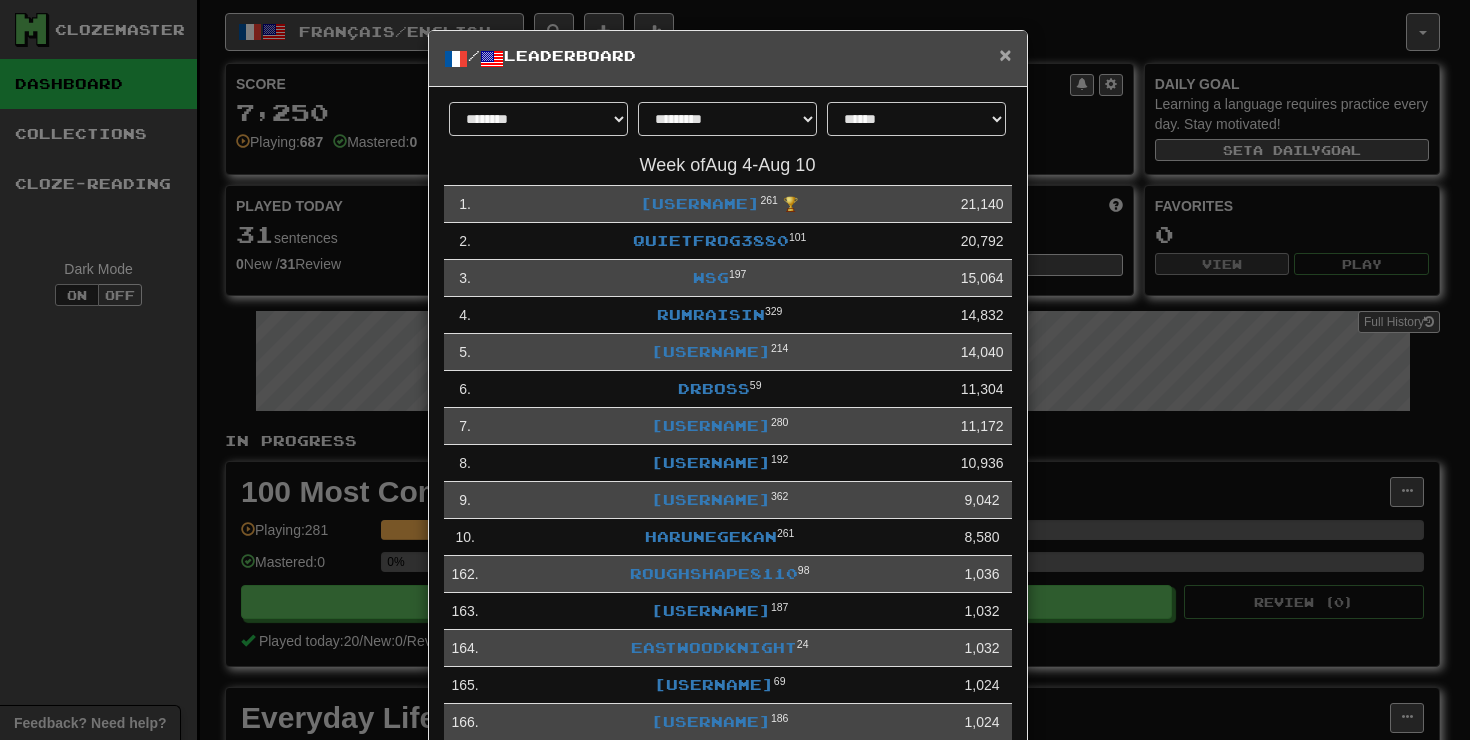 click on "×" at bounding box center (1005, 54) 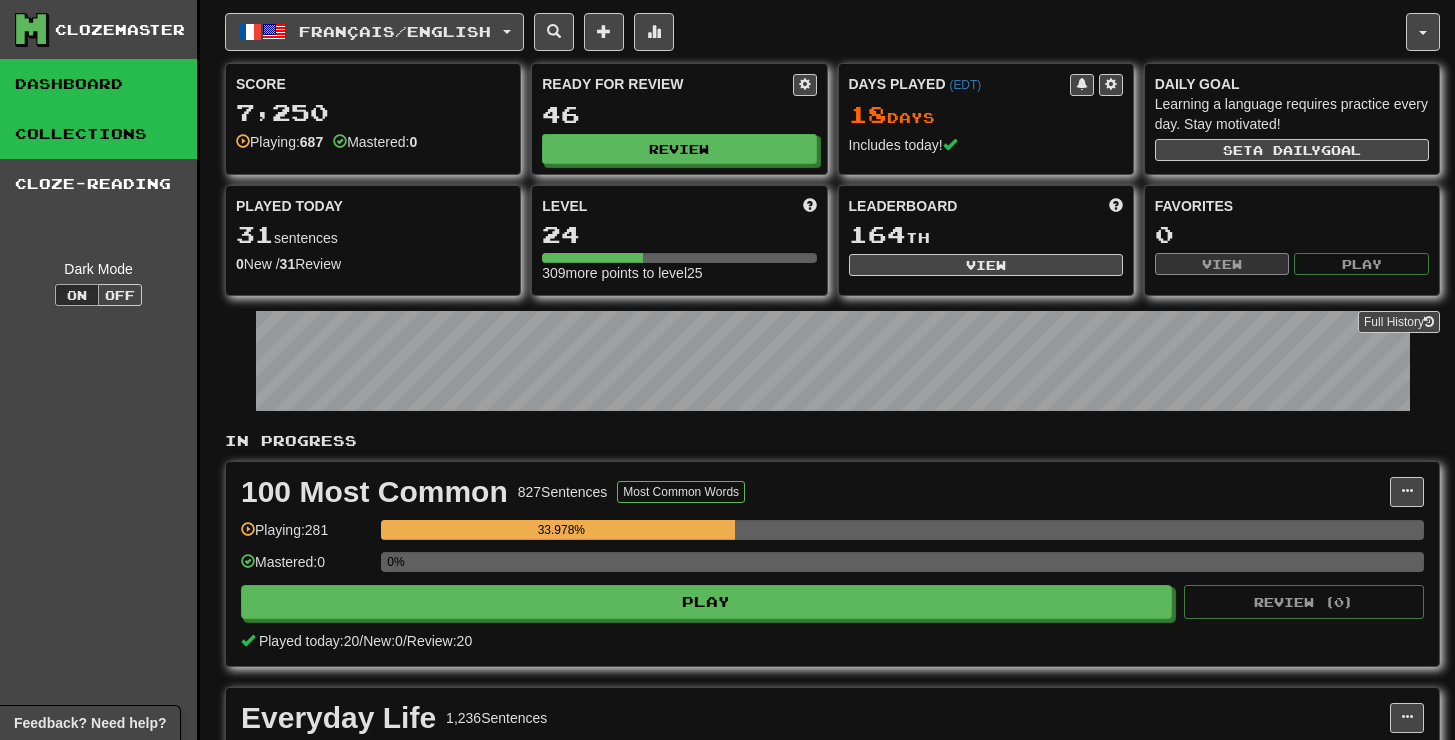 click on "Collections" at bounding box center (98, 134) 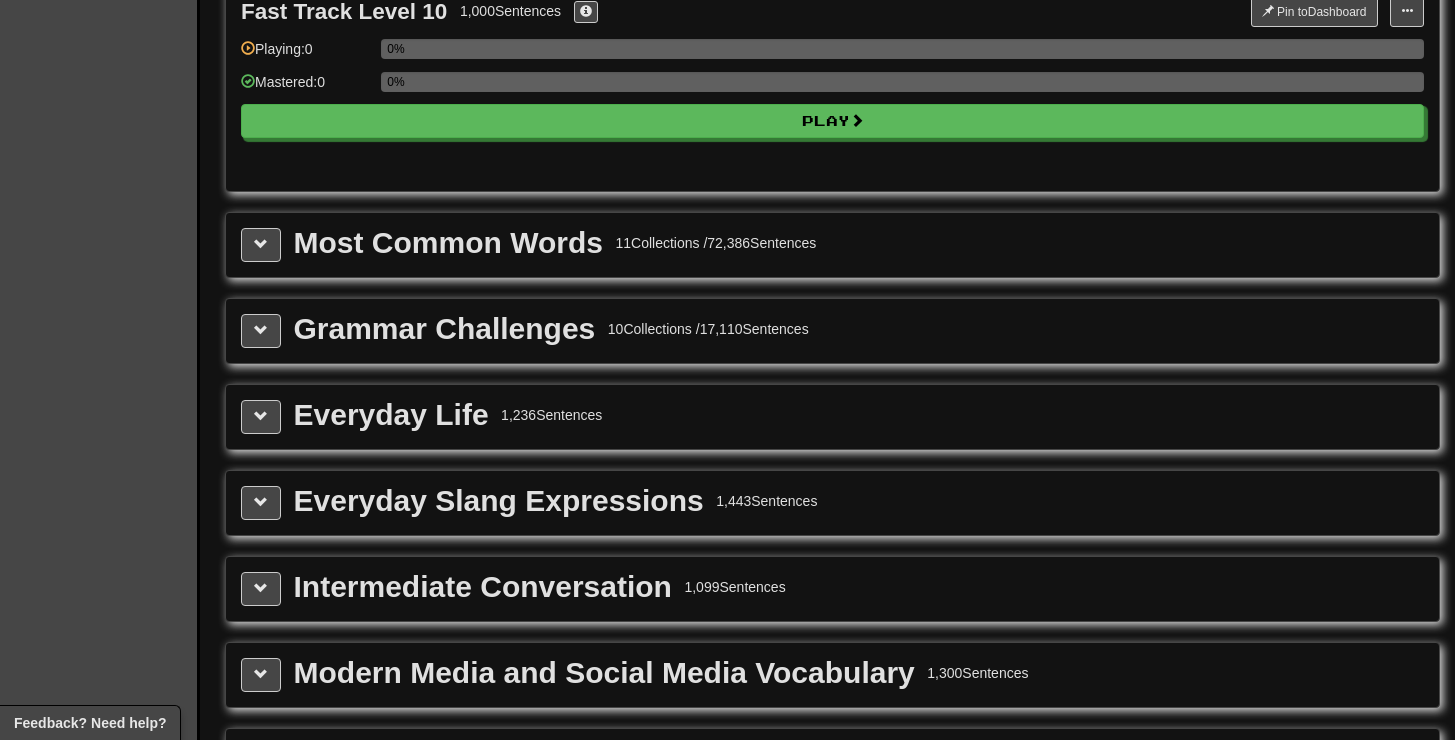 scroll, scrollTop: 2049, scrollLeft: 0, axis: vertical 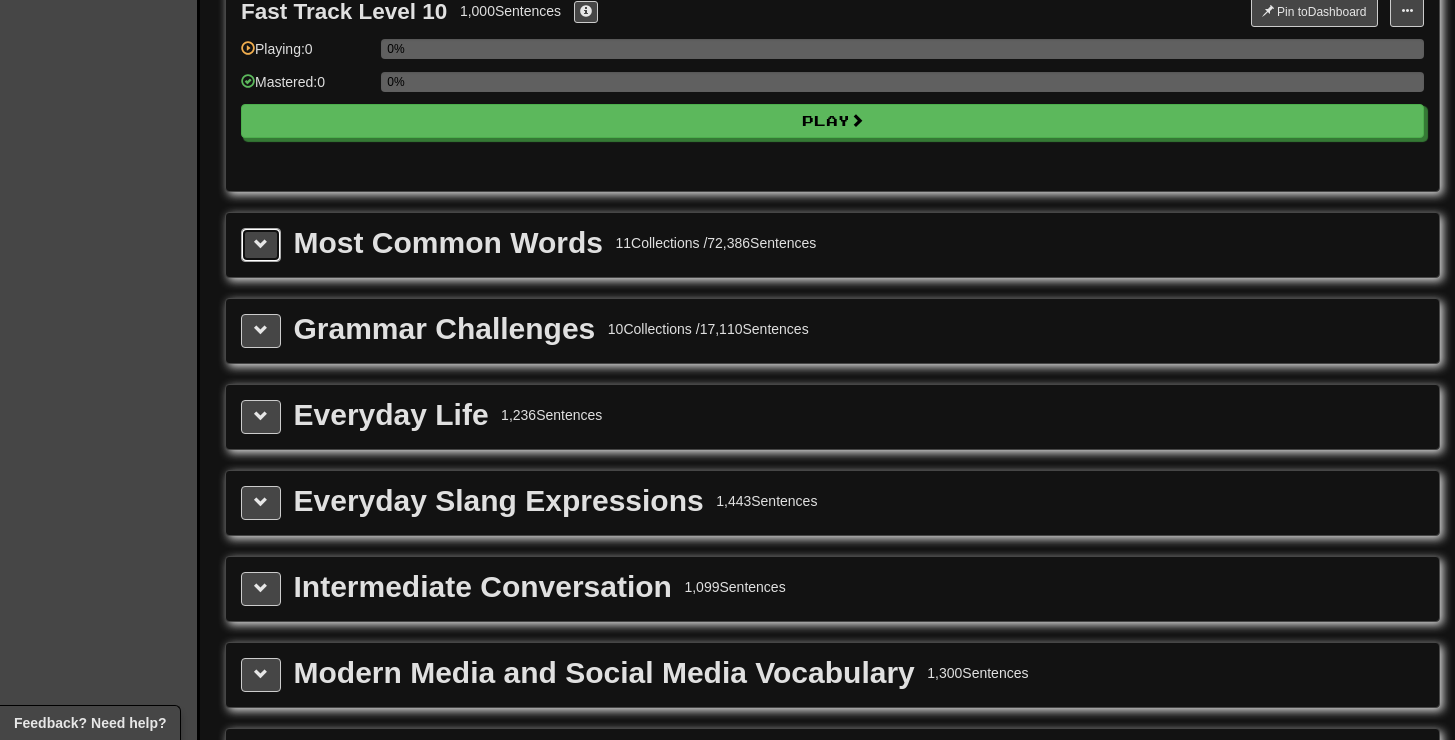 click at bounding box center (261, 245) 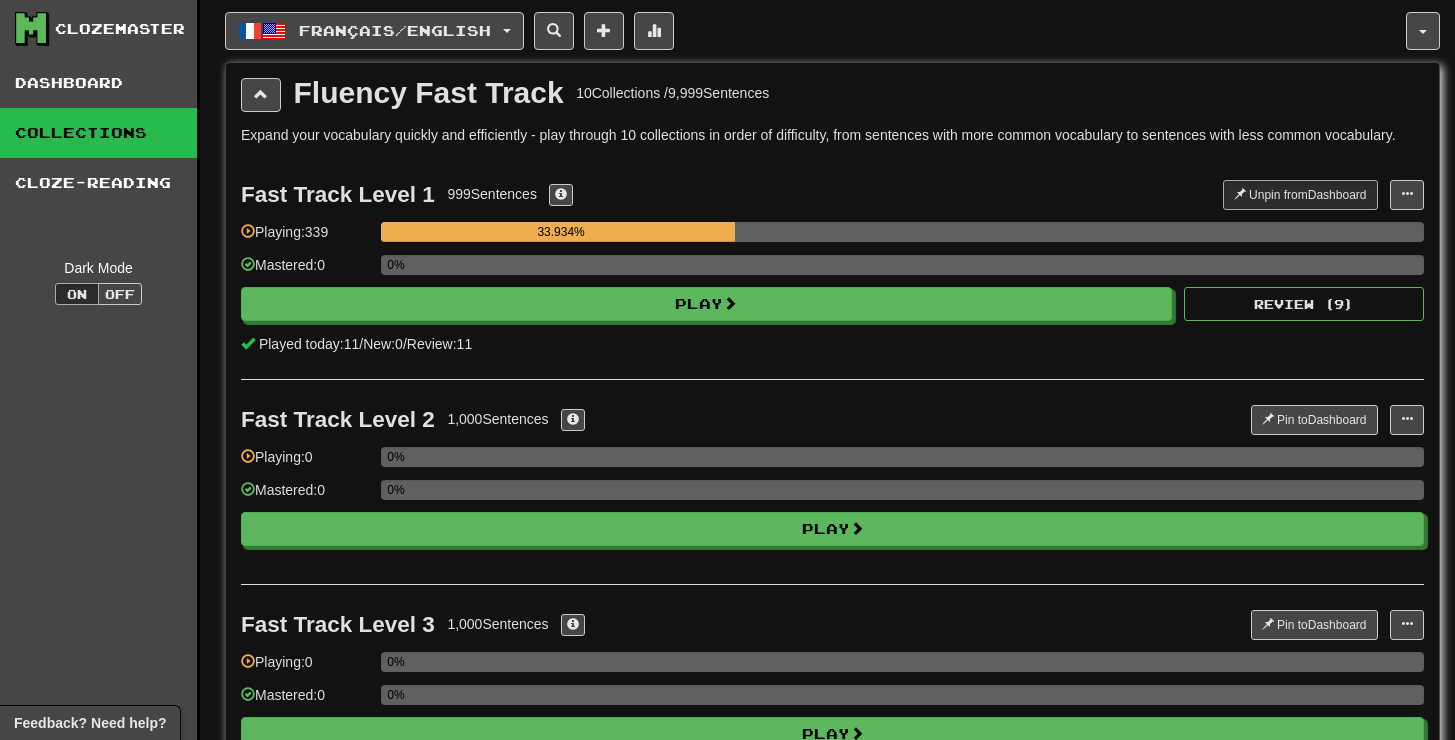 scroll, scrollTop: 0, scrollLeft: 0, axis: both 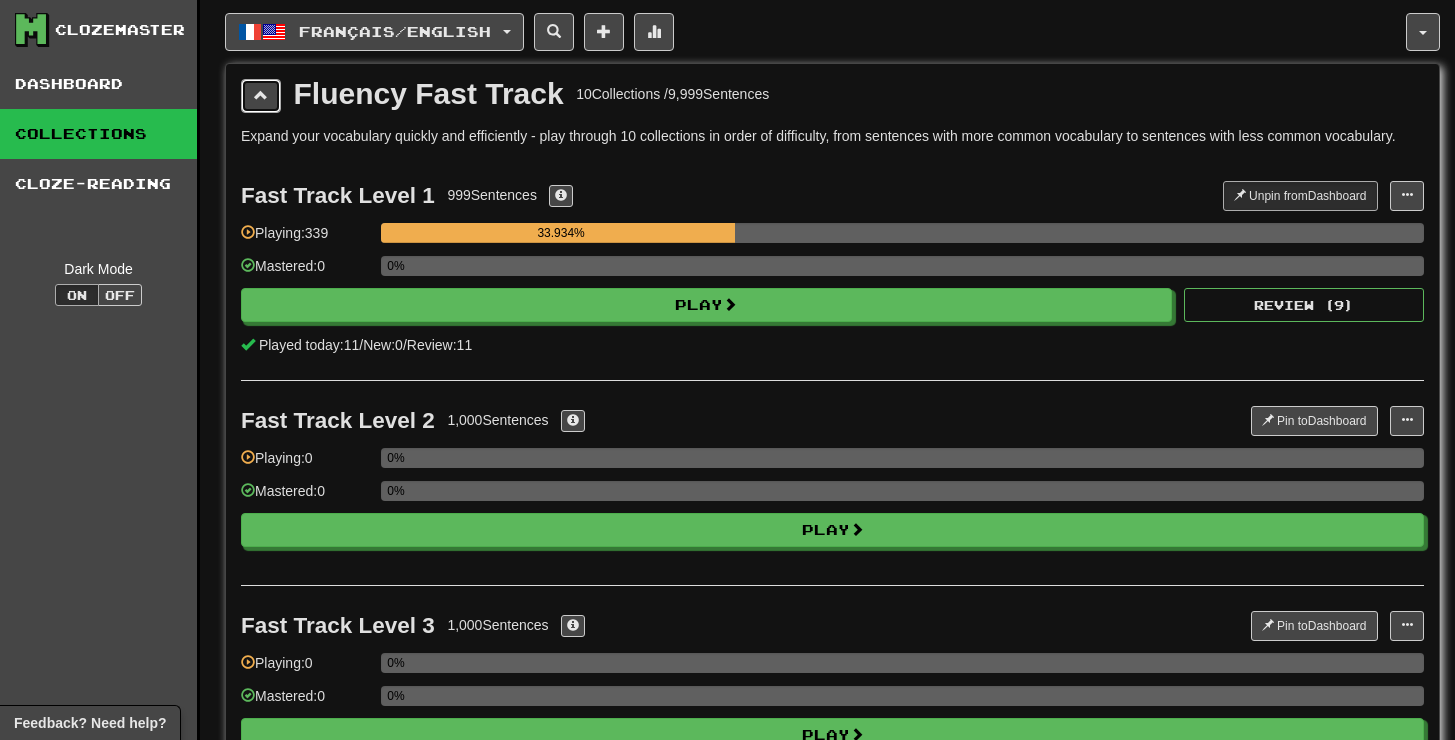click at bounding box center (261, 96) 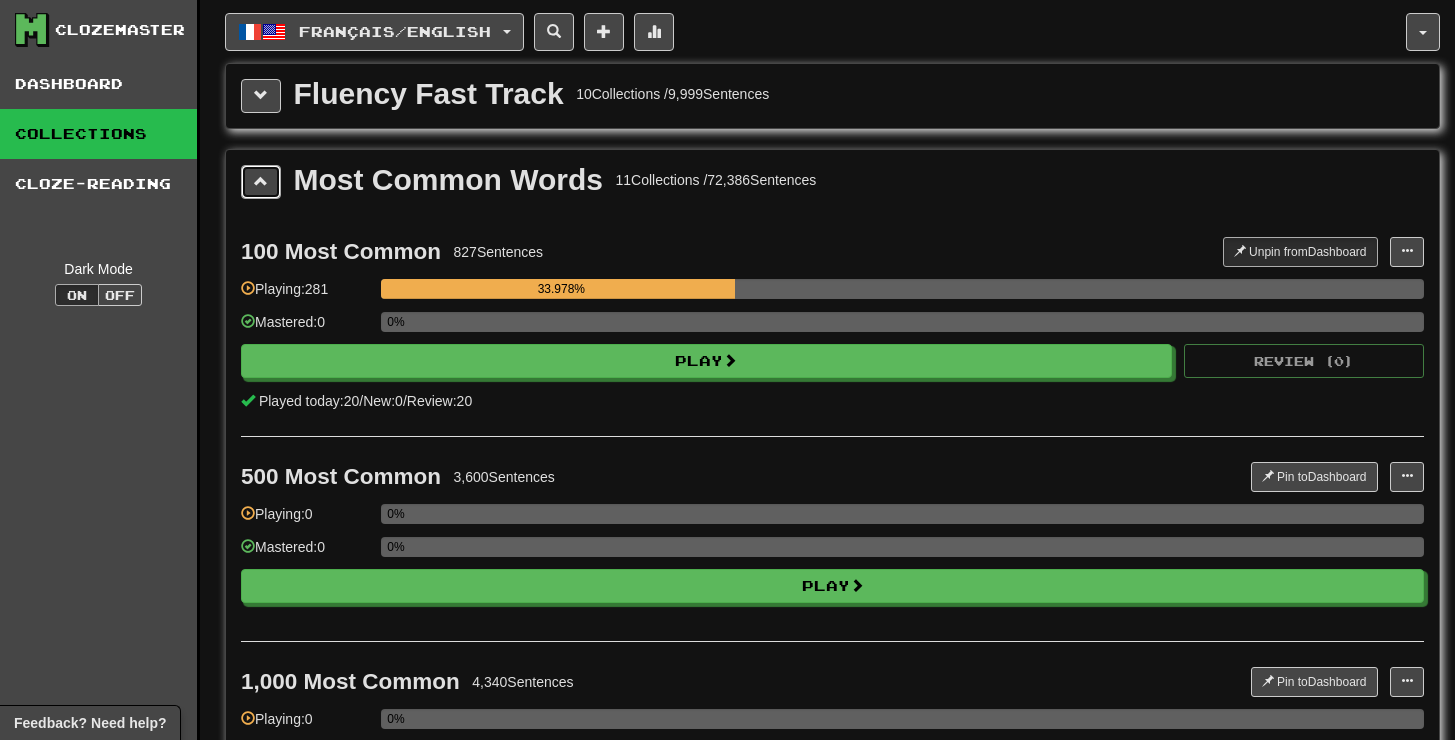 click at bounding box center (261, 181) 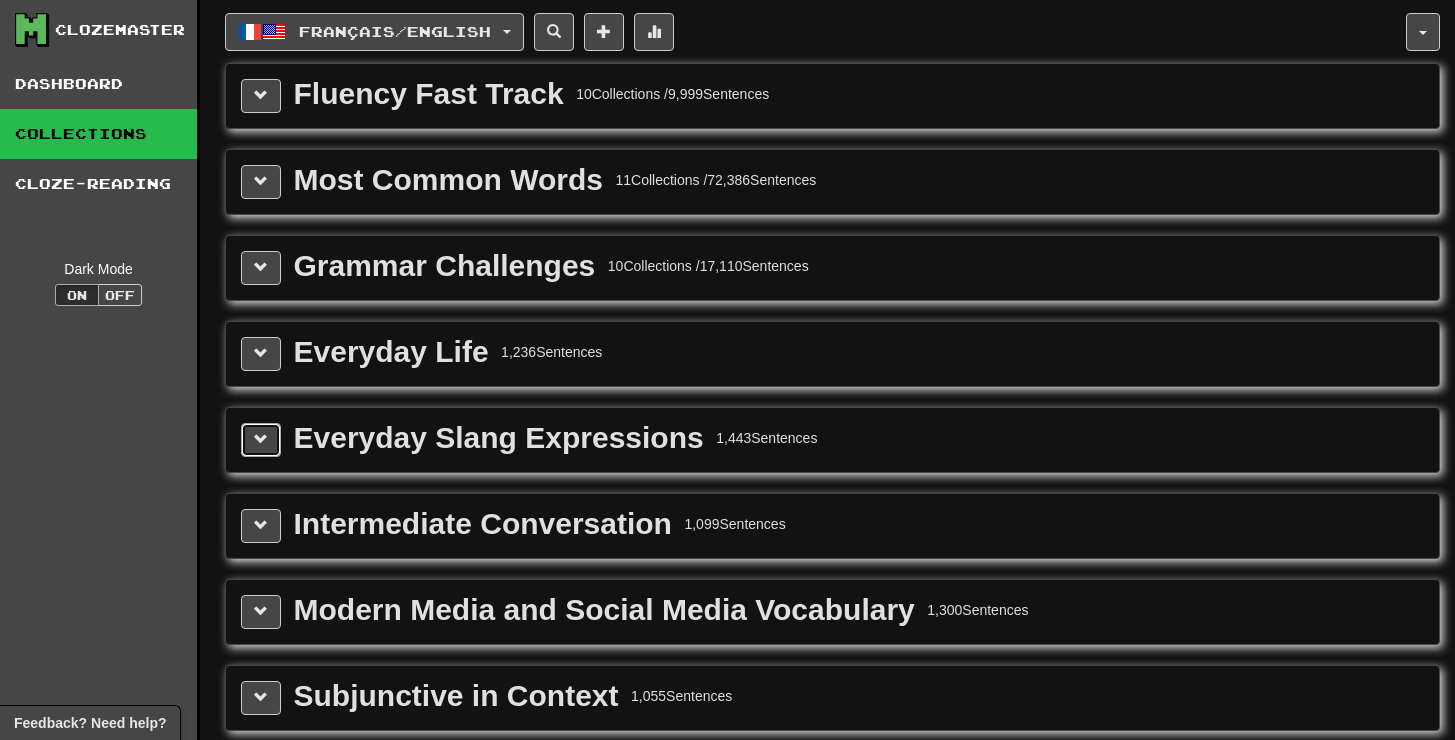 click at bounding box center [261, 440] 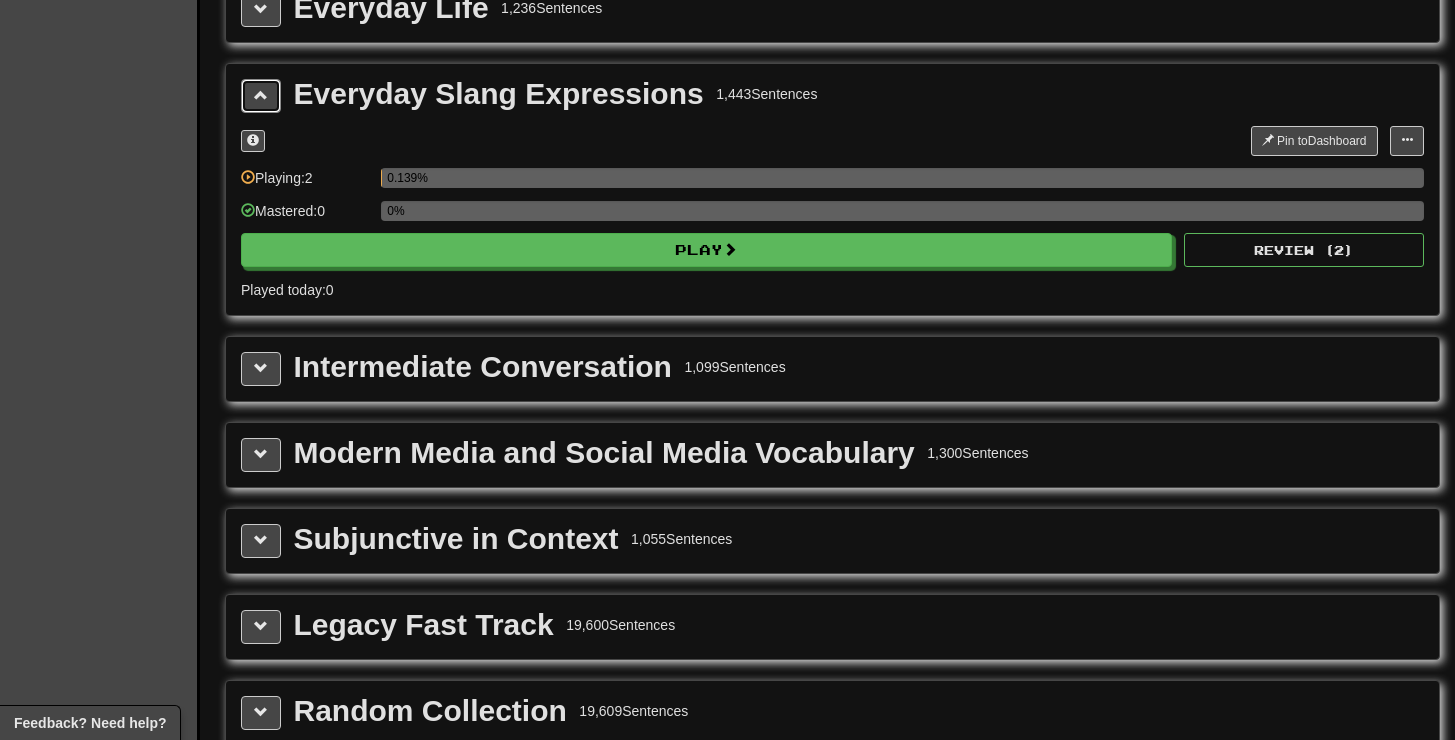 scroll, scrollTop: 357, scrollLeft: 0, axis: vertical 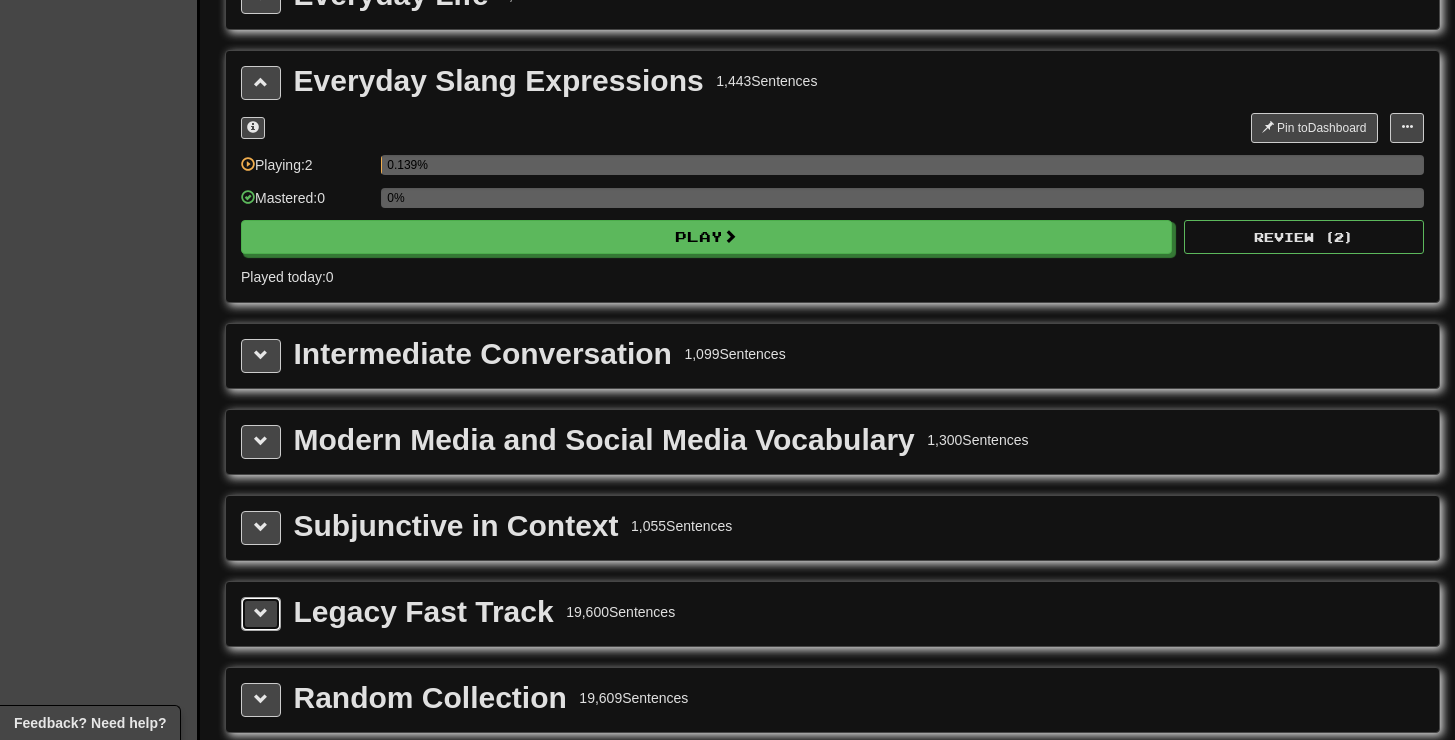 click at bounding box center [261, 614] 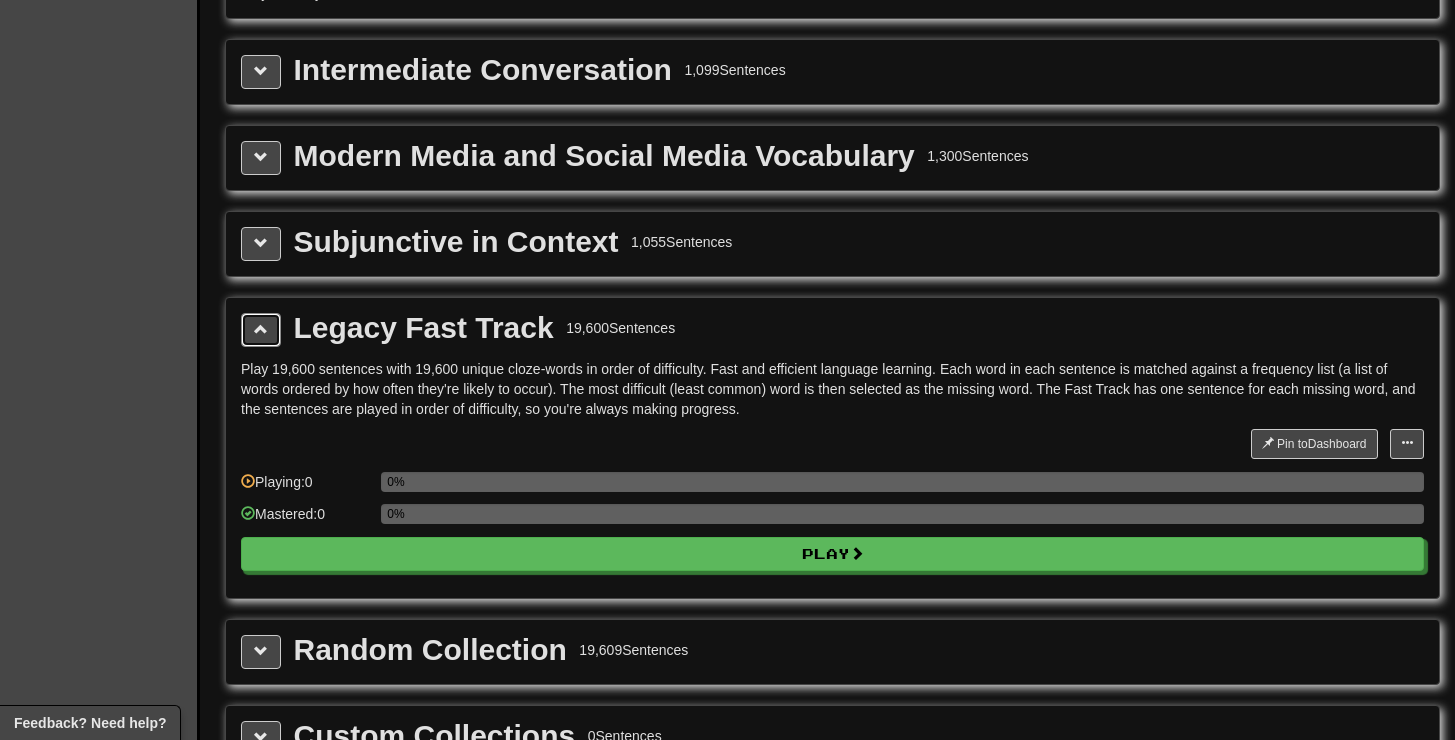 scroll, scrollTop: 904, scrollLeft: 0, axis: vertical 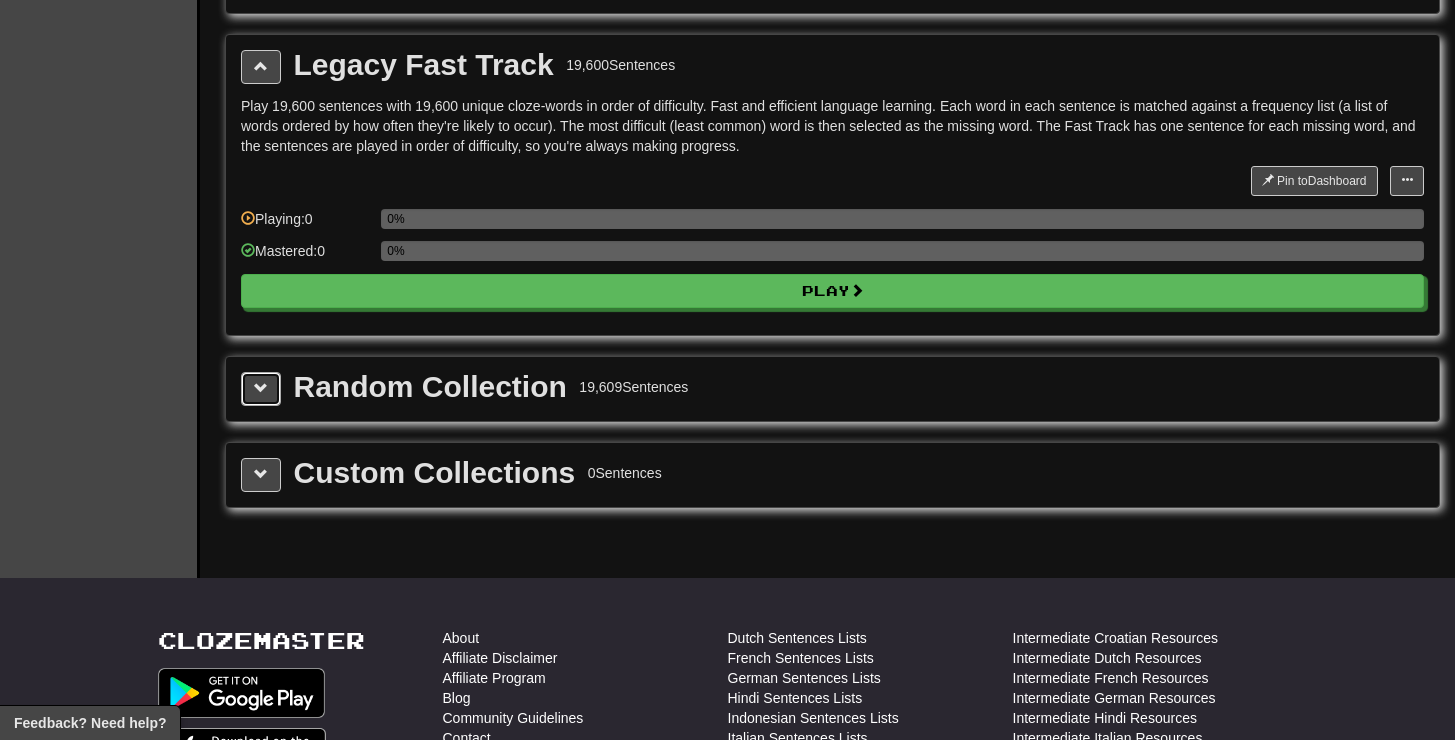click at bounding box center [261, 389] 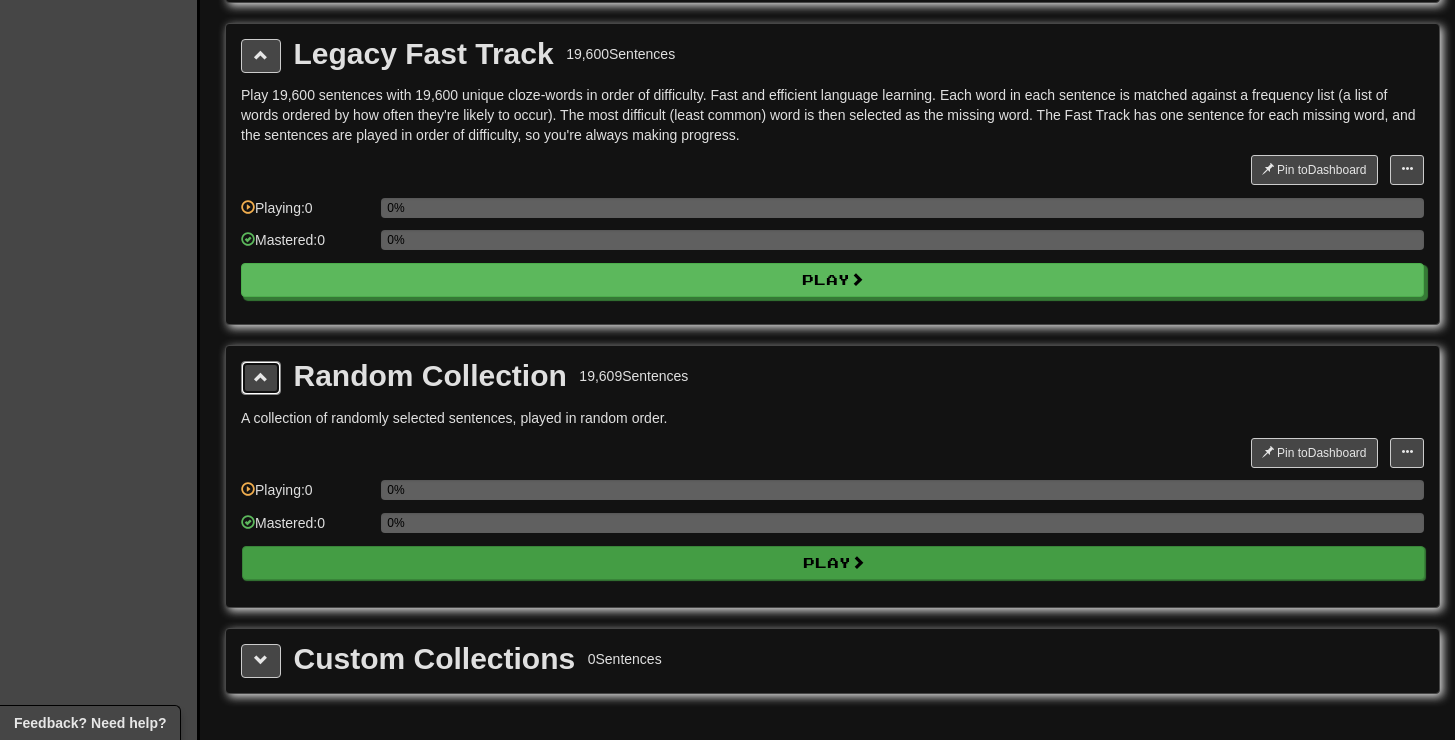 scroll, scrollTop: 930, scrollLeft: 0, axis: vertical 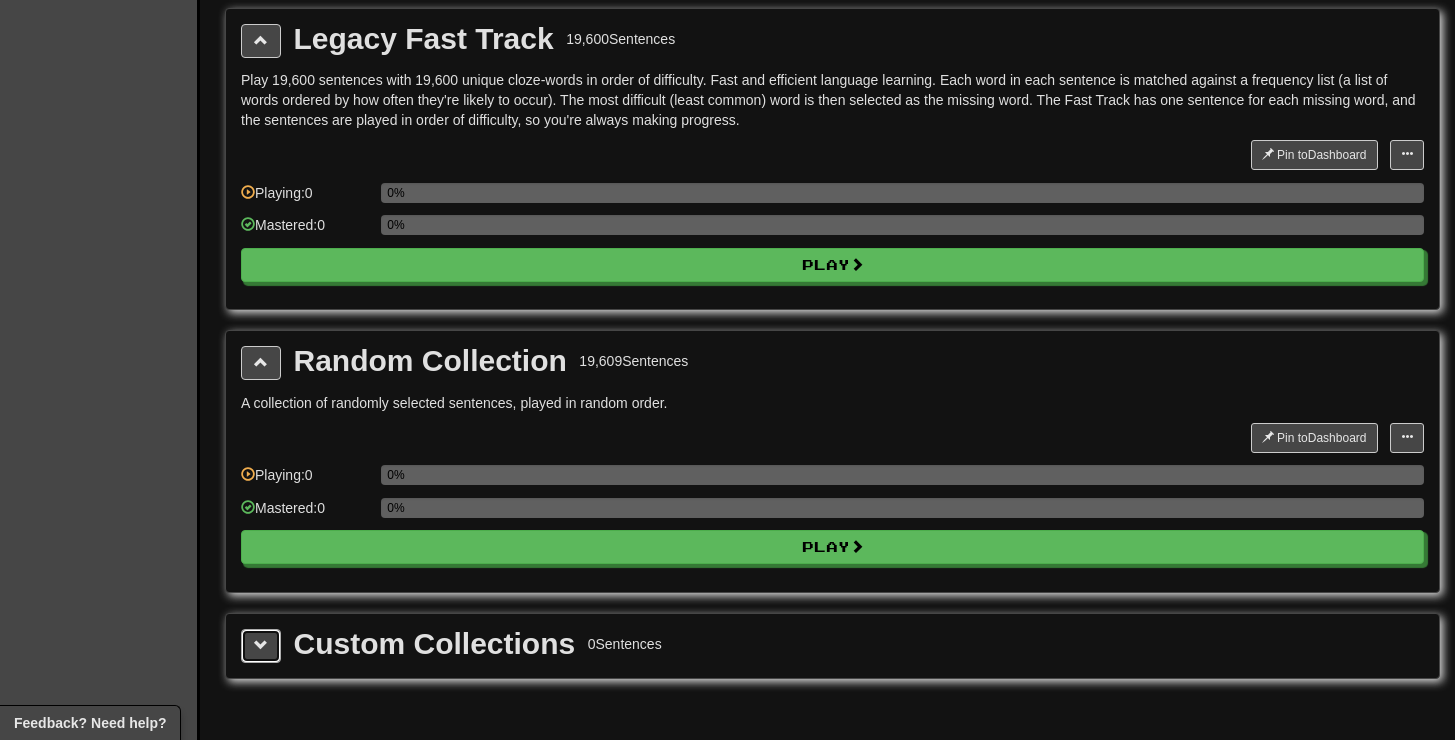 click at bounding box center (261, 645) 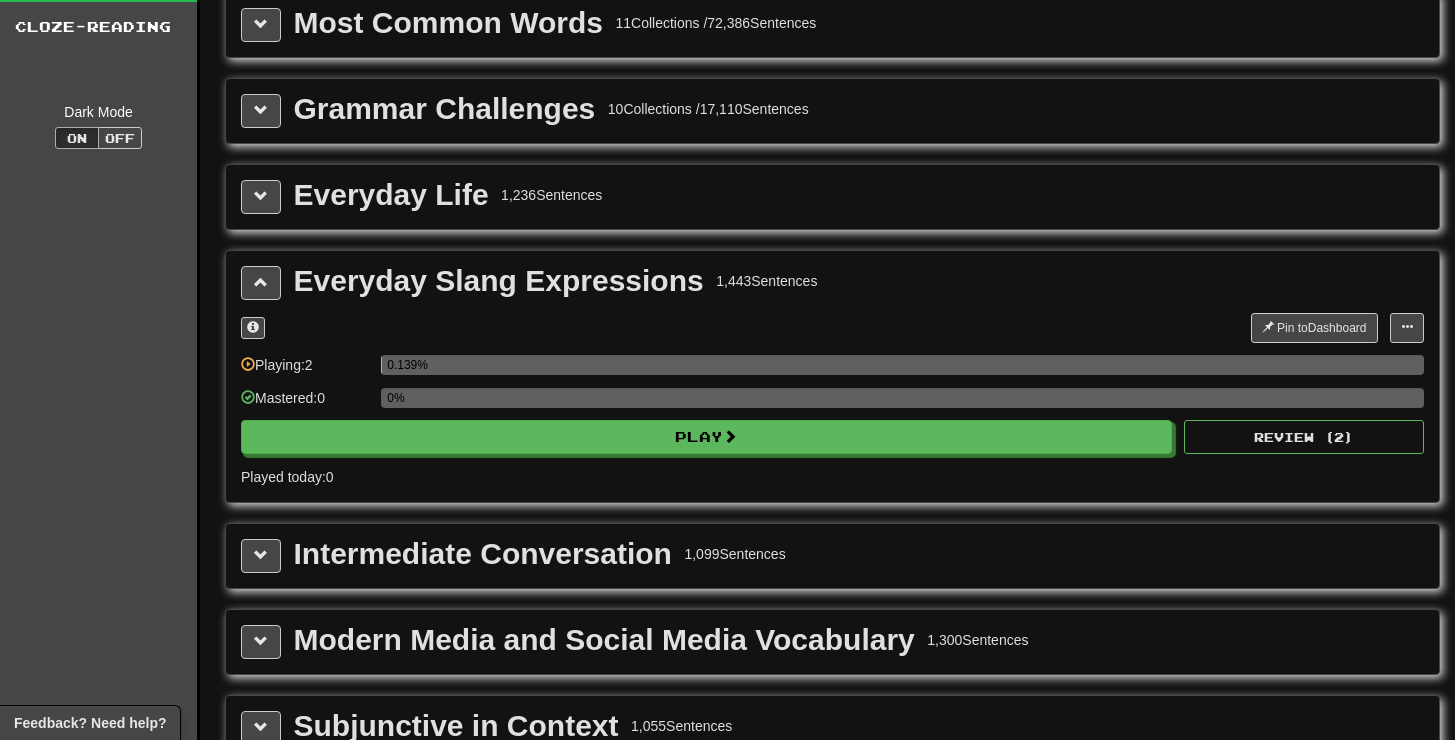 scroll, scrollTop: 0, scrollLeft: 0, axis: both 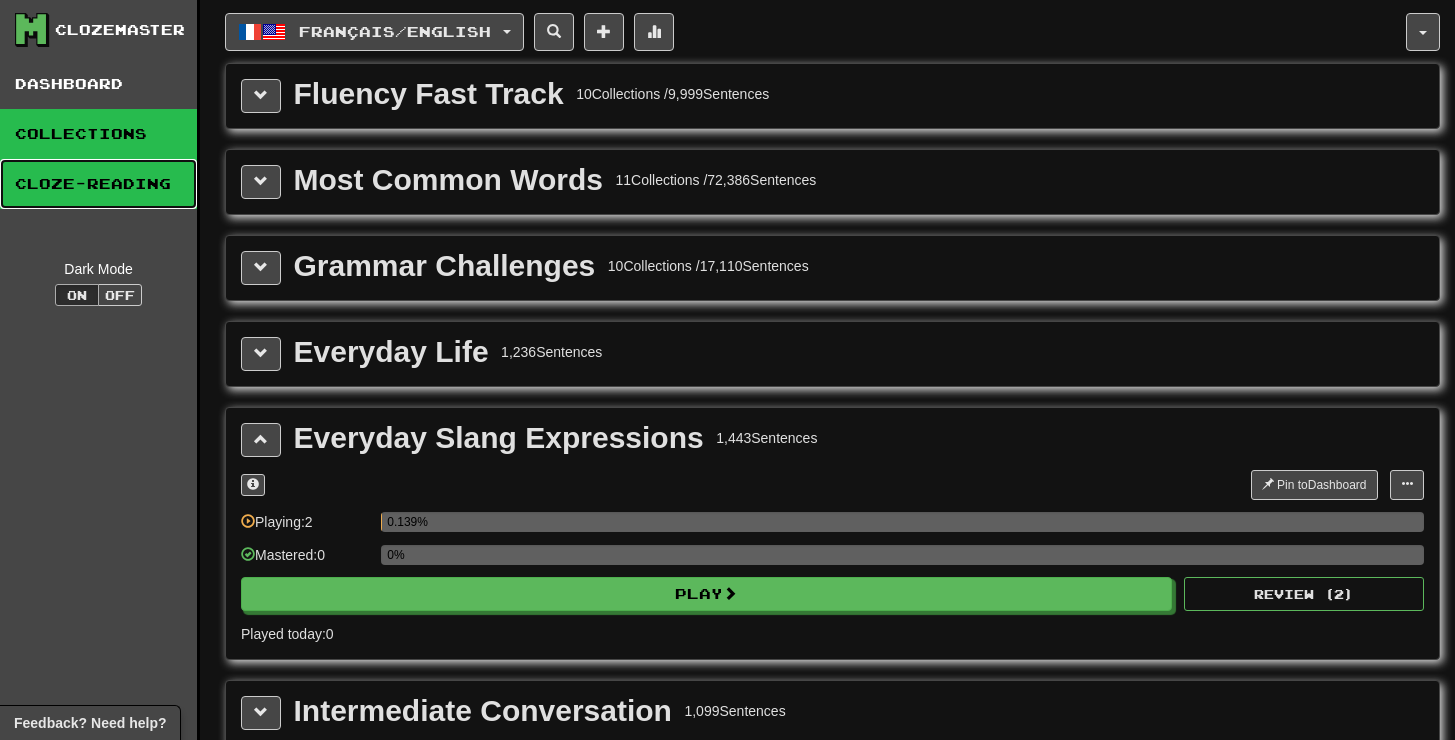 click on "Cloze-Reading" at bounding box center (98, 184) 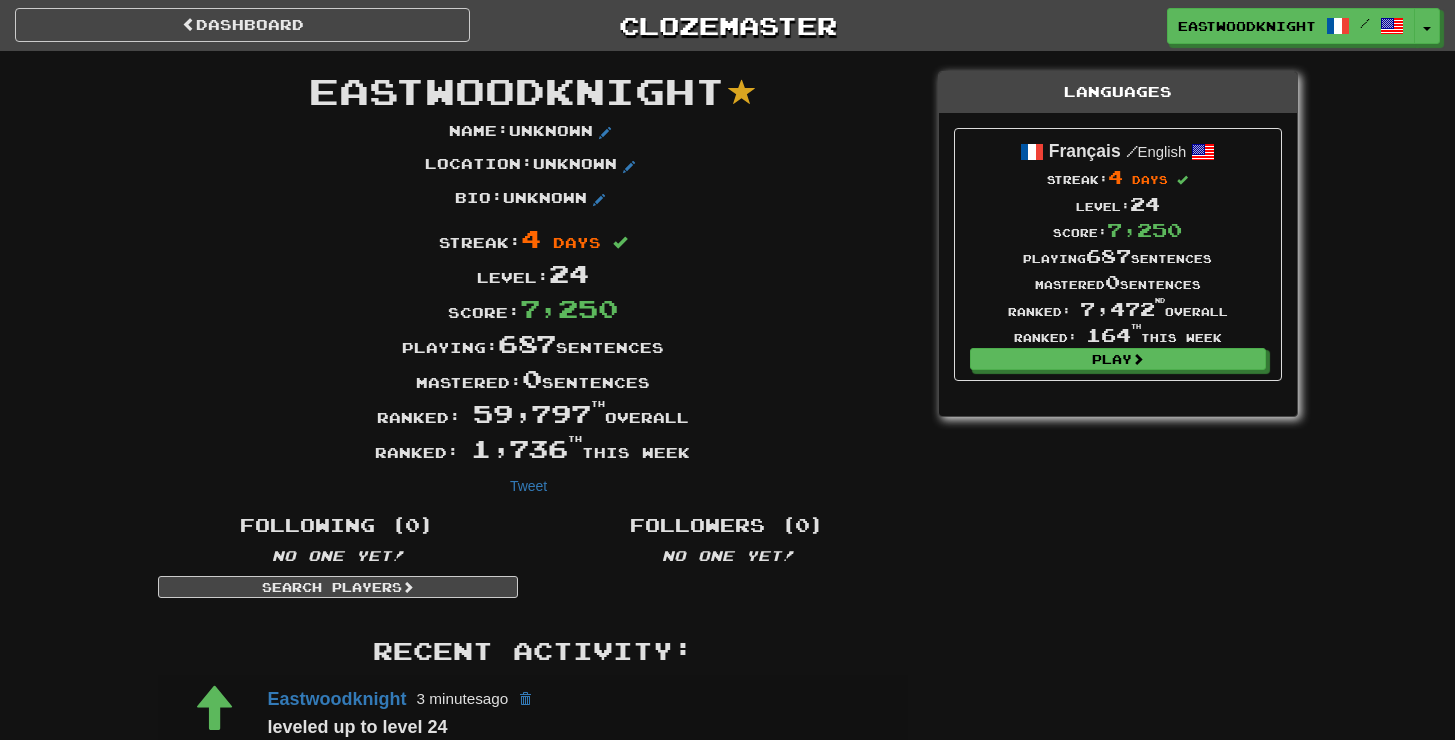 scroll, scrollTop: 0, scrollLeft: 0, axis: both 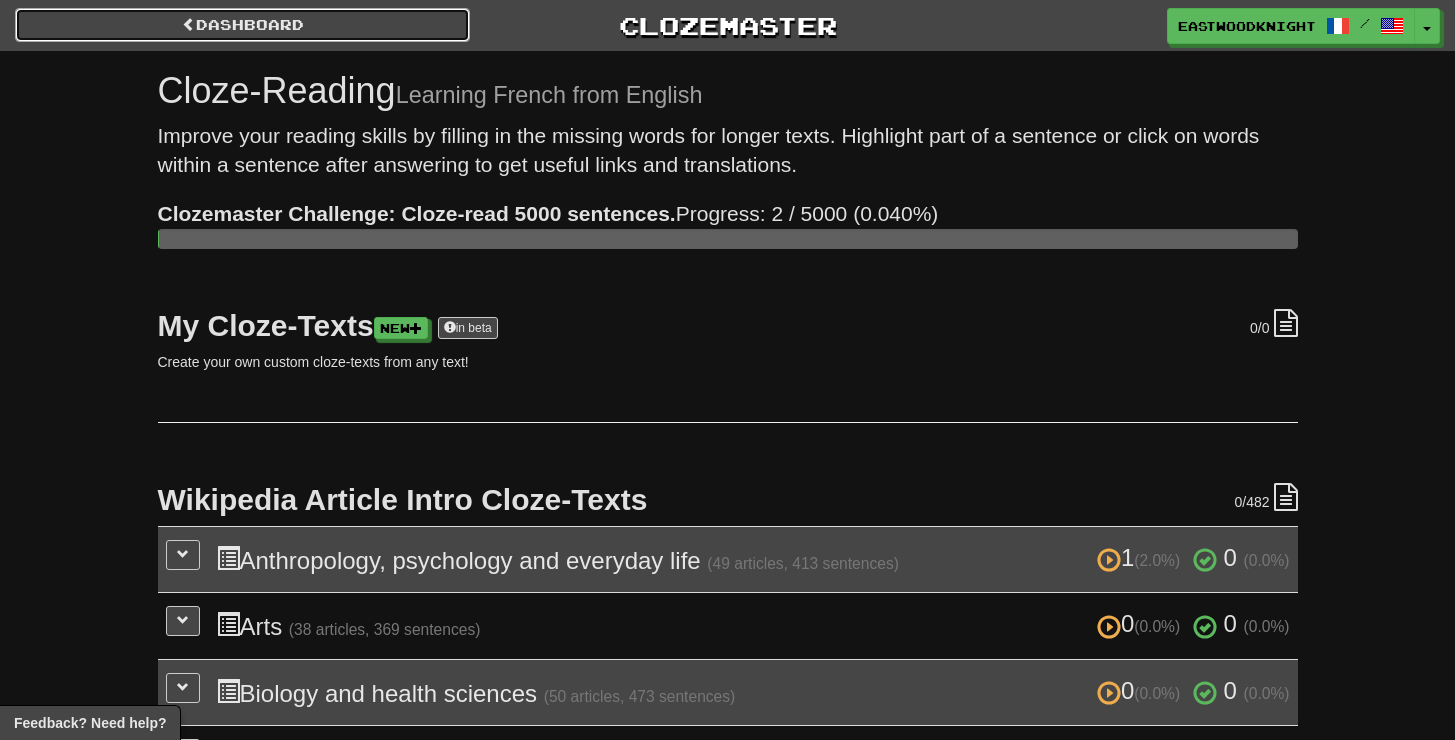 click on "Dashboard" at bounding box center (242, 25) 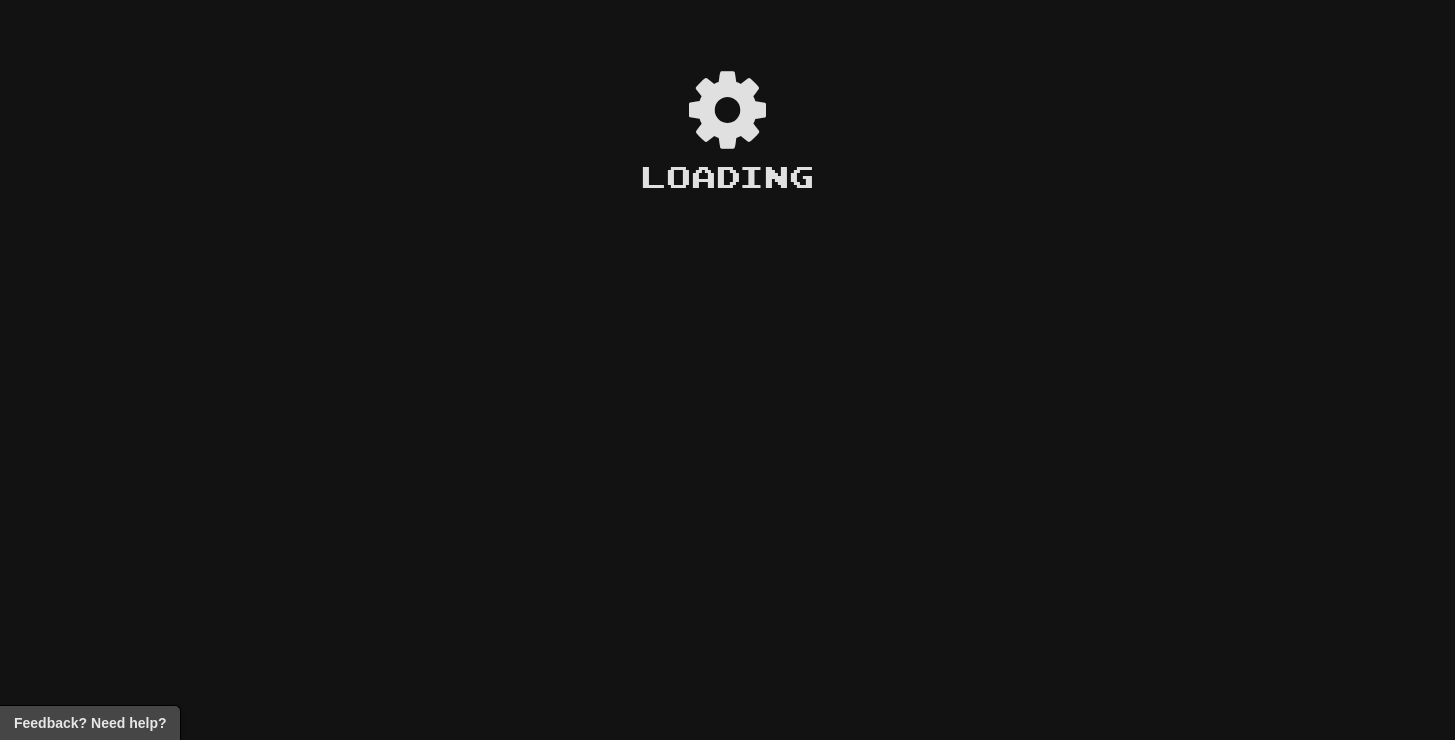 scroll, scrollTop: 0, scrollLeft: 0, axis: both 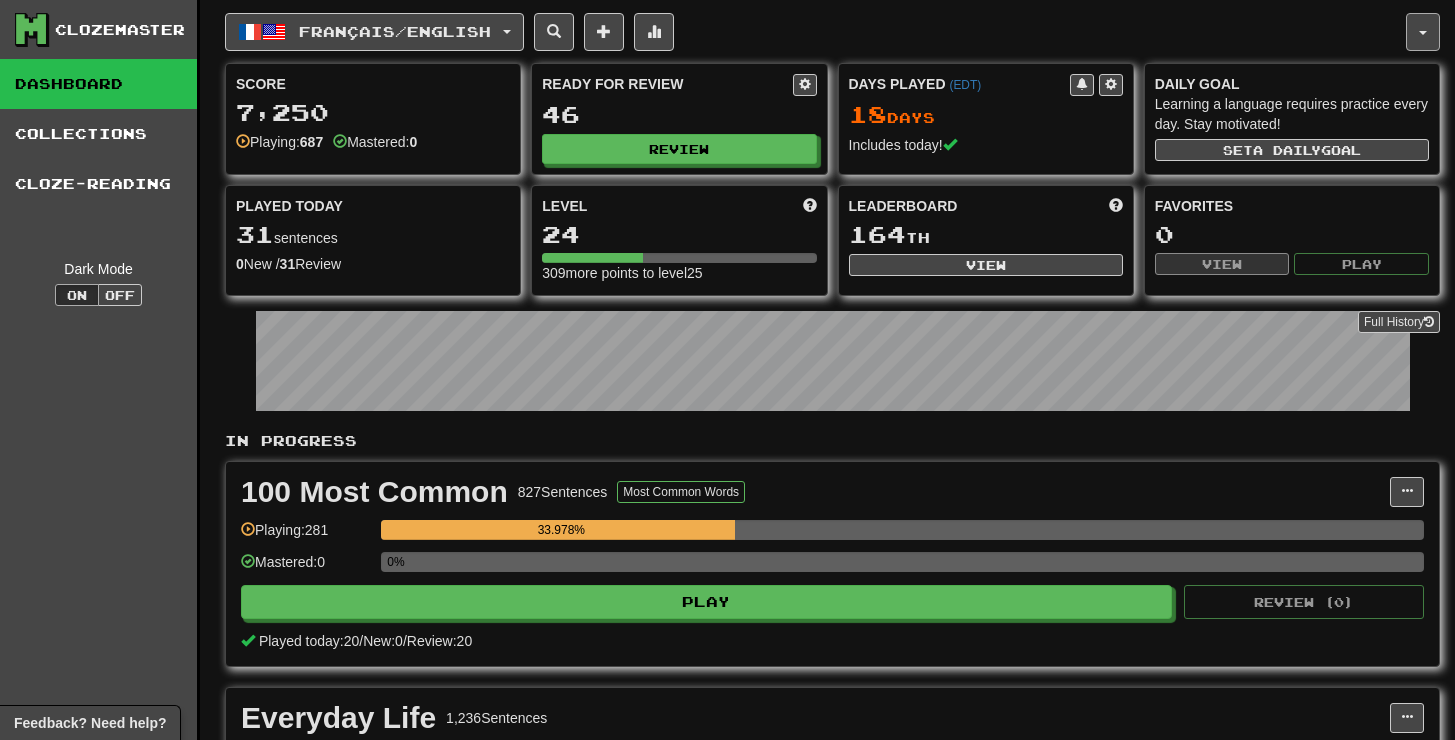 click at bounding box center [1423, 32] 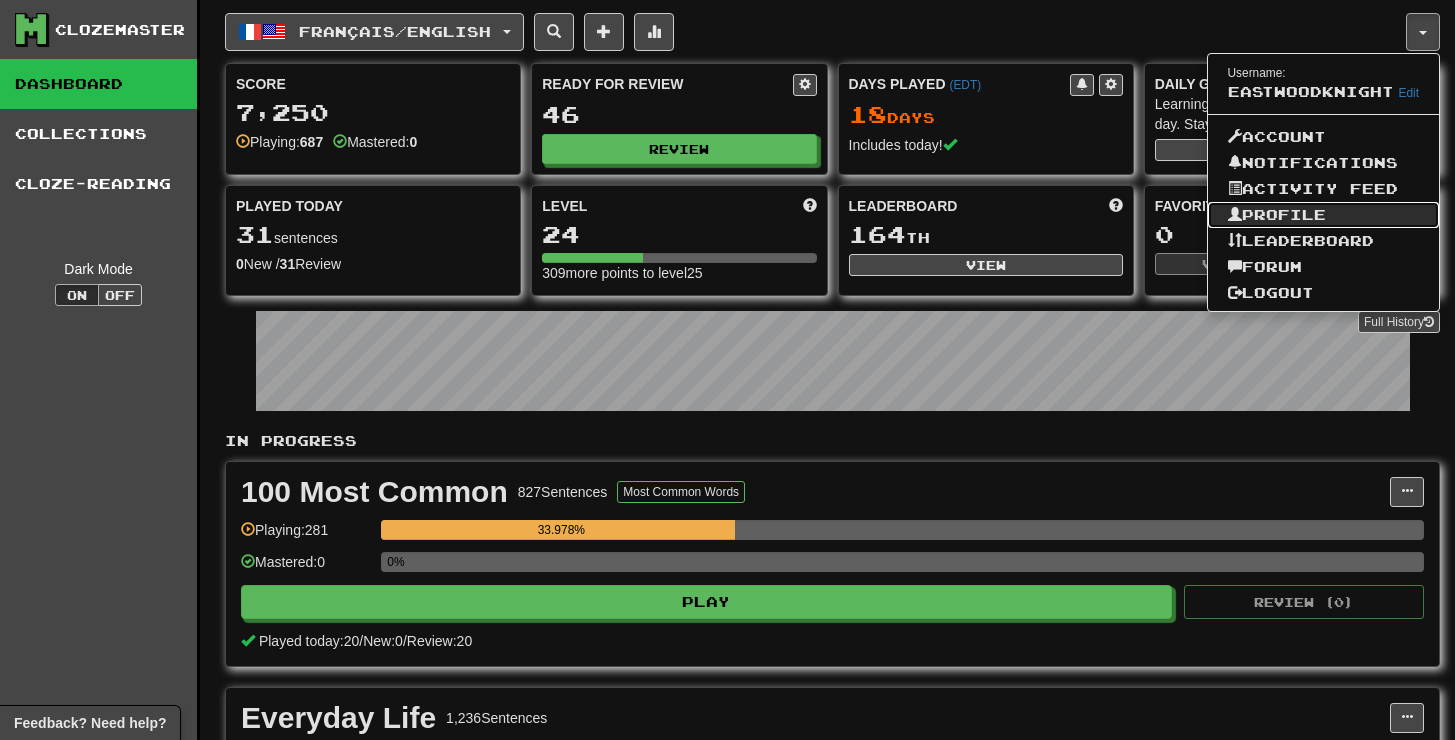 click on "Profile" at bounding box center (1324, 215) 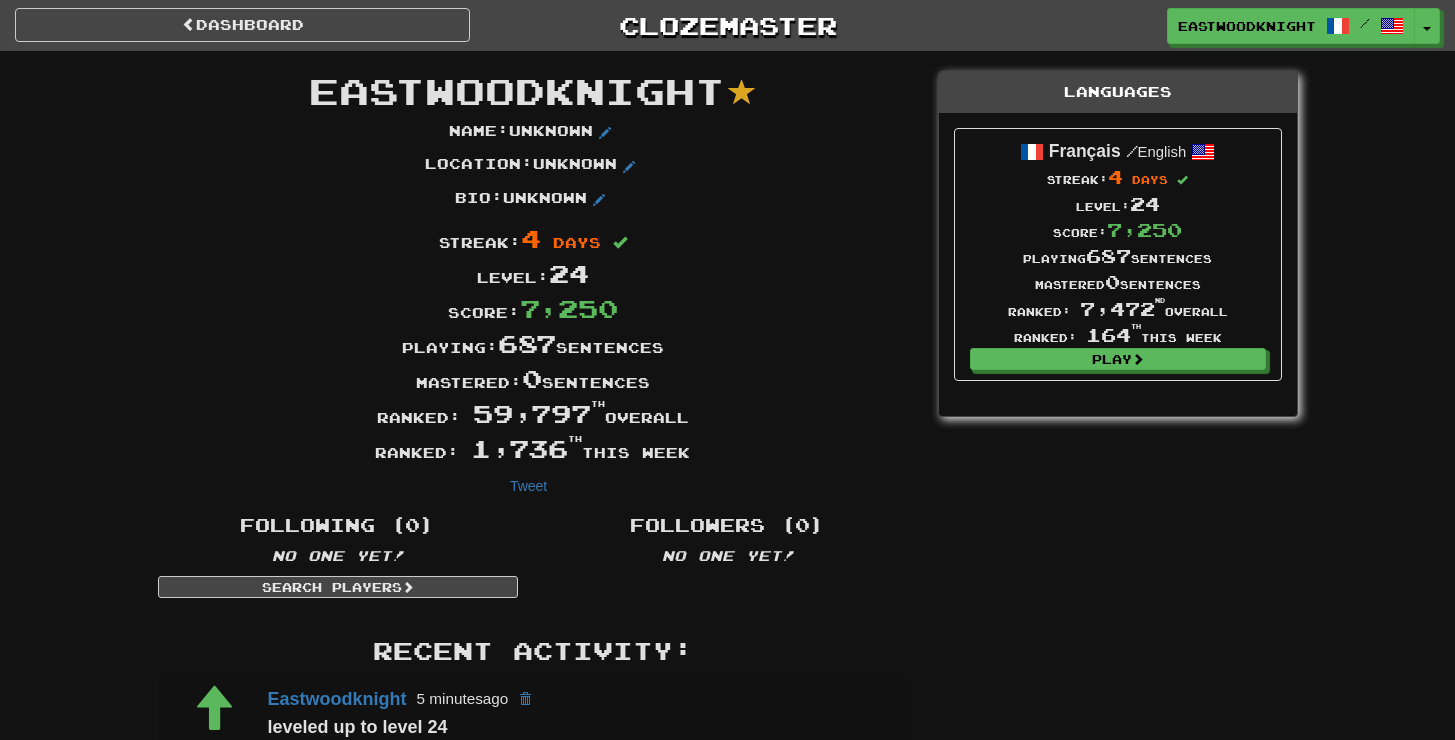 scroll, scrollTop: 0, scrollLeft: 0, axis: both 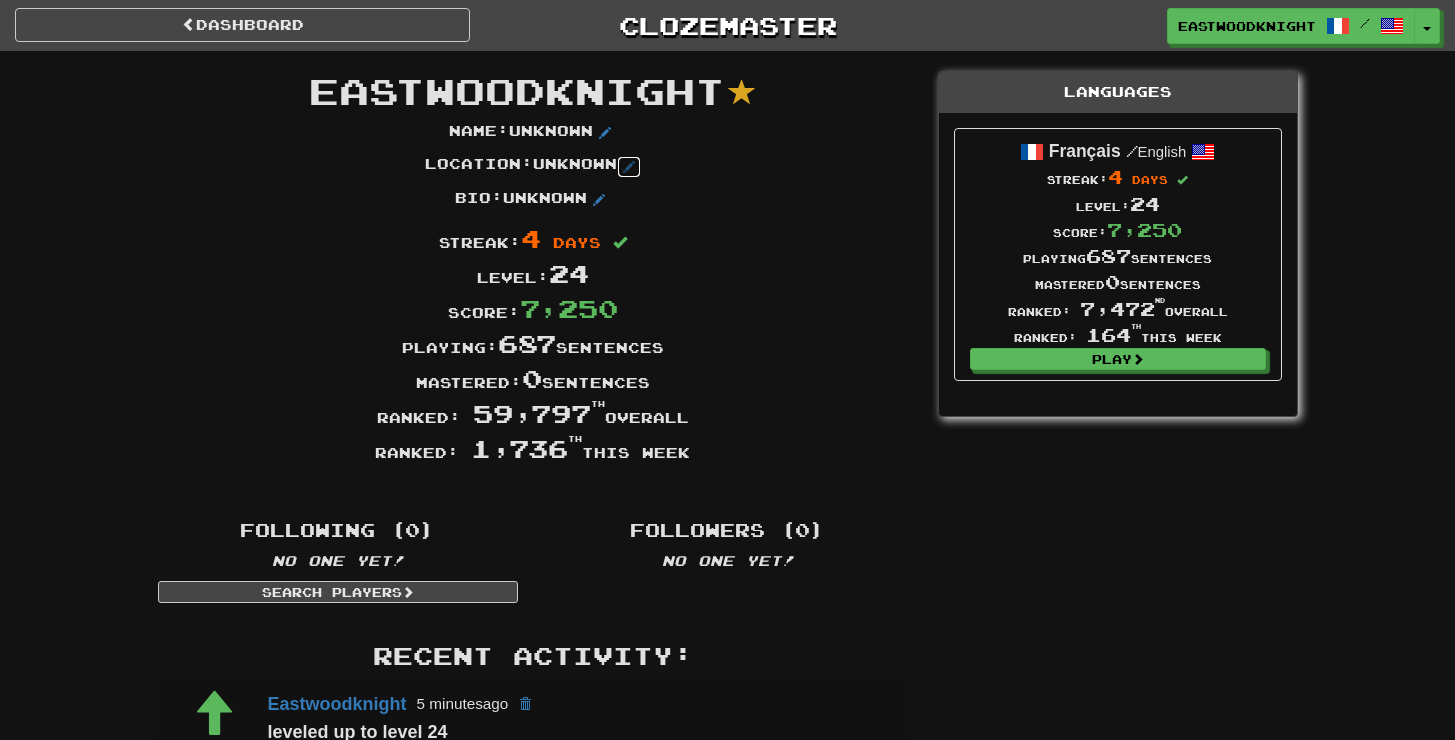 click at bounding box center (629, 167) 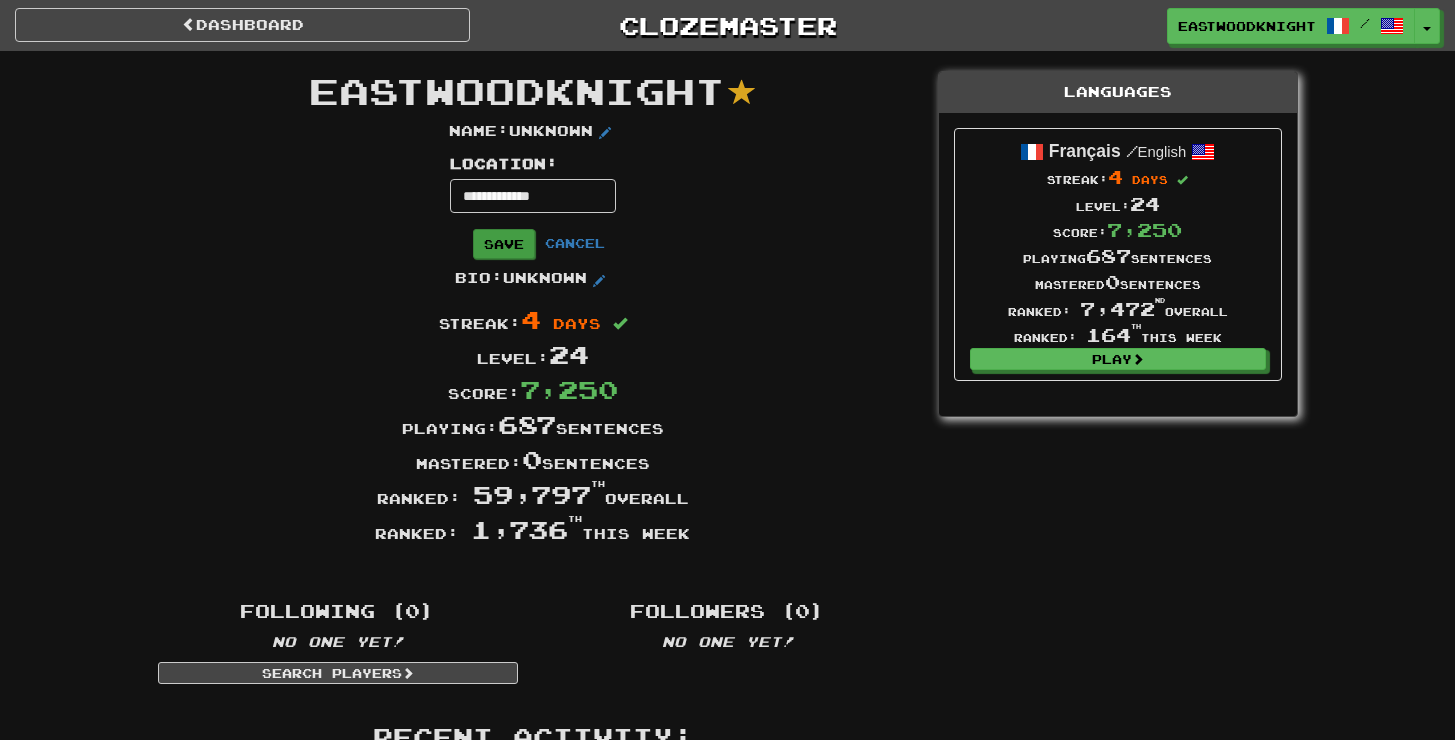 type on "**********" 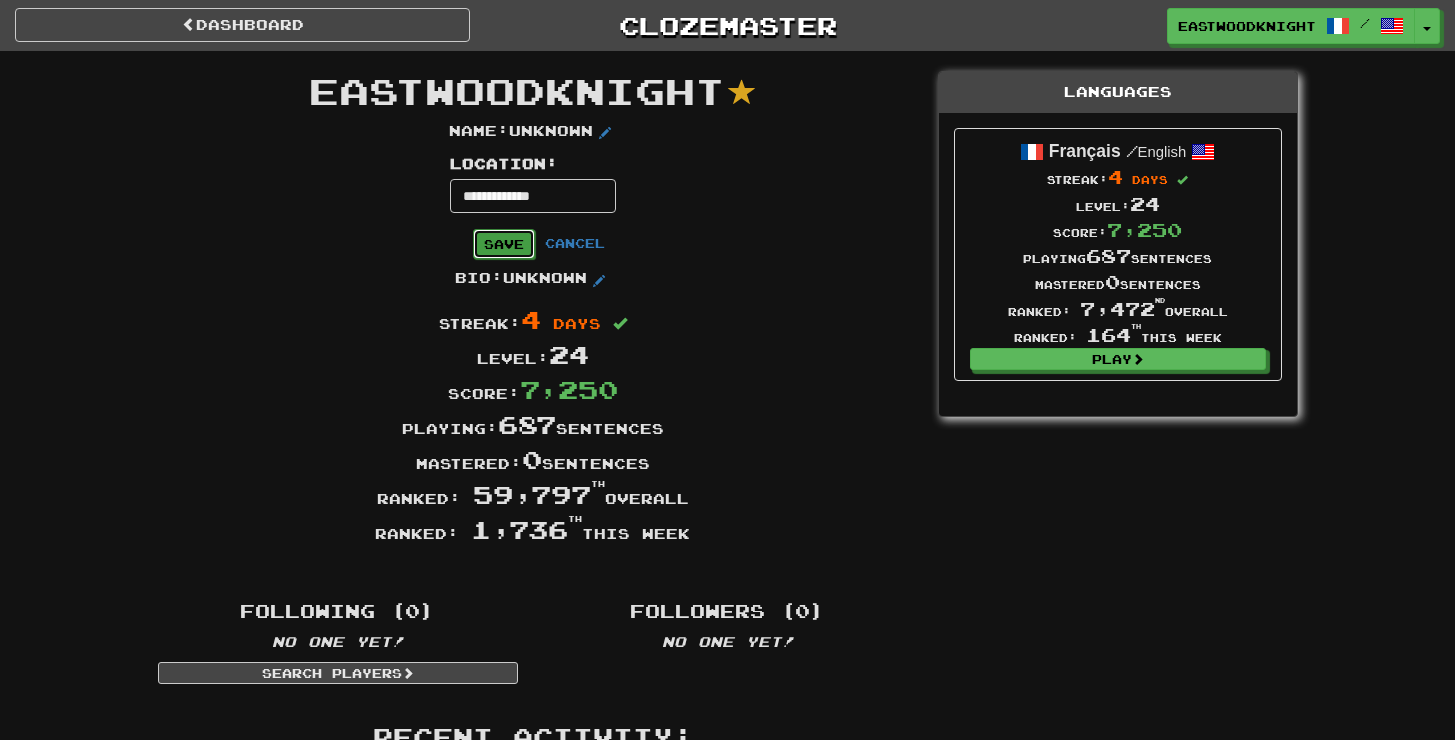 click on "Save" at bounding box center [504, 244] 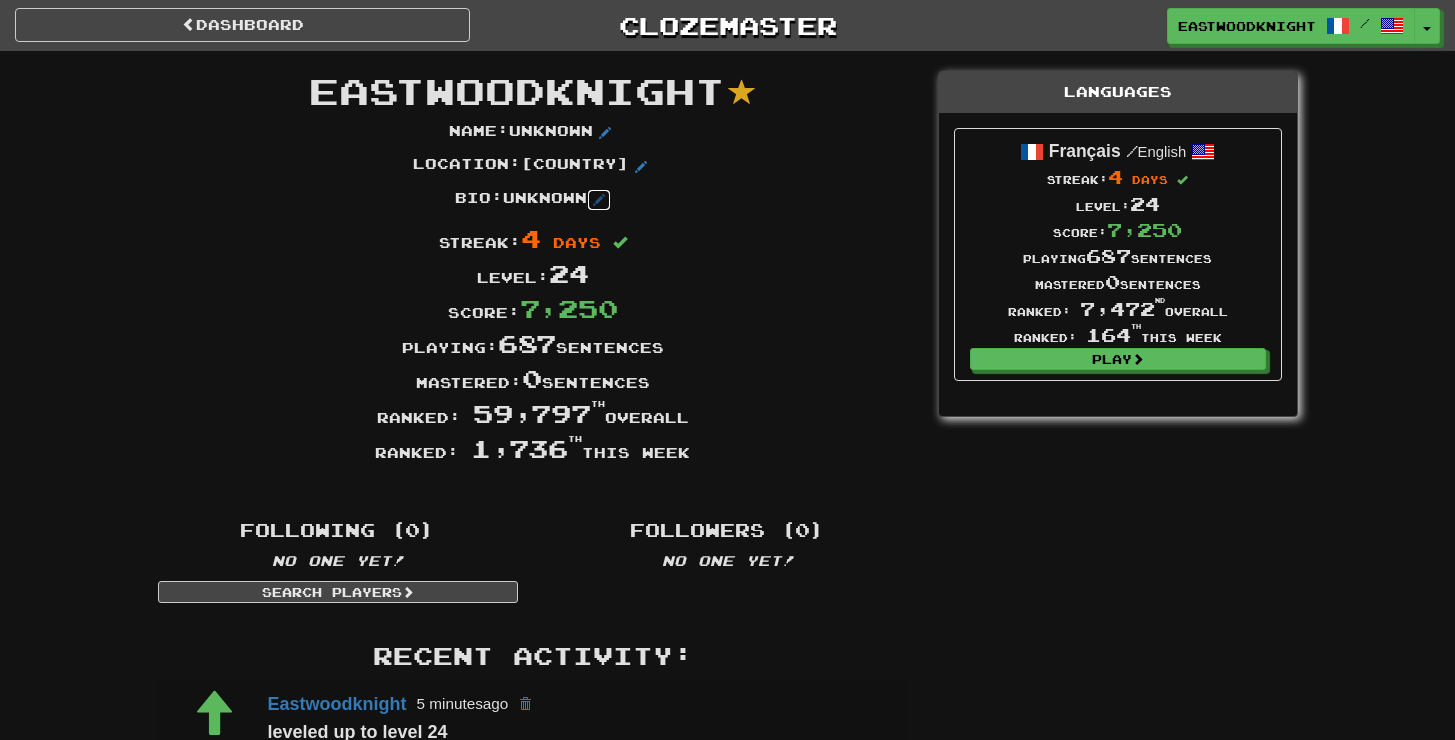 click at bounding box center [599, 200] 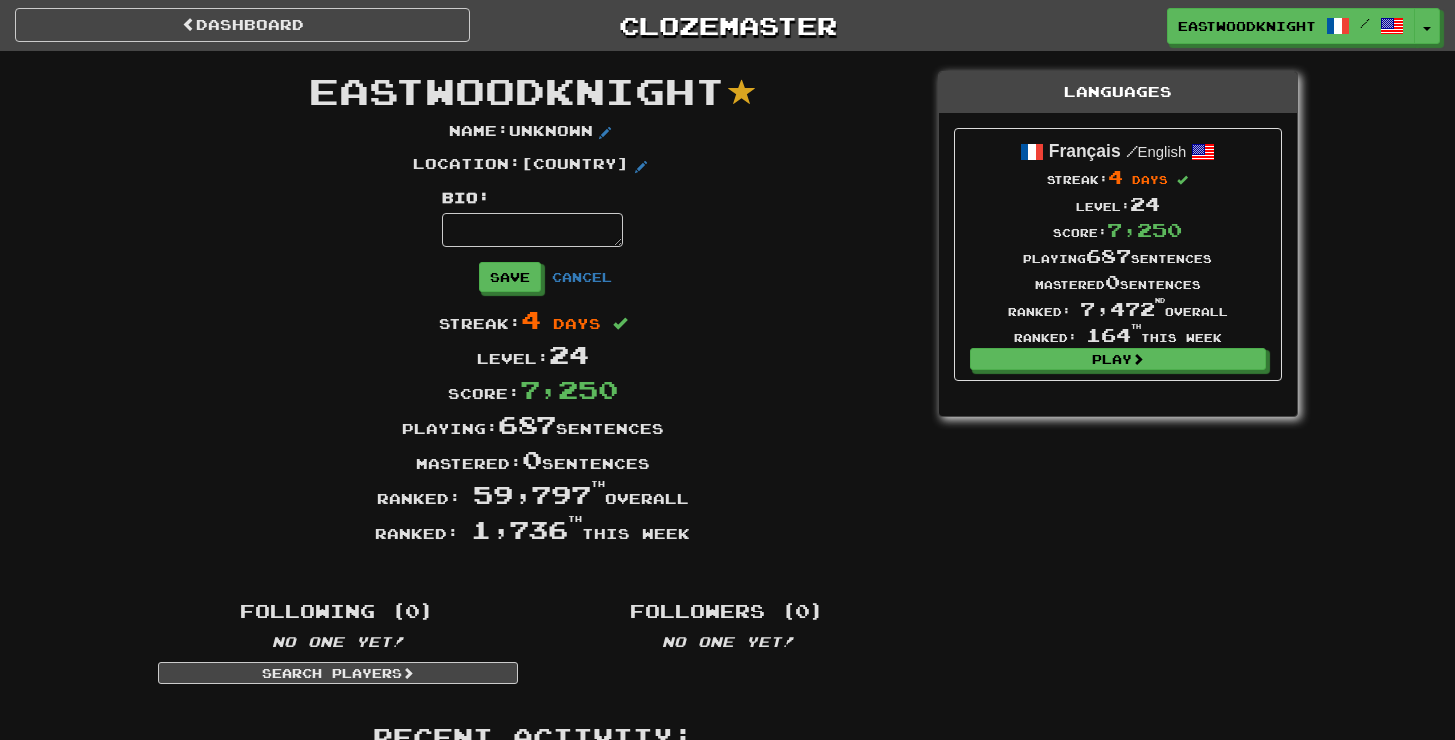 type on "*" 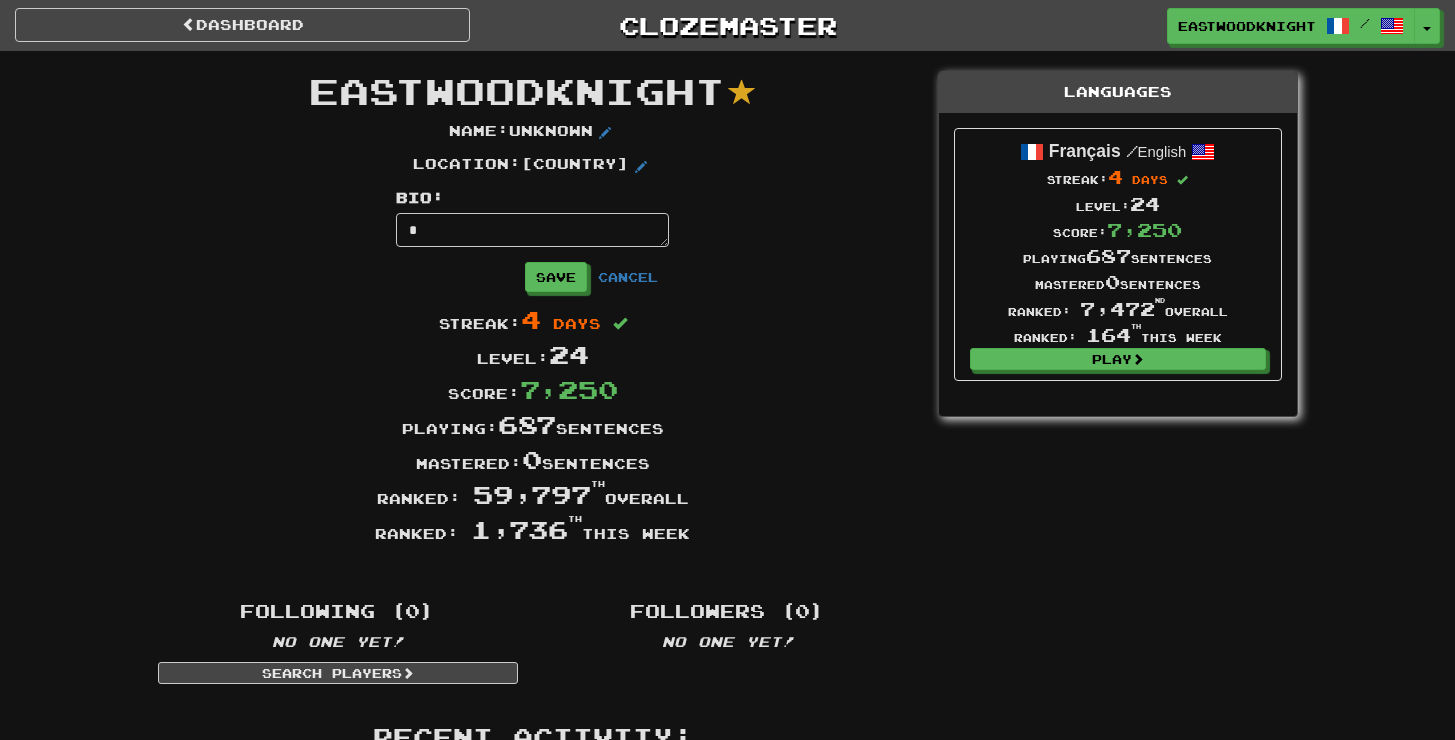 type on "*" 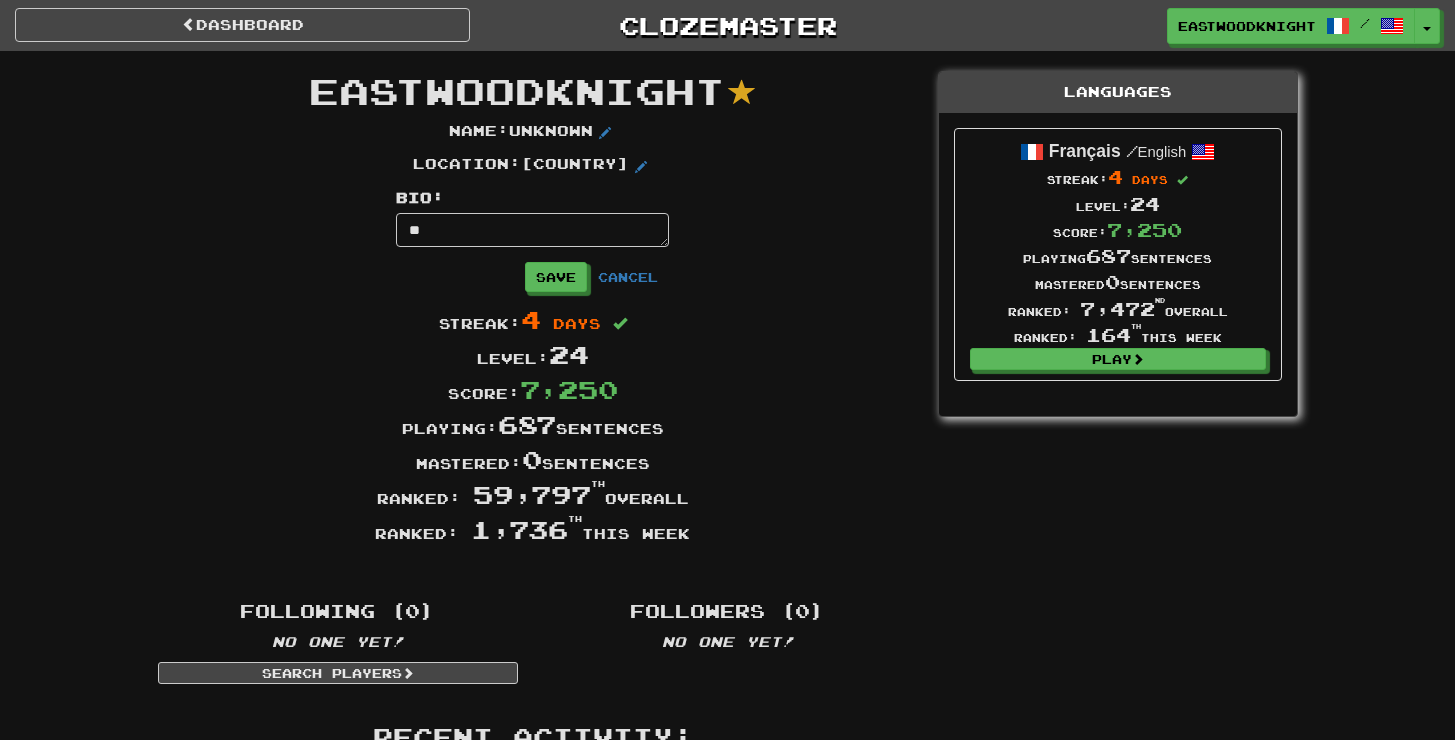 type on "*" 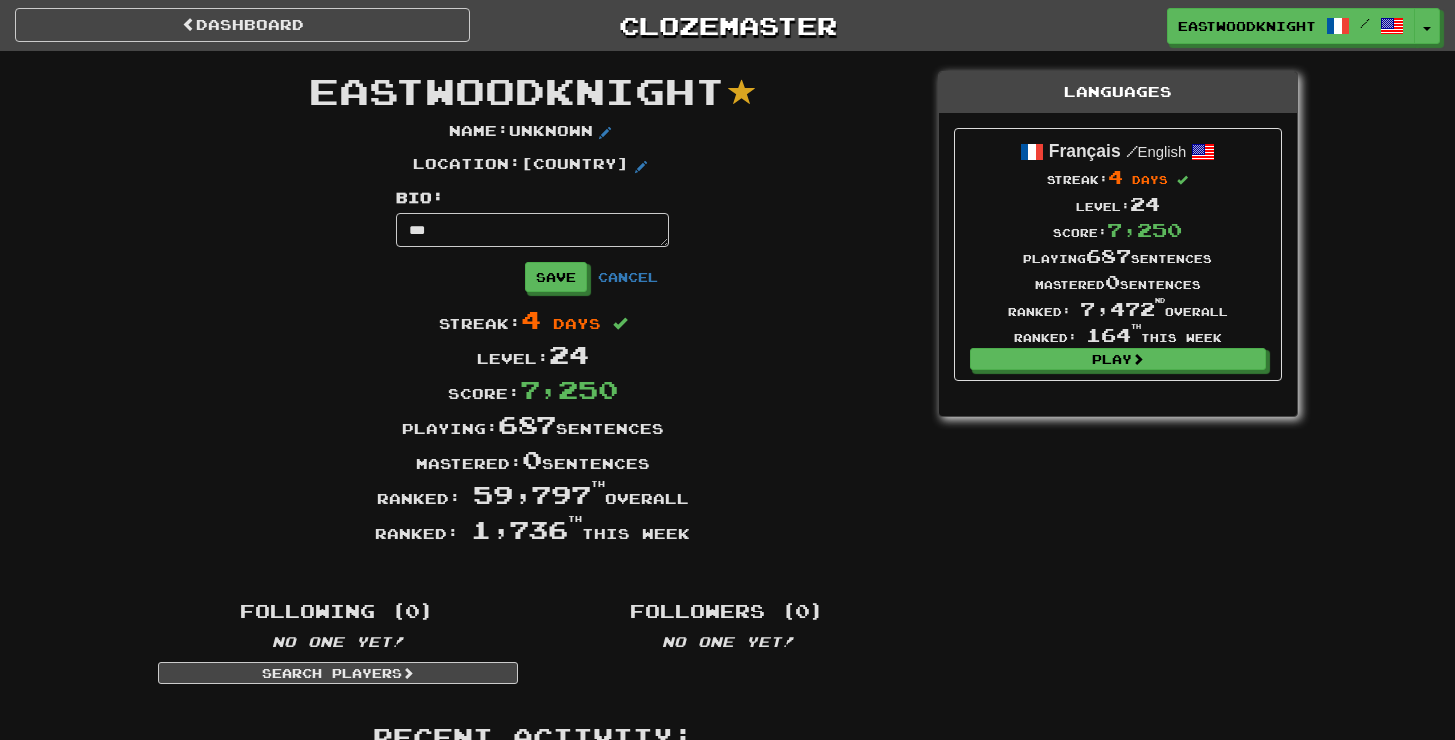 type on "*" 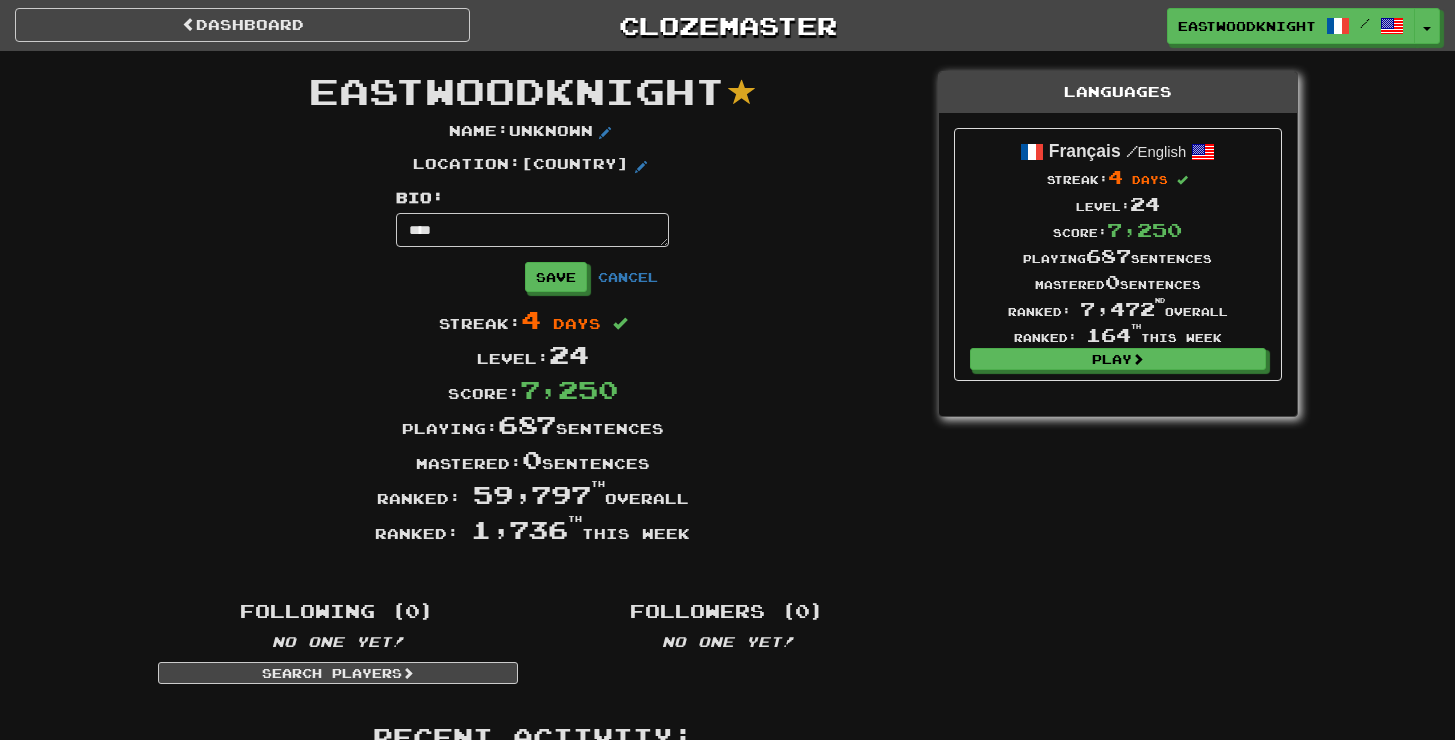type on "*" 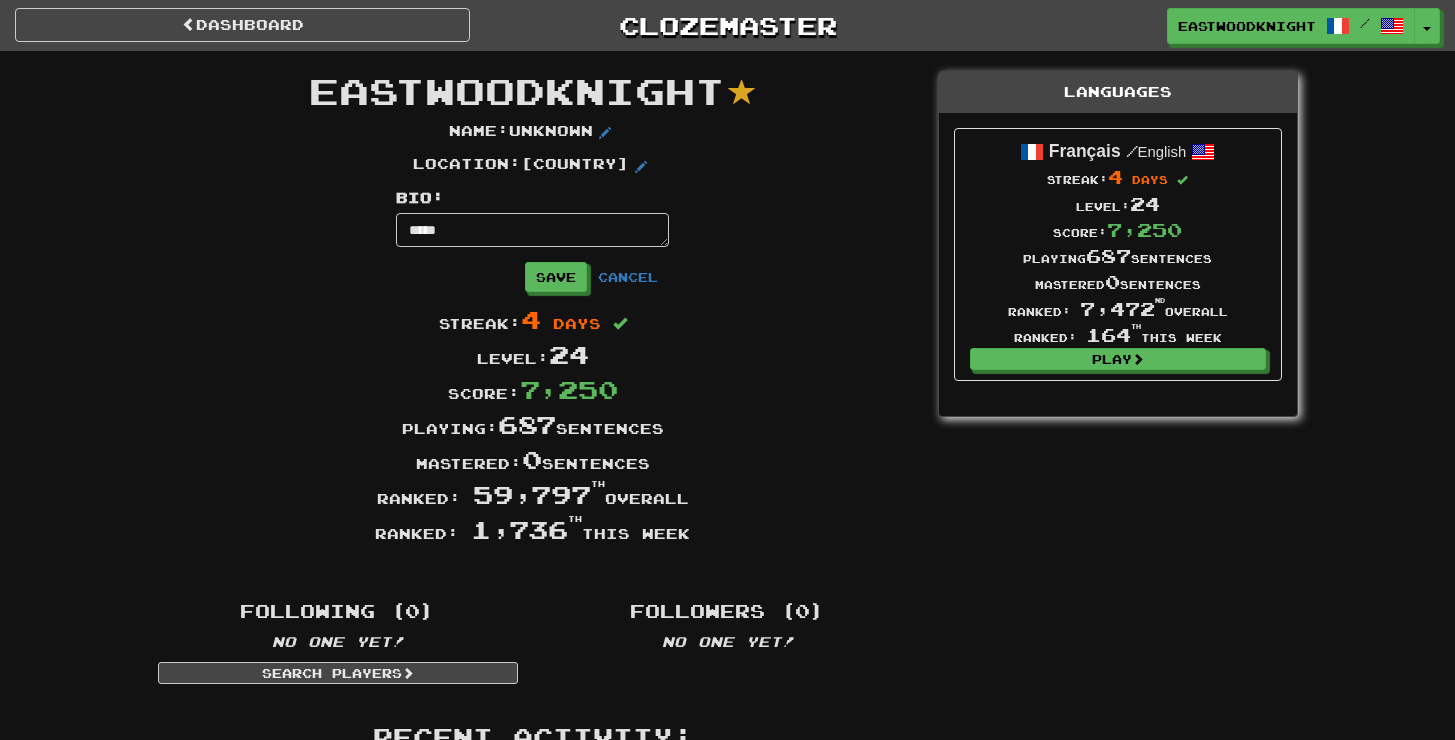 type on "*" 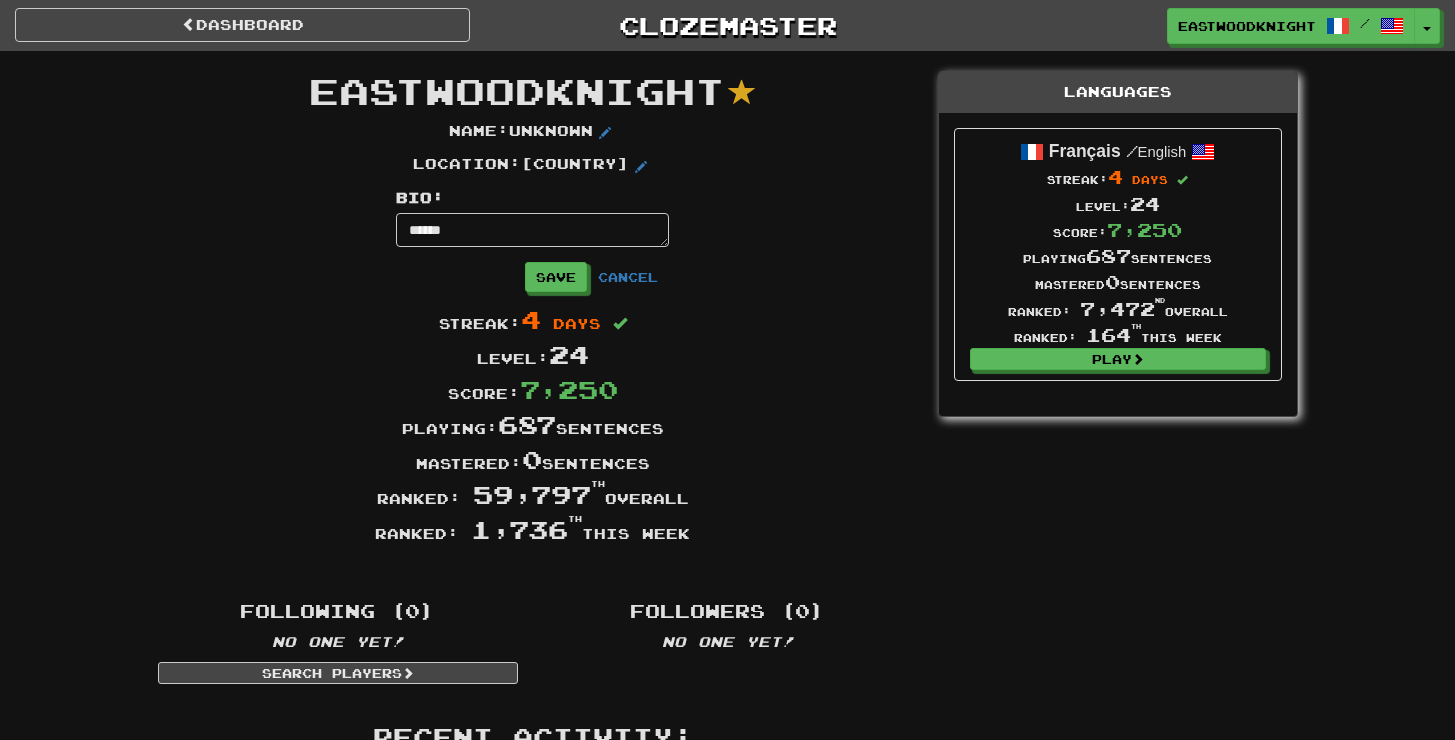 type on "*" 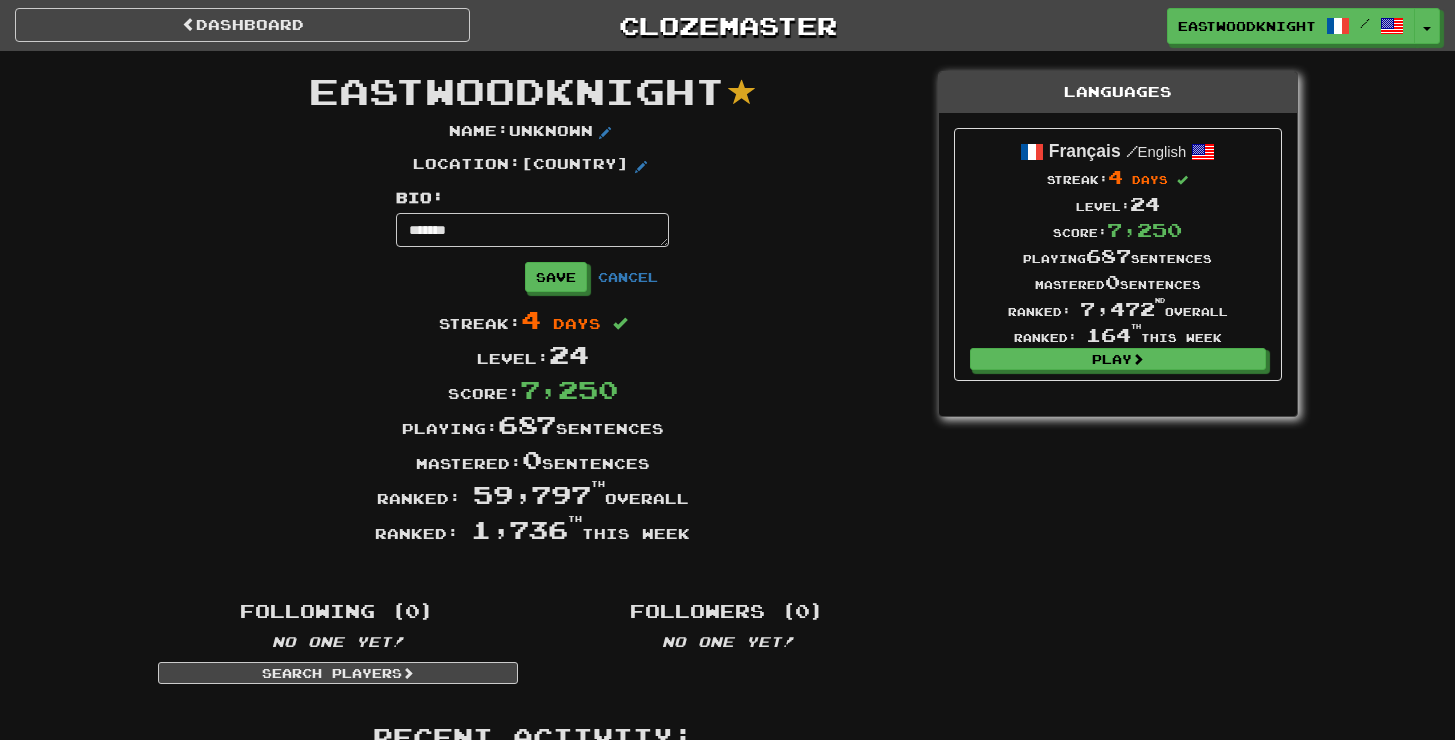 type on "*" 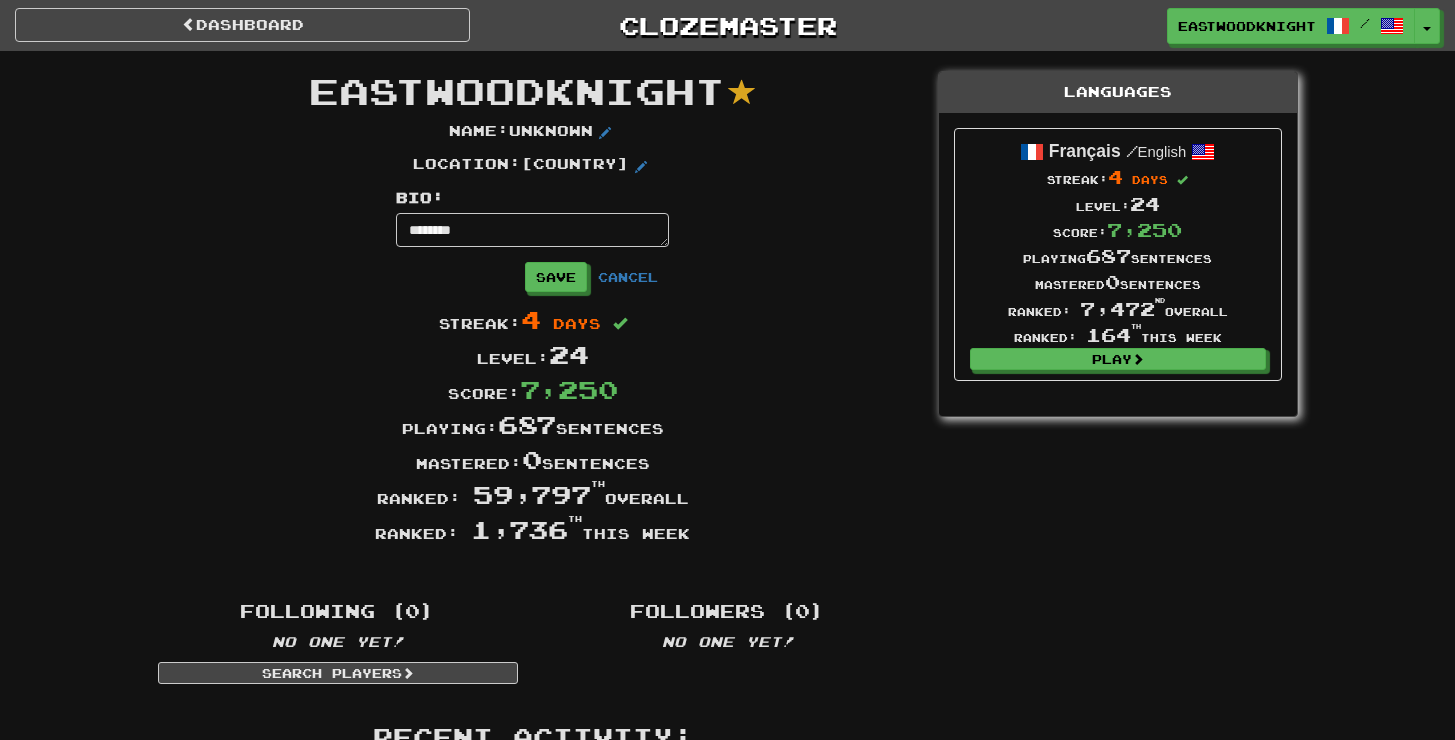 type on "*" 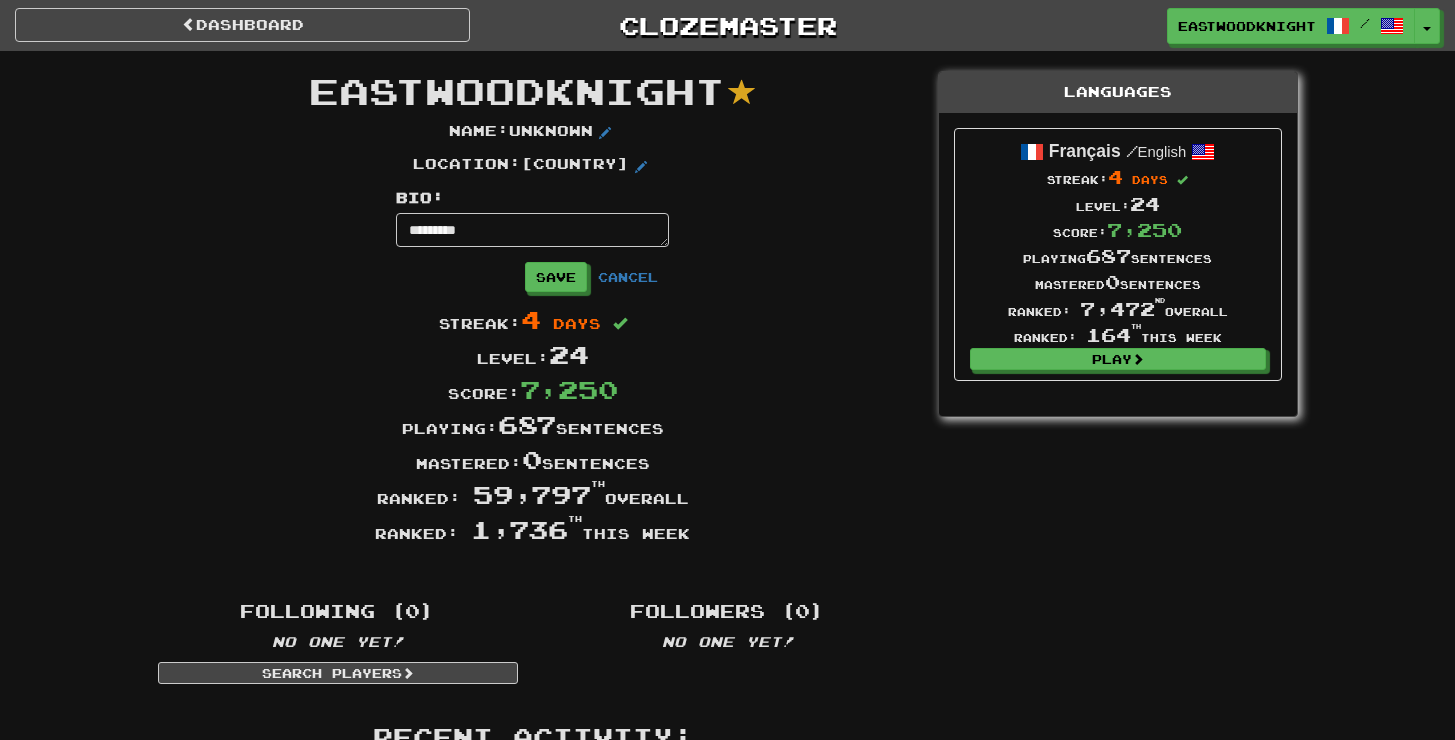 type on "*" 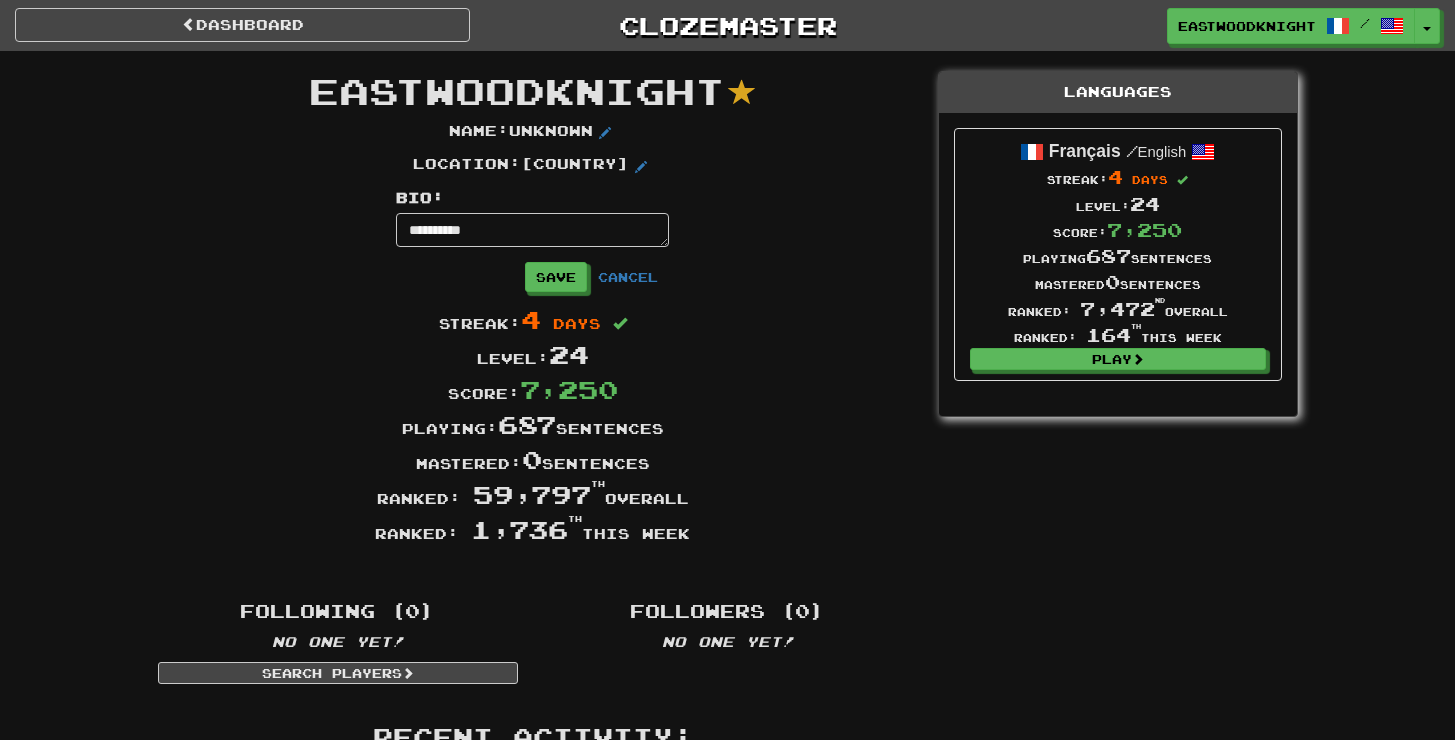 type on "*" 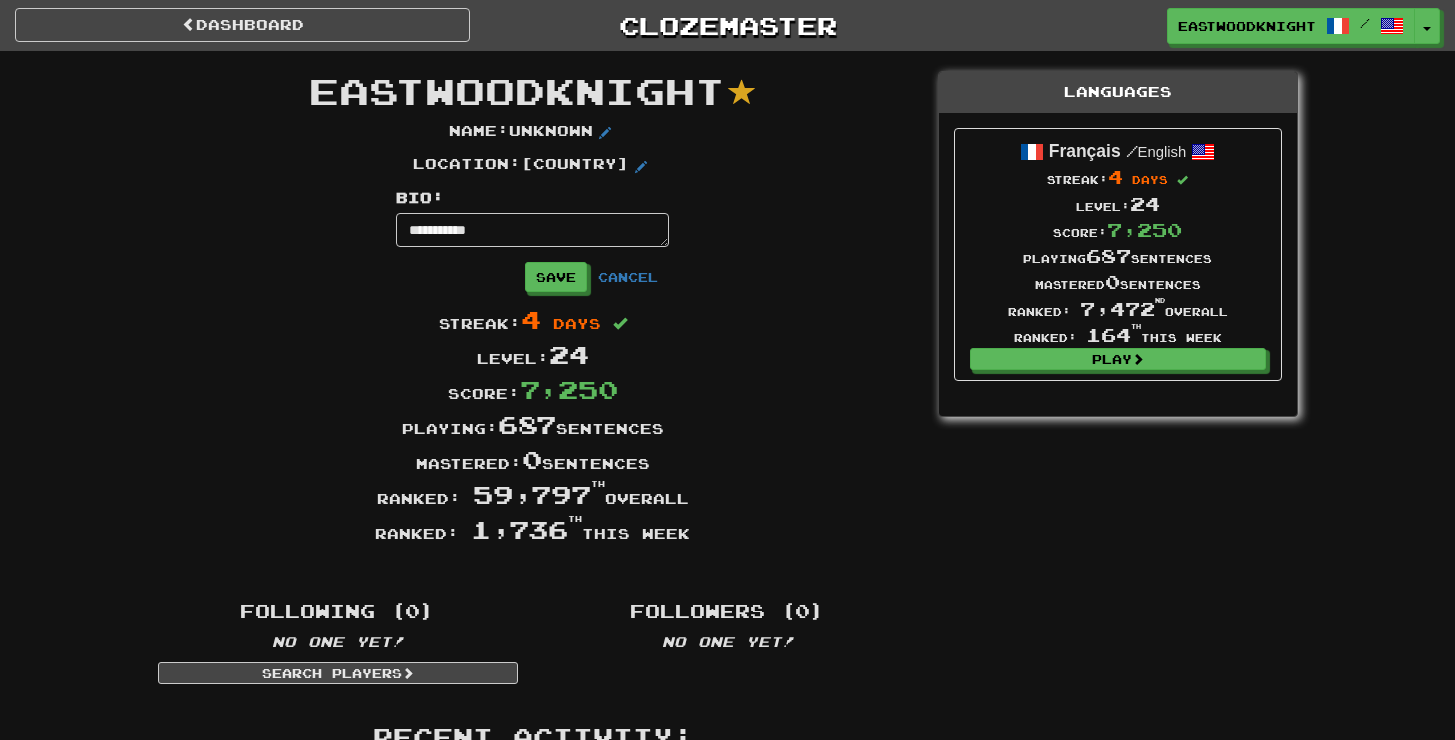 type on "**********" 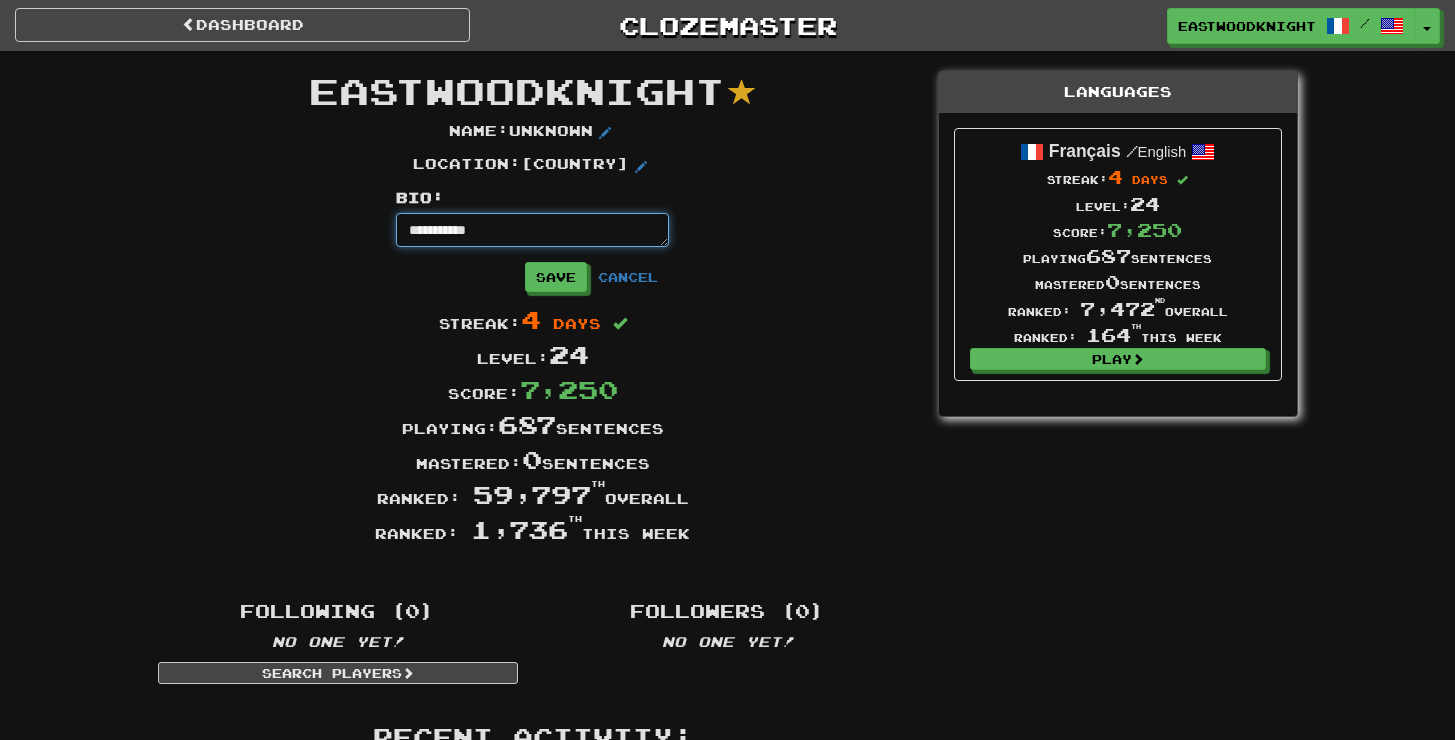 type on "*" 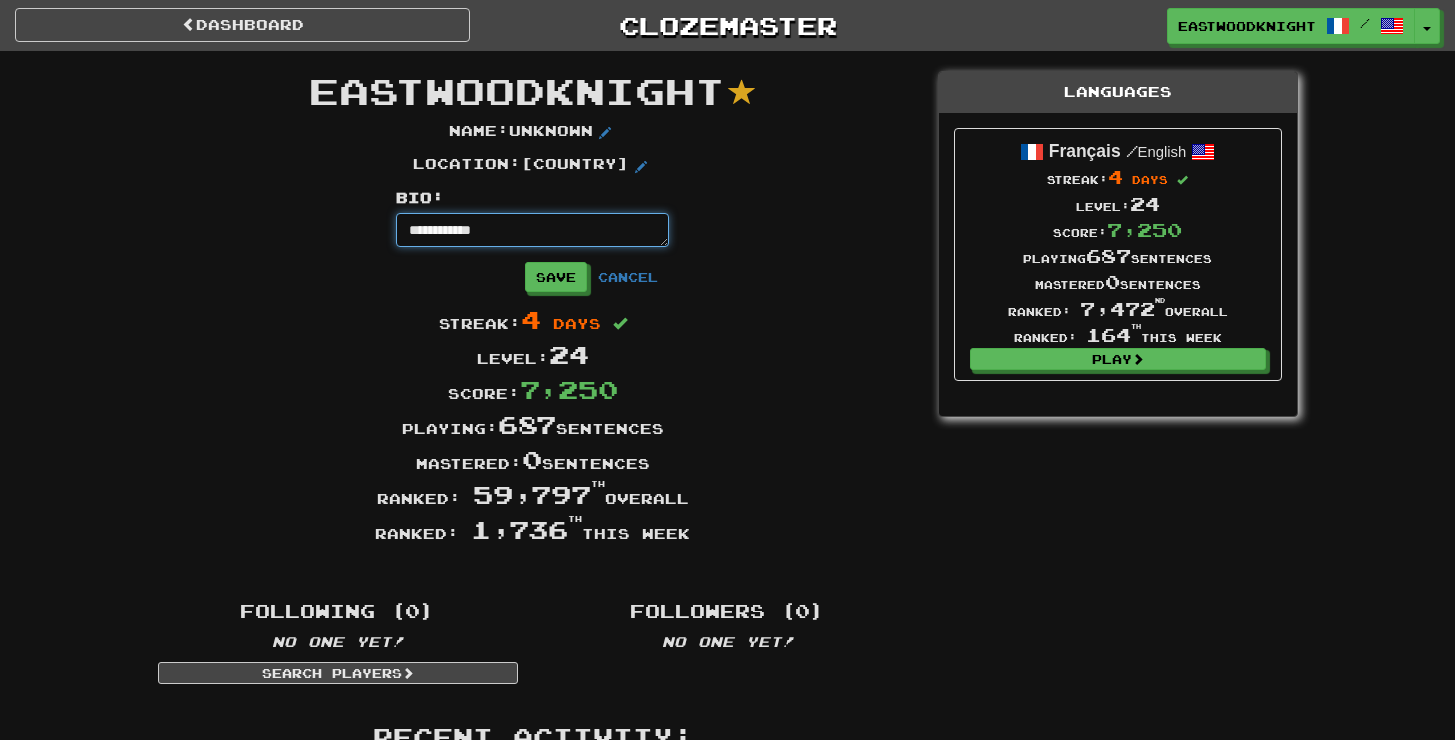 type on "*" 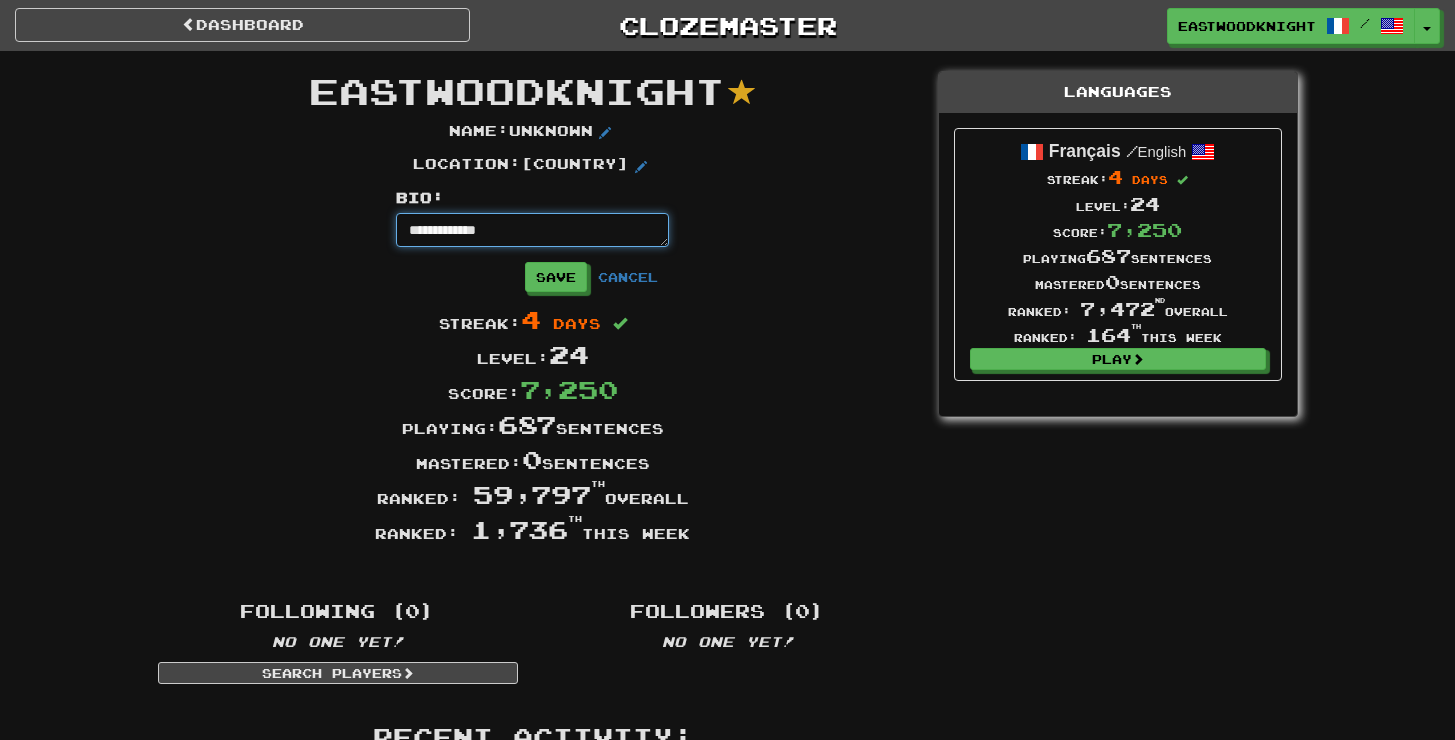 type on "*" 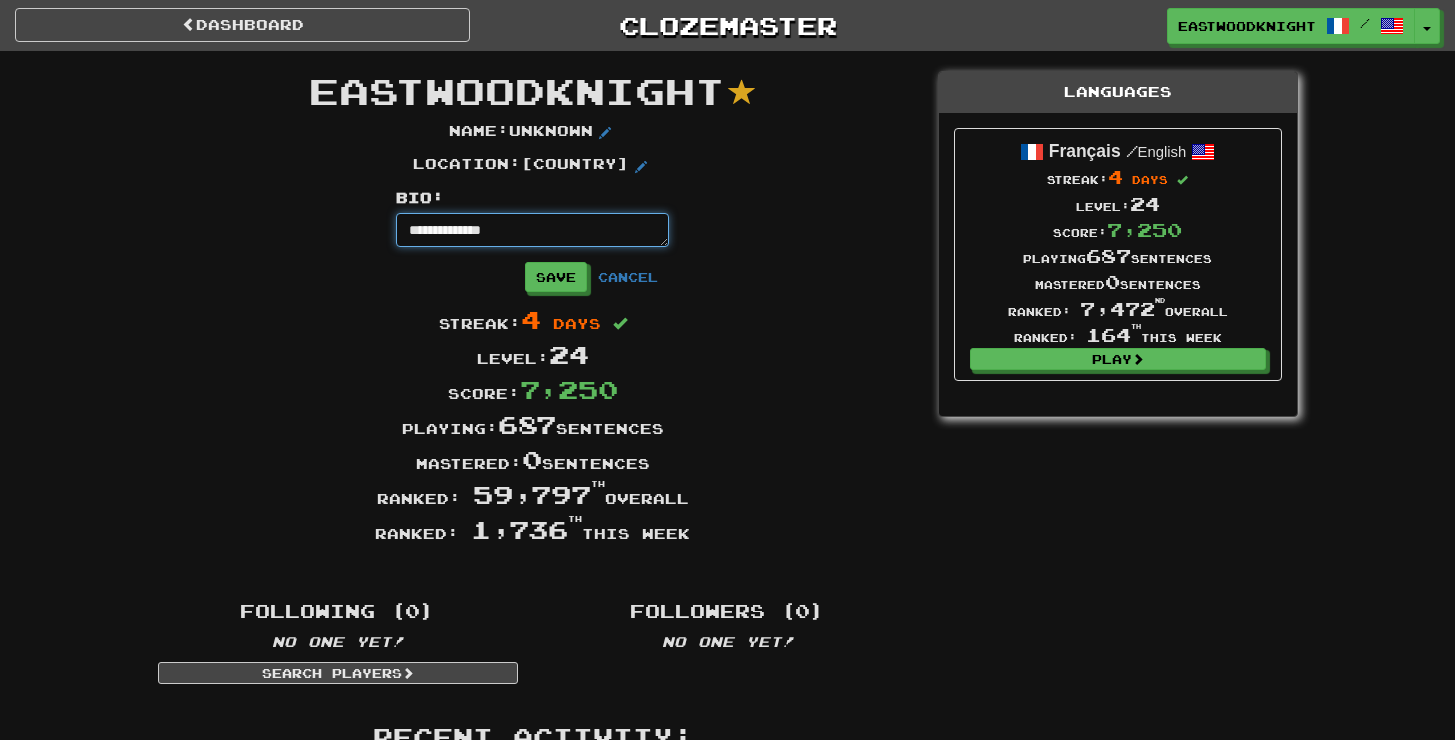 type on "*" 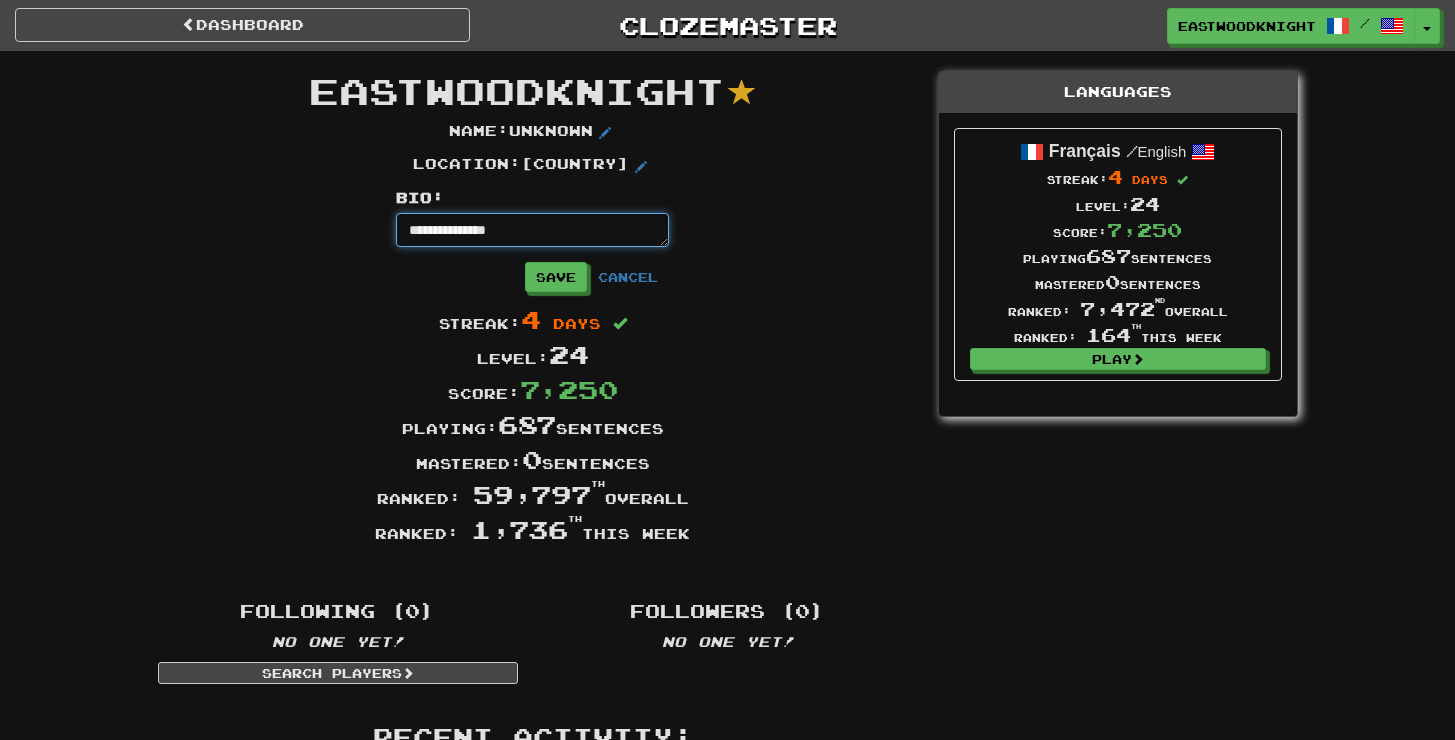 type on "*" 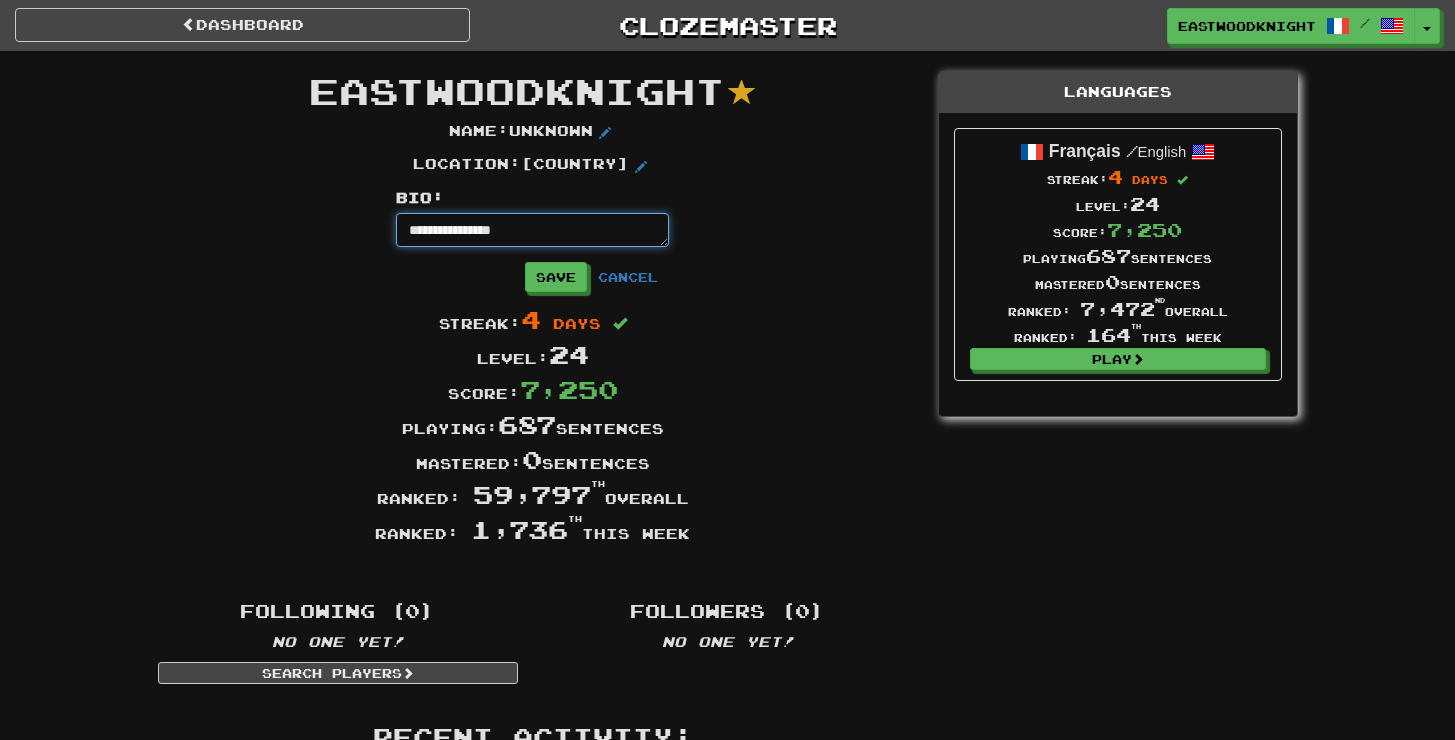 type on "*" 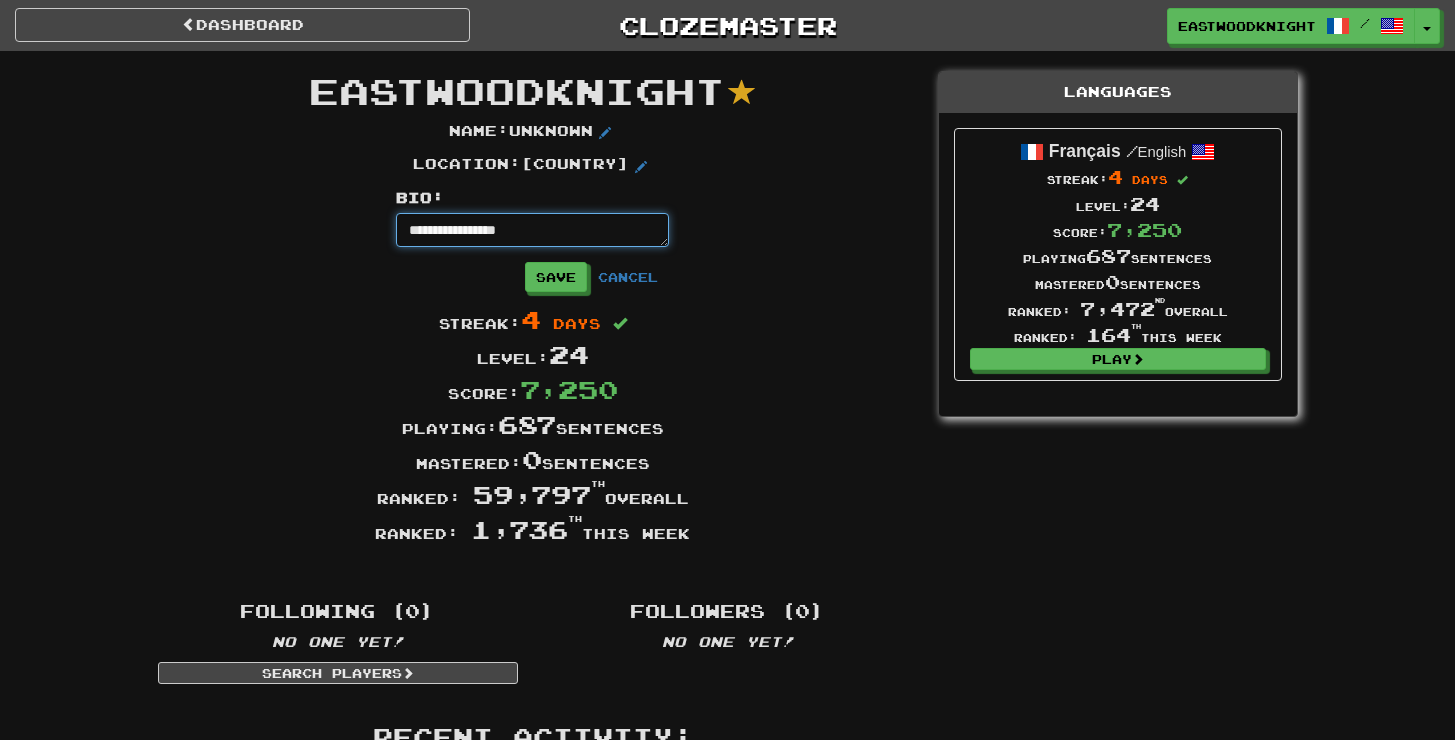 type on "*" 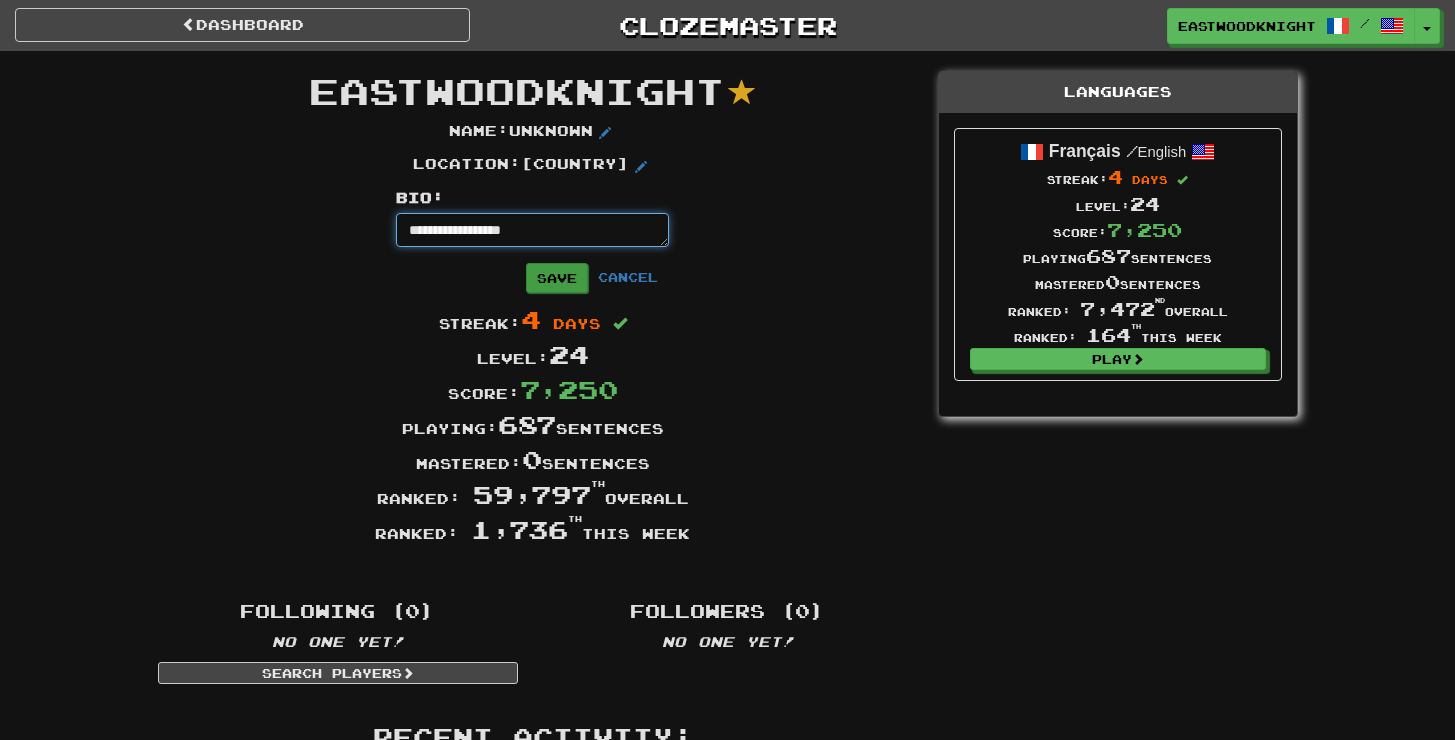type on "**********" 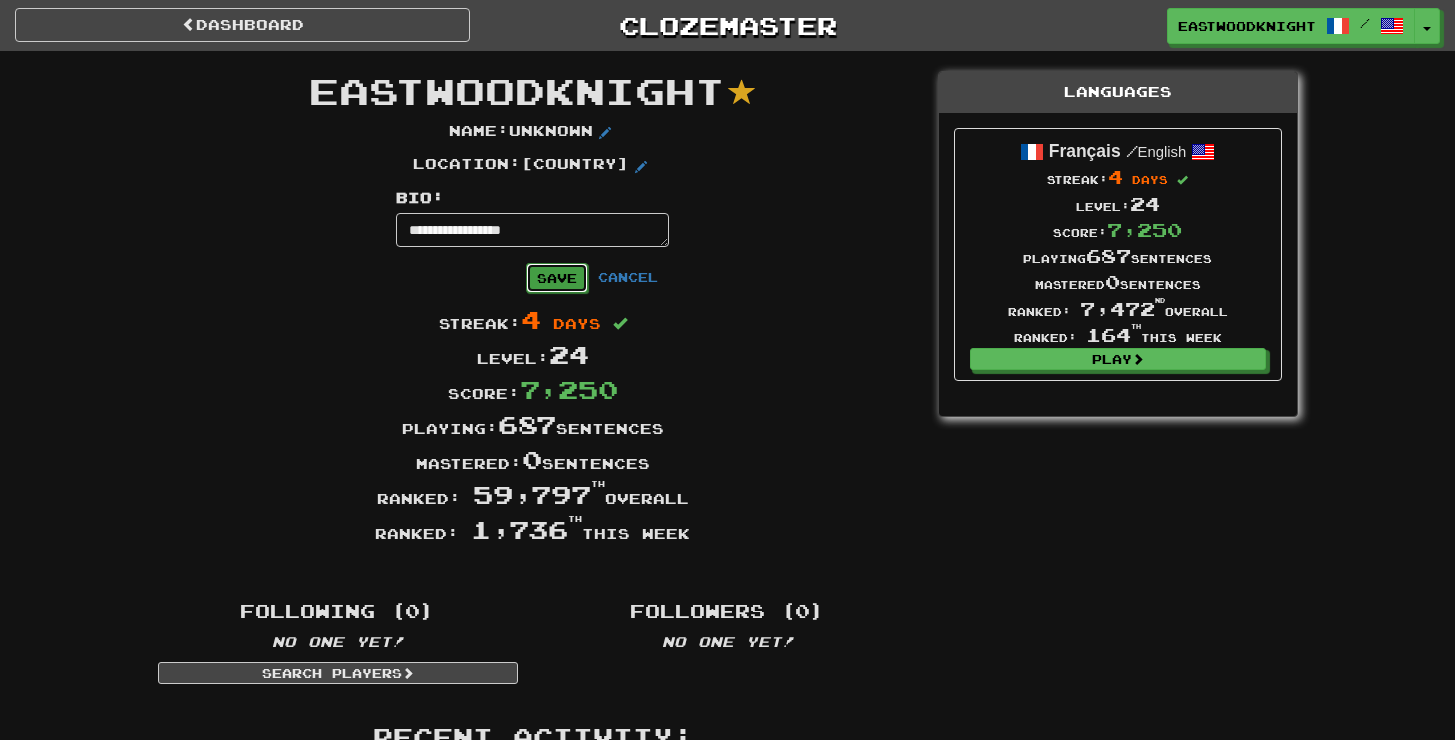 click on "Save" at bounding box center [557, 278] 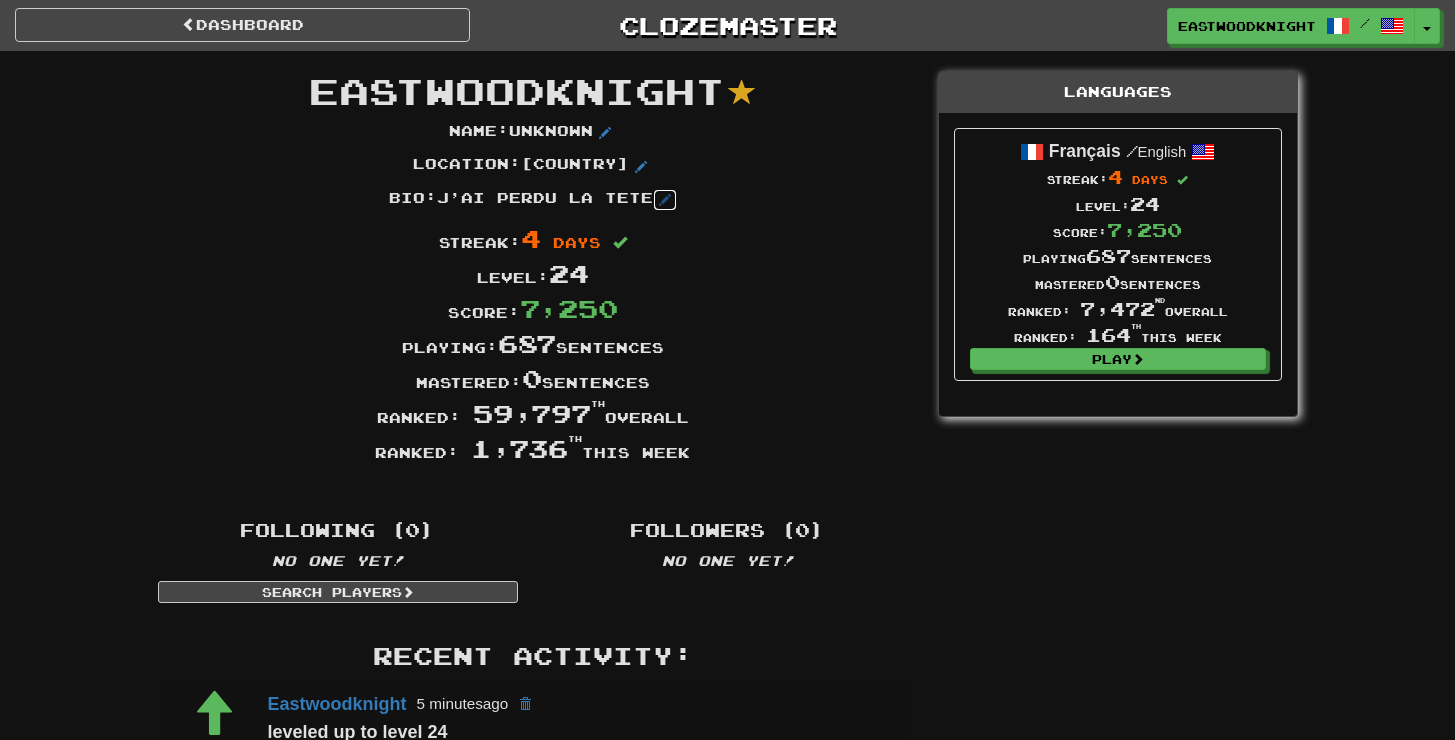click at bounding box center (665, 200) 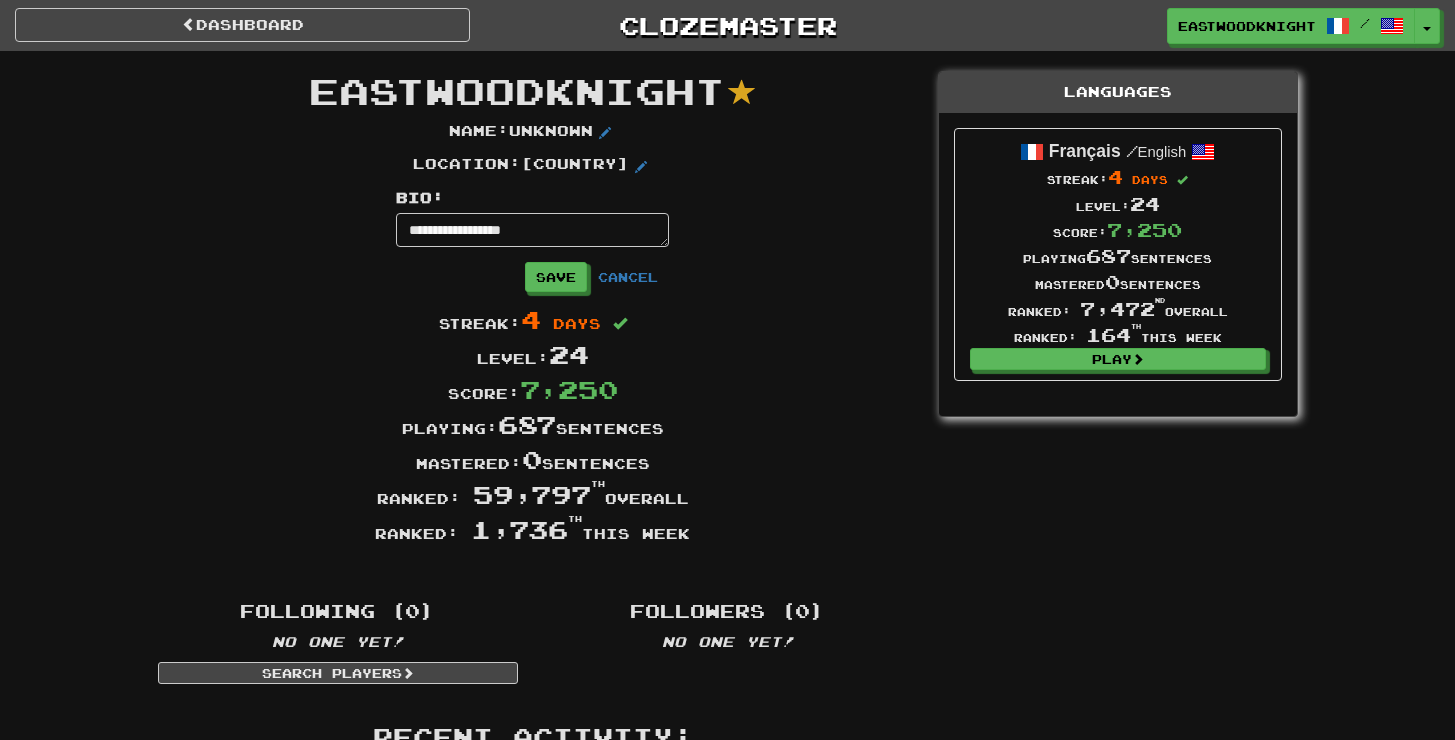 click on "**********" at bounding box center [532, 230] 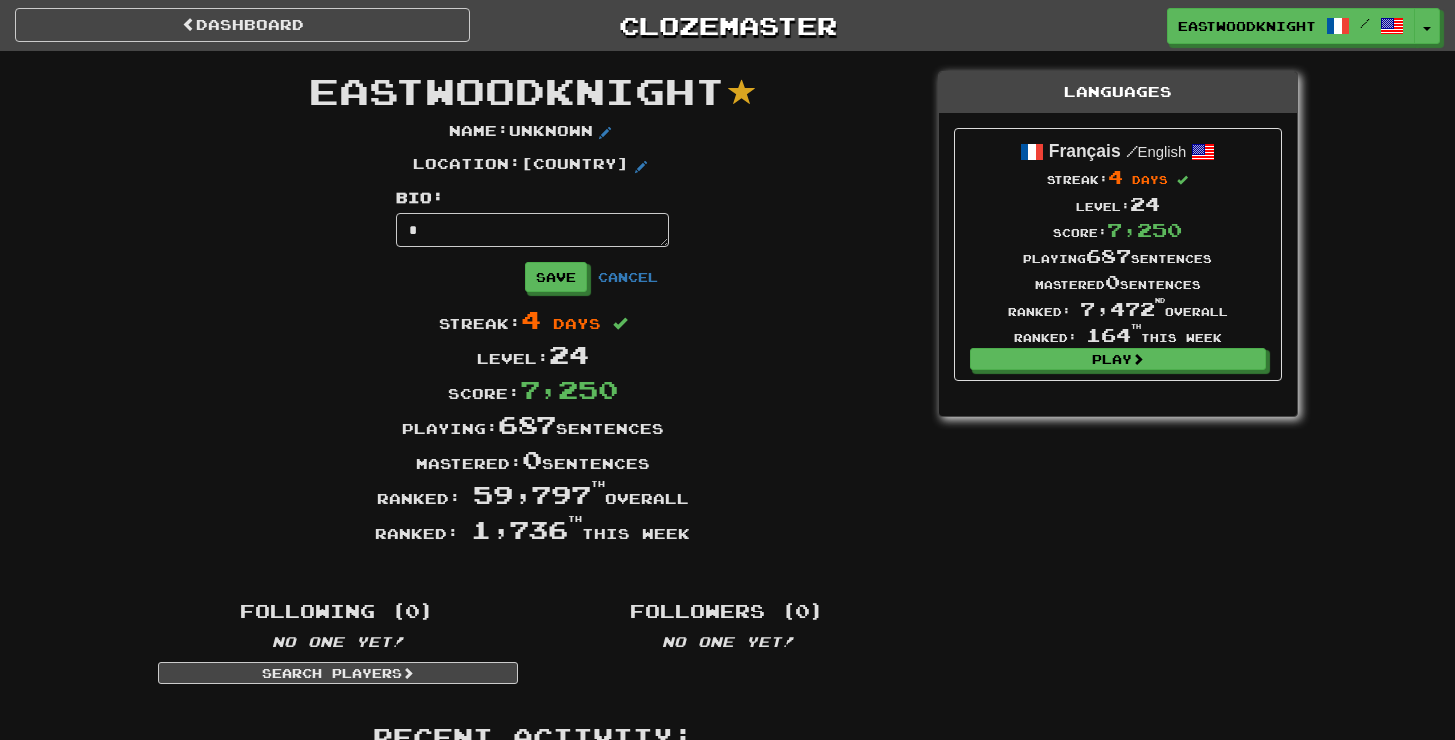 type on "*" 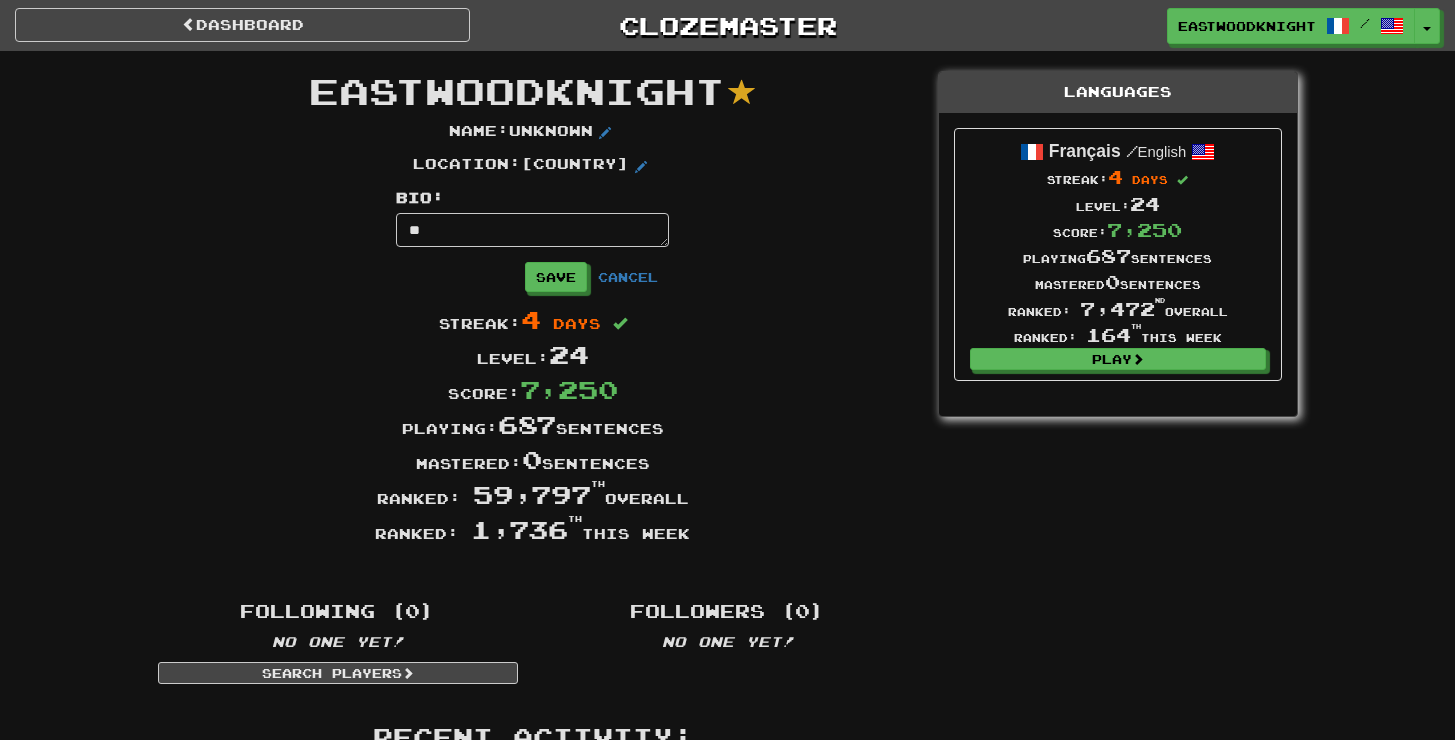 type on "*" 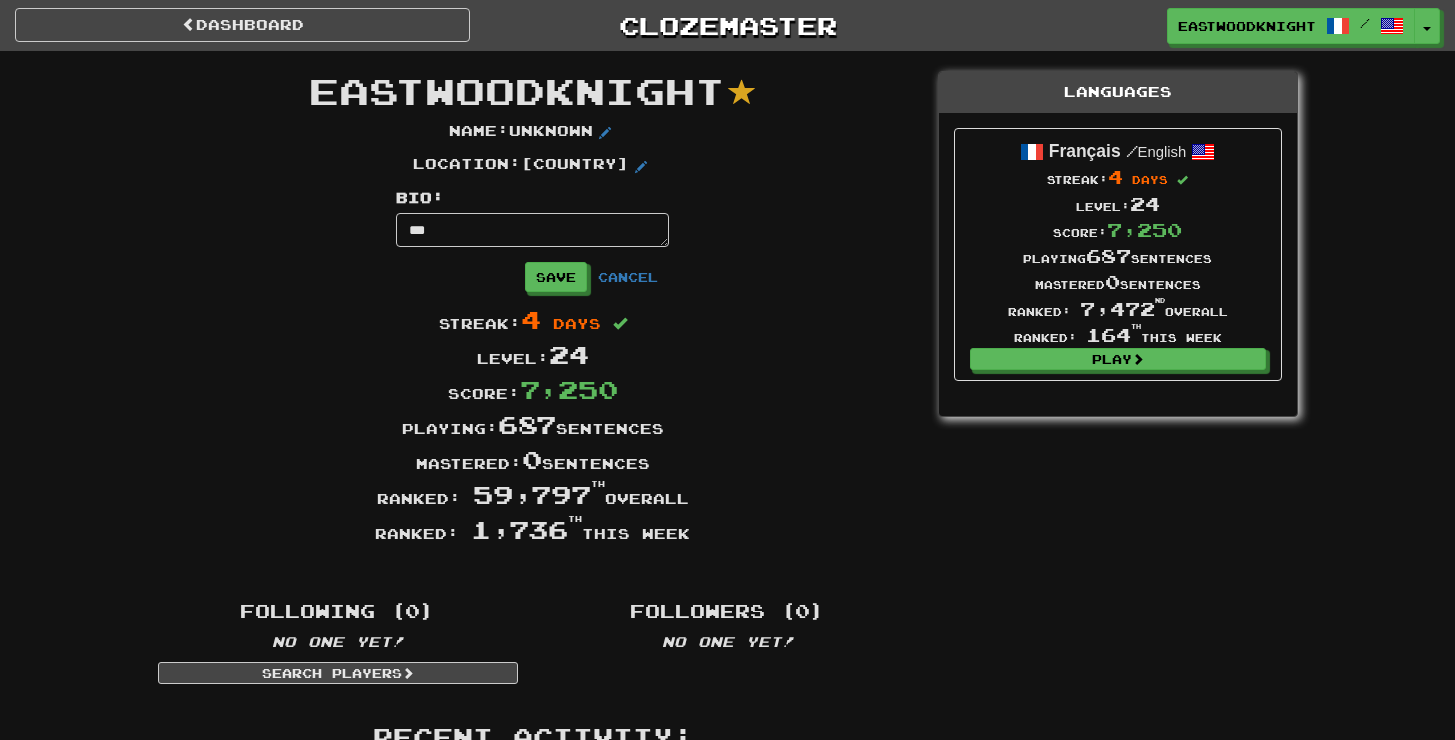 type on "*" 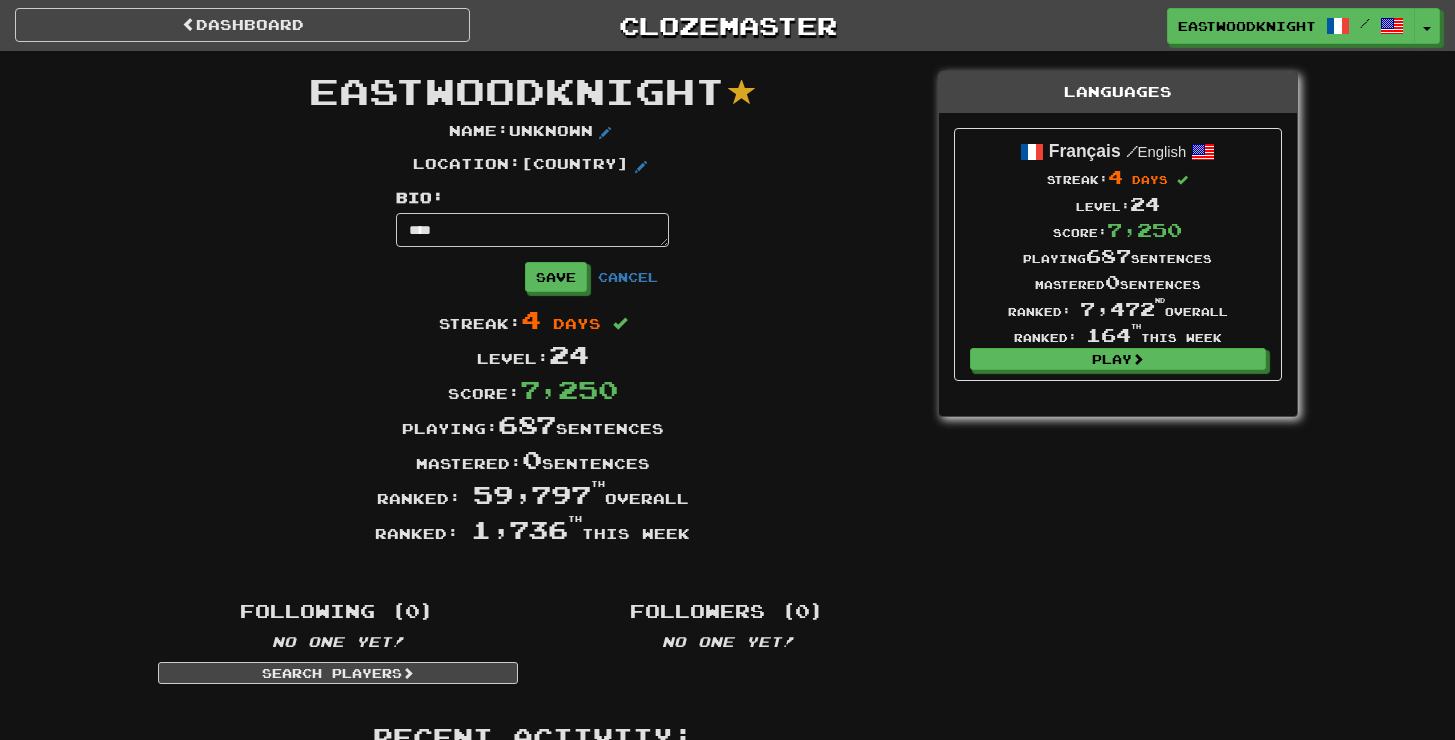 type on "*" 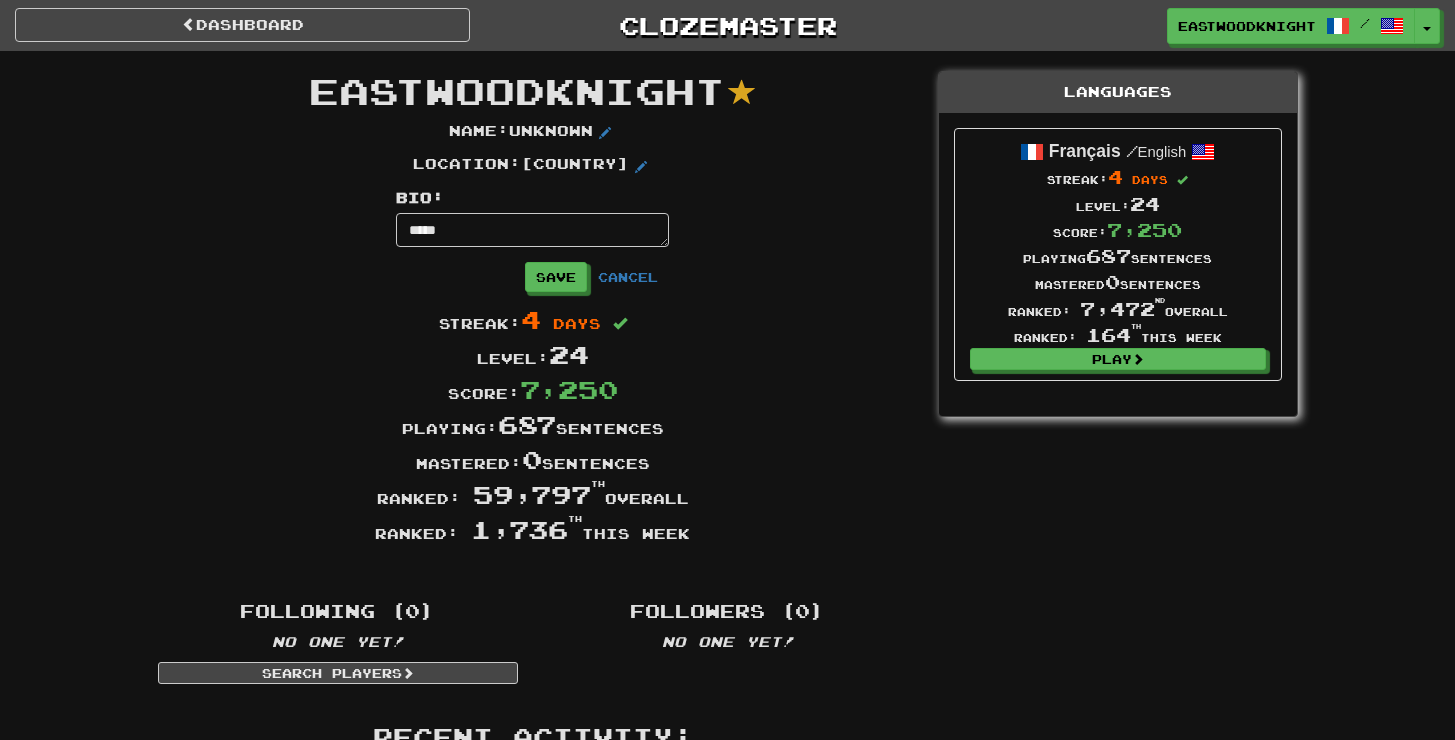 type on "*" 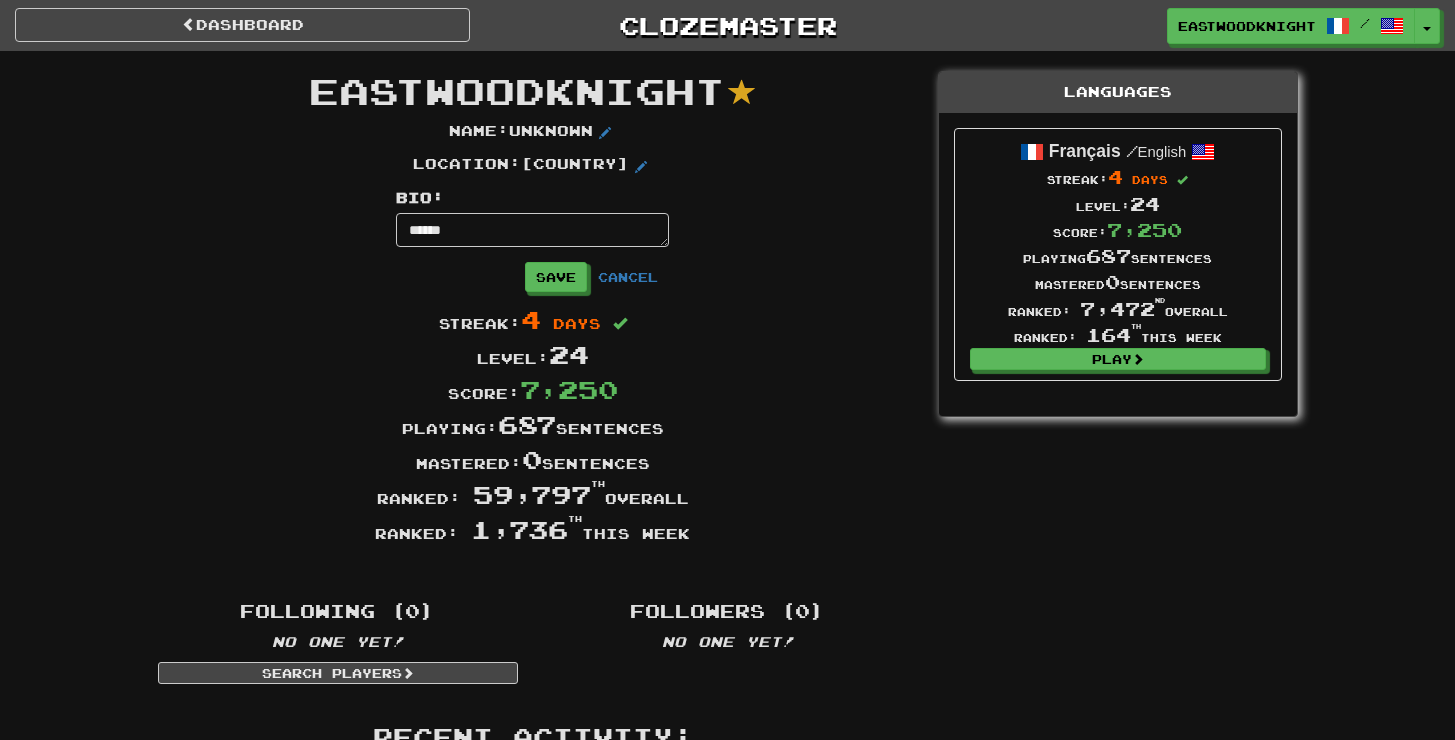 type on "*" 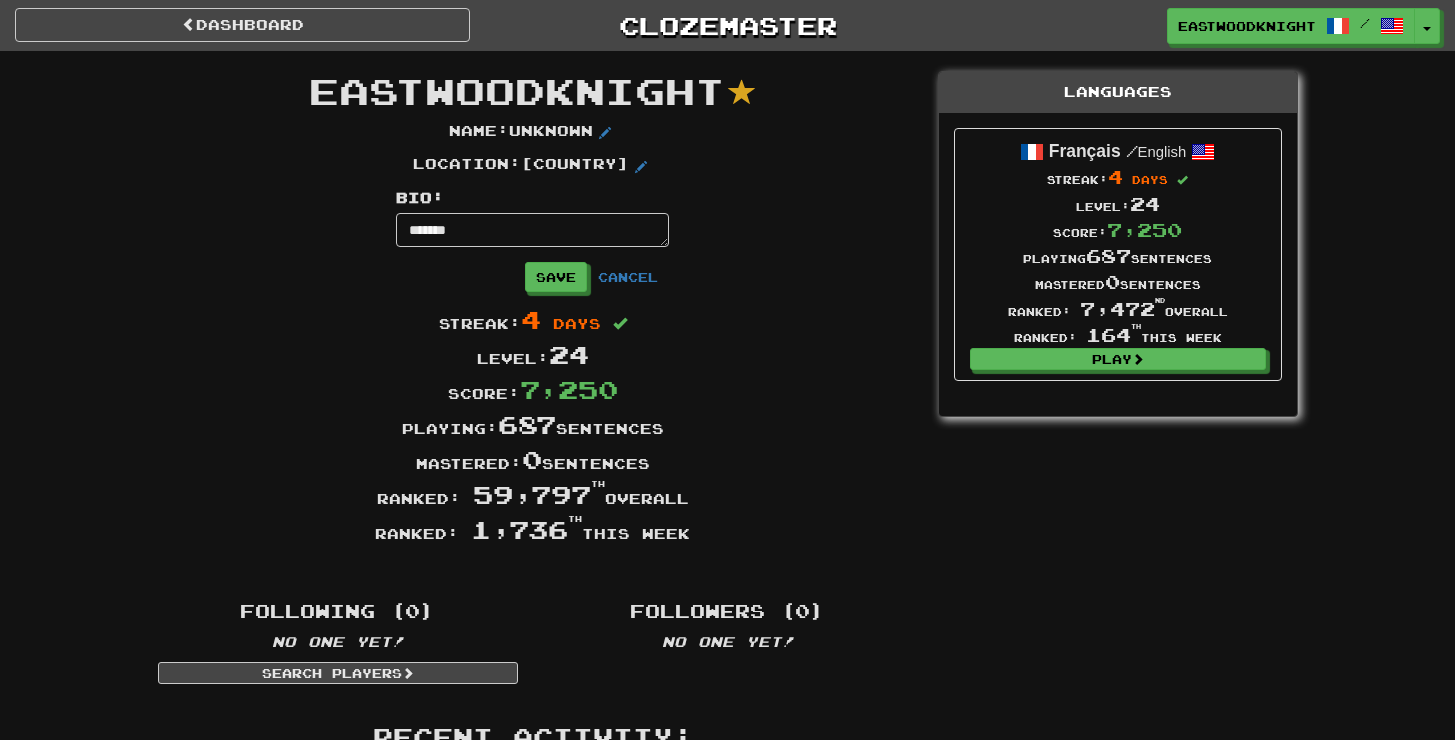 type on "*" 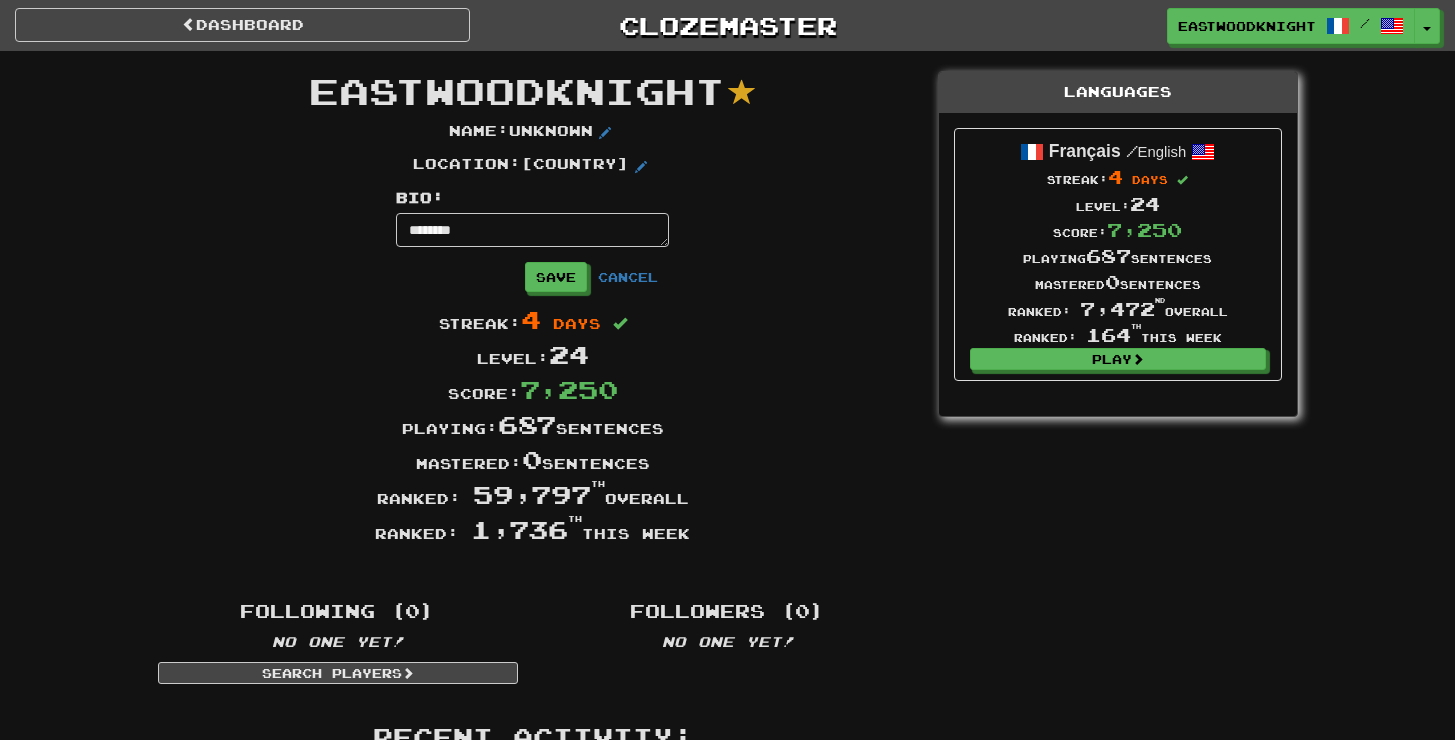 type on "*" 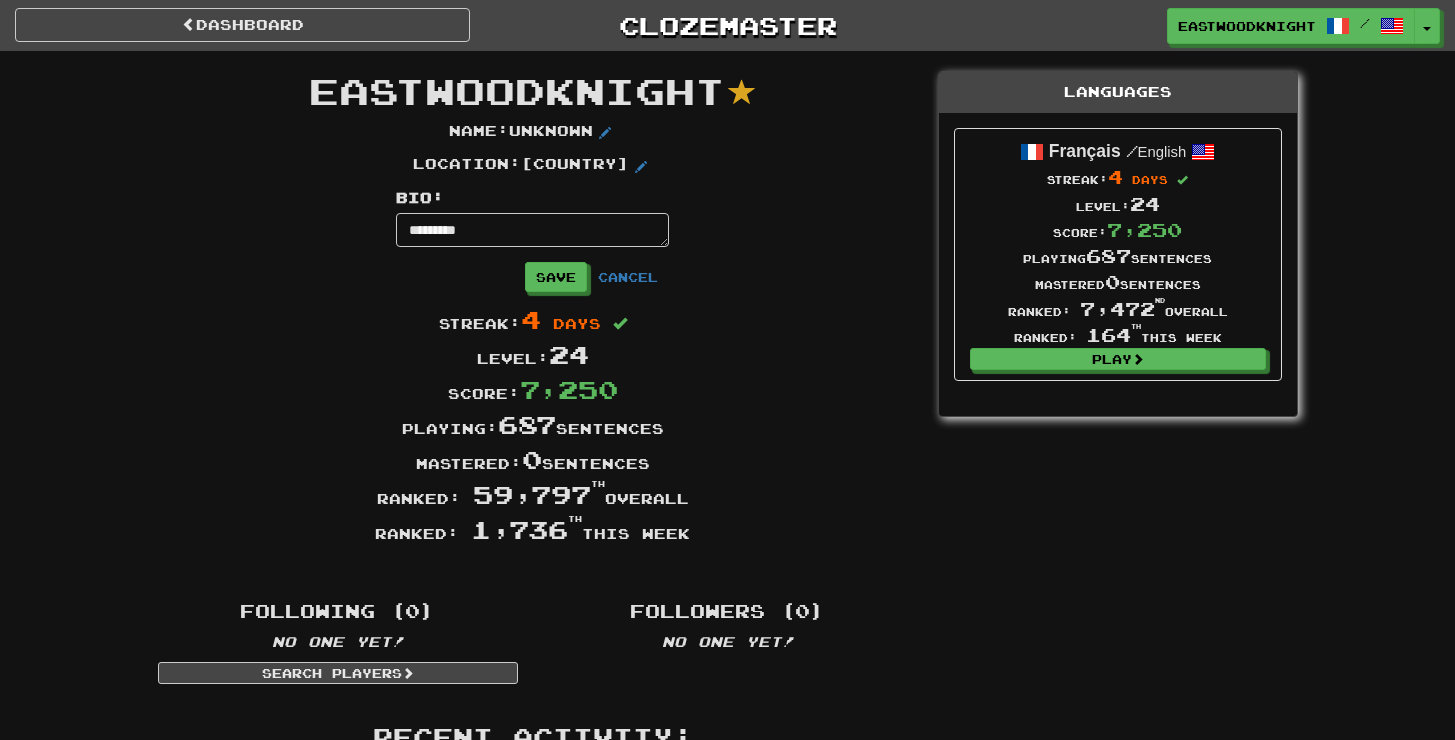 type on "*" 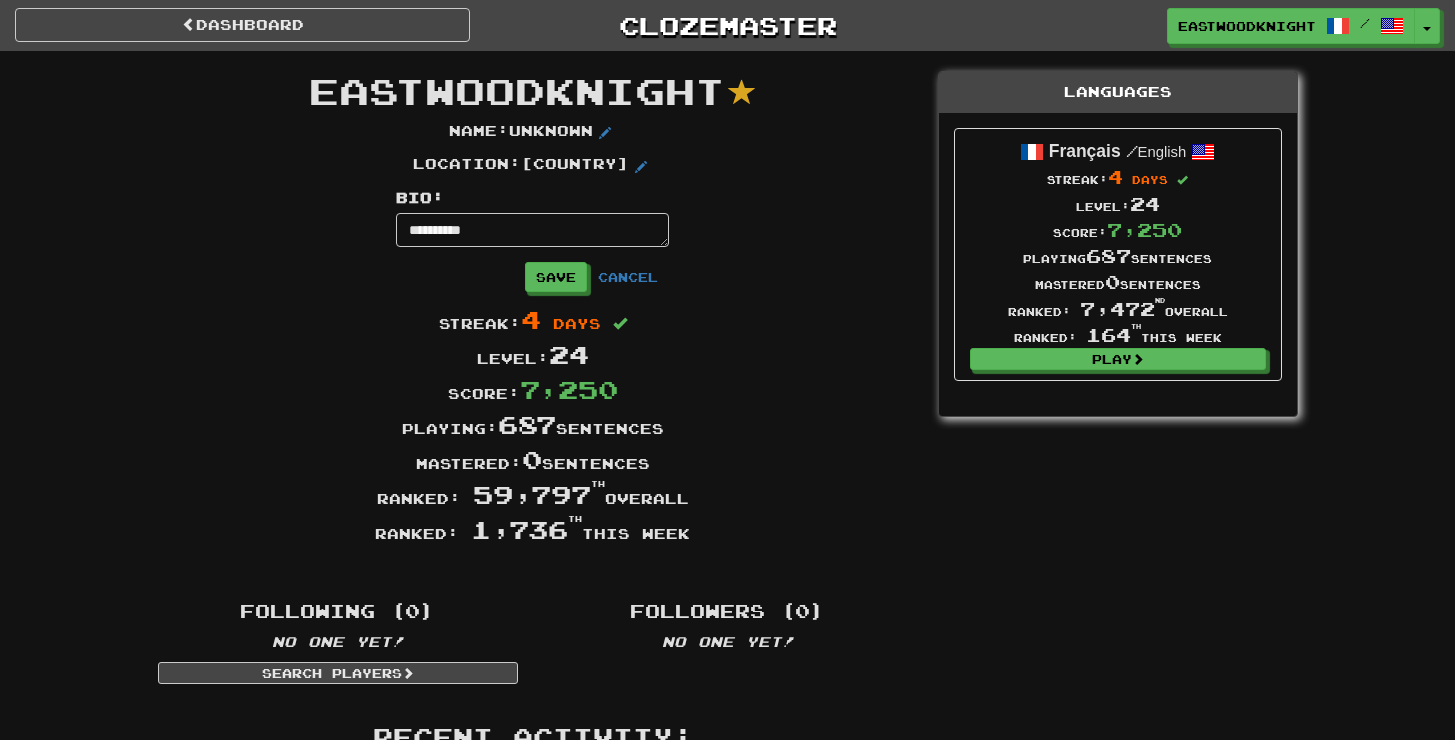 type on "*" 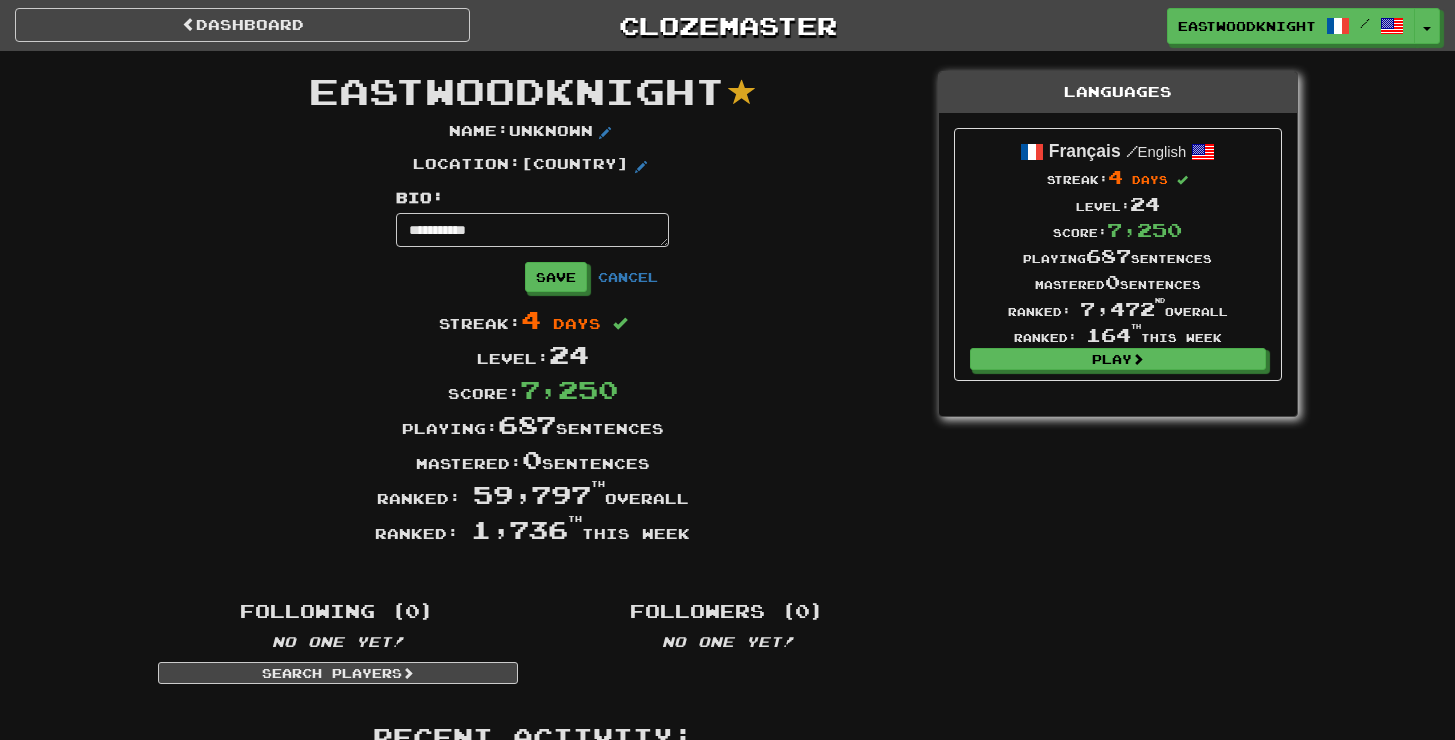 type on "**********" 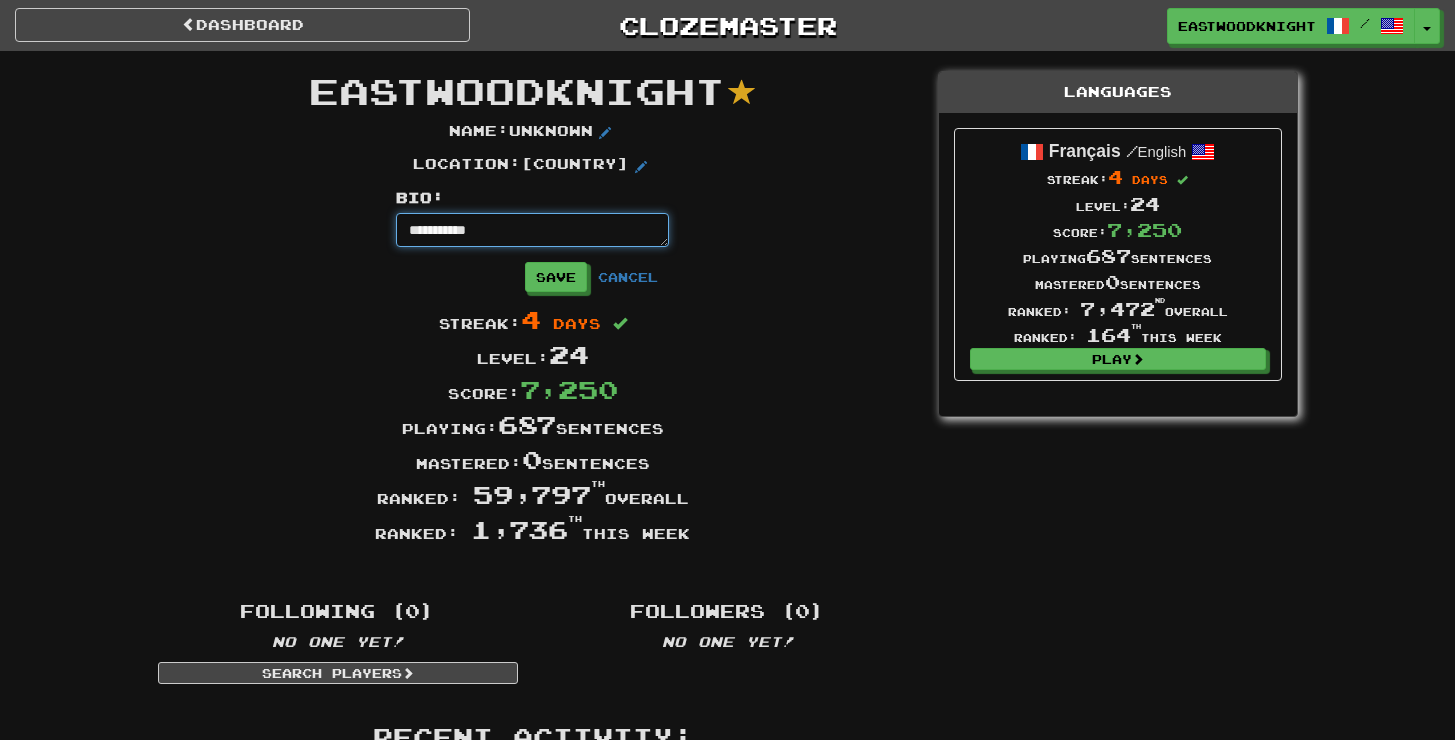 type on "*" 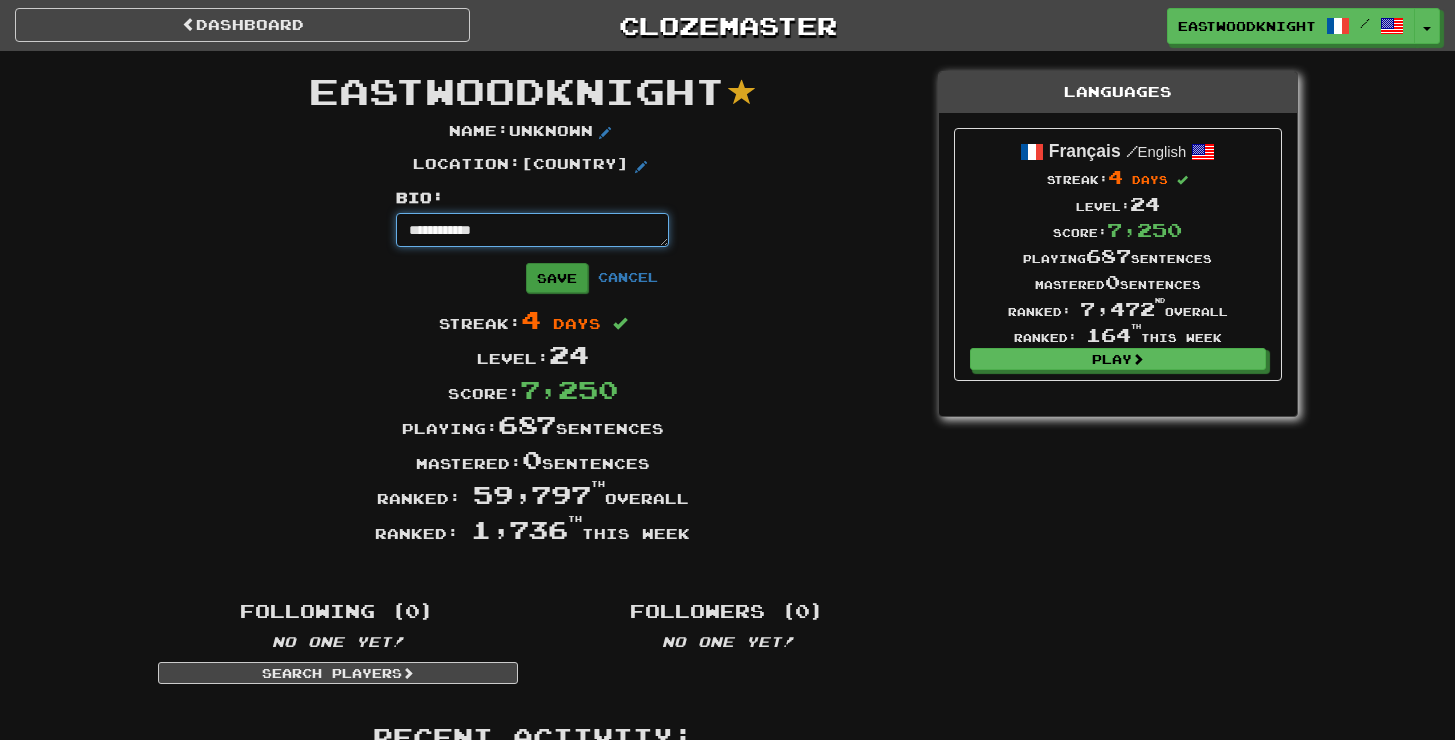 type on "**********" 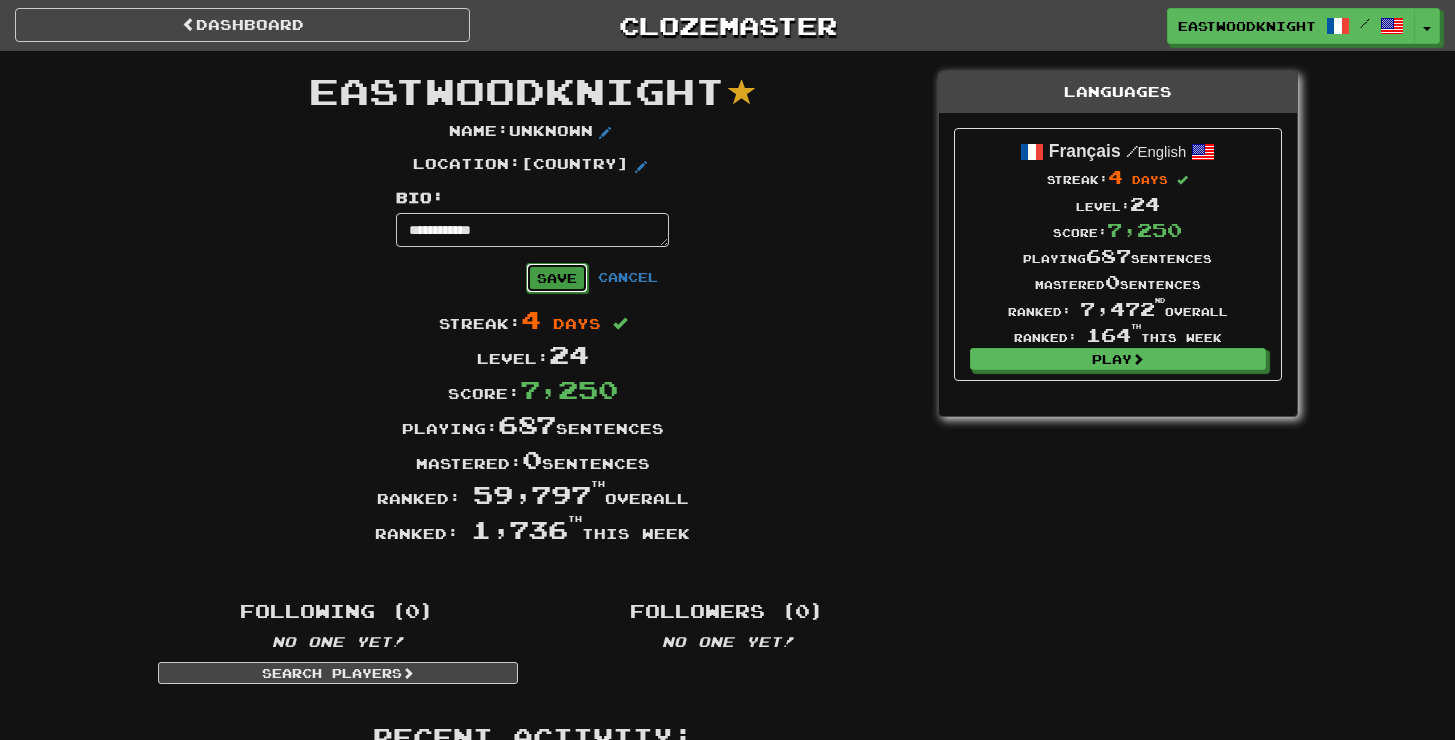 click on "Save" at bounding box center [557, 278] 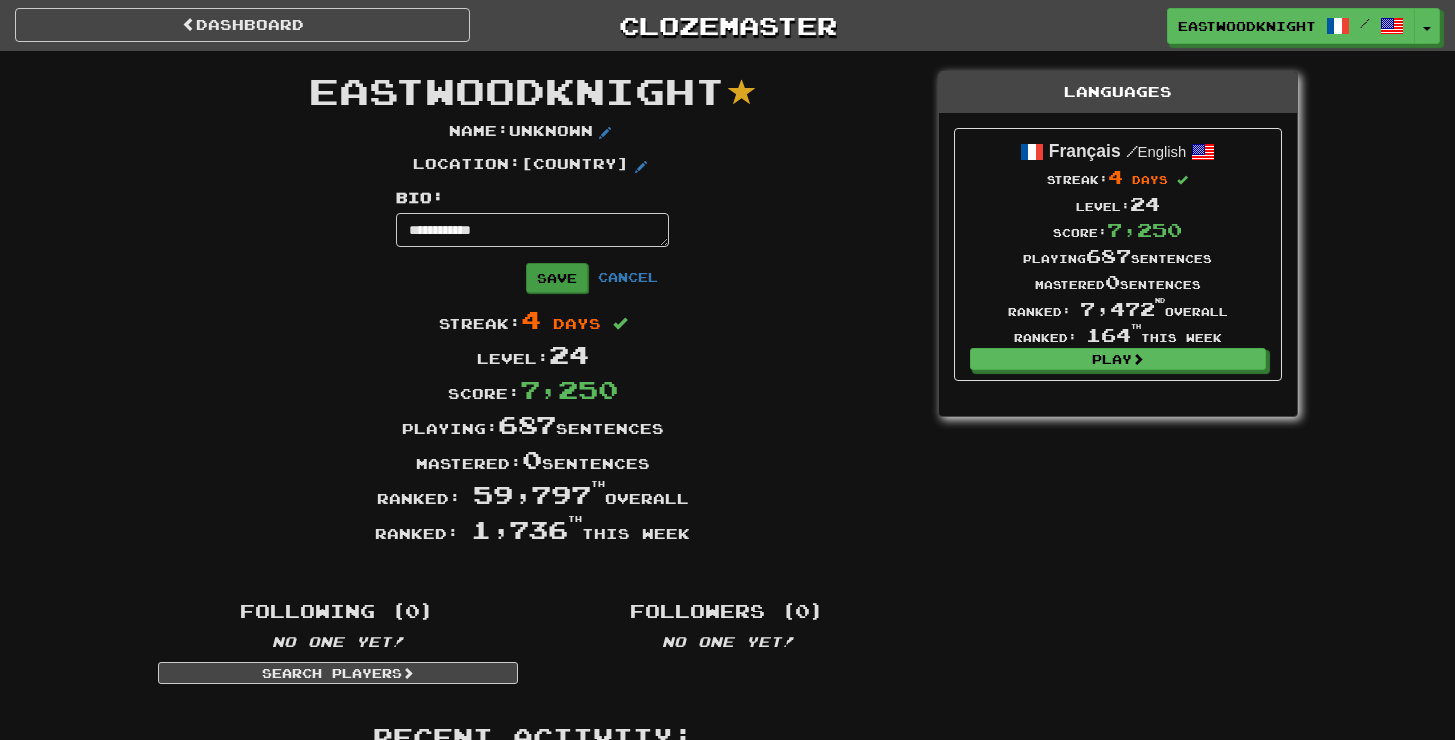 type on "*" 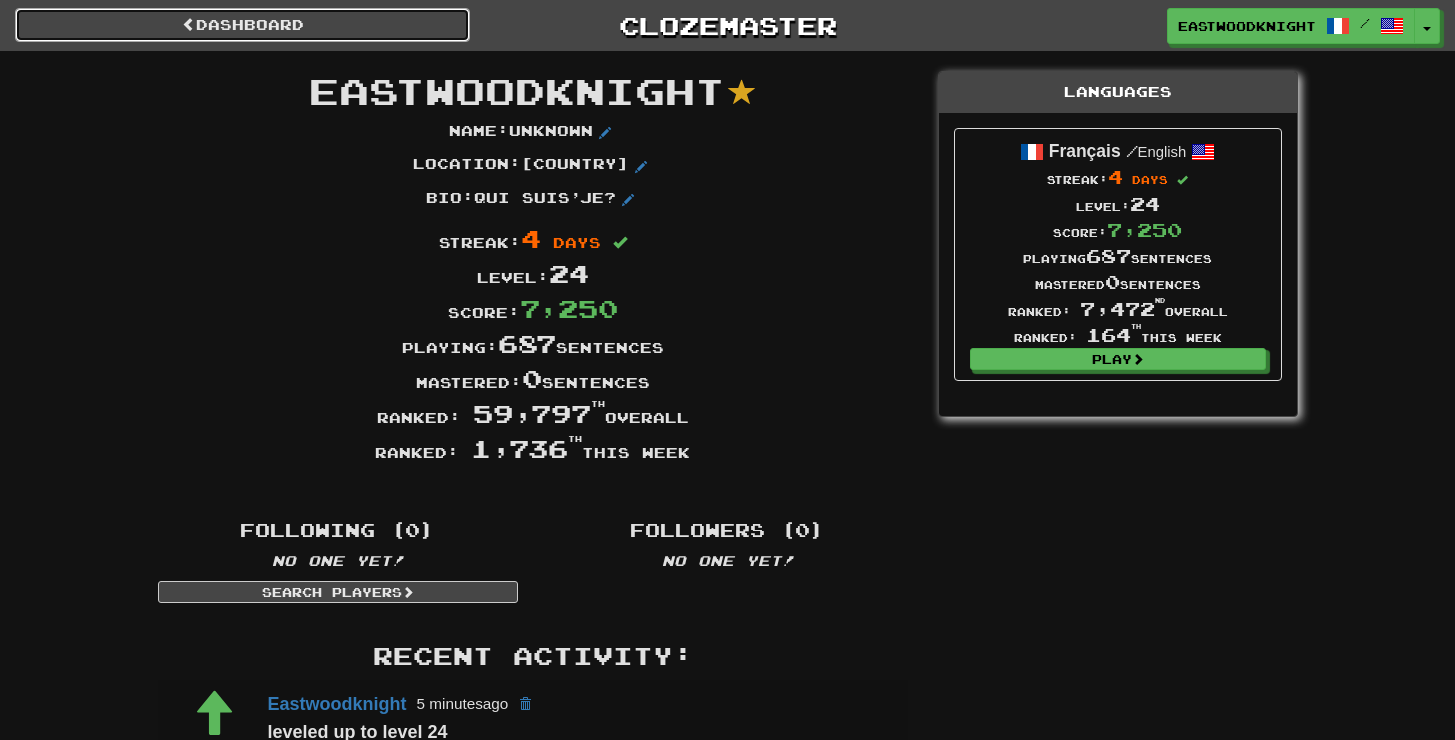 click on "Dashboard" at bounding box center (242, 25) 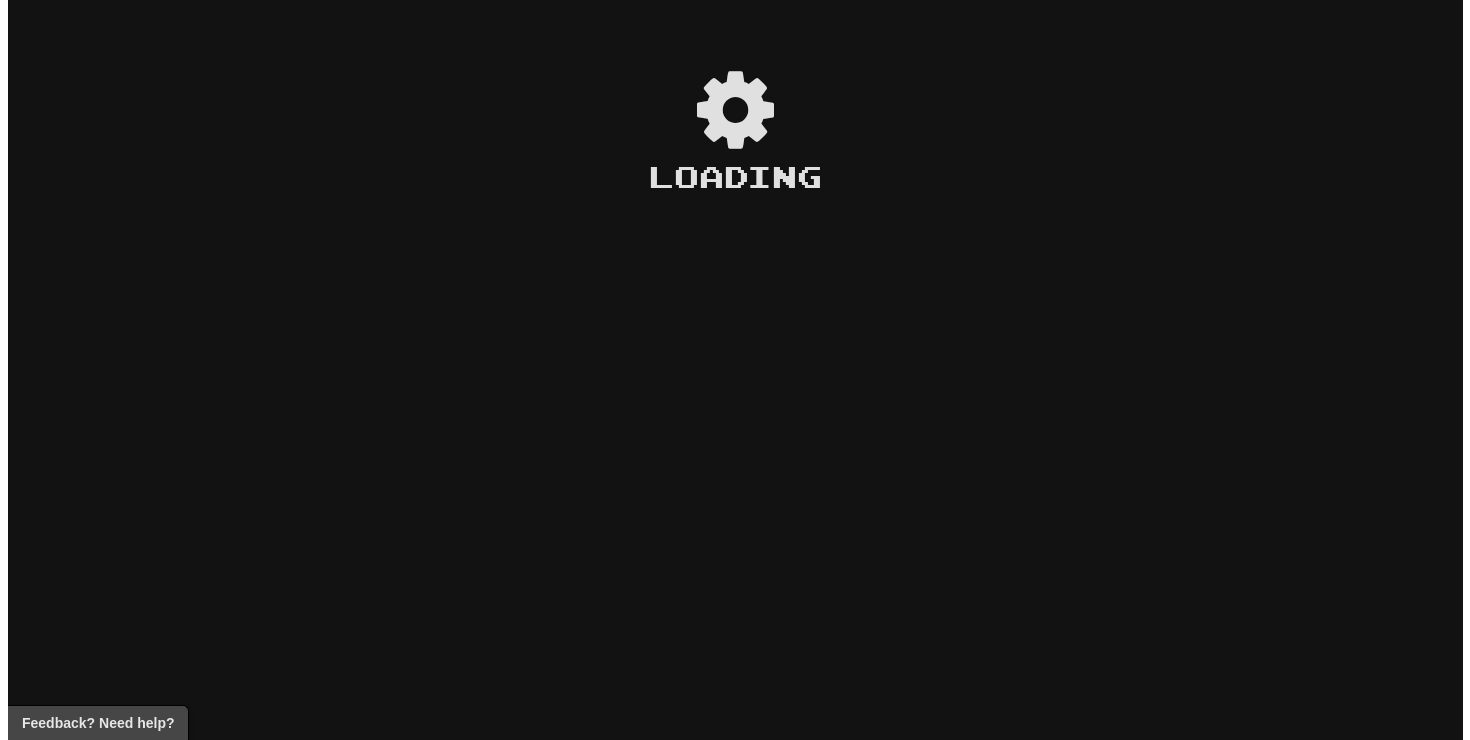 scroll, scrollTop: 0, scrollLeft: 0, axis: both 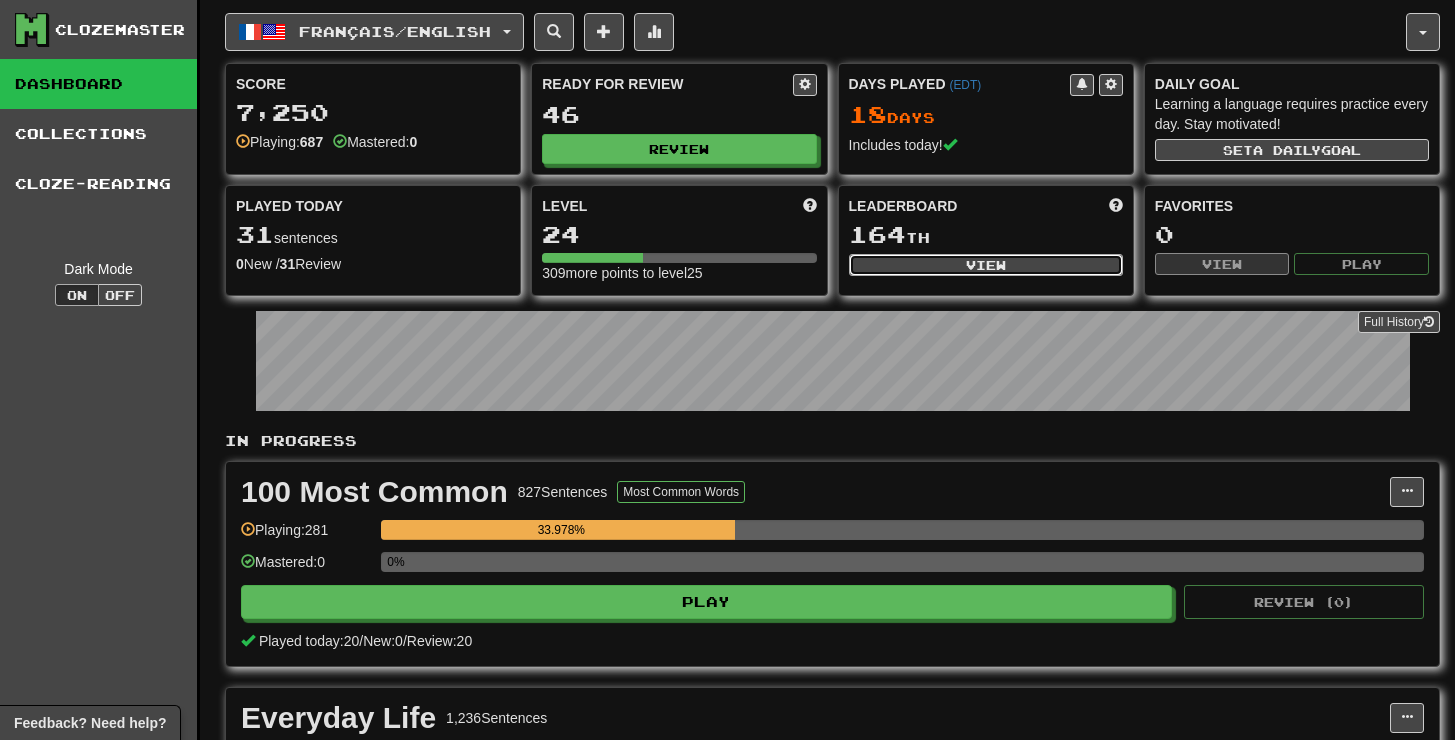 click on "View" at bounding box center (986, 265) 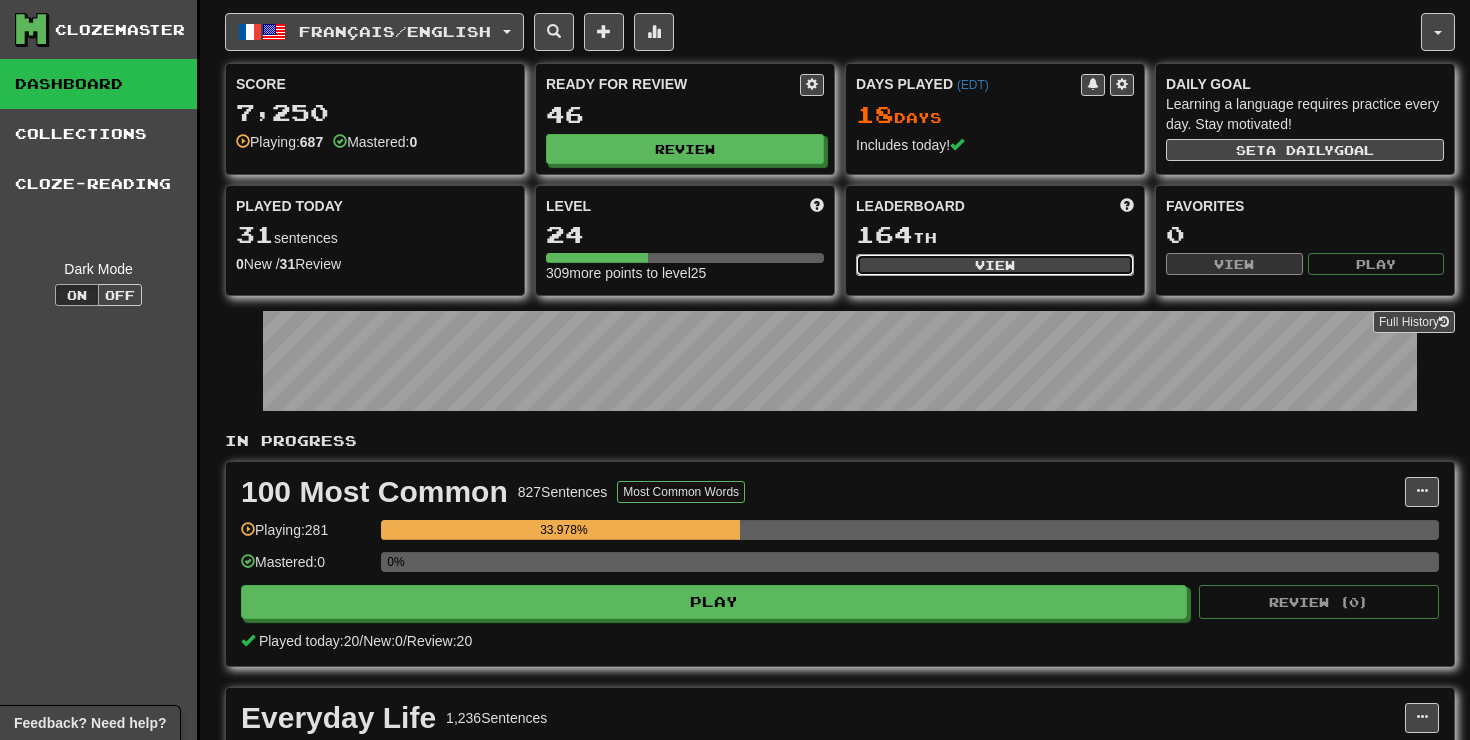 select on "**********" 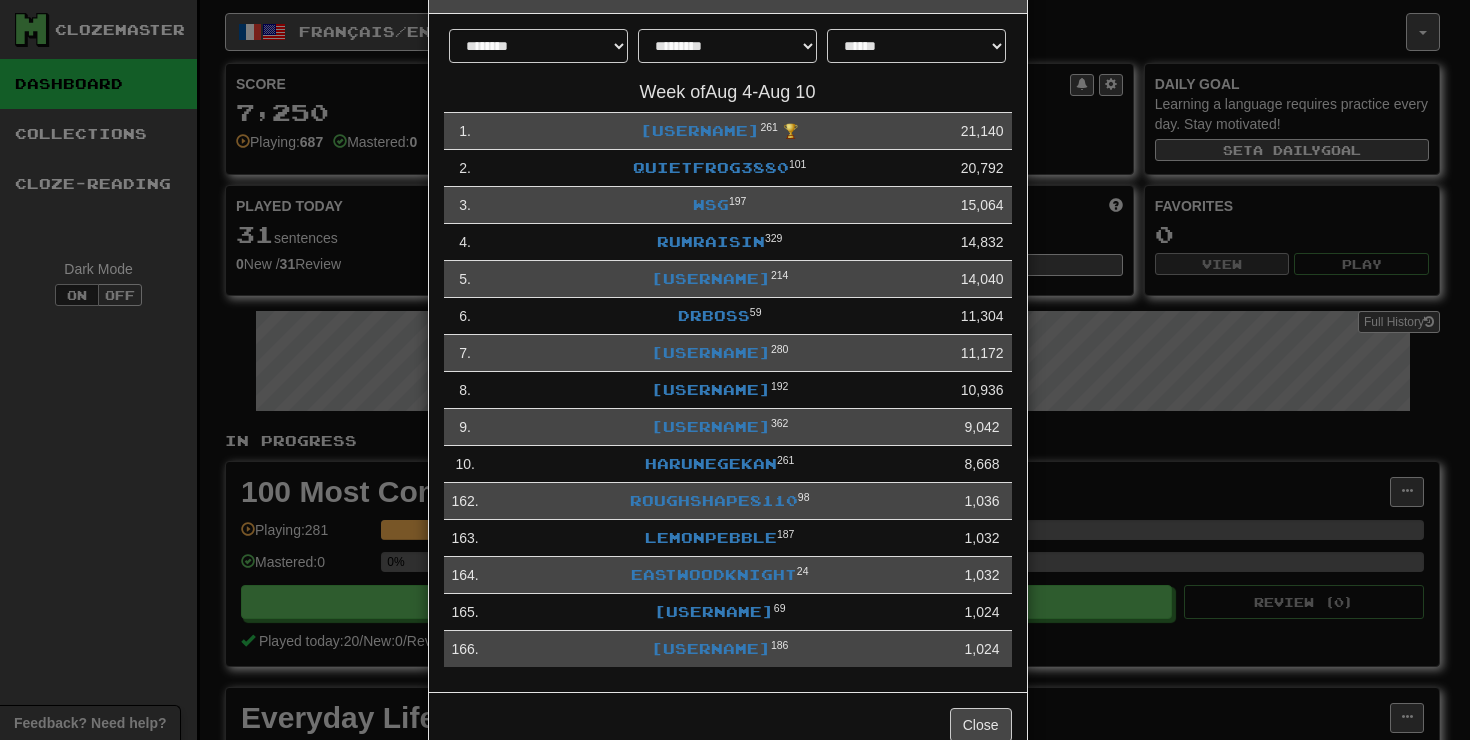 scroll, scrollTop: 101, scrollLeft: 0, axis: vertical 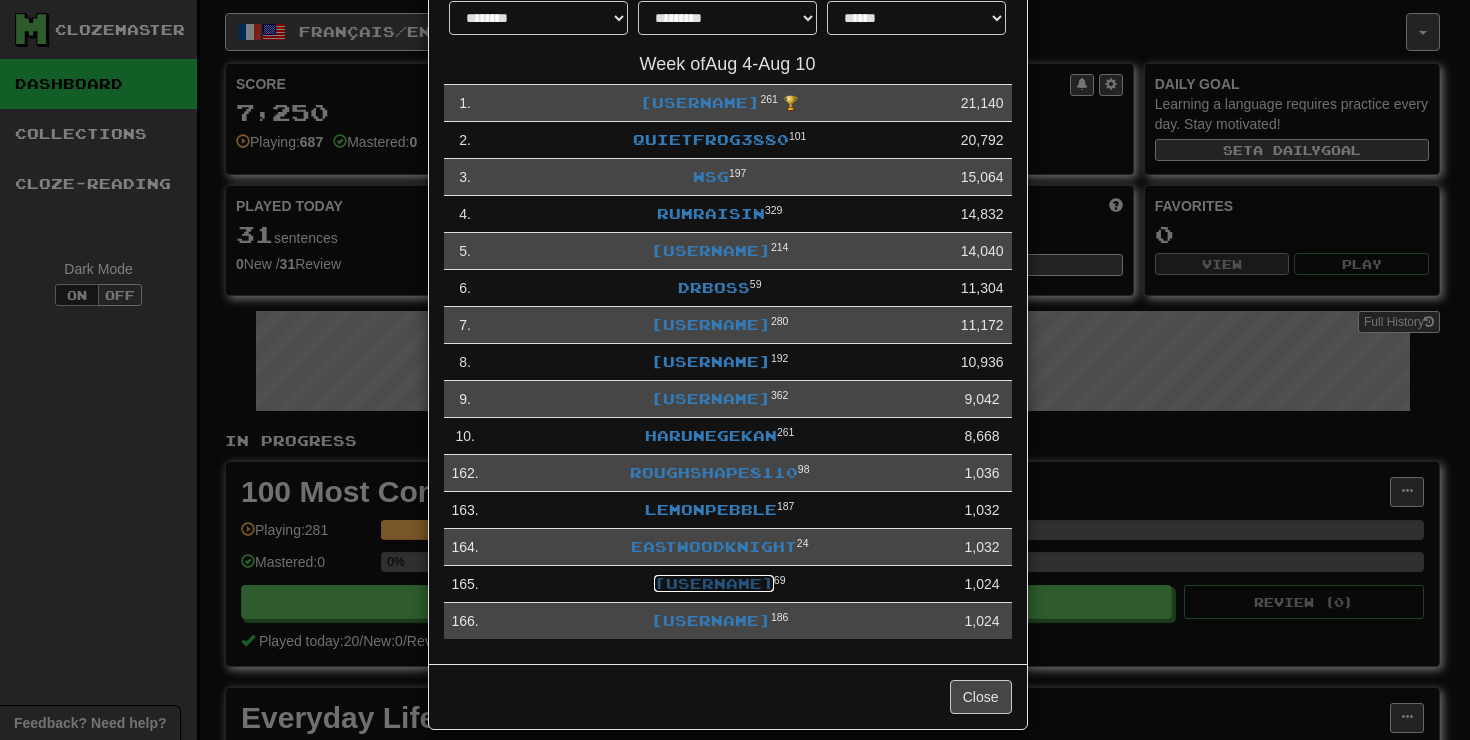 click on "theoldstonecold" at bounding box center (714, 583) 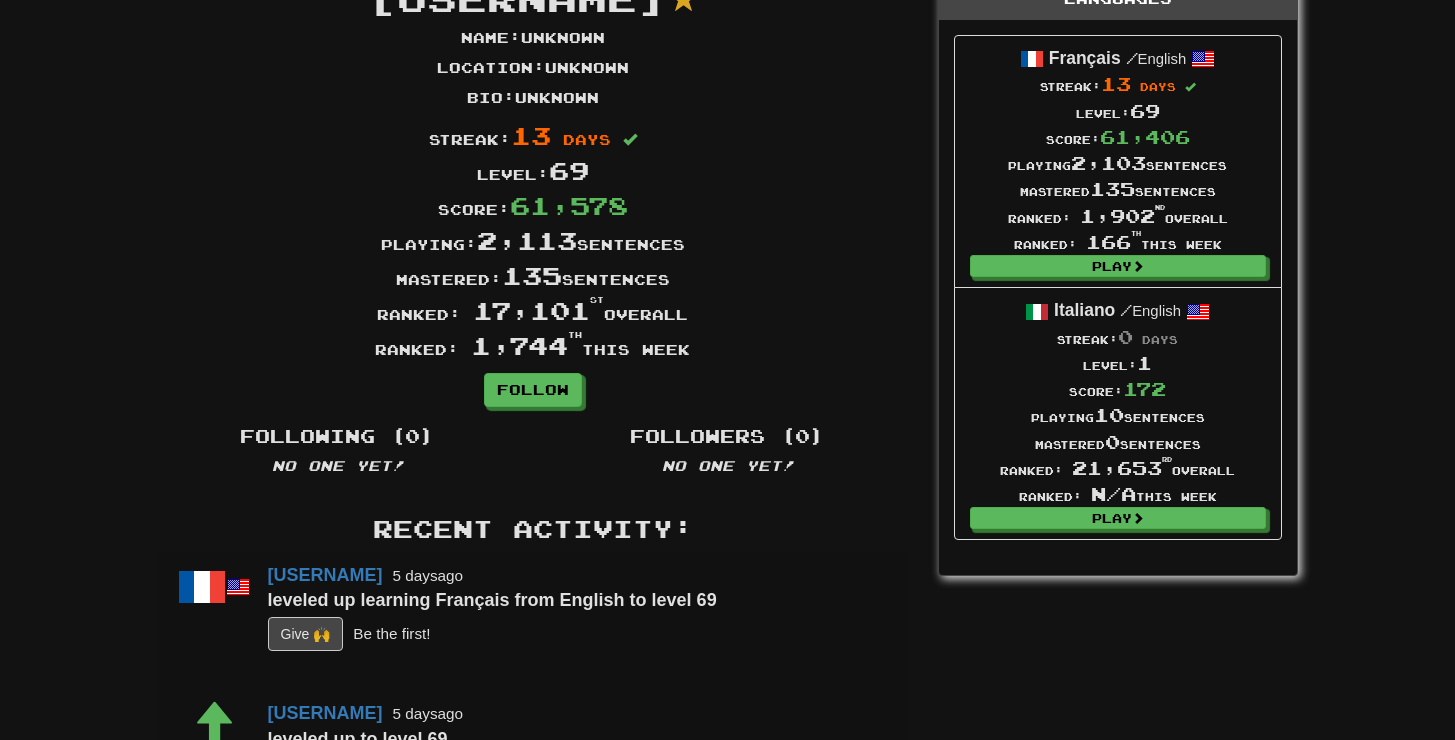 scroll, scrollTop: 0, scrollLeft: 0, axis: both 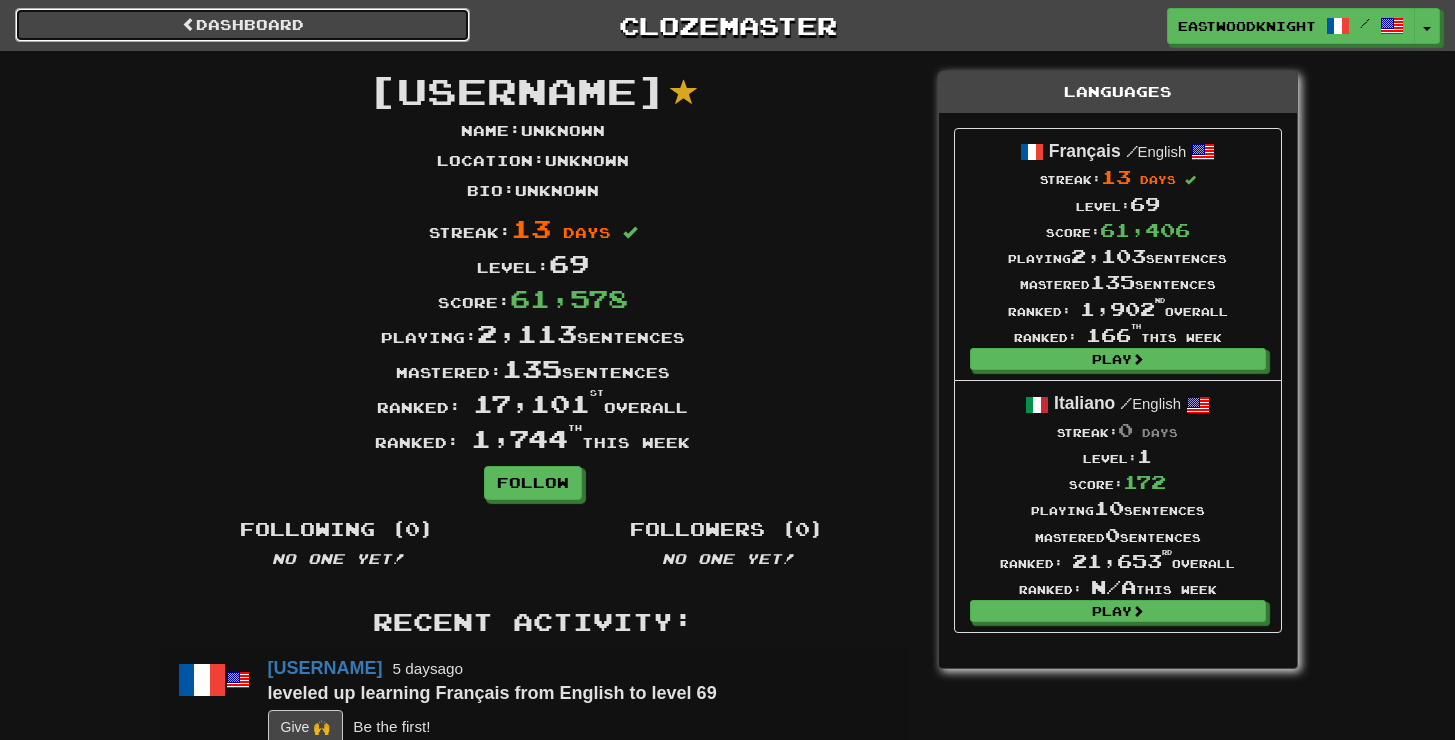click on "Dashboard" at bounding box center [242, 25] 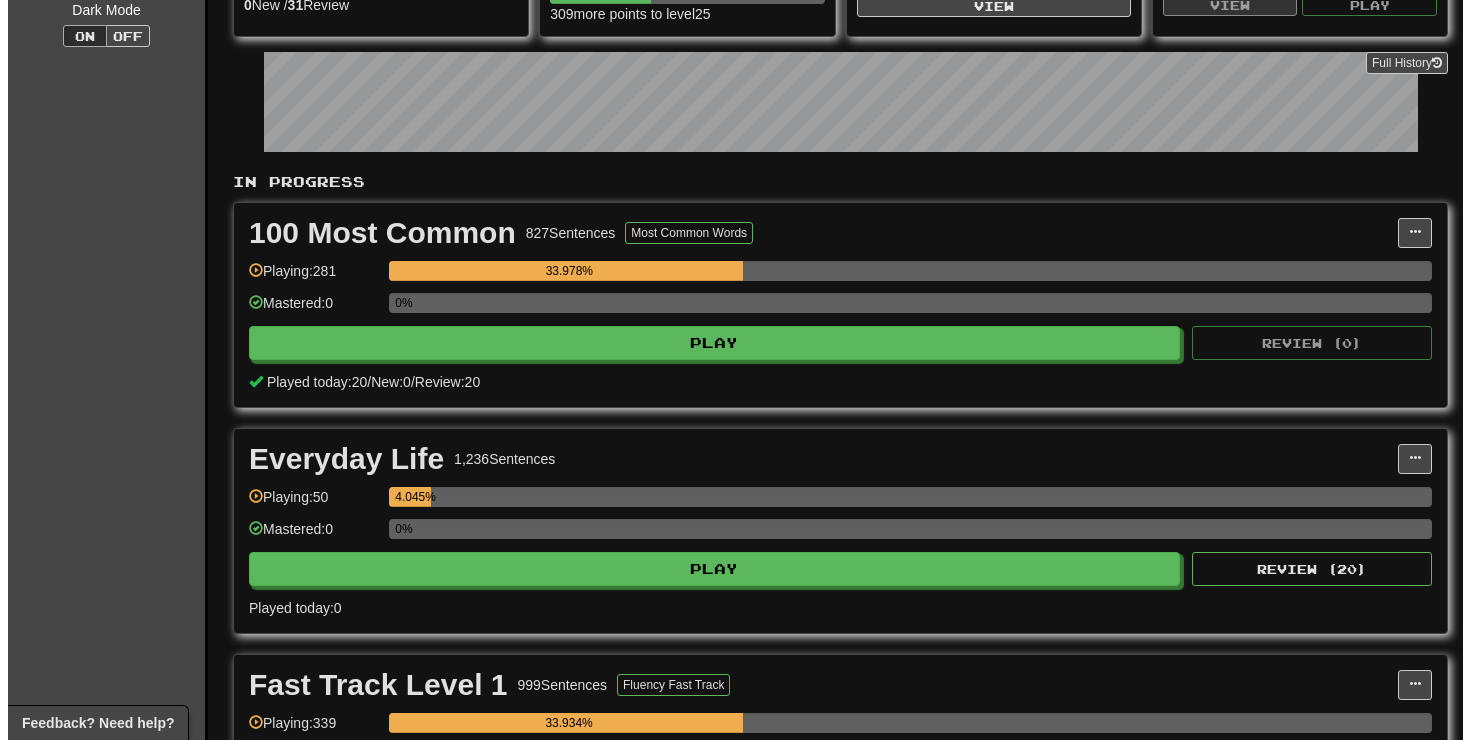 scroll, scrollTop: 416, scrollLeft: 0, axis: vertical 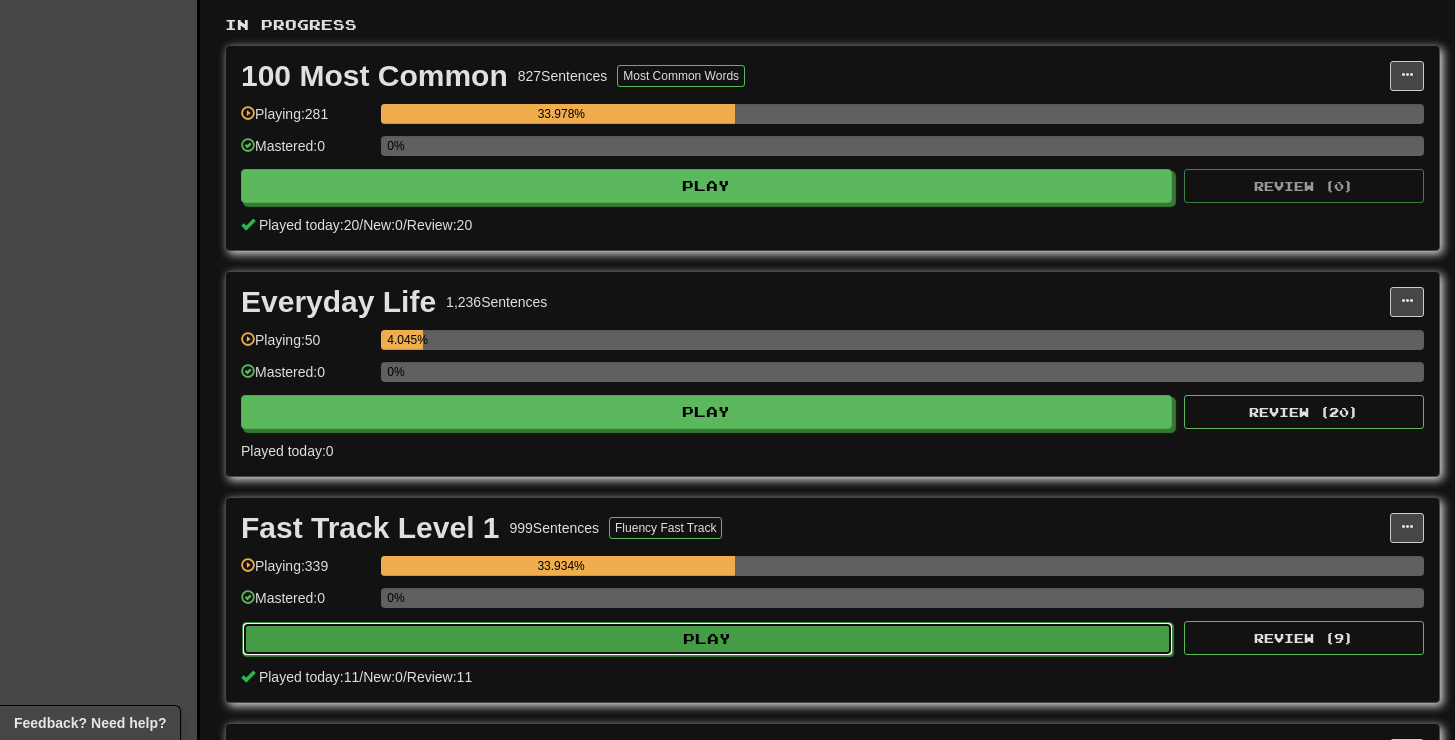 click on "Play" at bounding box center (707, 639) 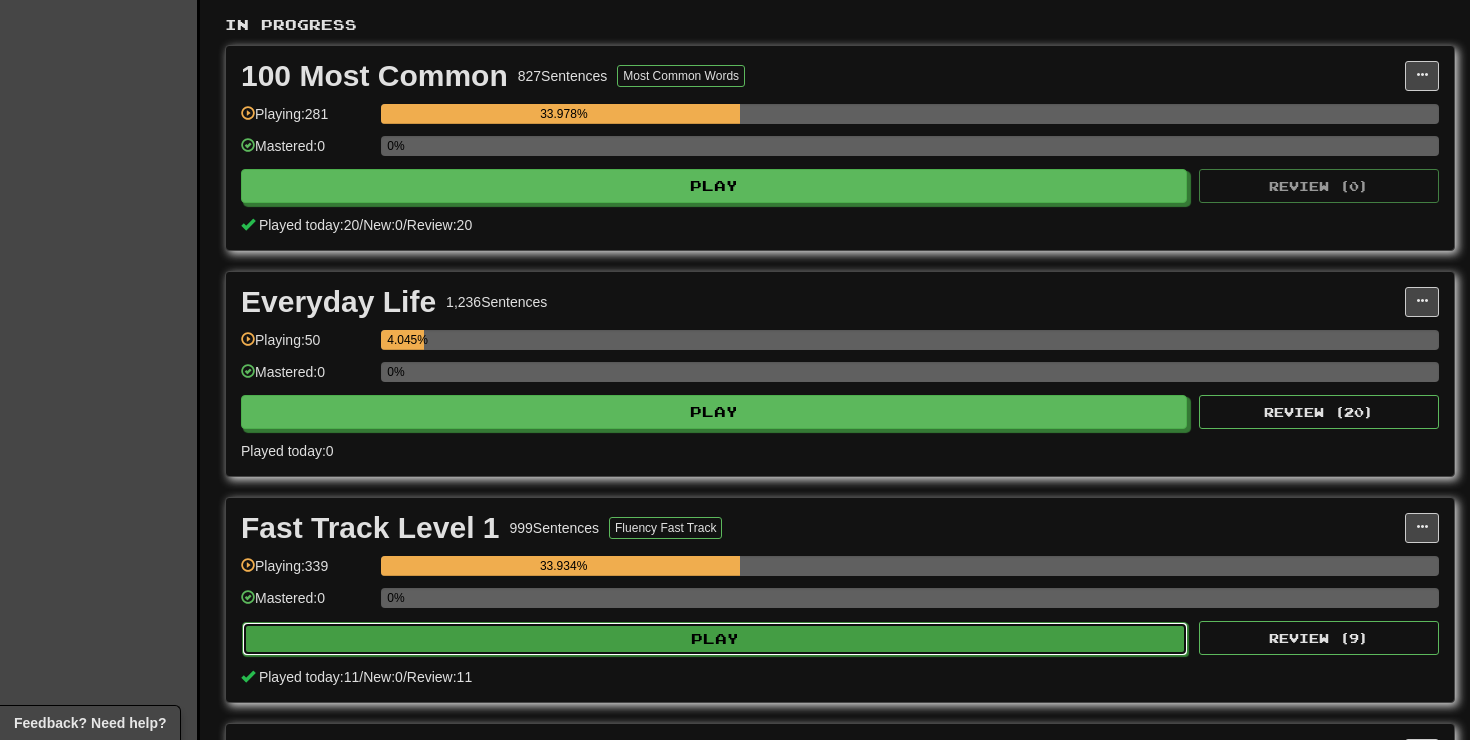 select on "**" 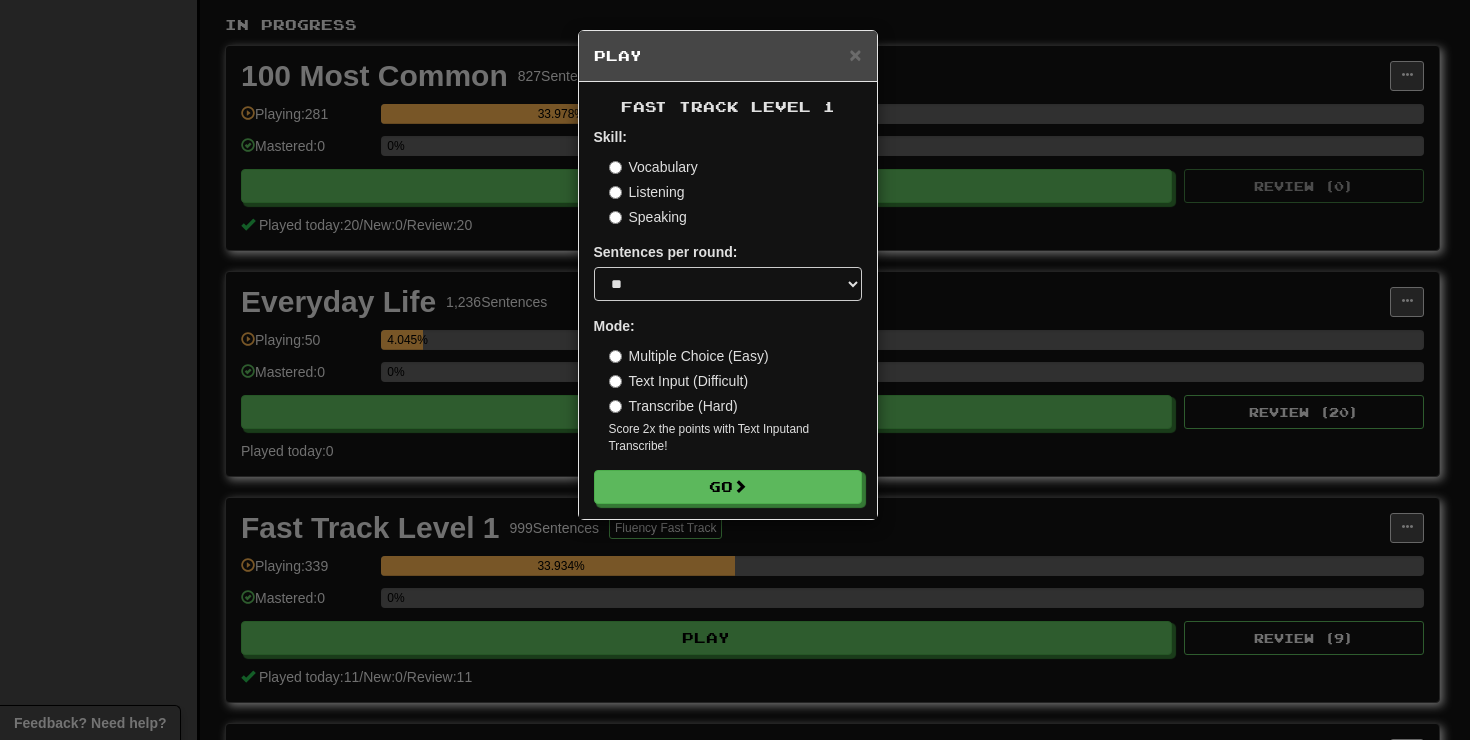 click on "Multiple Choice (Easy)" at bounding box center [689, 356] 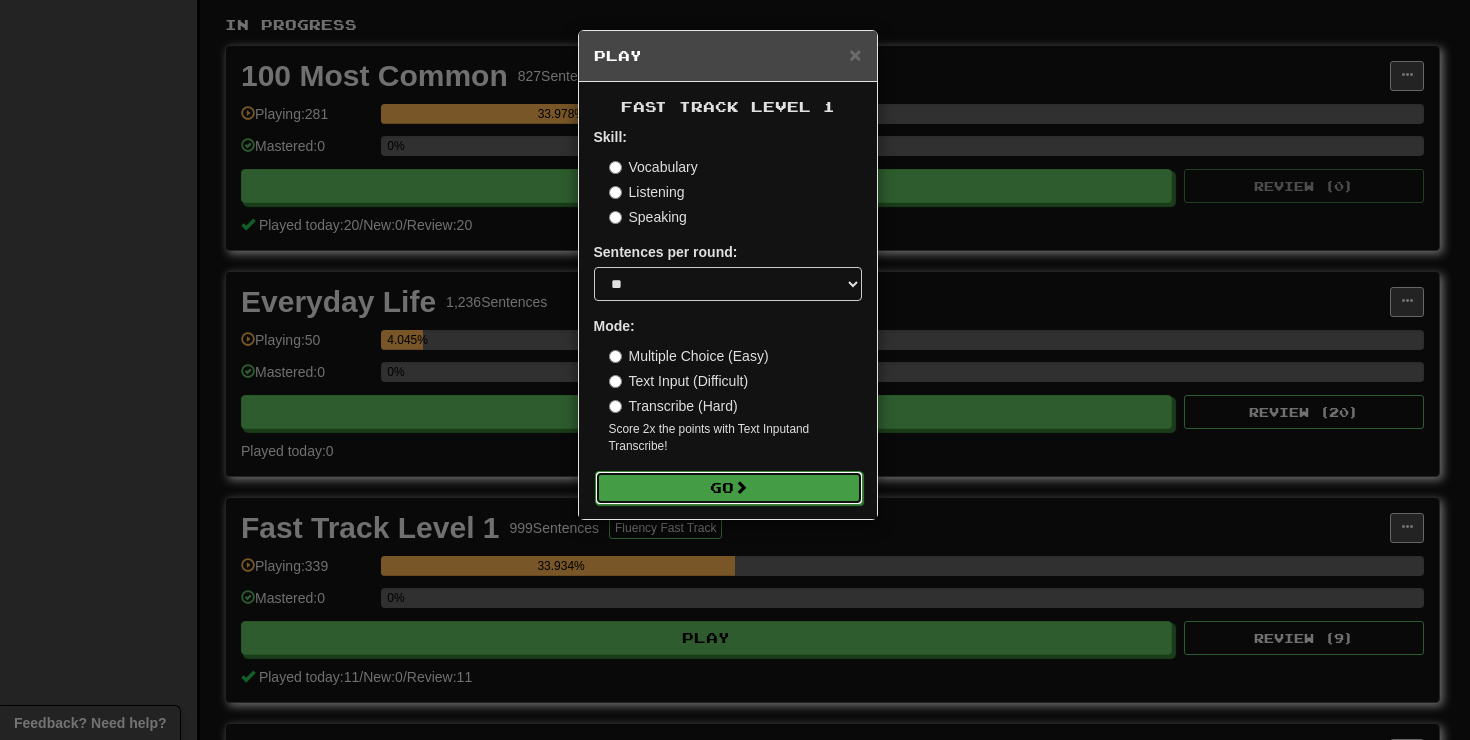 click on "Go" at bounding box center [729, 488] 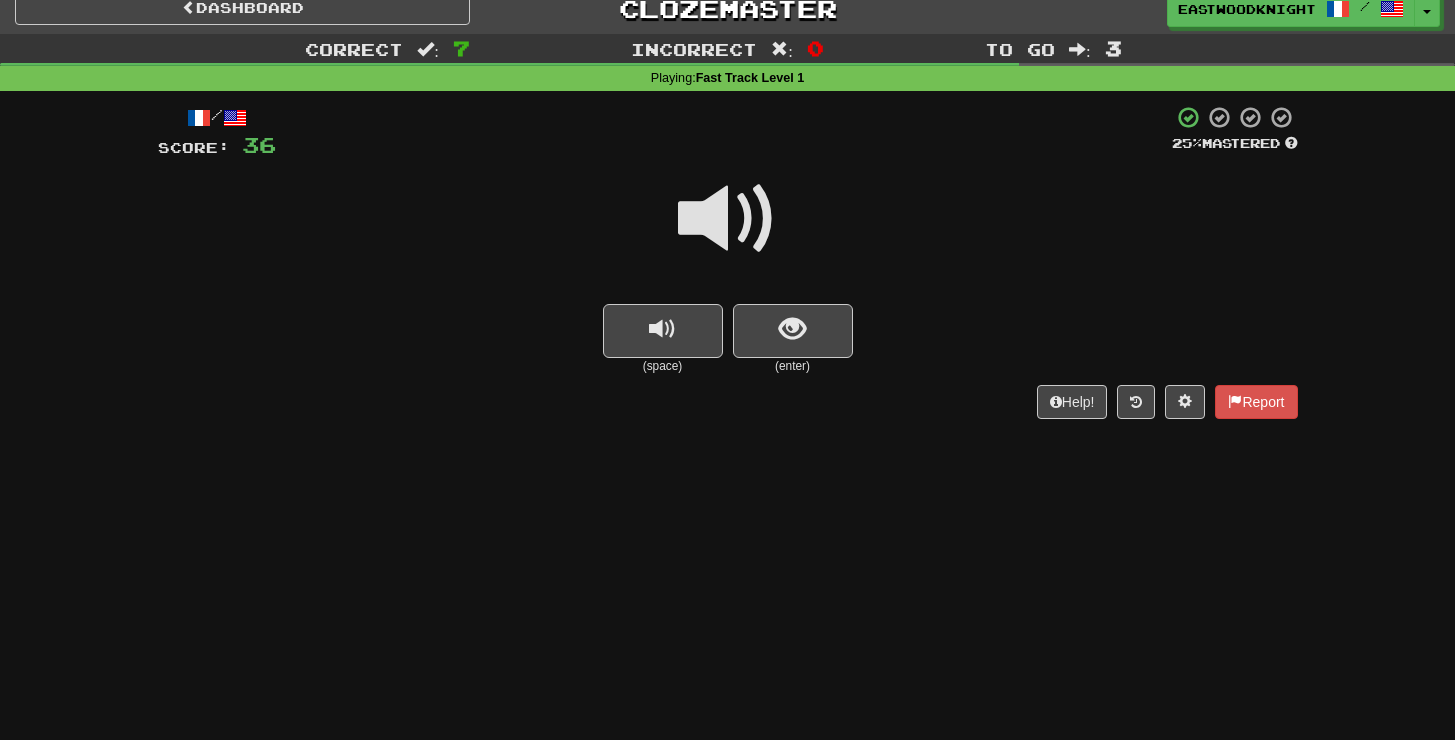 scroll, scrollTop: 20, scrollLeft: 0, axis: vertical 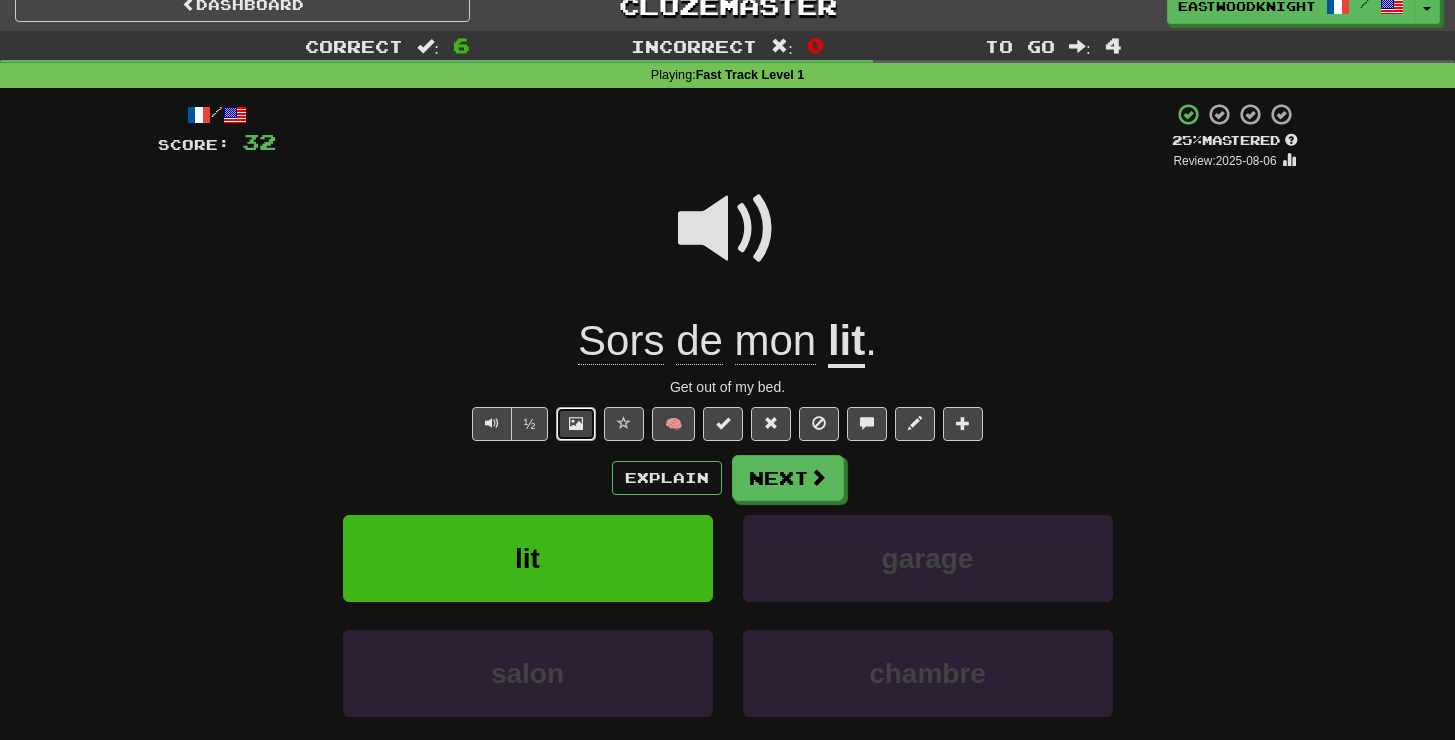 click at bounding box center (576, 423) 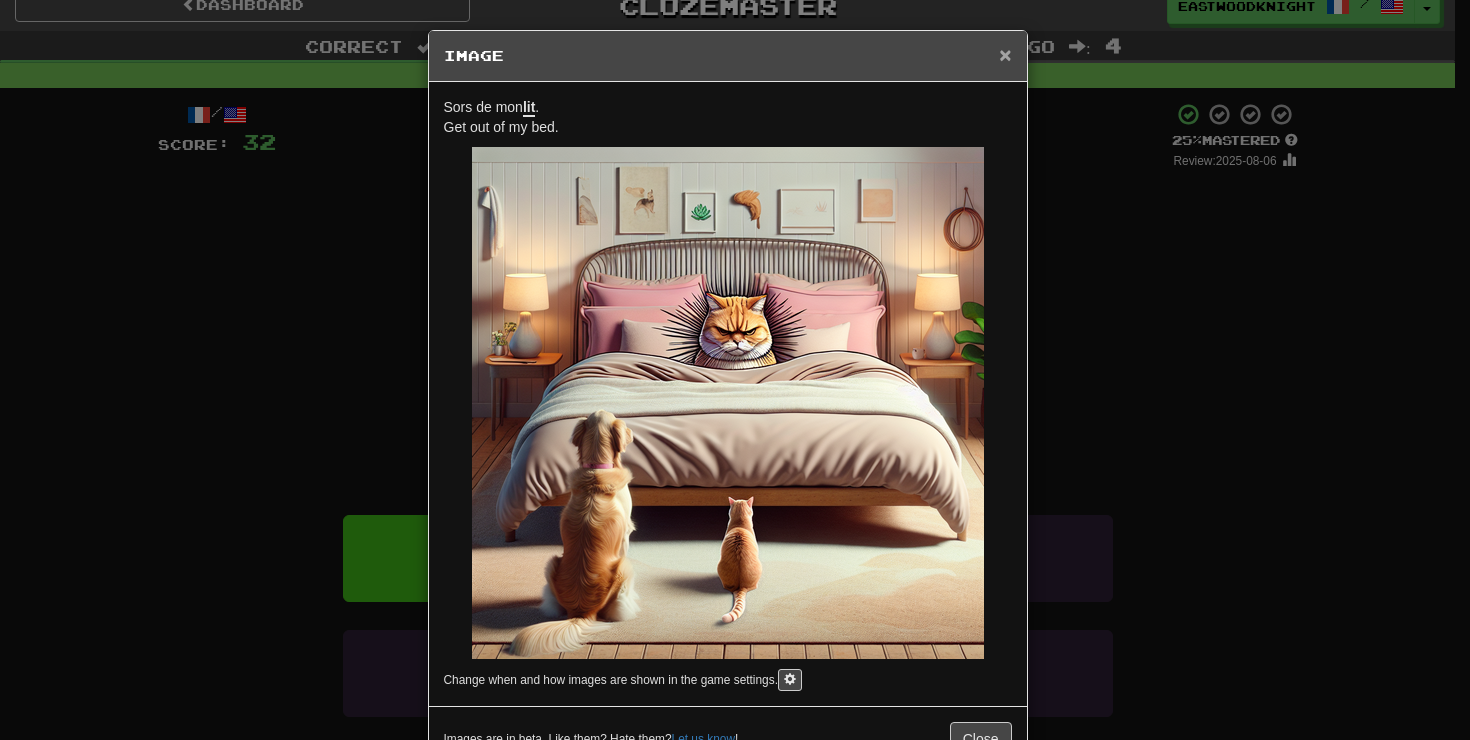 click on "×" at bounding box center [1005, 54] 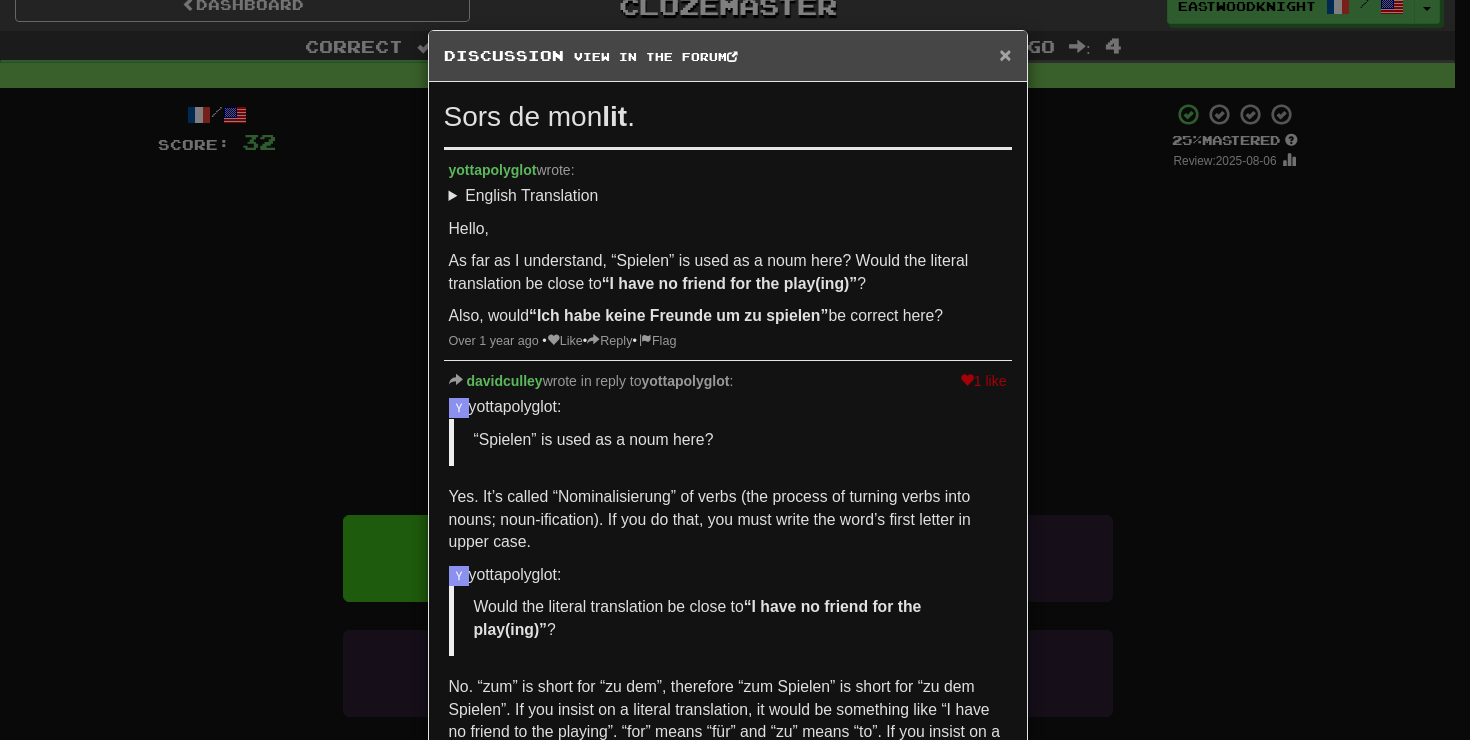 click on "×" at bounding box center (1005, 54) 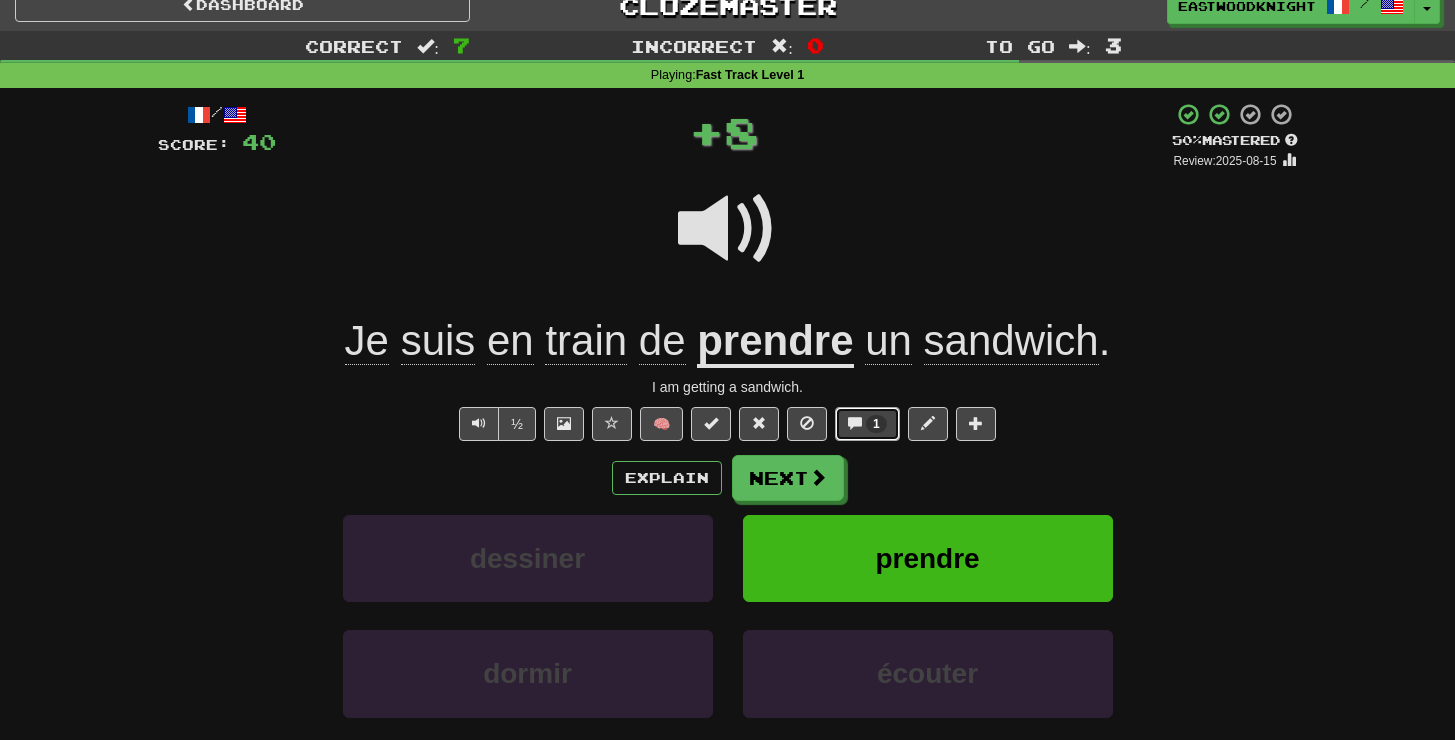 click on "1" at bounding box center [876, 424] 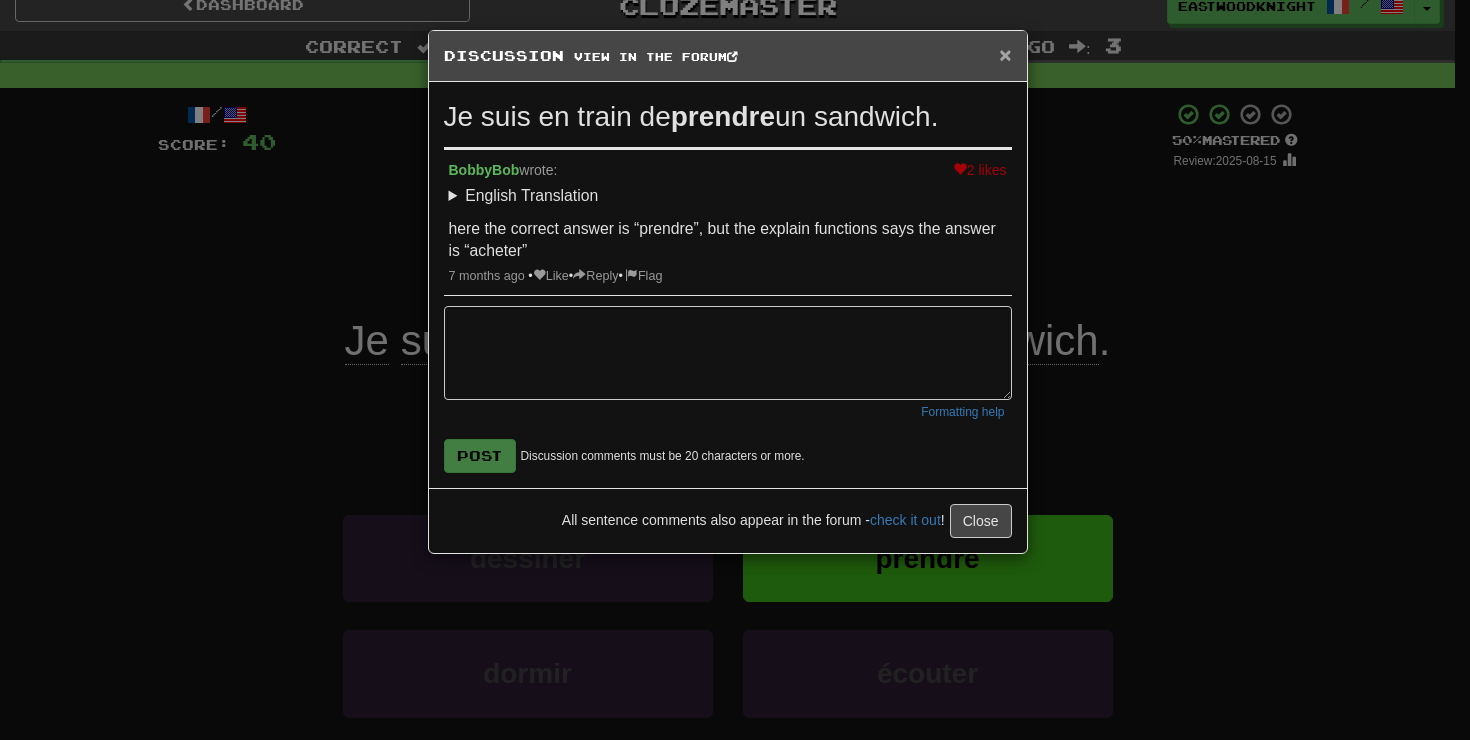 click on "×" at bounding box center [1005, 54] 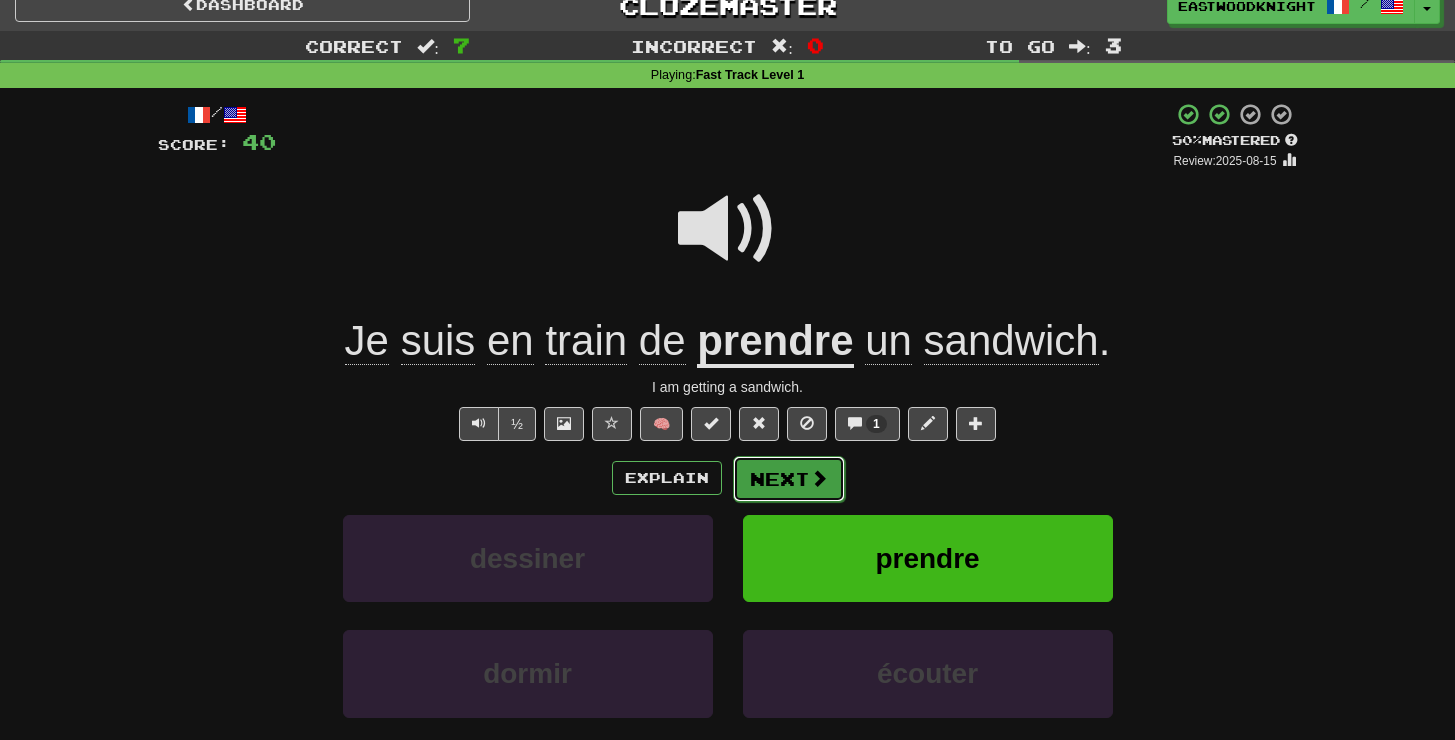 click on "Next" at bounding box center (789, 479) 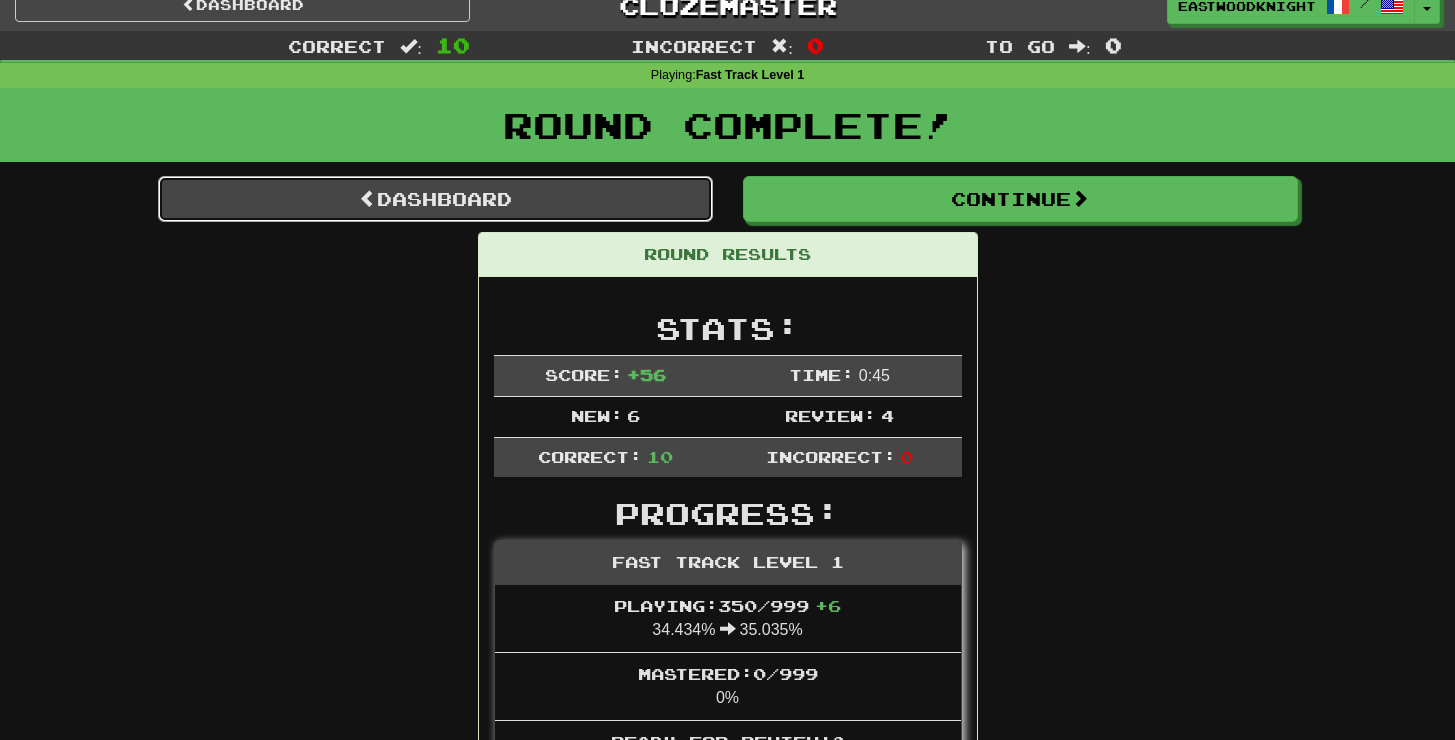 click on "Dashboard" at bounding box center [435, 199] 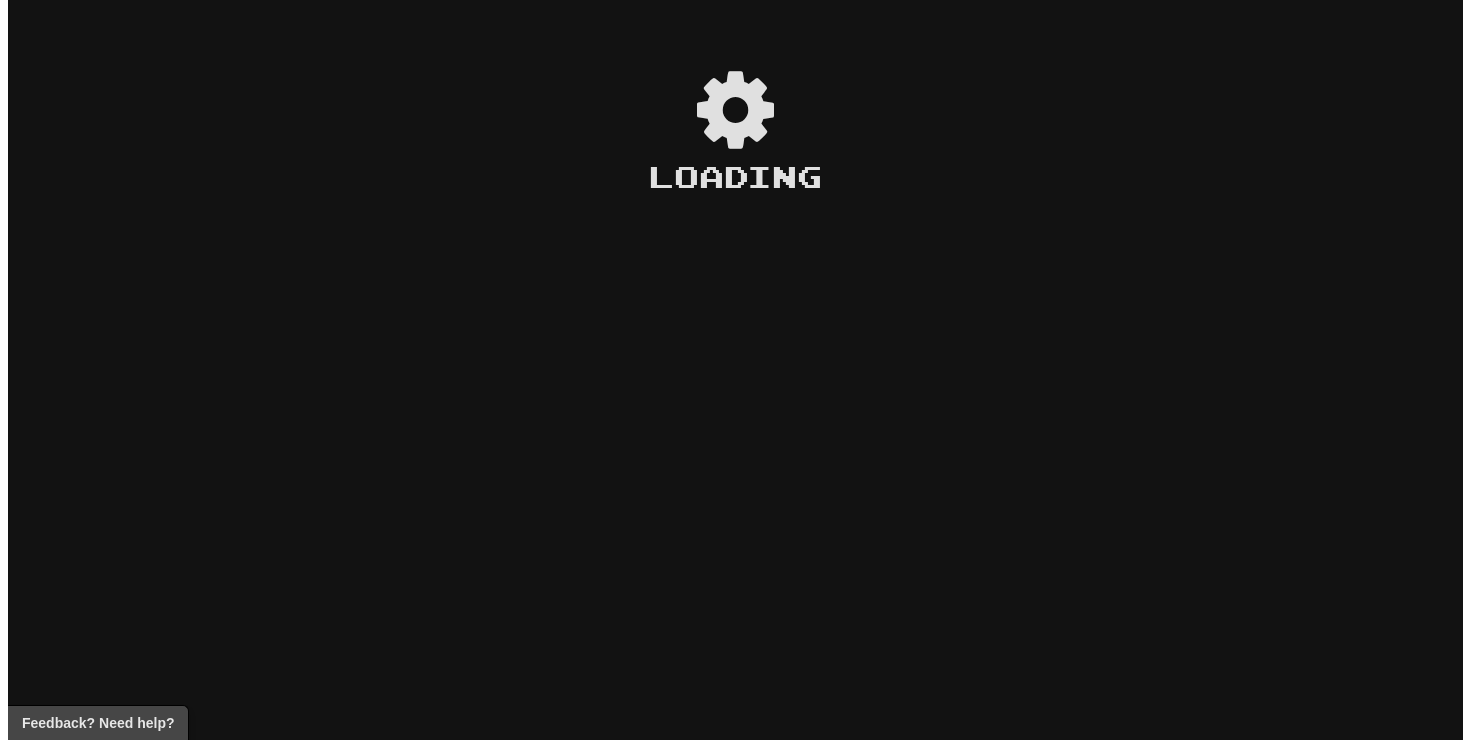 scroll, scrollTop: 0, scrollLeft: 0, axis: both 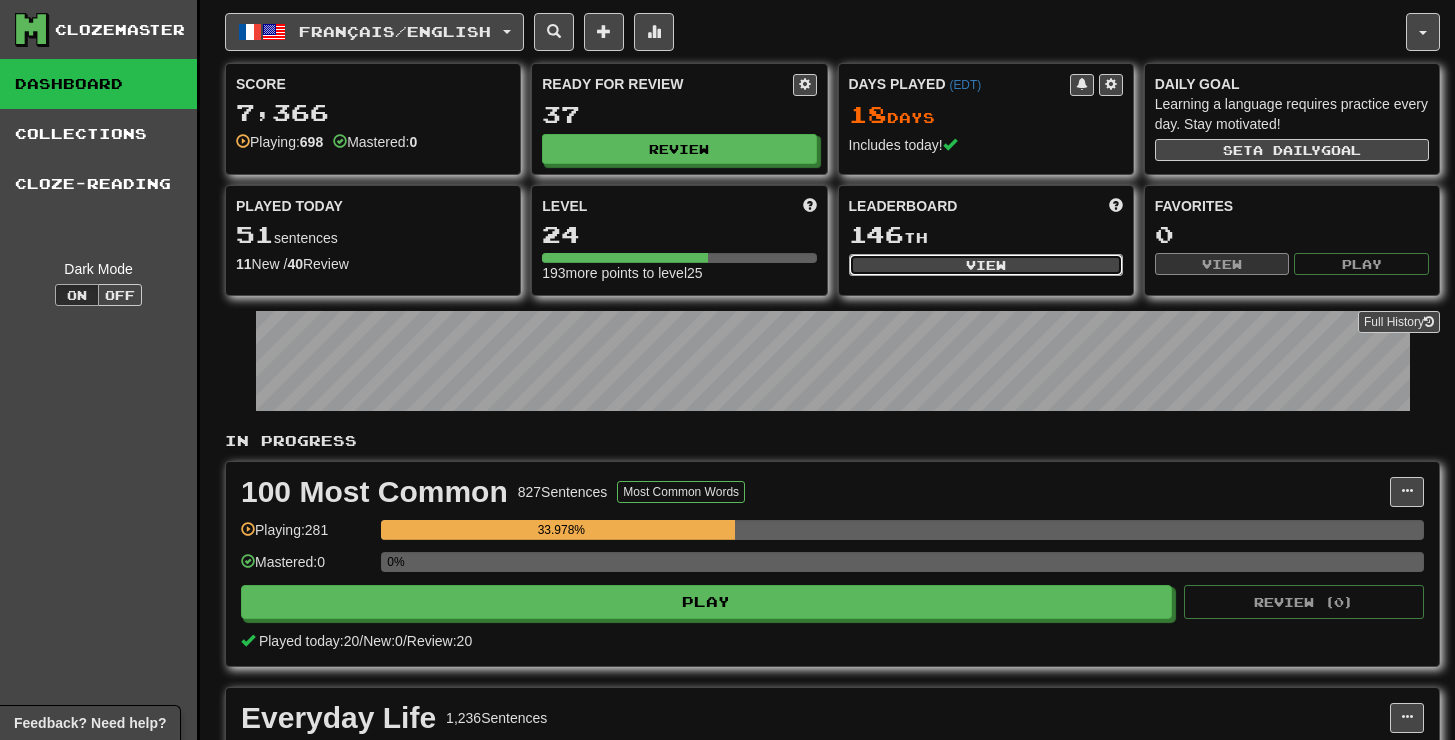 click on "View" at bounding box center [986, 265] 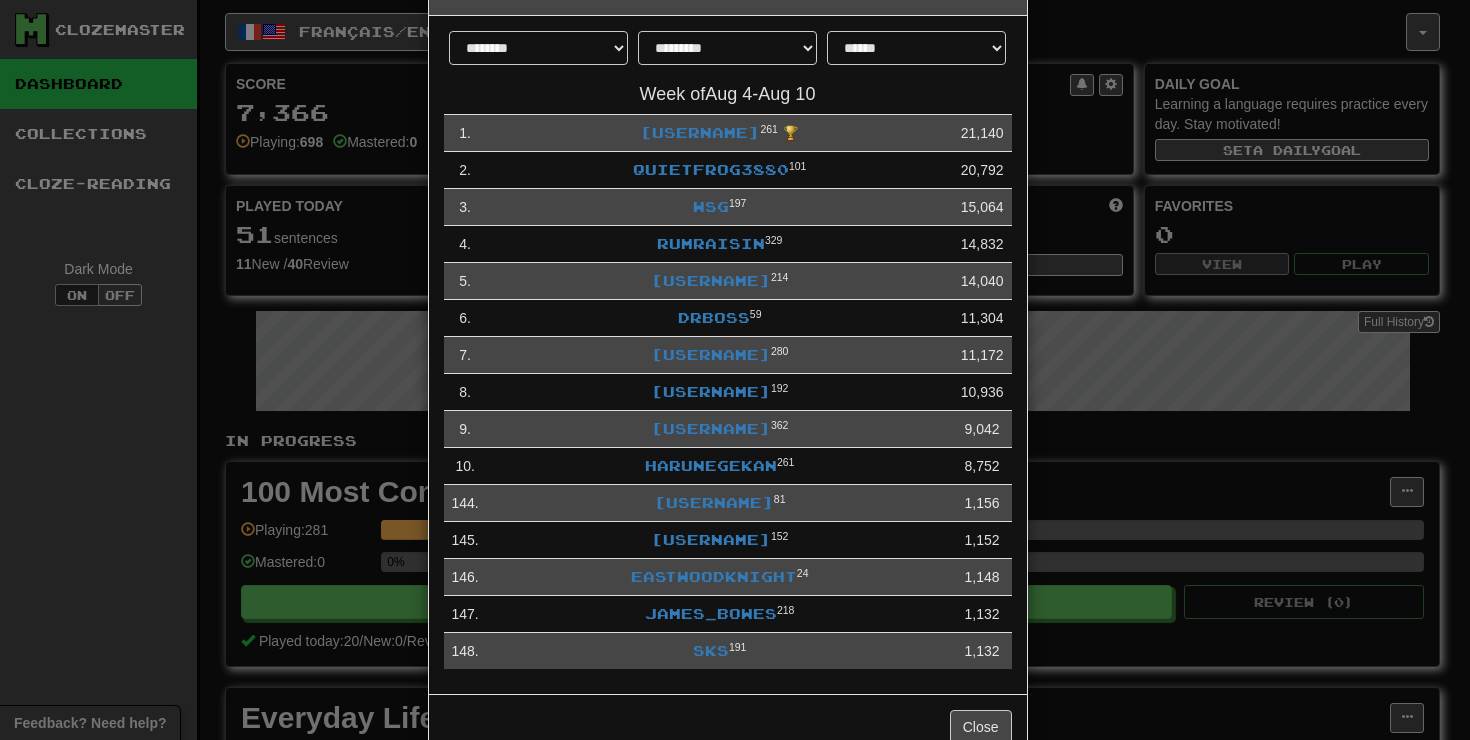 scroll, scrollTop: 128, scrollLeft: 0, axis: vertical 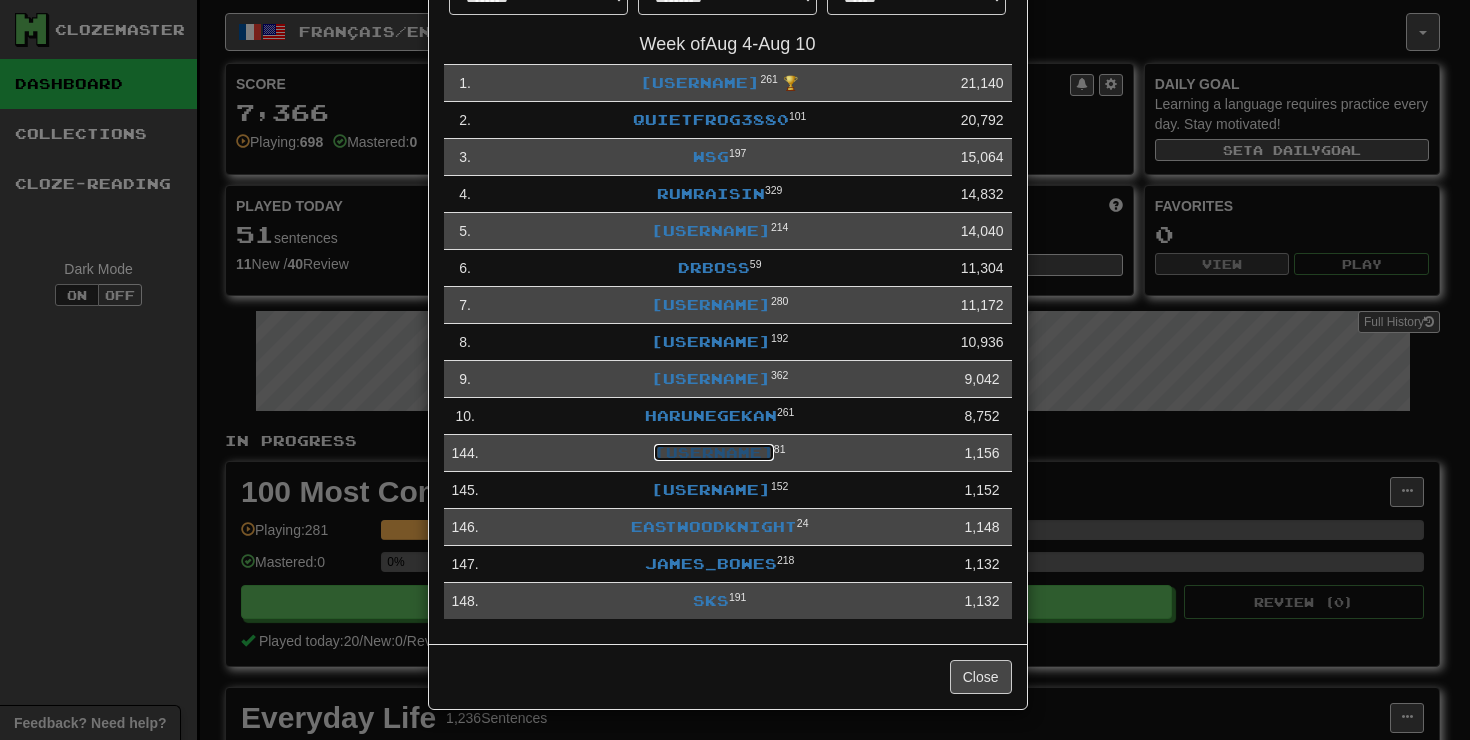 click on "[USERNAME]" at bounding box center [714, 452] 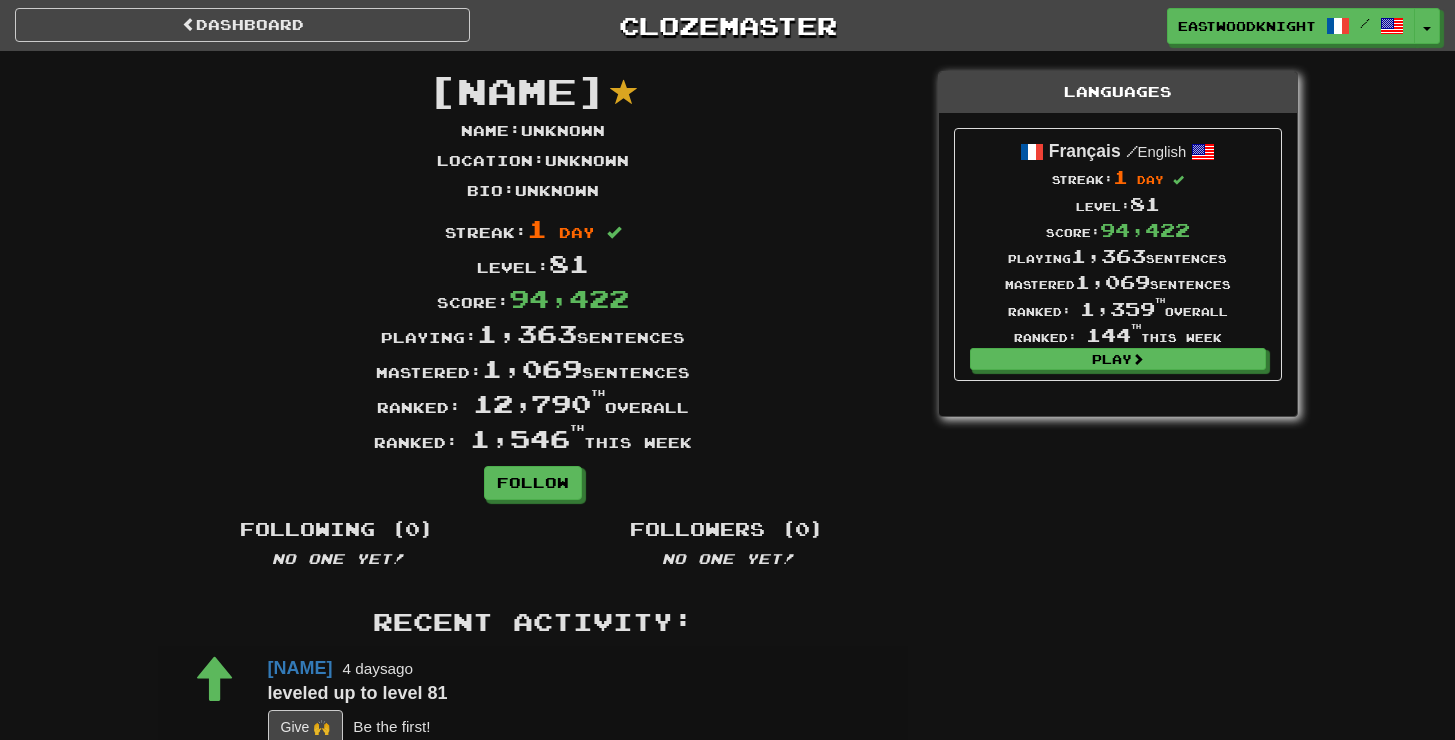 scroll, scrollTop: 0, scrollLeft: 0, axis: both 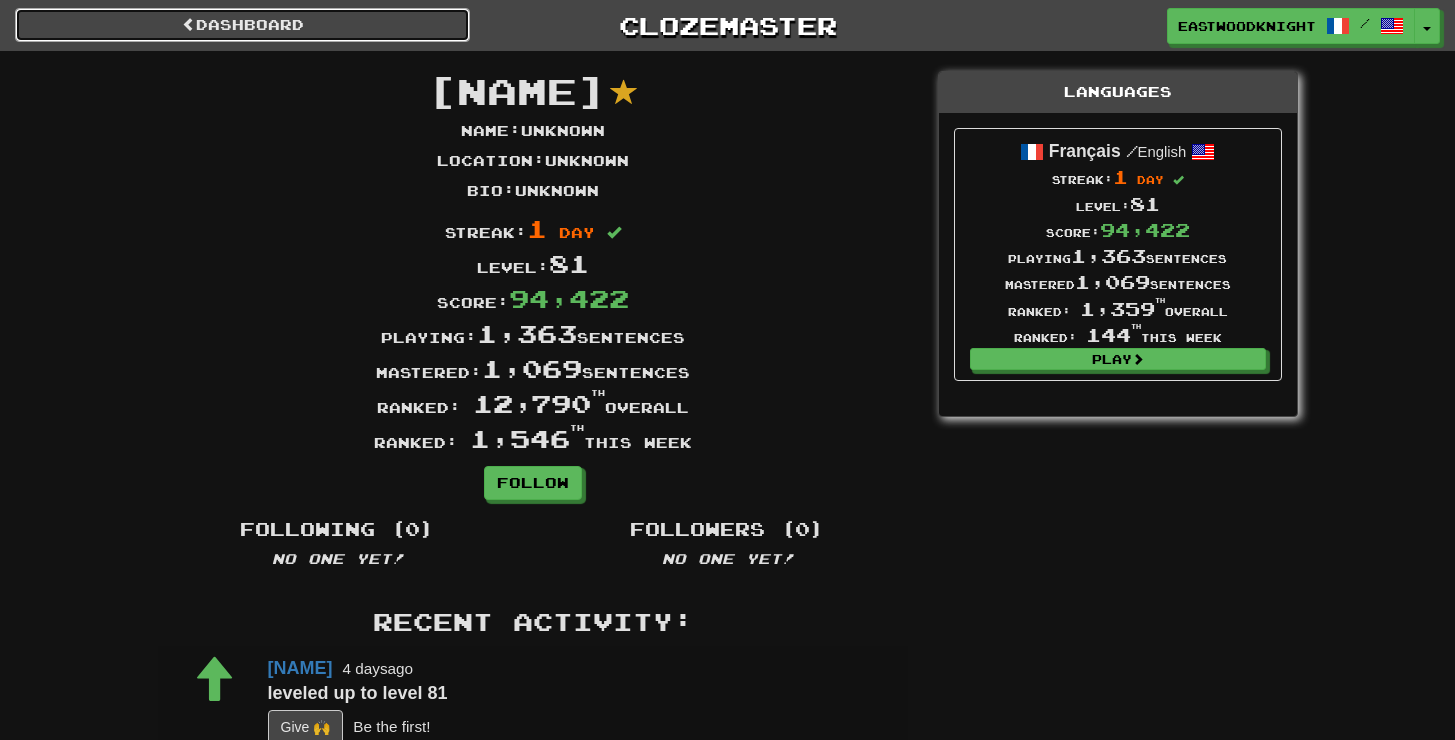 click on "Dashboard" at bounding box center (242, 25) 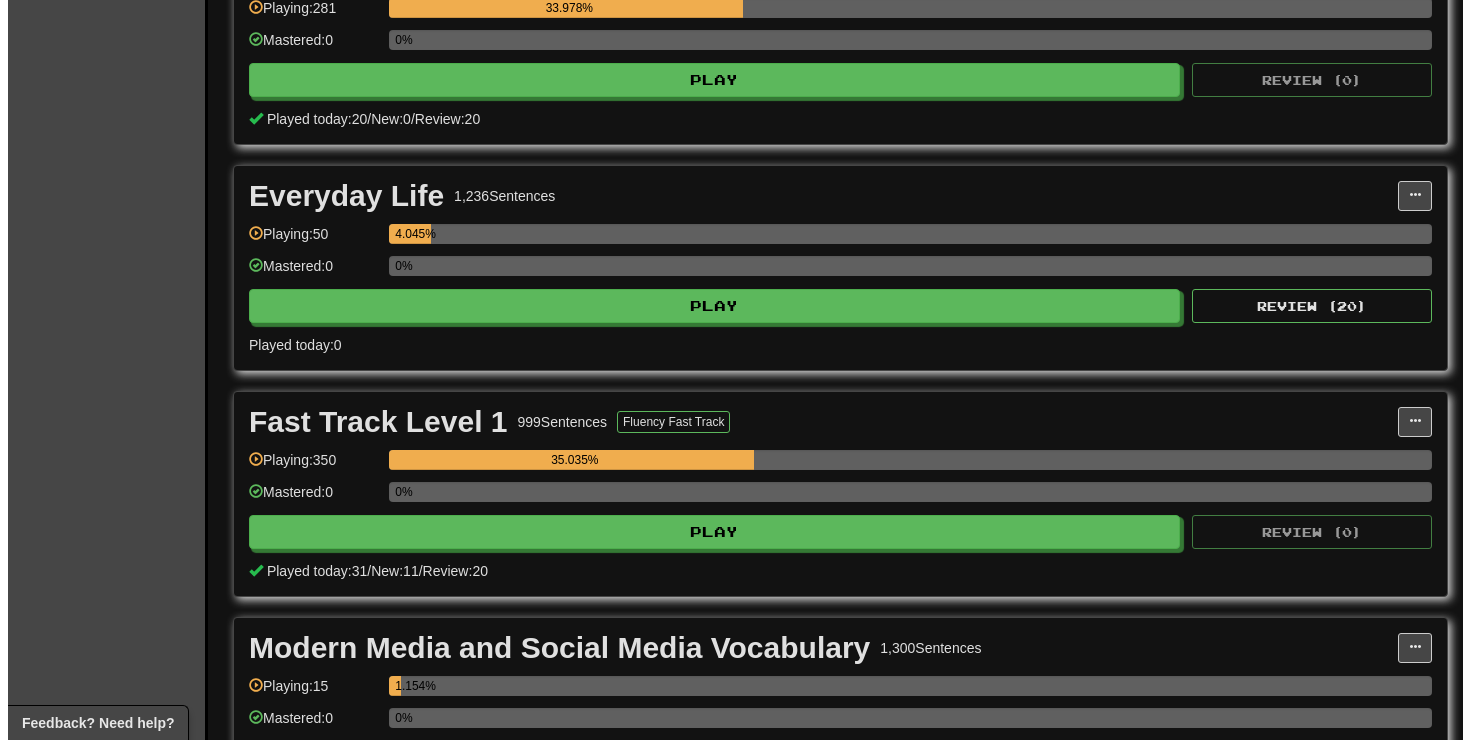 scroll, scrollTop: 544, scrollLeft: 0, axis: vertical 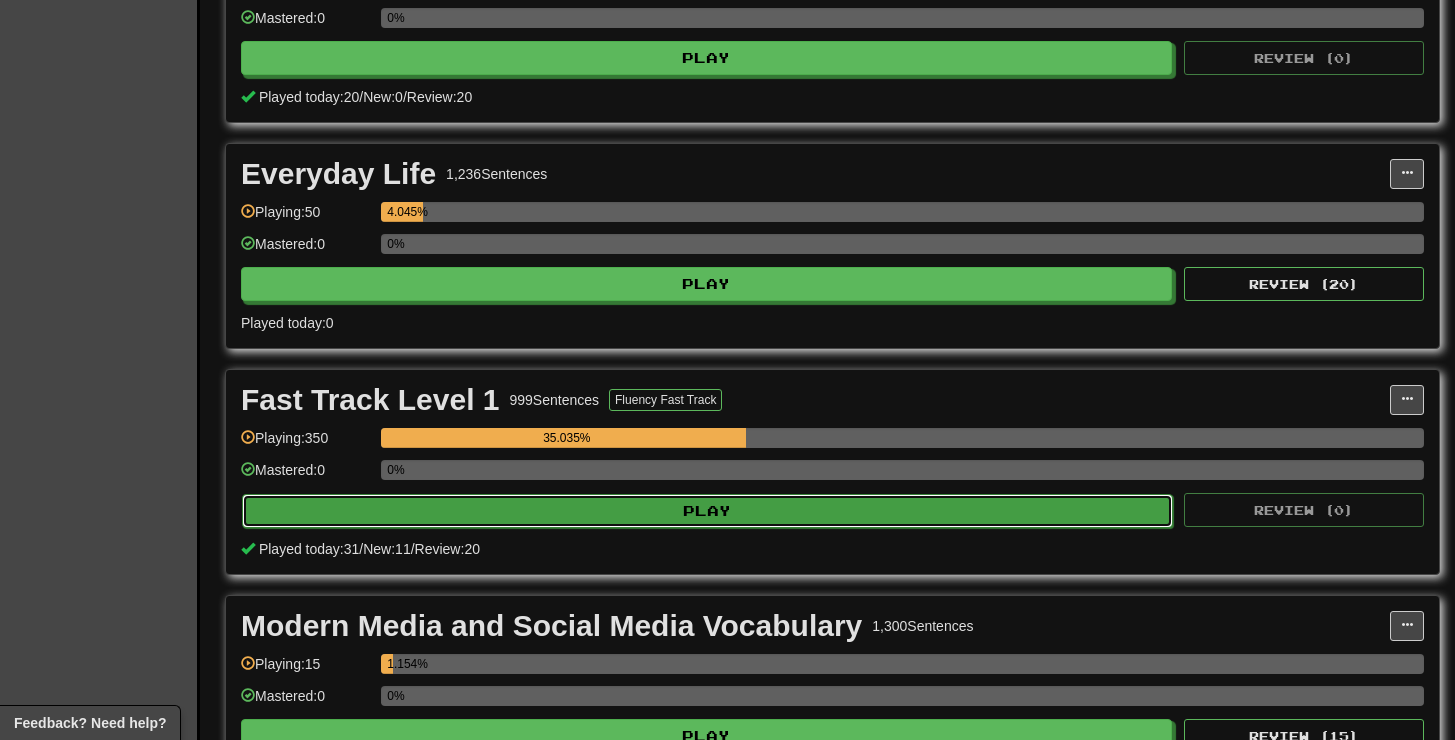 click on "Play" at bounding box center [707, 511] 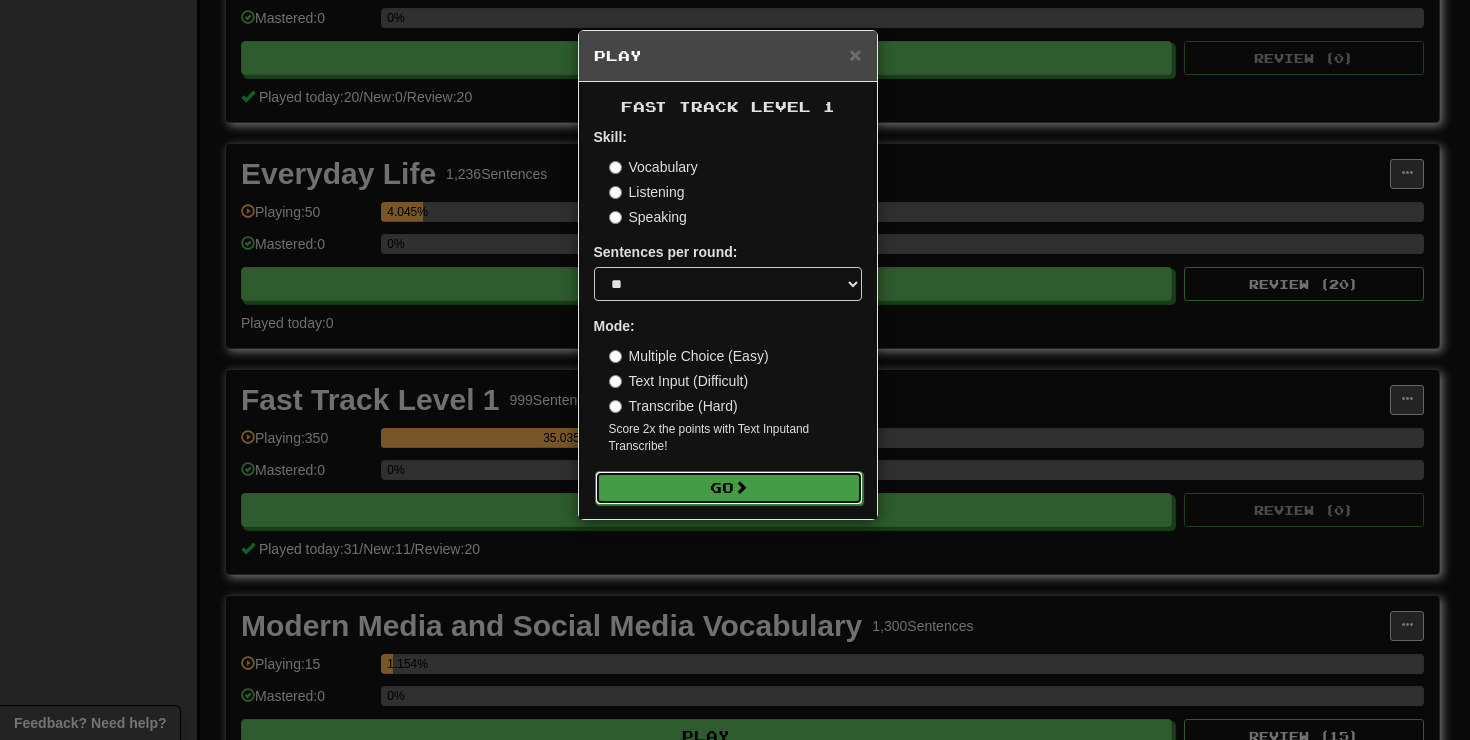 click on "Go" at bounding box center (729, 488) 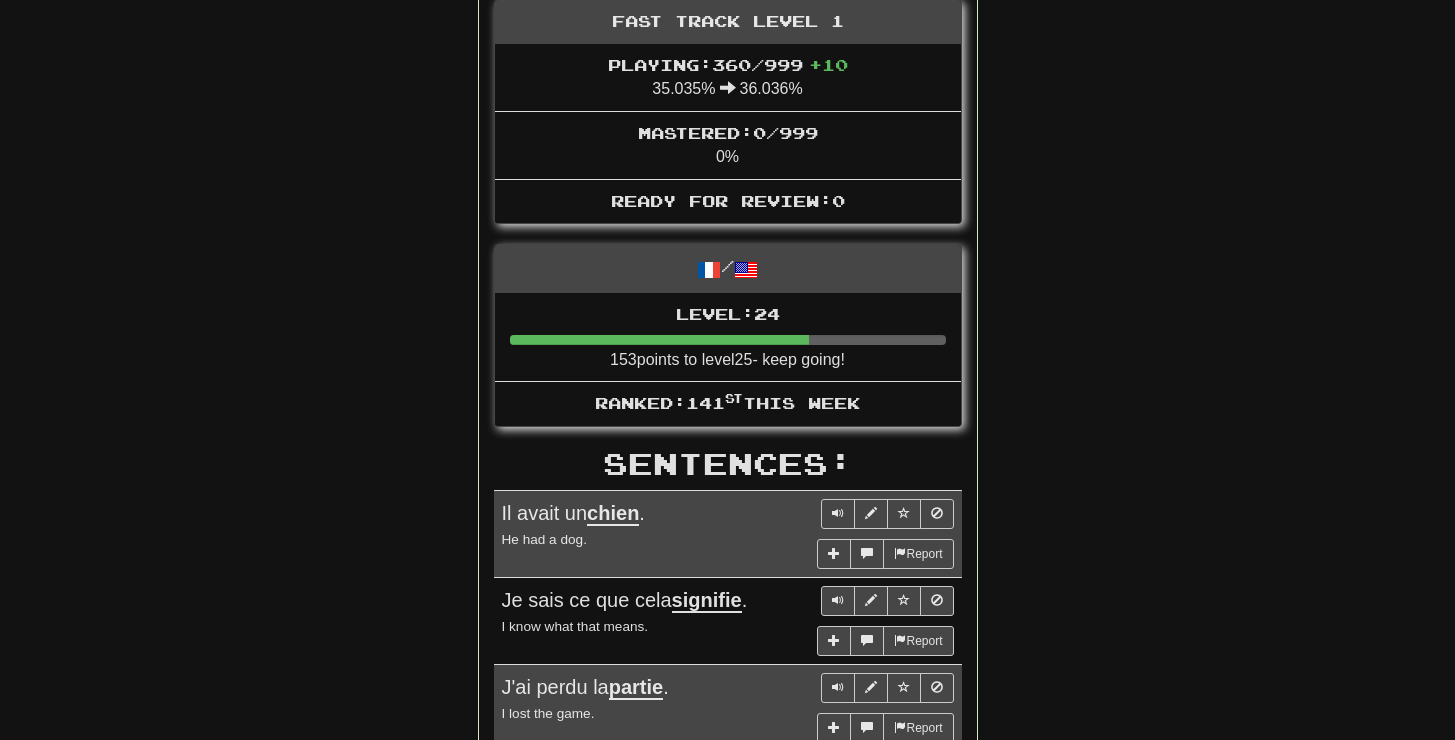 scroll, scrollTop: 0, scrollLeft: 0, axis: both 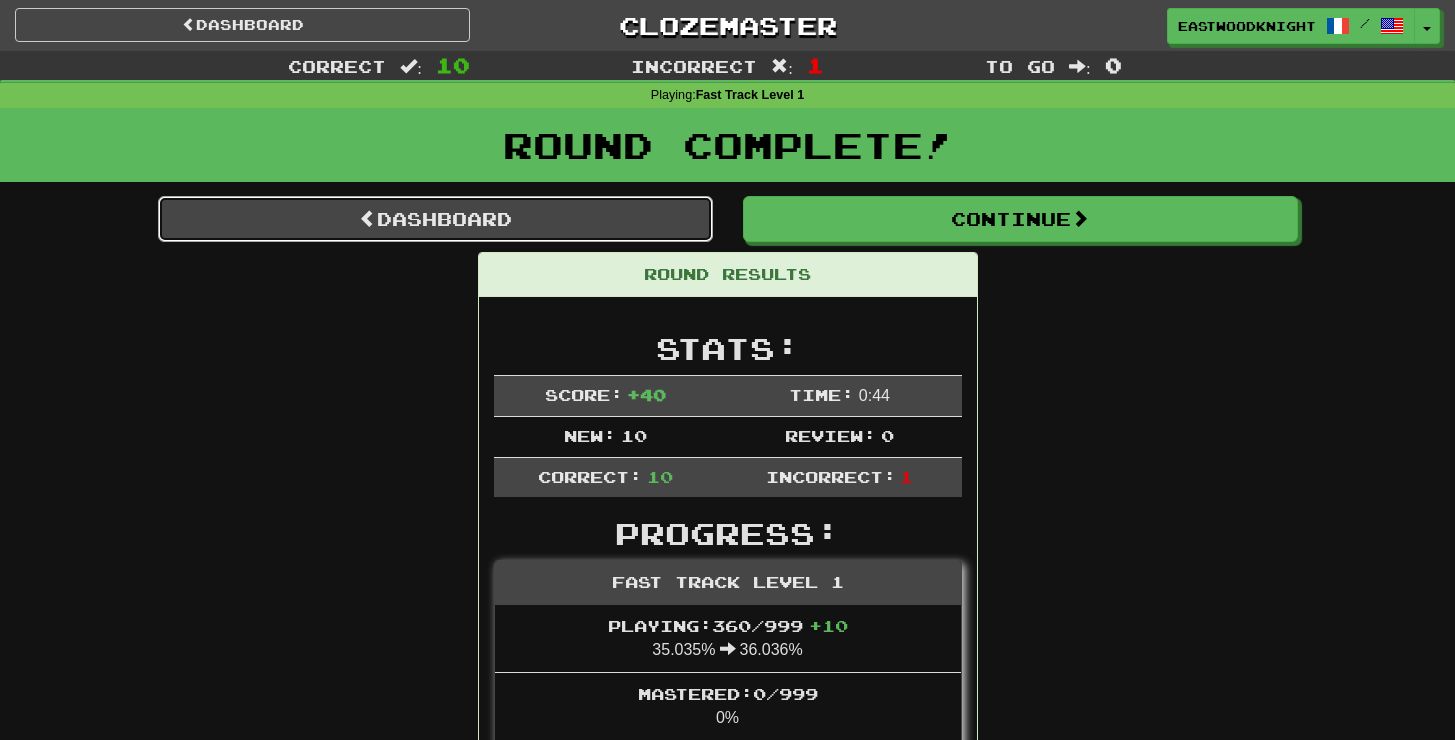 click on "Dashboard" at bounding box center (435, 219) 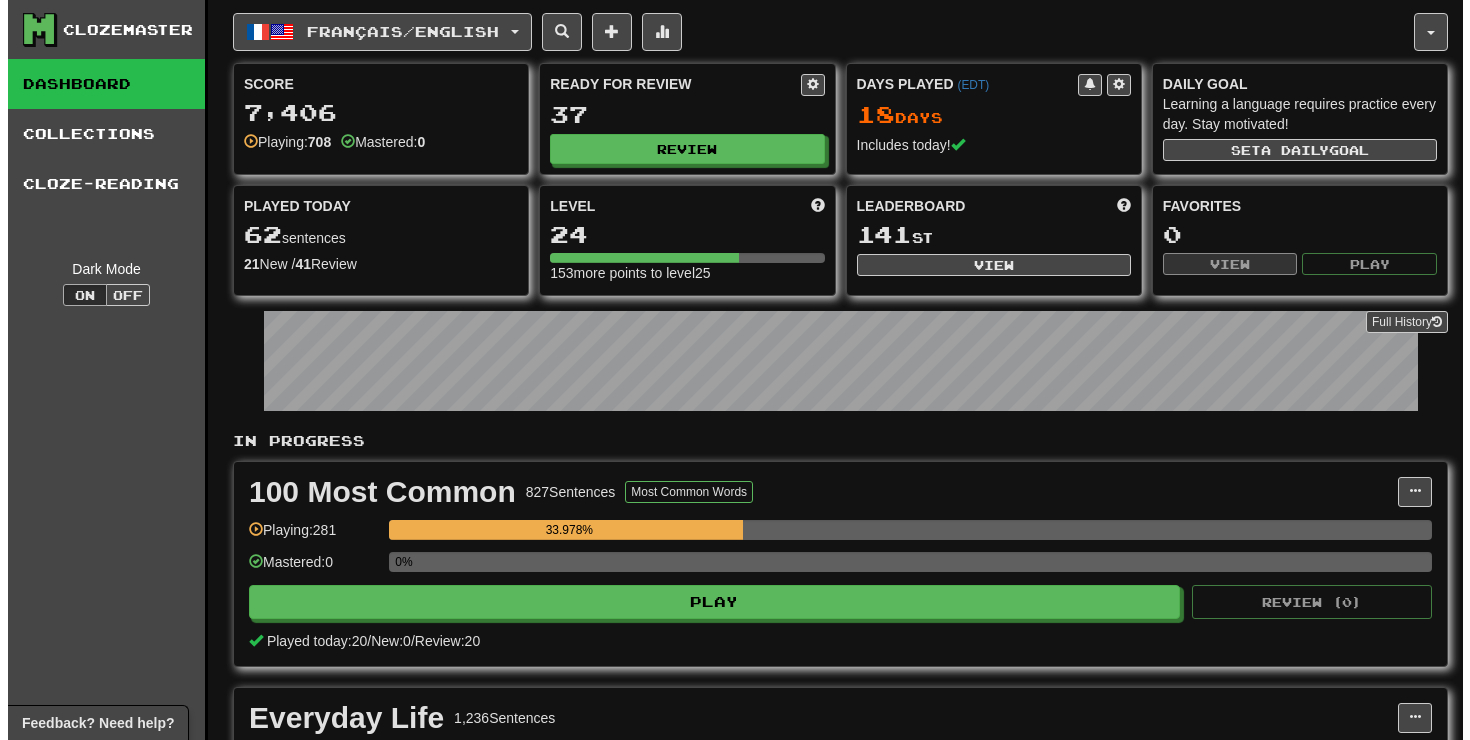 scroll, scrollTop: 0, scrollLeft: 0, axis: both 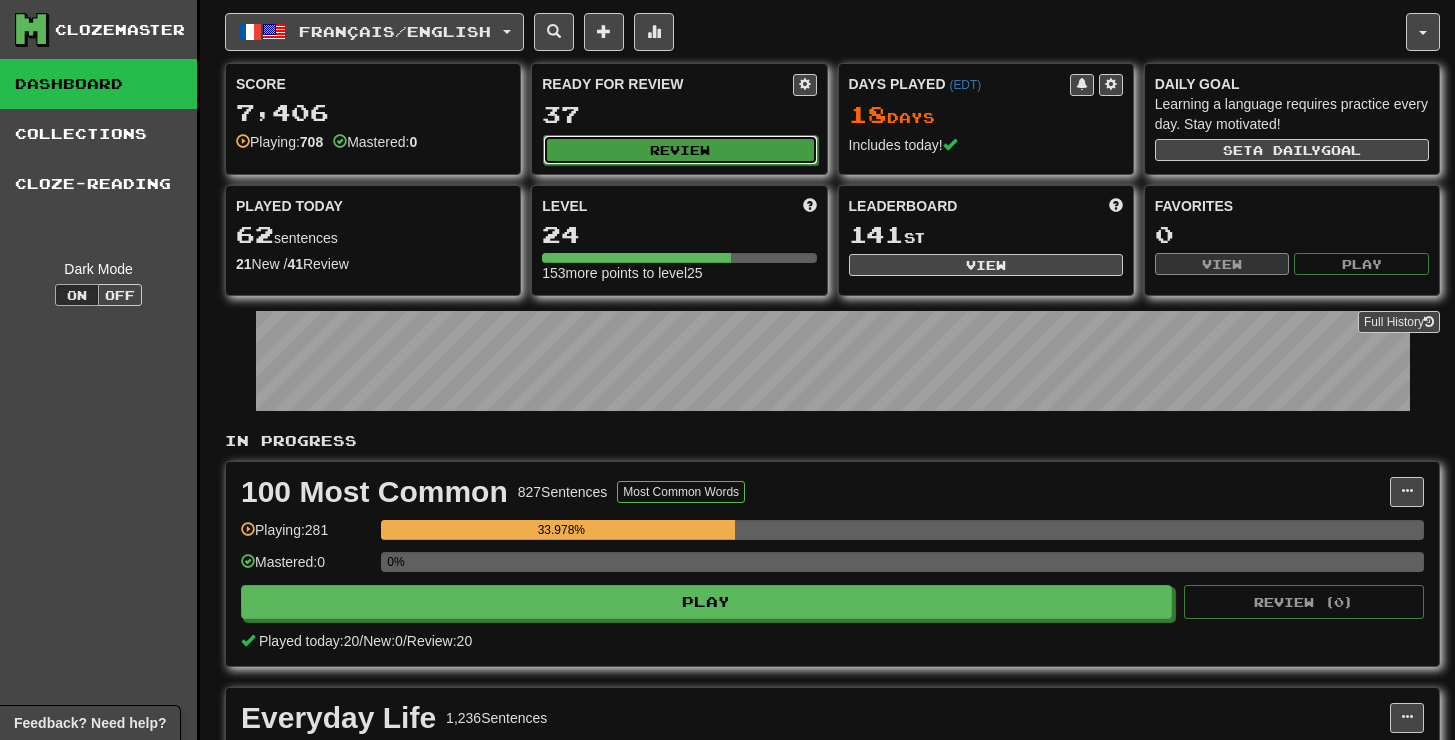 click on "Review" at bounding box center [680, 150] 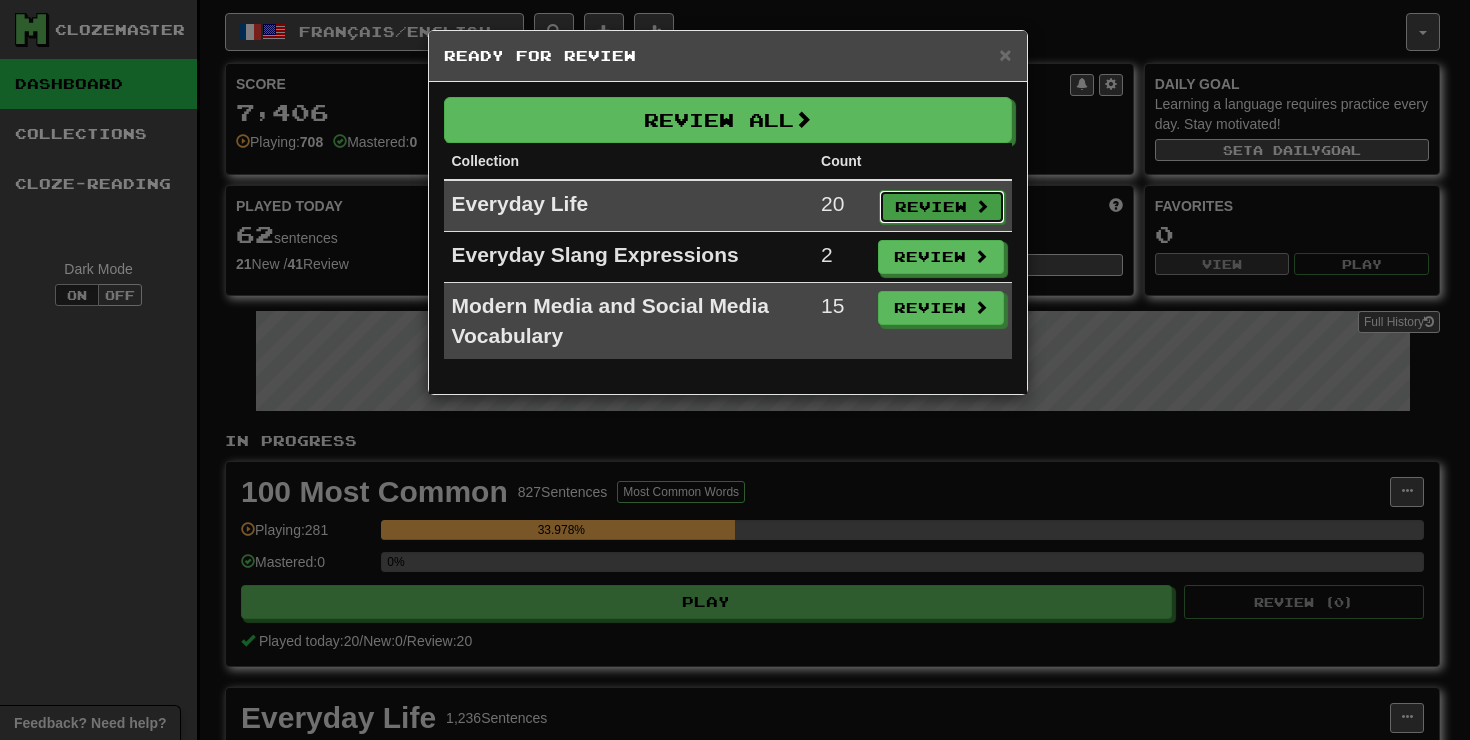 click on "Review" at bounding box center (942, 207) 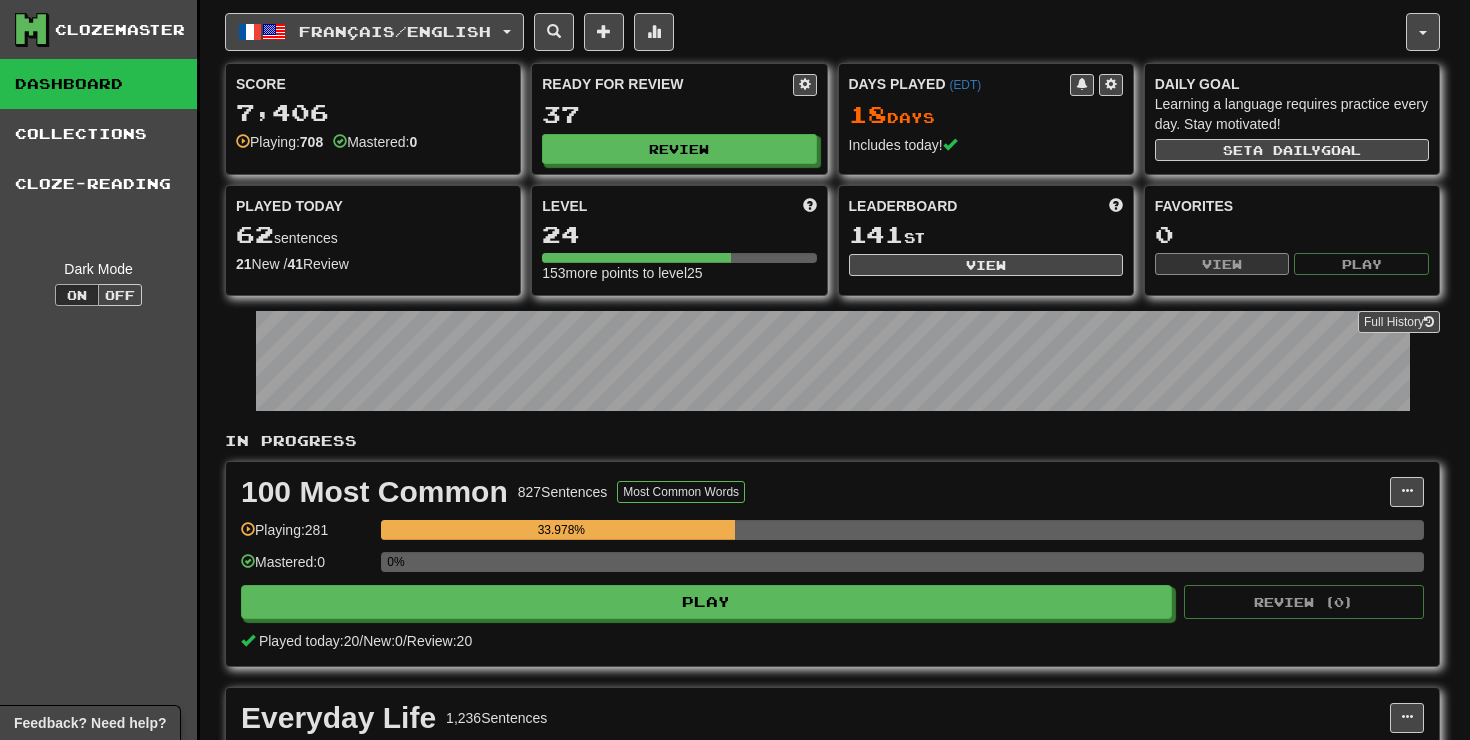 select on "**" 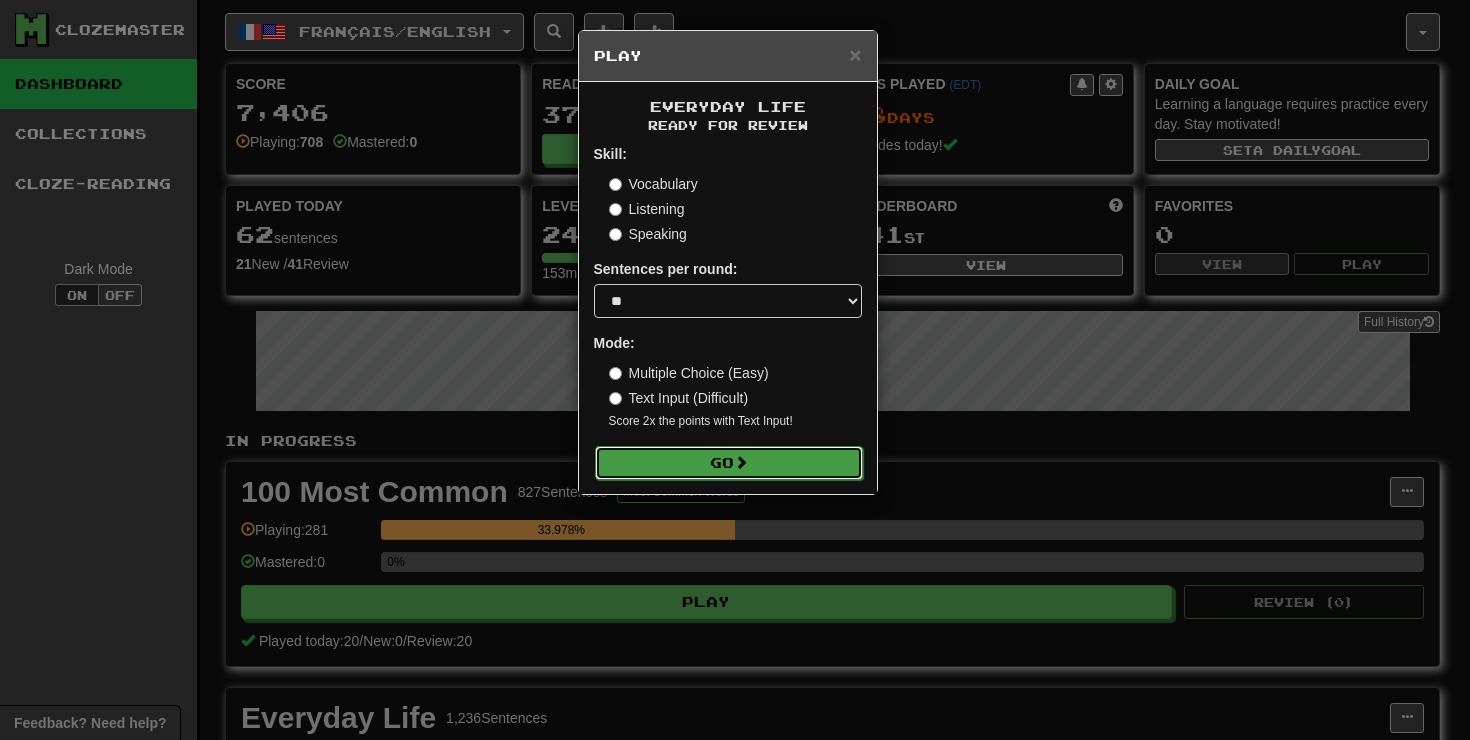 click on "Go" at bounding box center [729, 463] 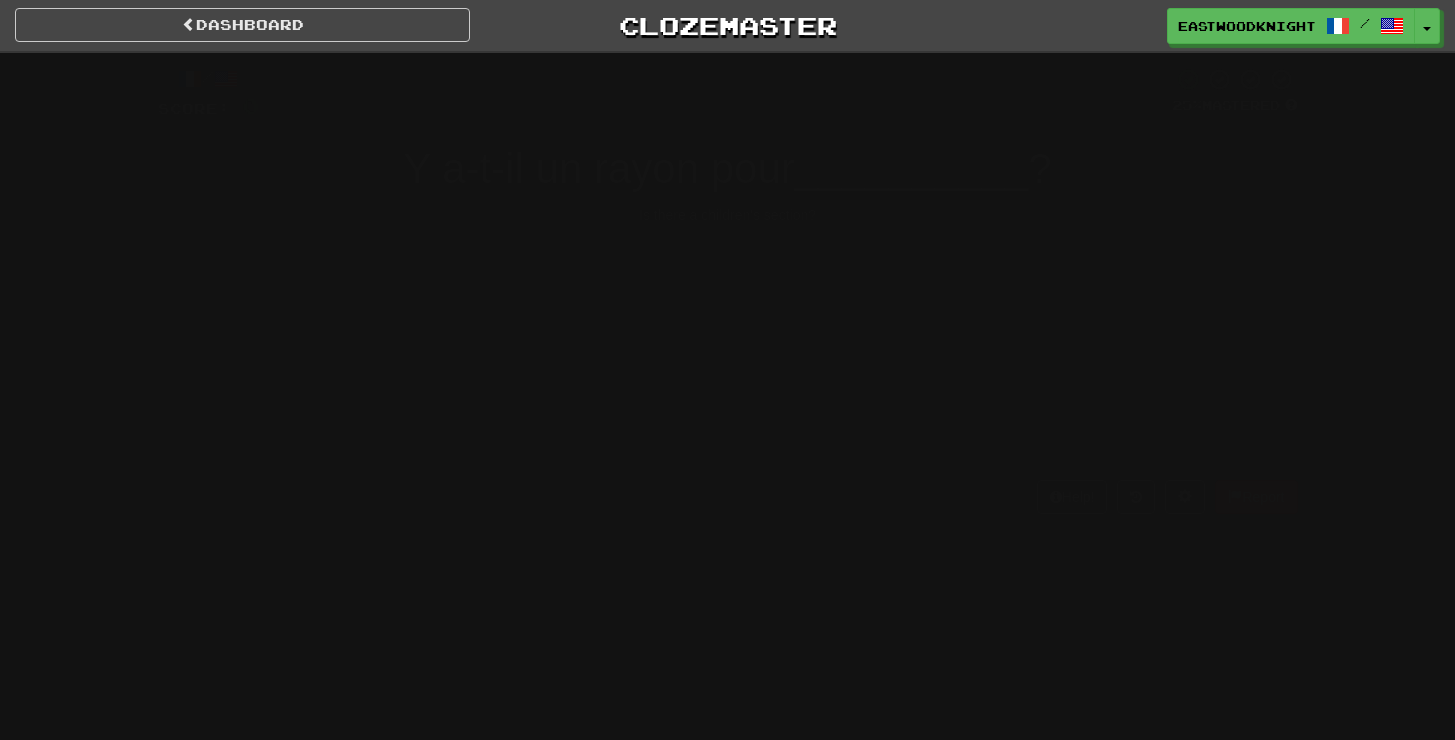 scroll, scrollTop: 0, scrollLeft: 0, axis: both 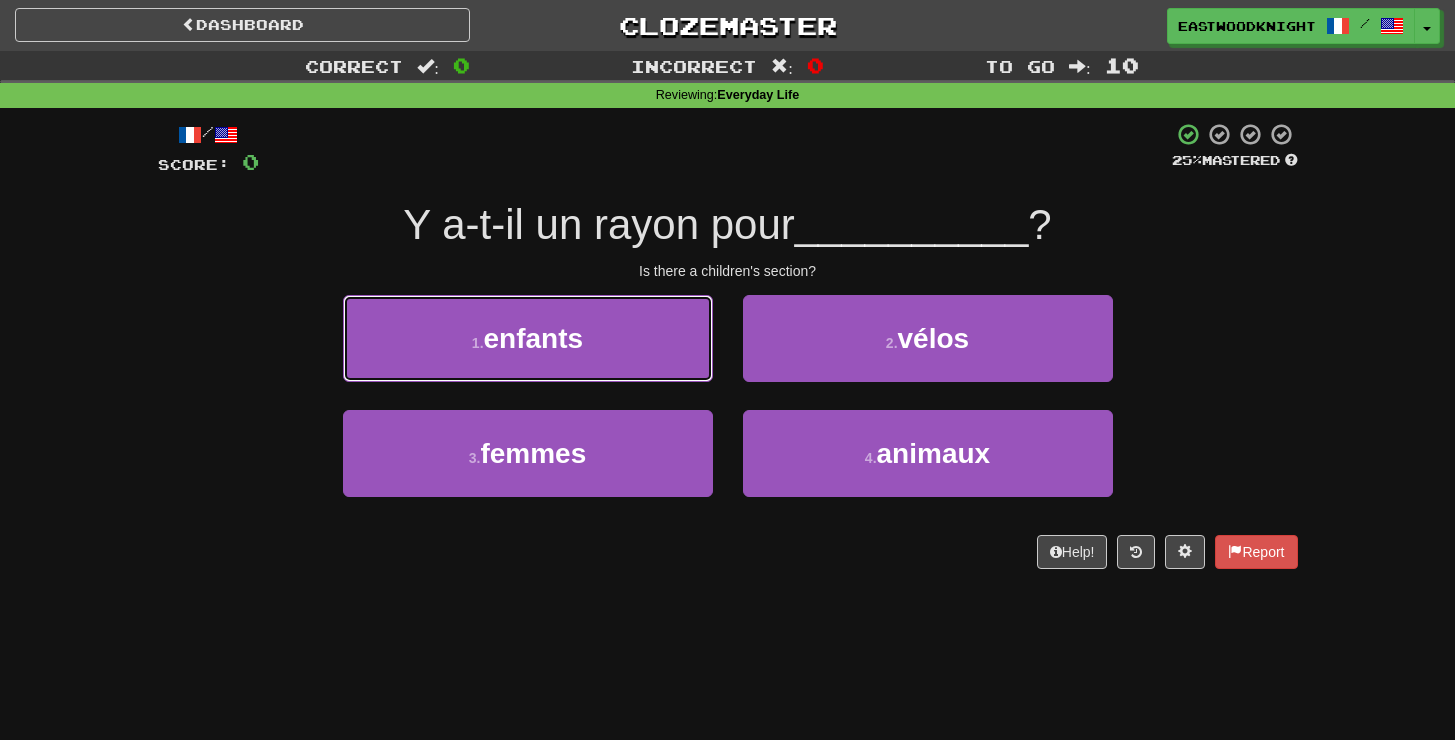 click on "enfants" at bounding box center (534, 338) 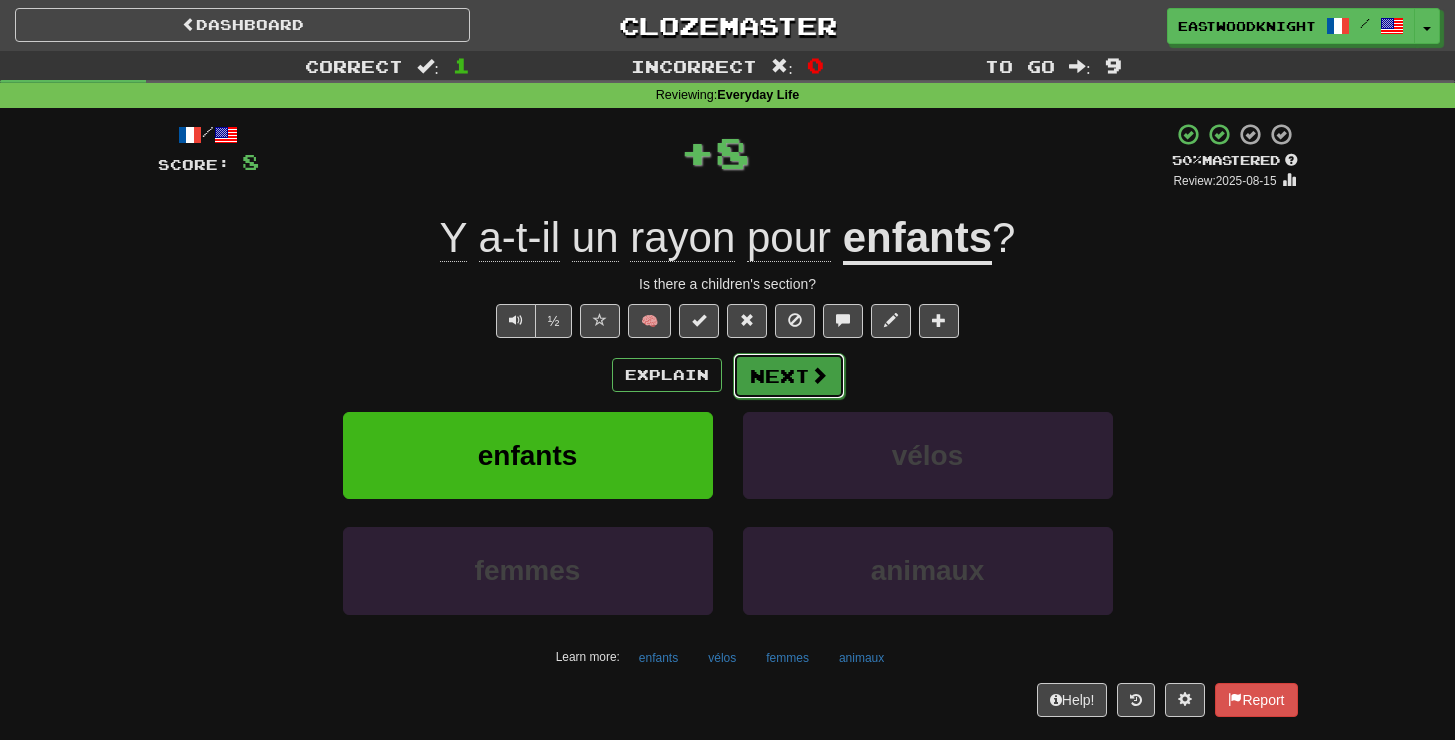 click on "Next" at bounding box center [789, 376] 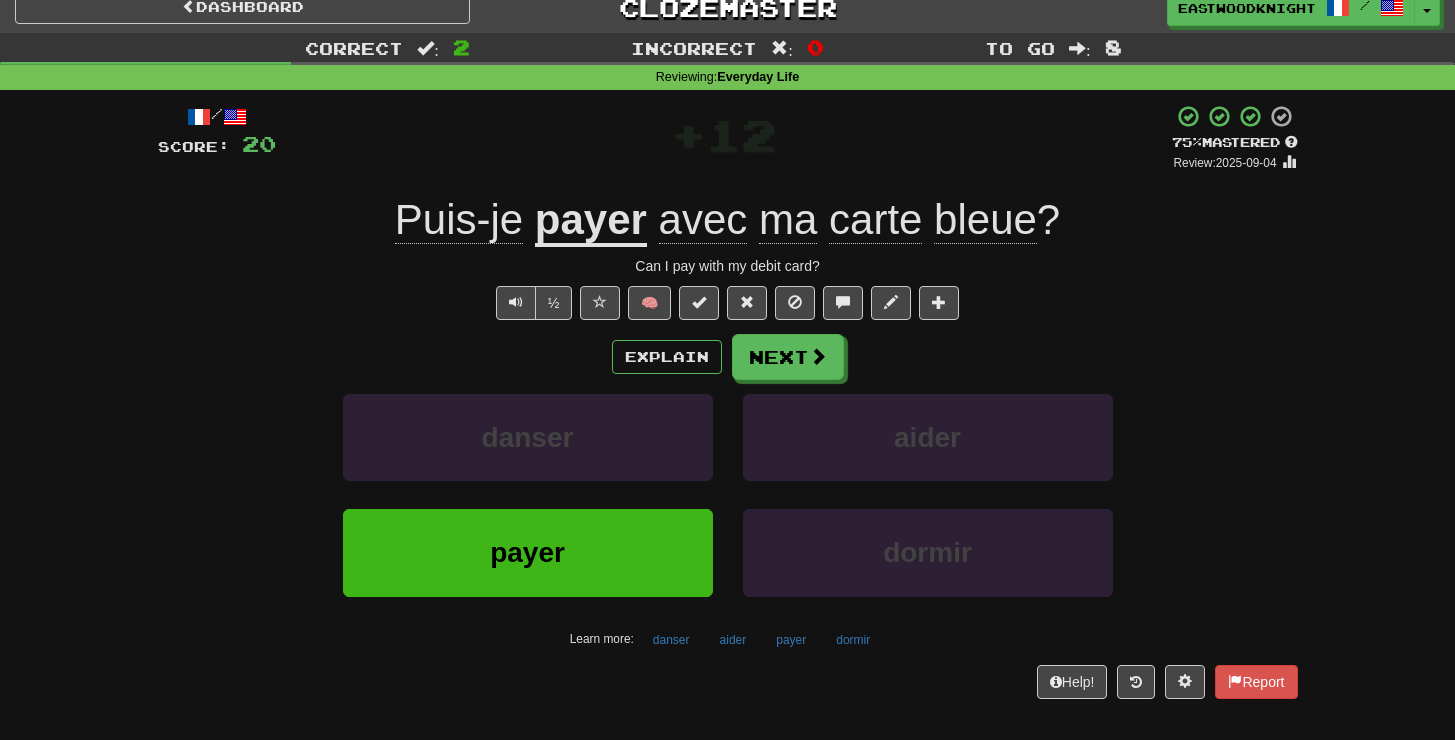 scroll, scrollTop: 21, scrollLeft: 0, axis: vertical 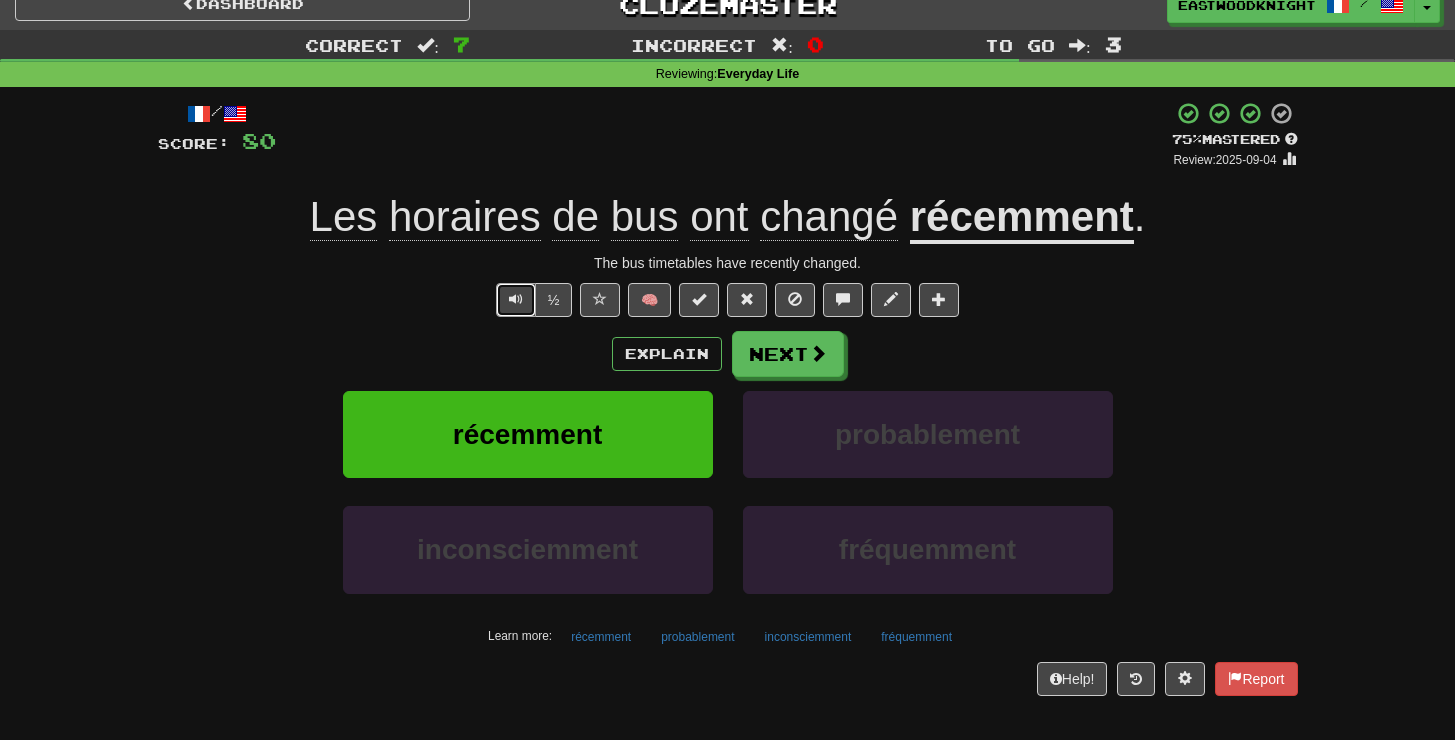 click at bounding box center (516, 300) 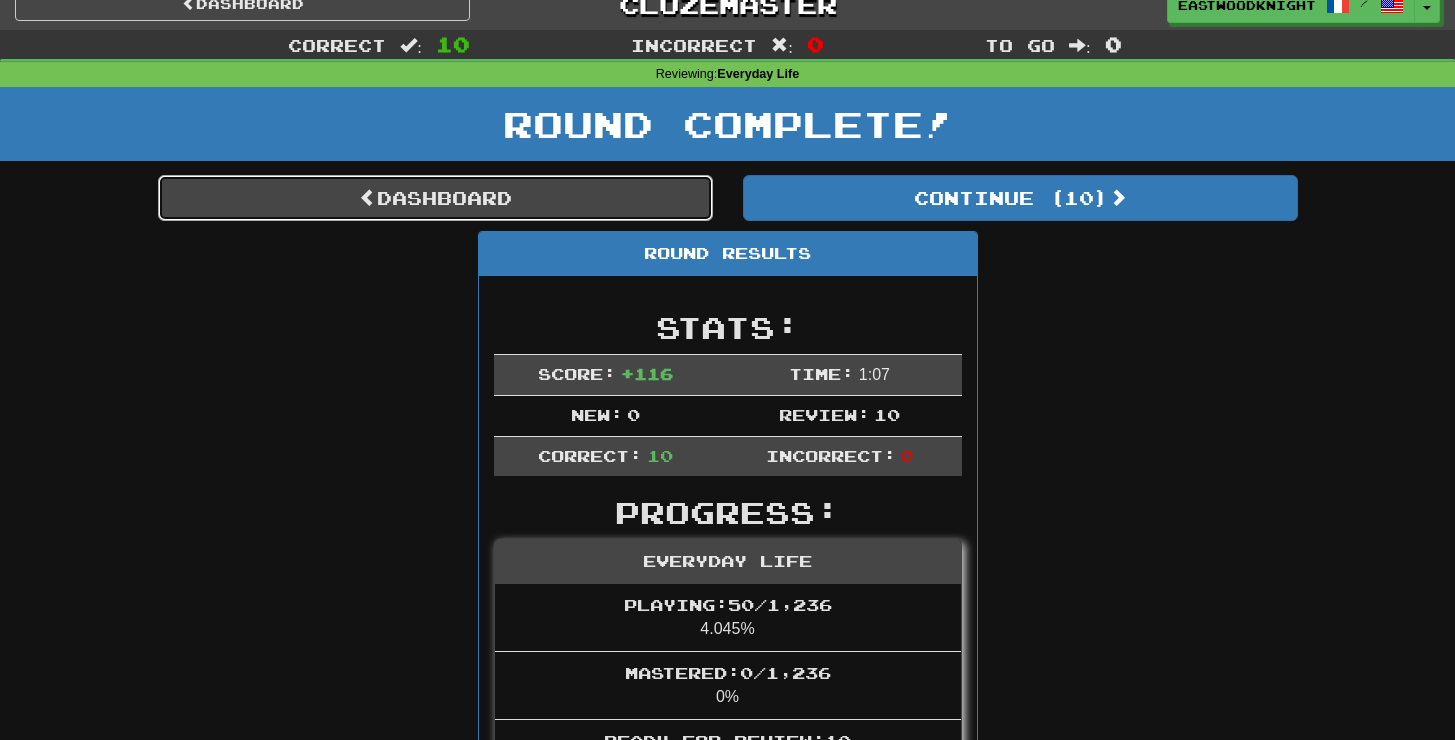 click on "Dashboard" at bounding box center (435, 198) 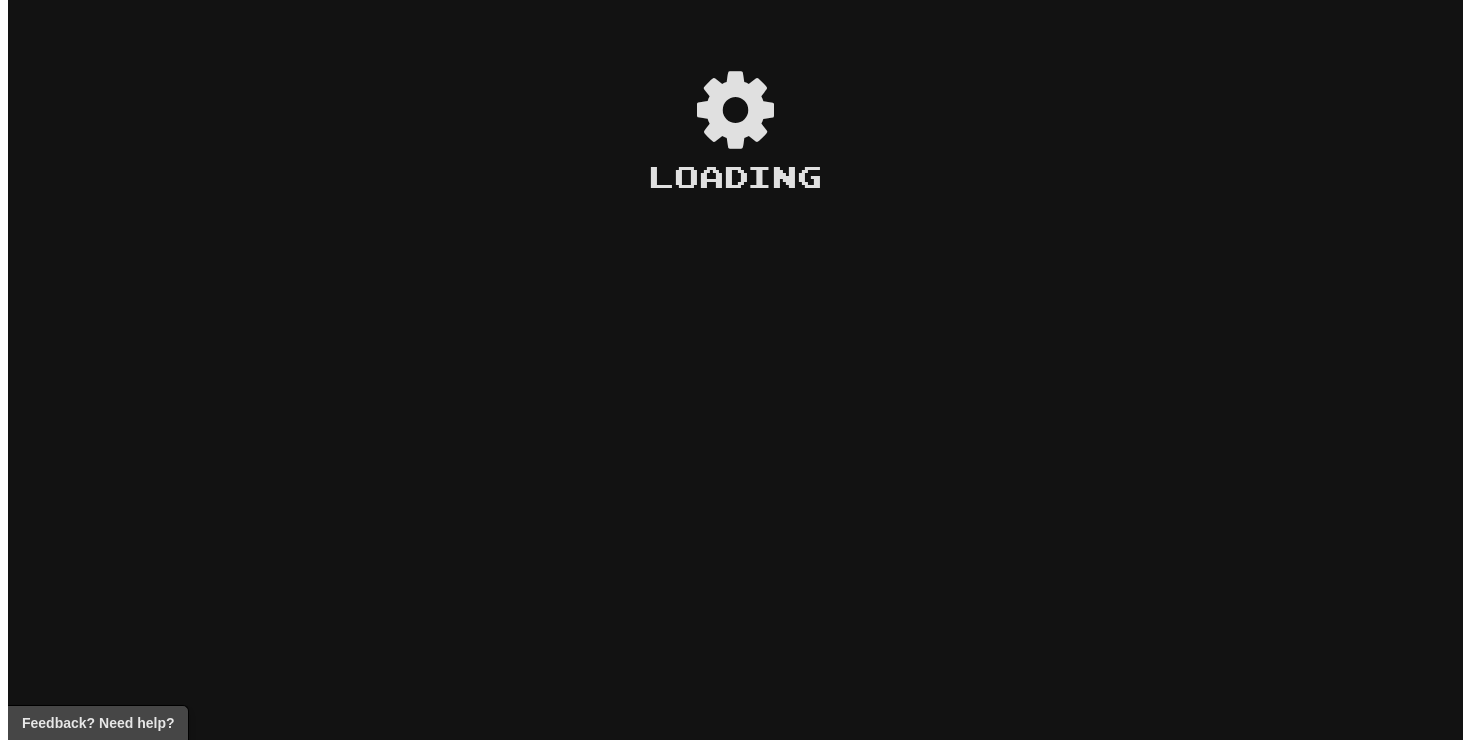 scroll, scrollTop: 0, scrollLeft: 0, axis: both 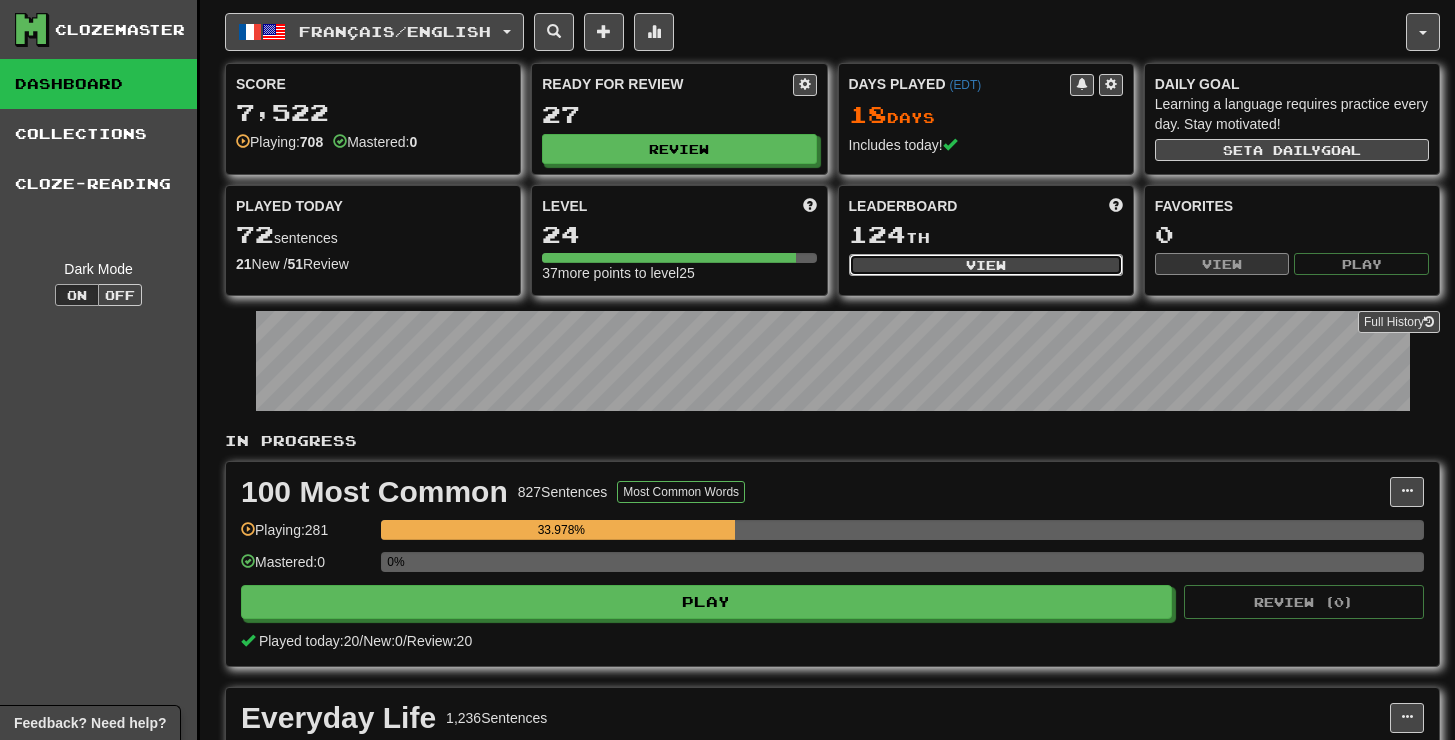 click on "View" at bounding box center (986, 265) 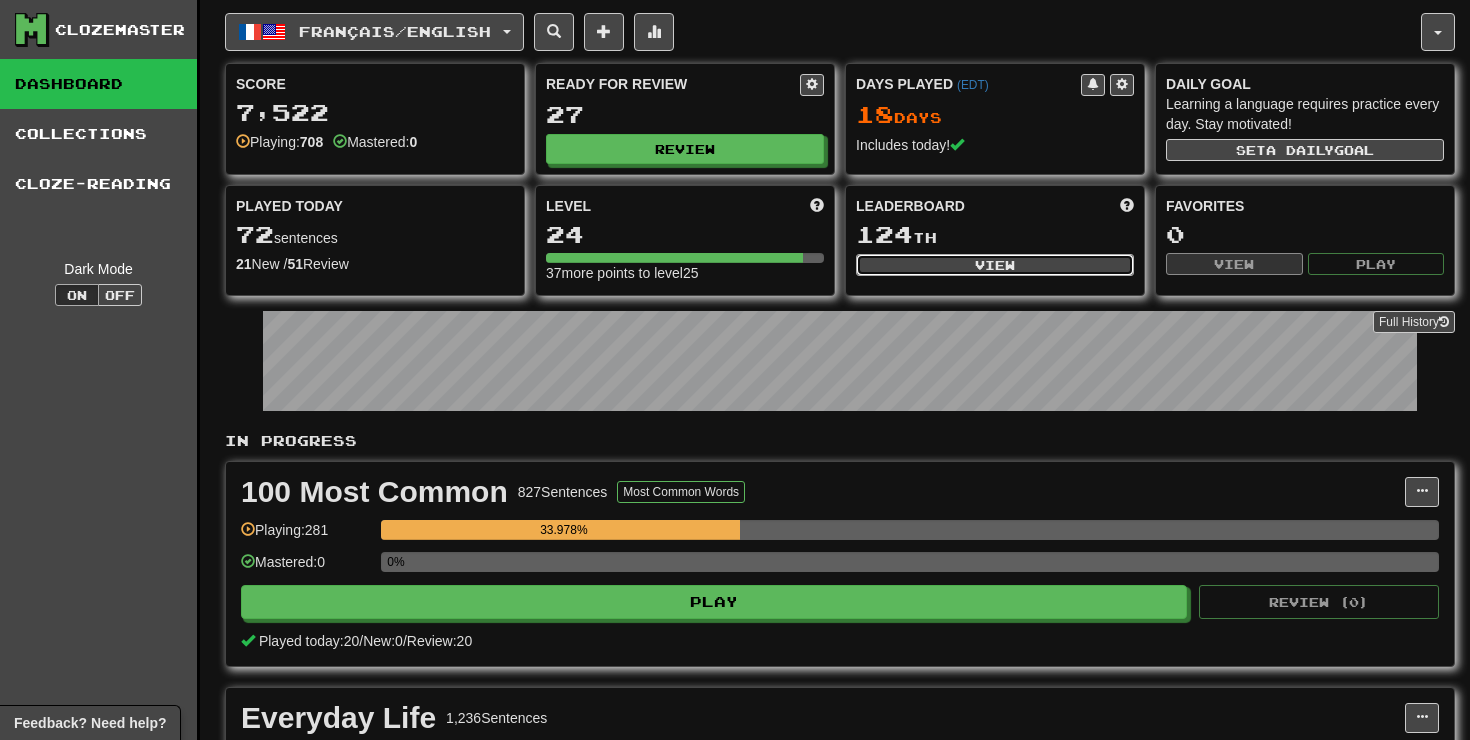 select on "**********" 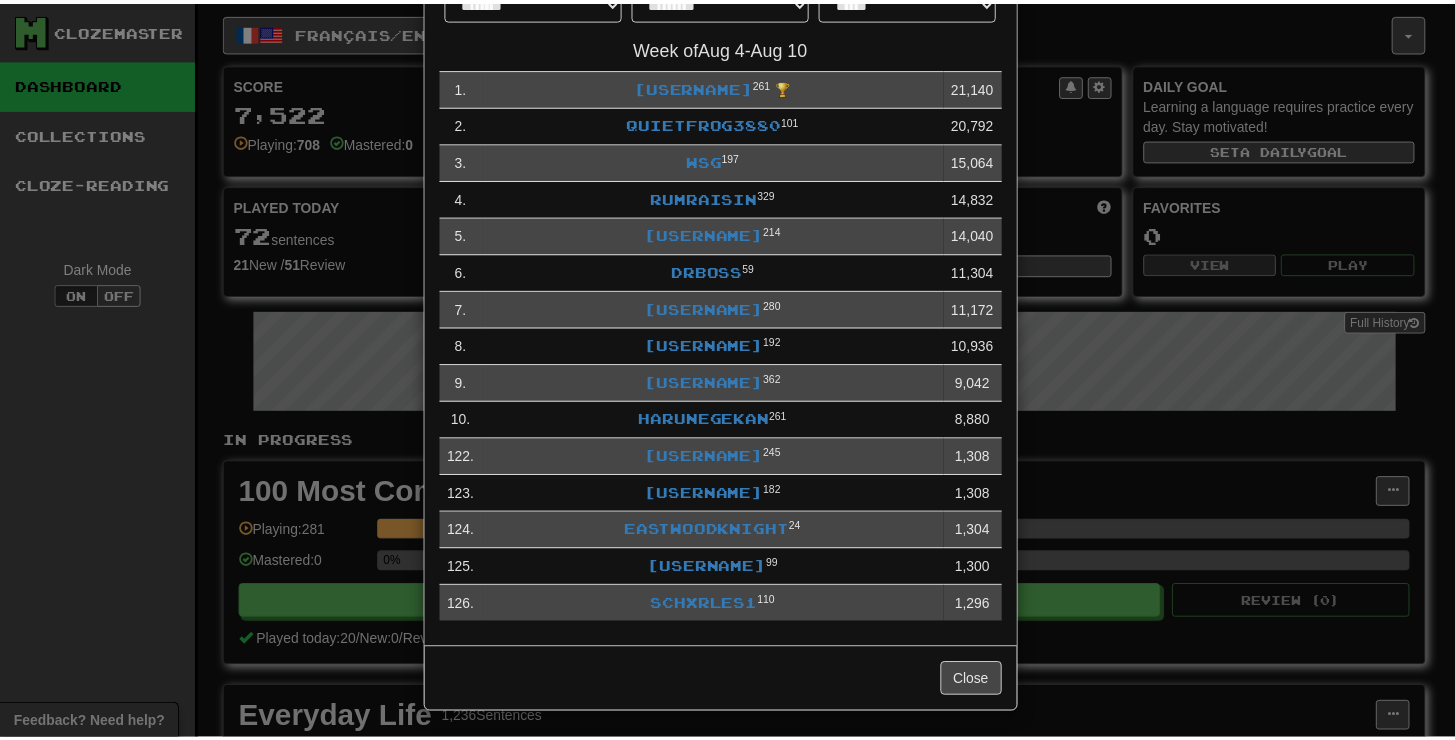 scroll, scrollTop: 118, scrollLeft: 0, axis: vertical 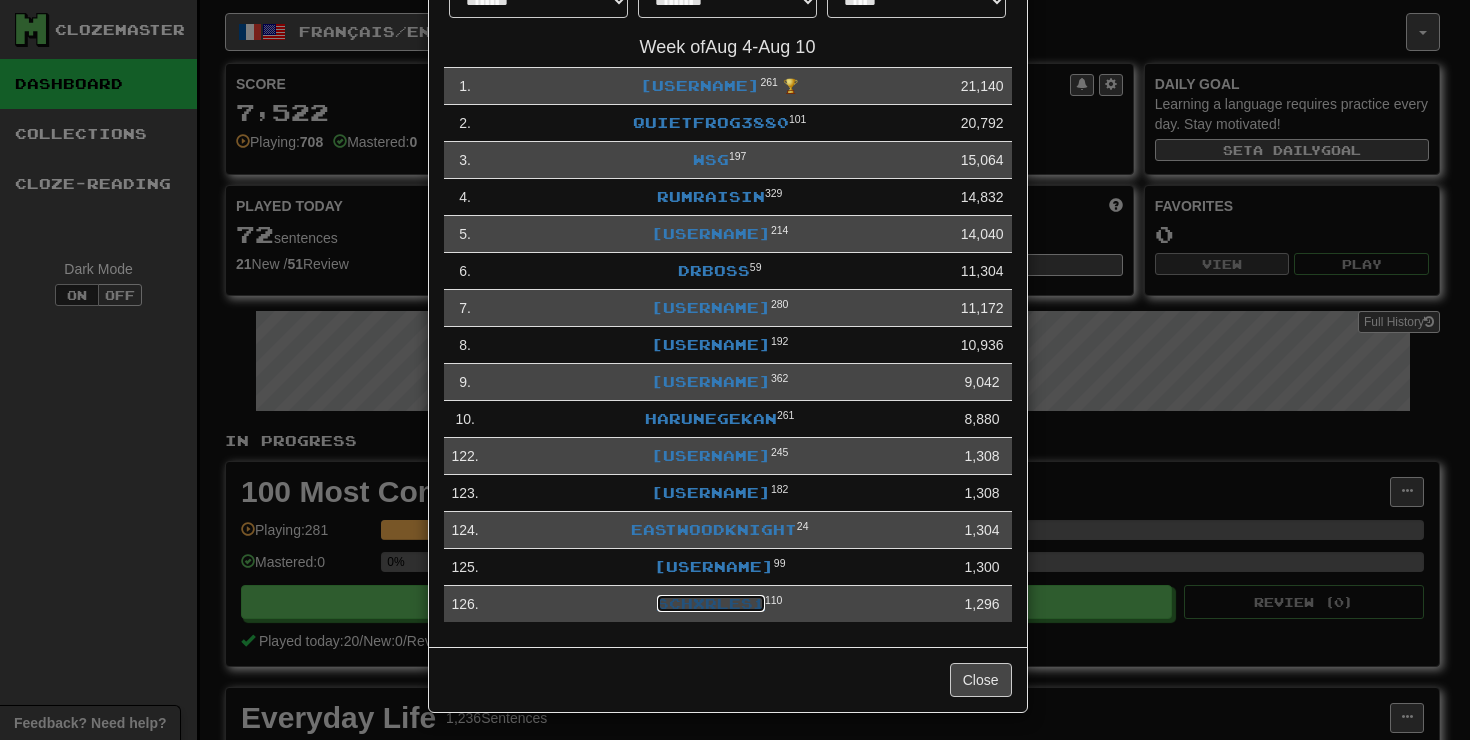 click on "SCHXRLES1" at bounding box center (711, 603) 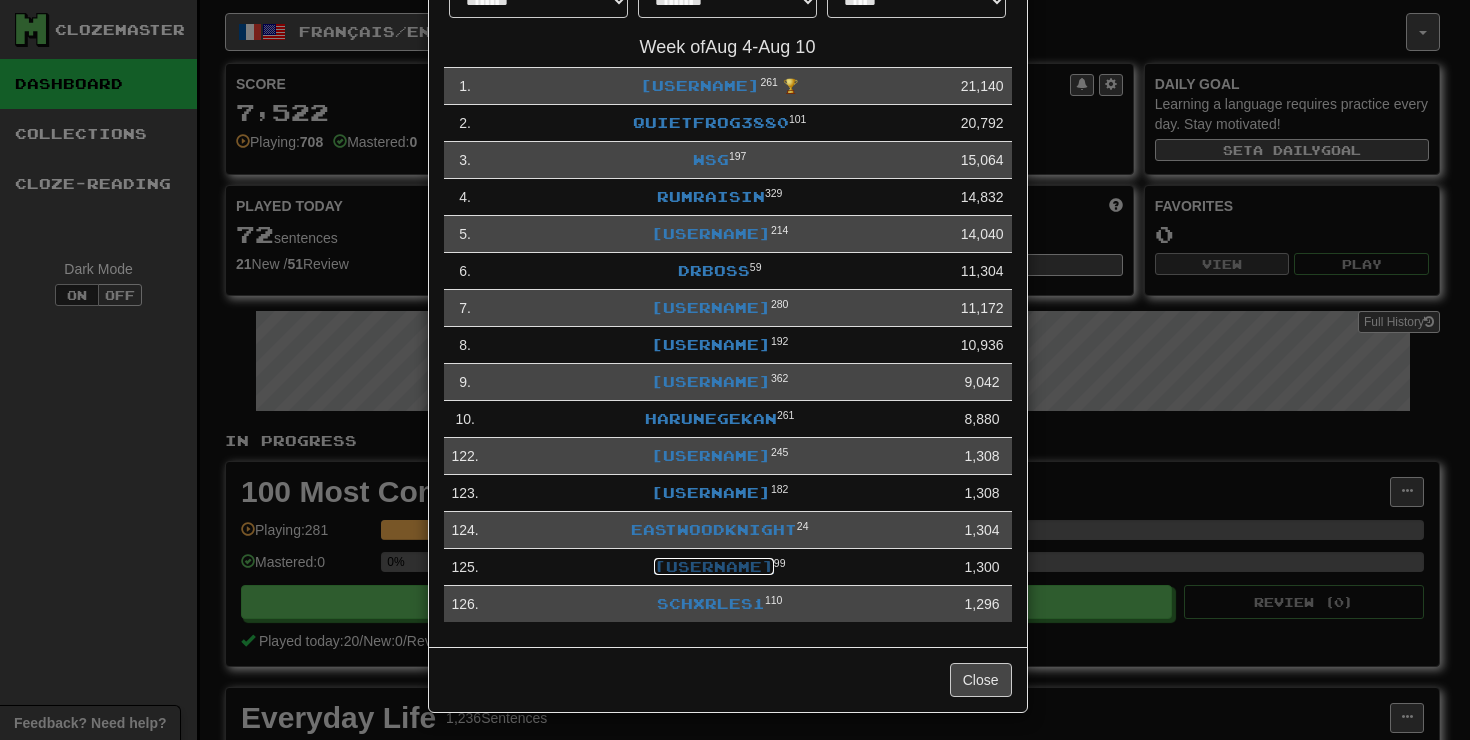 click on "[NAME]" at bounding box center (714, 566) 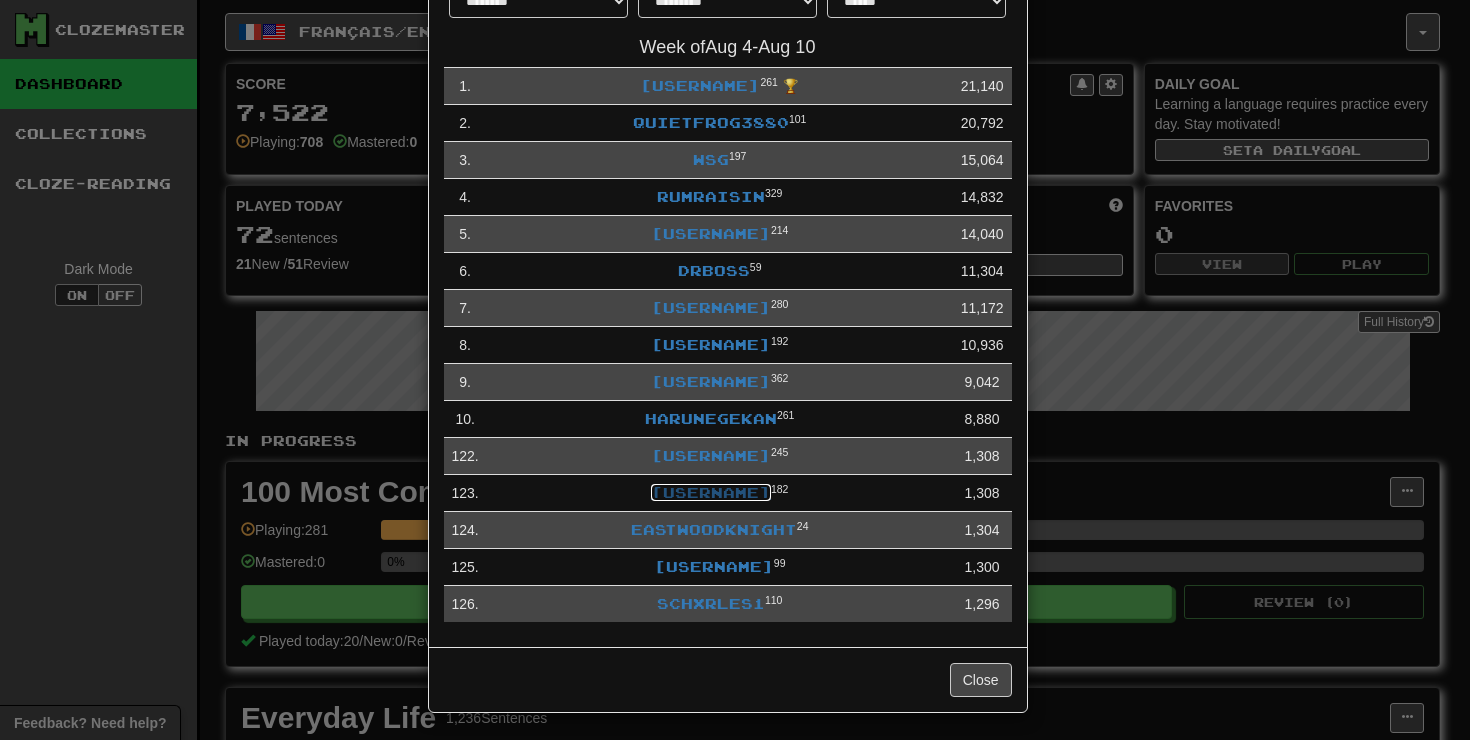 click on "HAGNi" at bounding box center [711, 492] 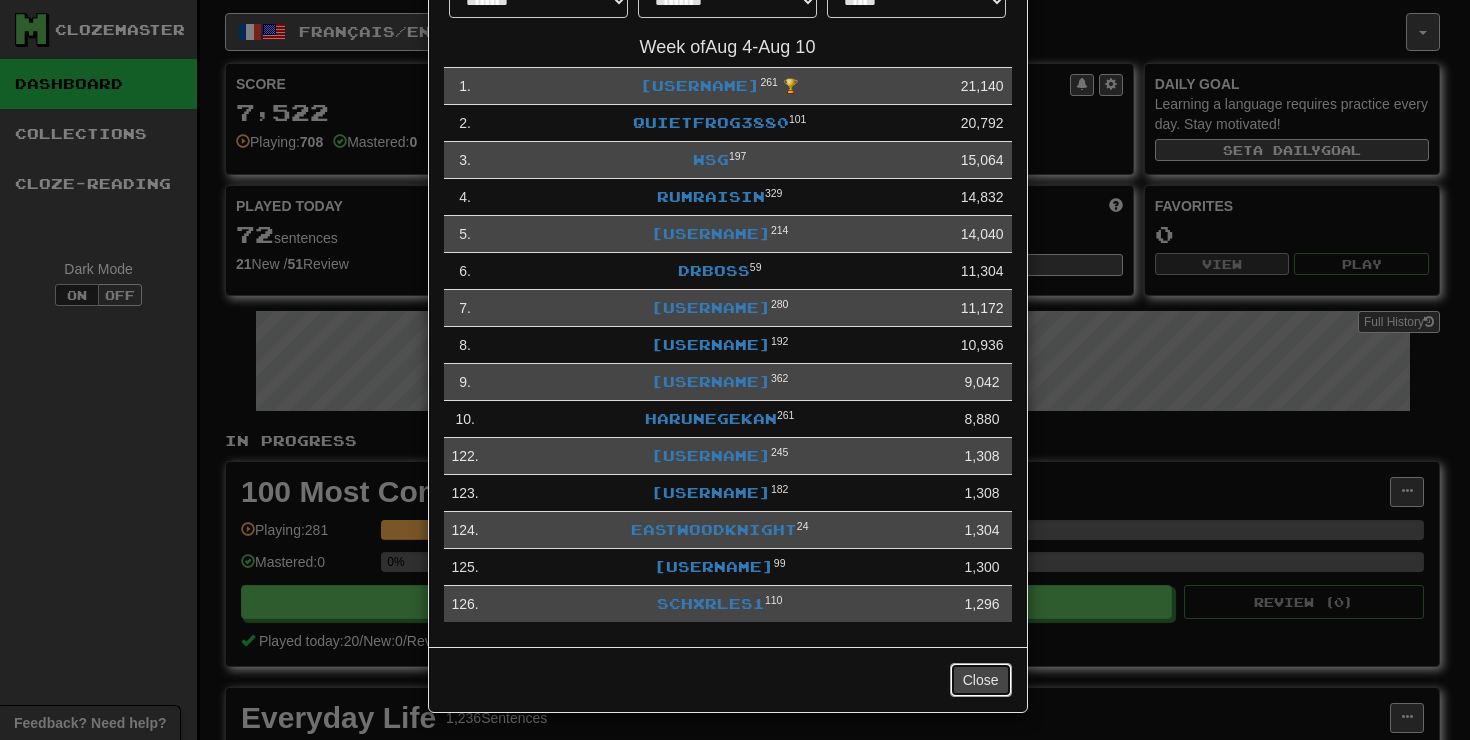 click on "Close" at bounding box center [981, 680] 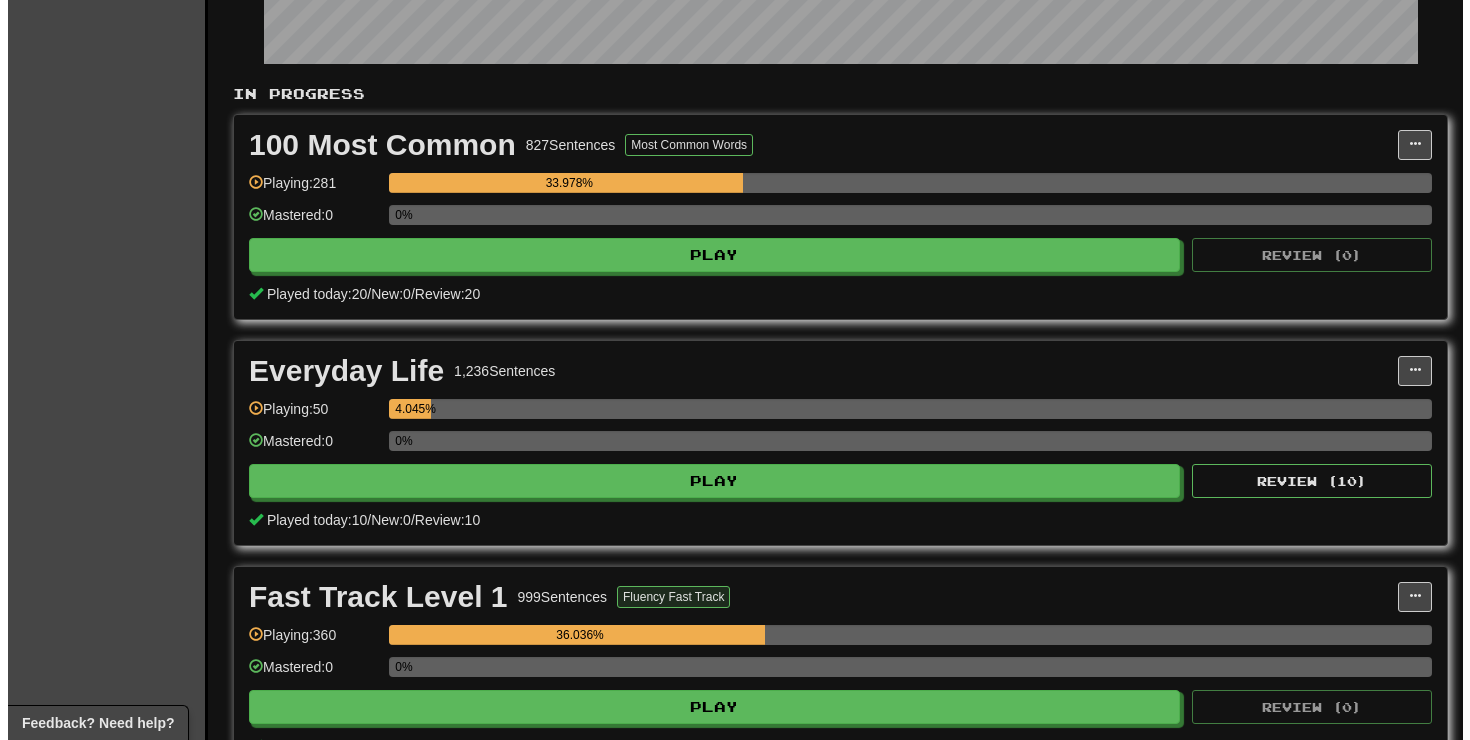 scroll, scrollTop: 430, scrollLeft: 0, axis: vertical 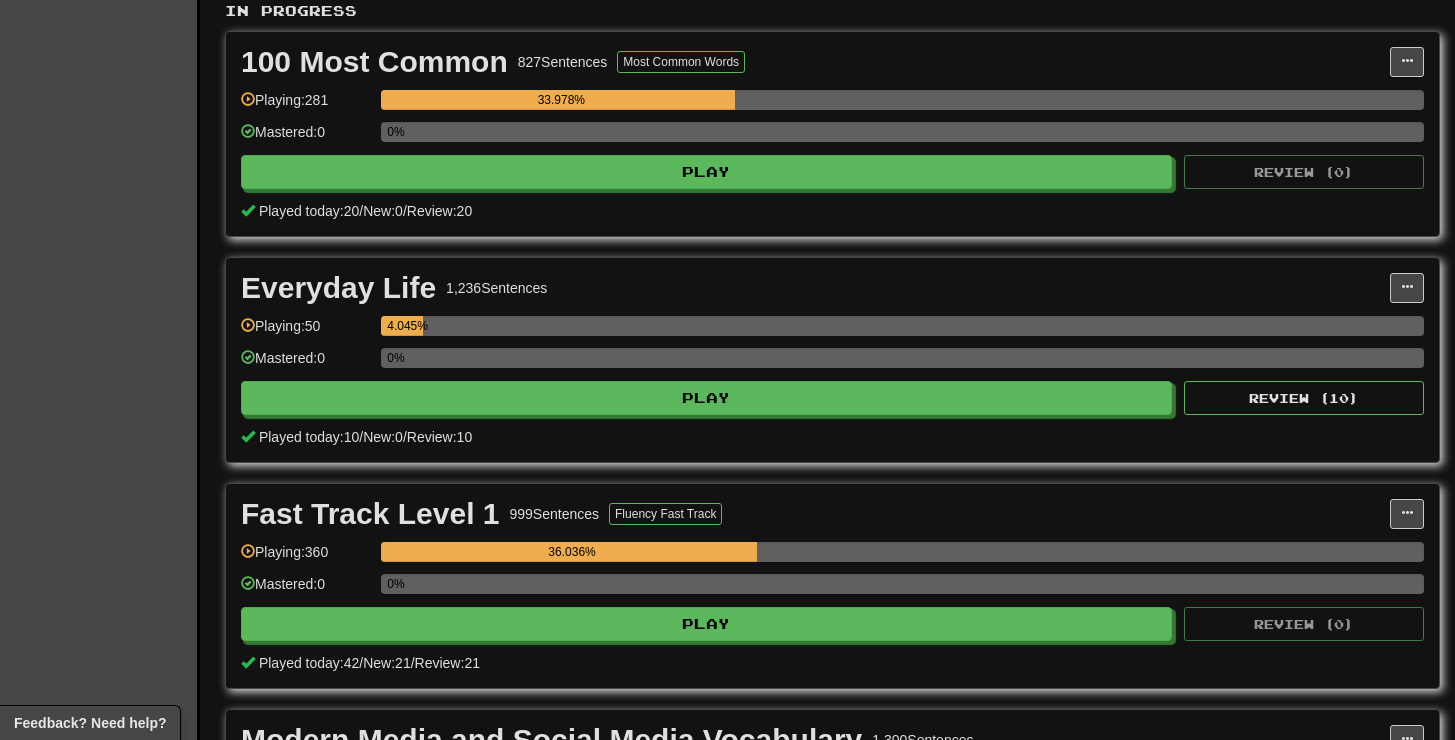click on "100 Most Common 827  Sentences Most Common Words Manage Sentences Unpin from Dashboard  Playing:  281 33.978%  Mastered:  0 0% Play Review ( 0 )   Played today:  20  /  New:  0  /  Review:  20" at bounding box center [832, 134] 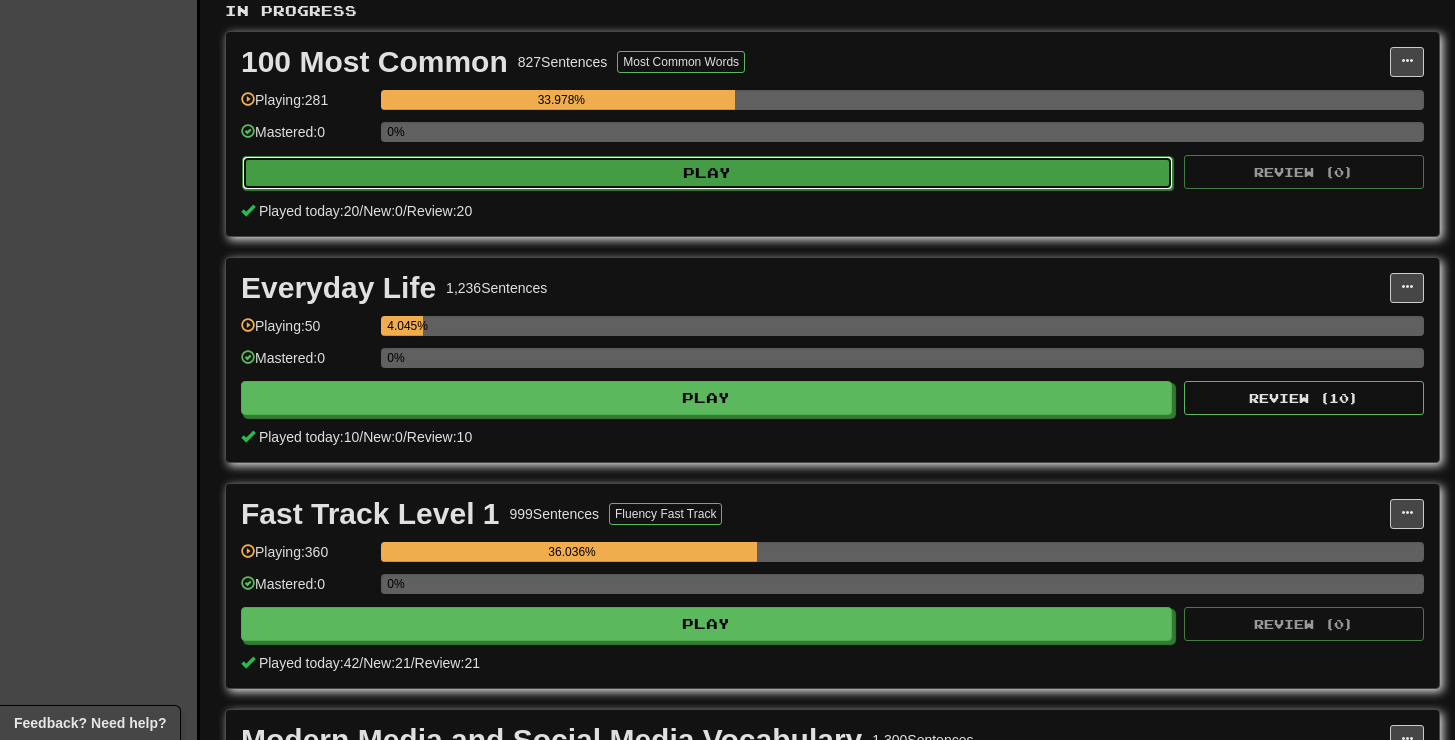 click on "Play" at bounding box center (707, 173) 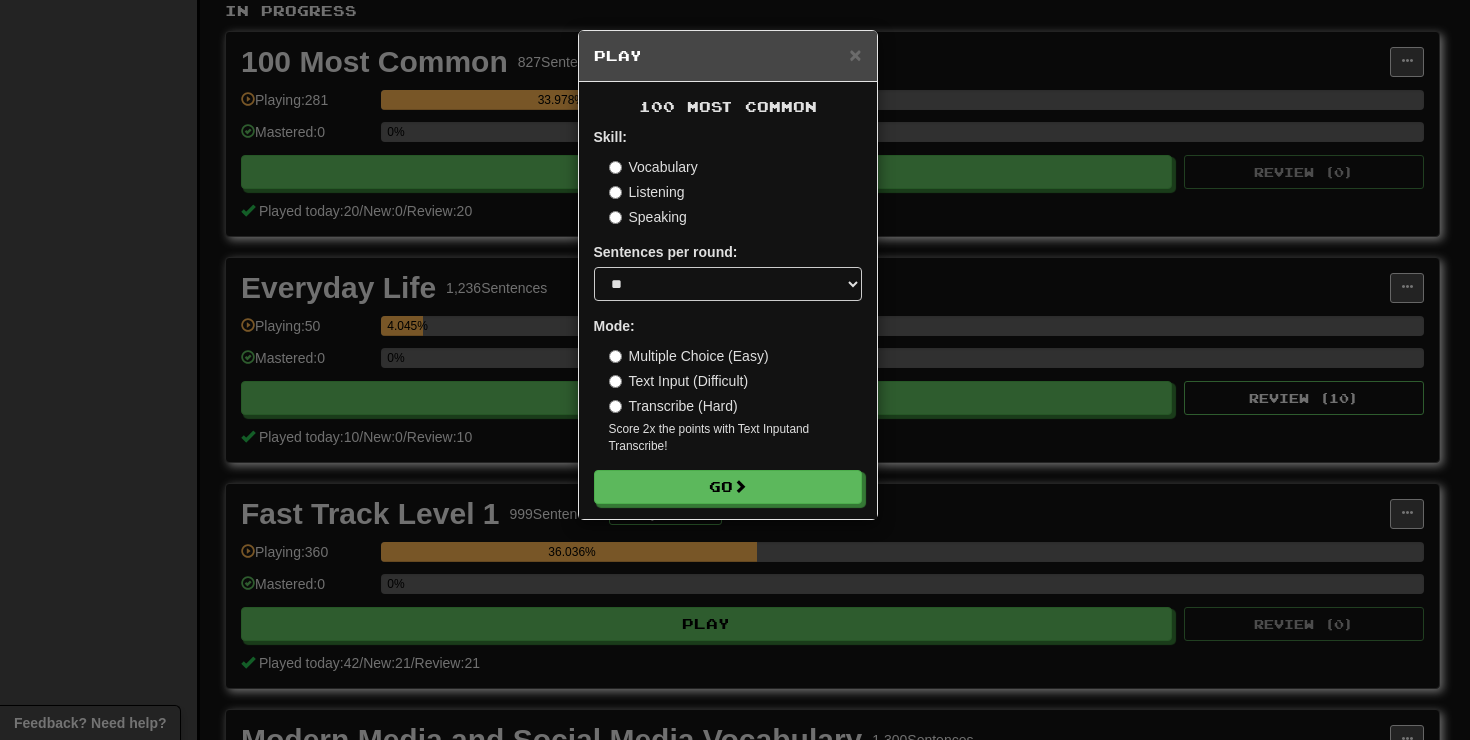 click on "Vocabulary" at bounding box center (653, 167) 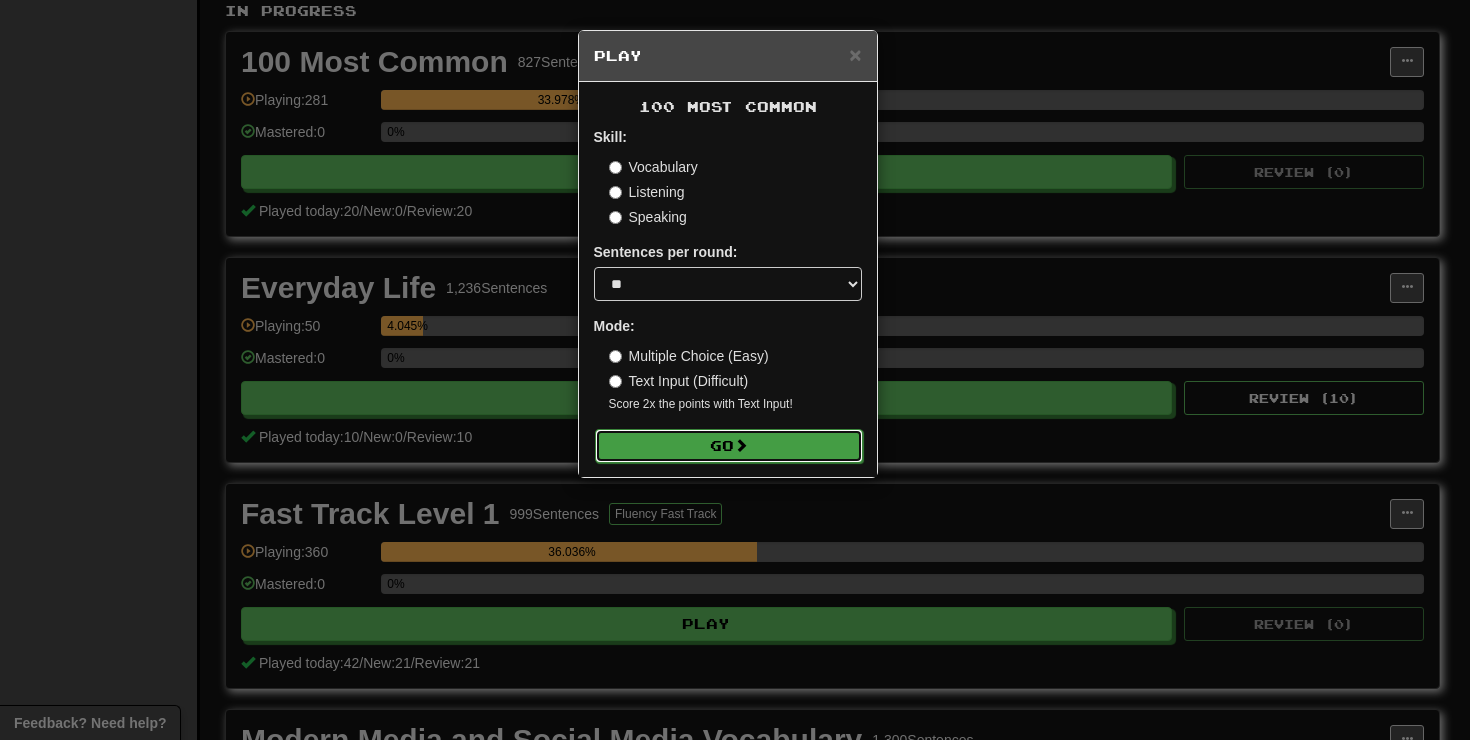 click on "Go" at bounding box center (729, 446) 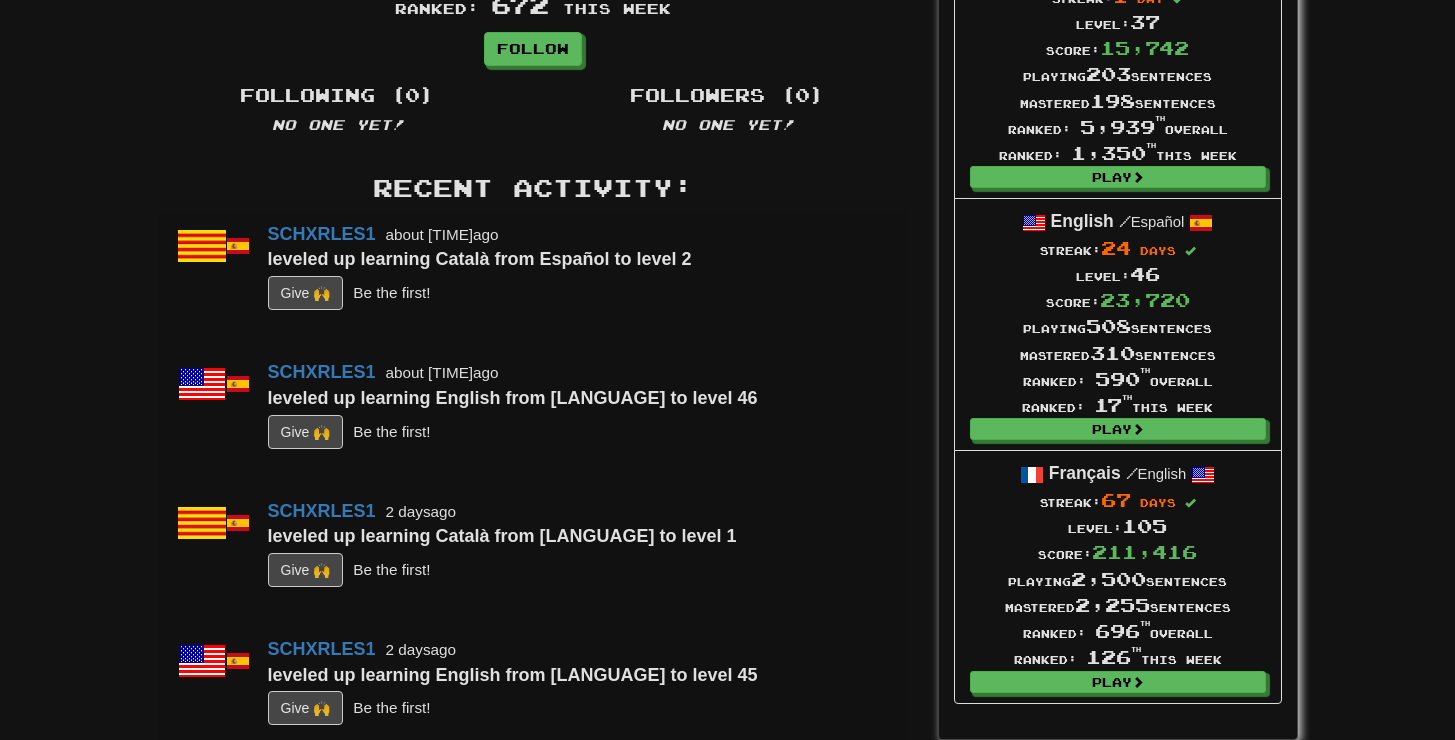 scroll, scrollTop: 680, scrollLeft: 0, axis: vertical 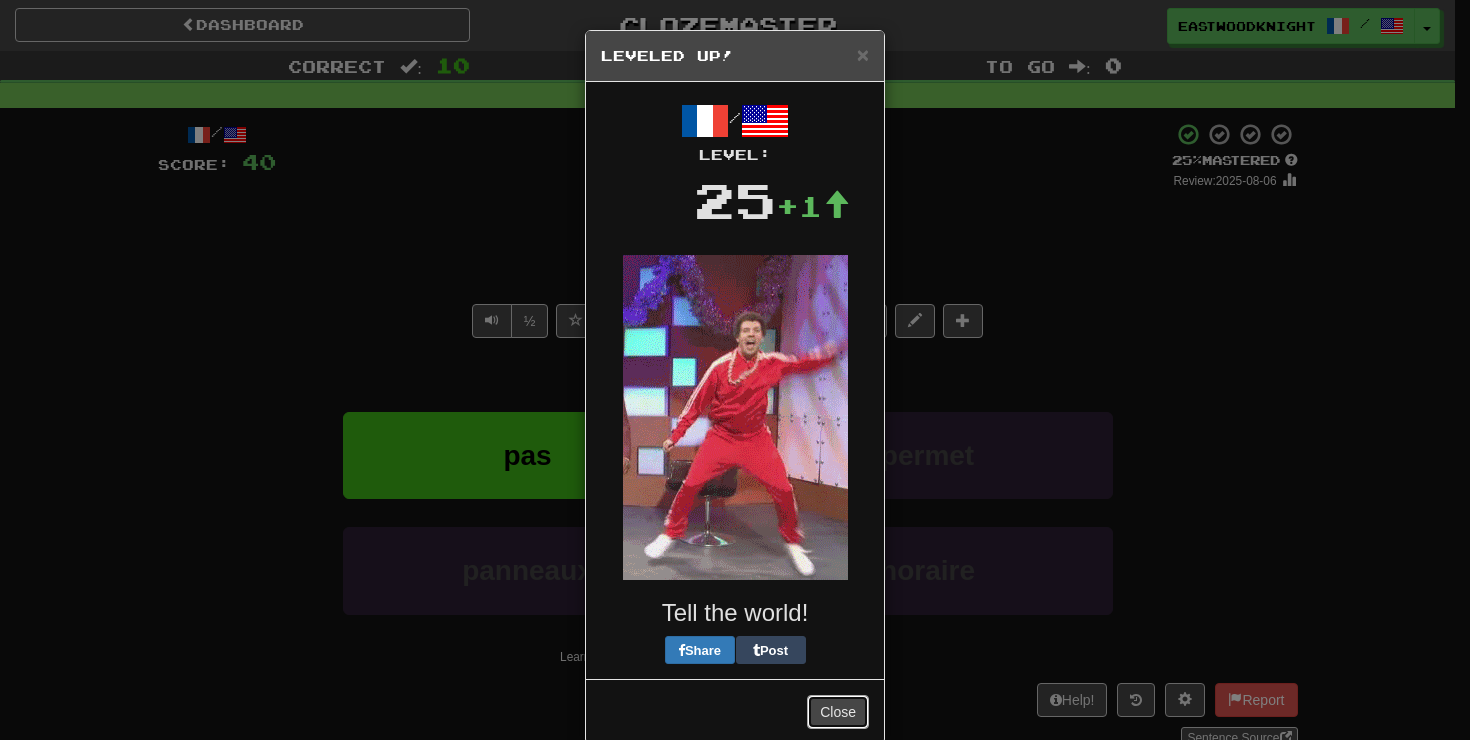 click on "Close" at bounding box center [838, 712] 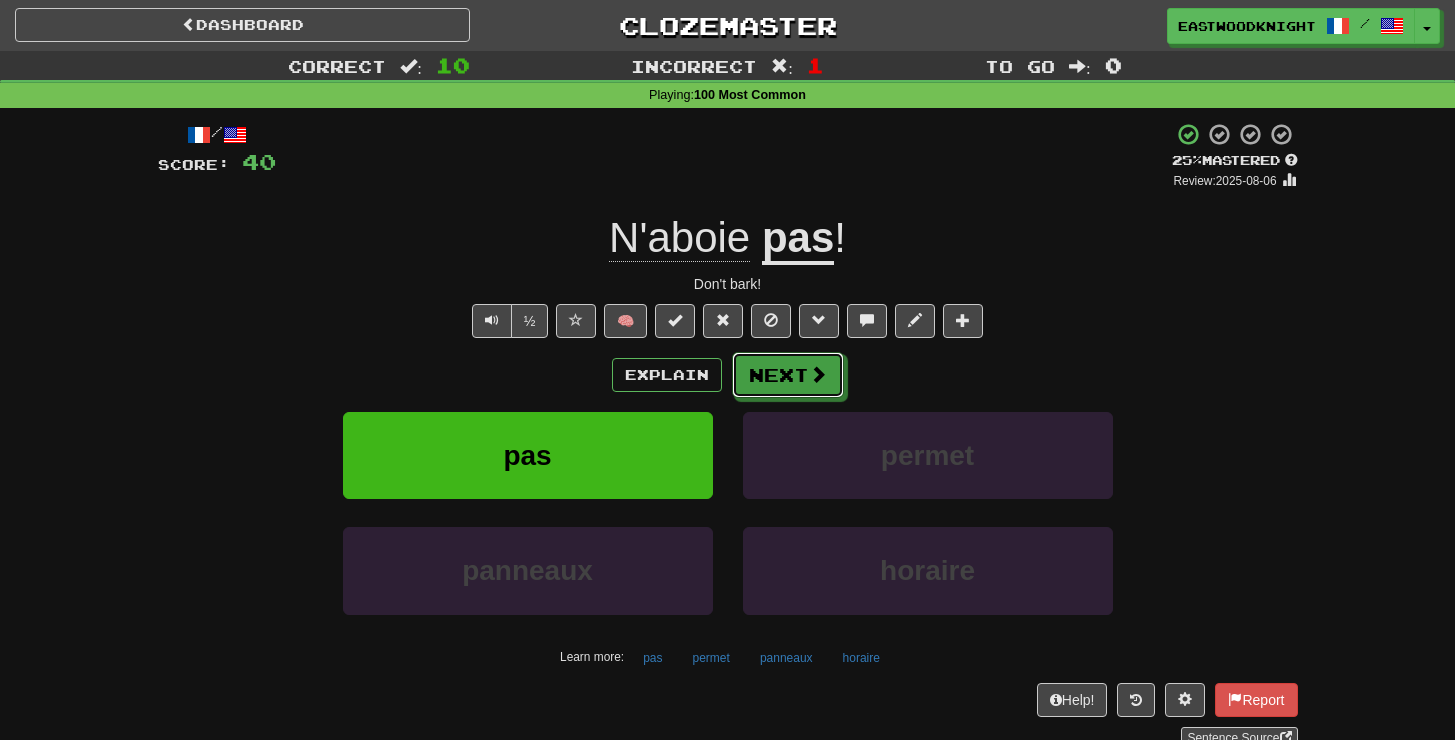 click at bounding box center (818, 374) 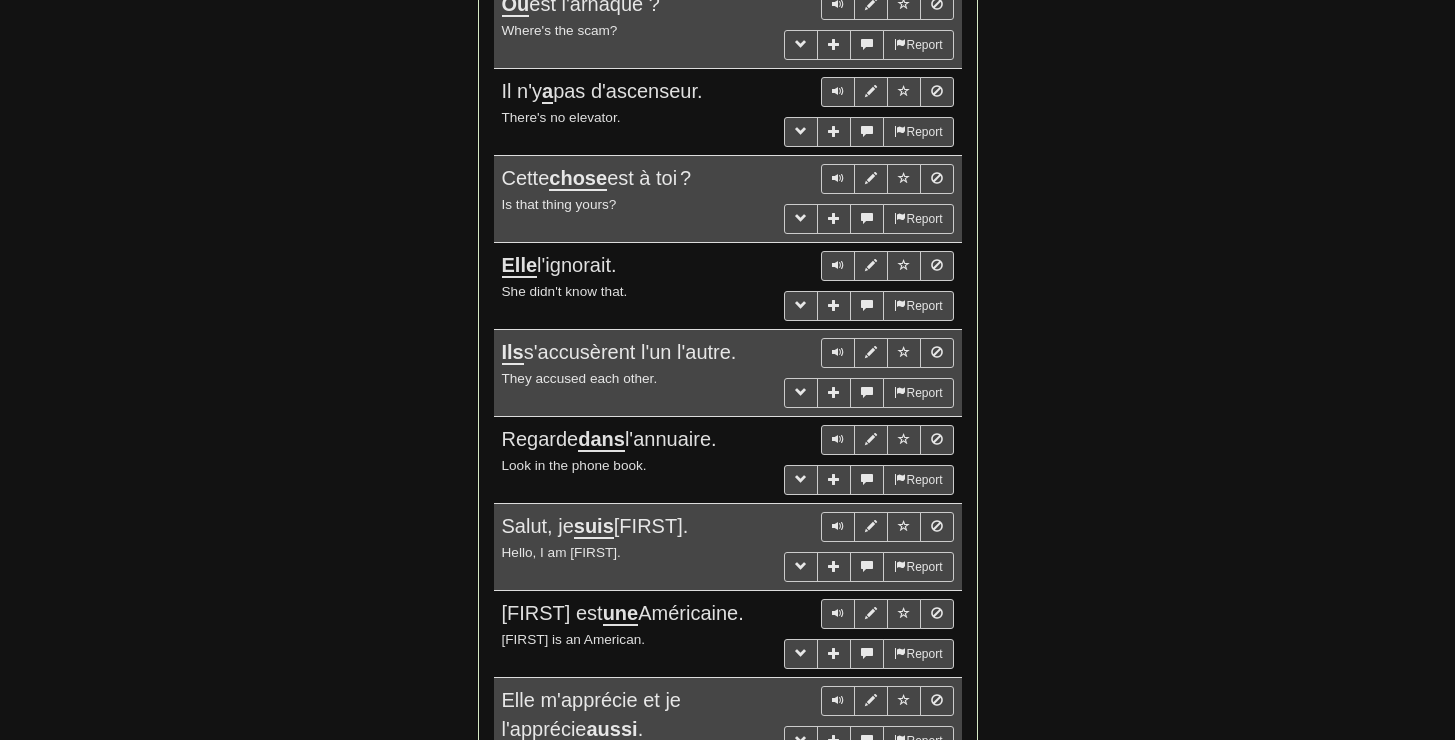 scroll, scrollTop: 1471, scrollLeft: 0, axis: vertical 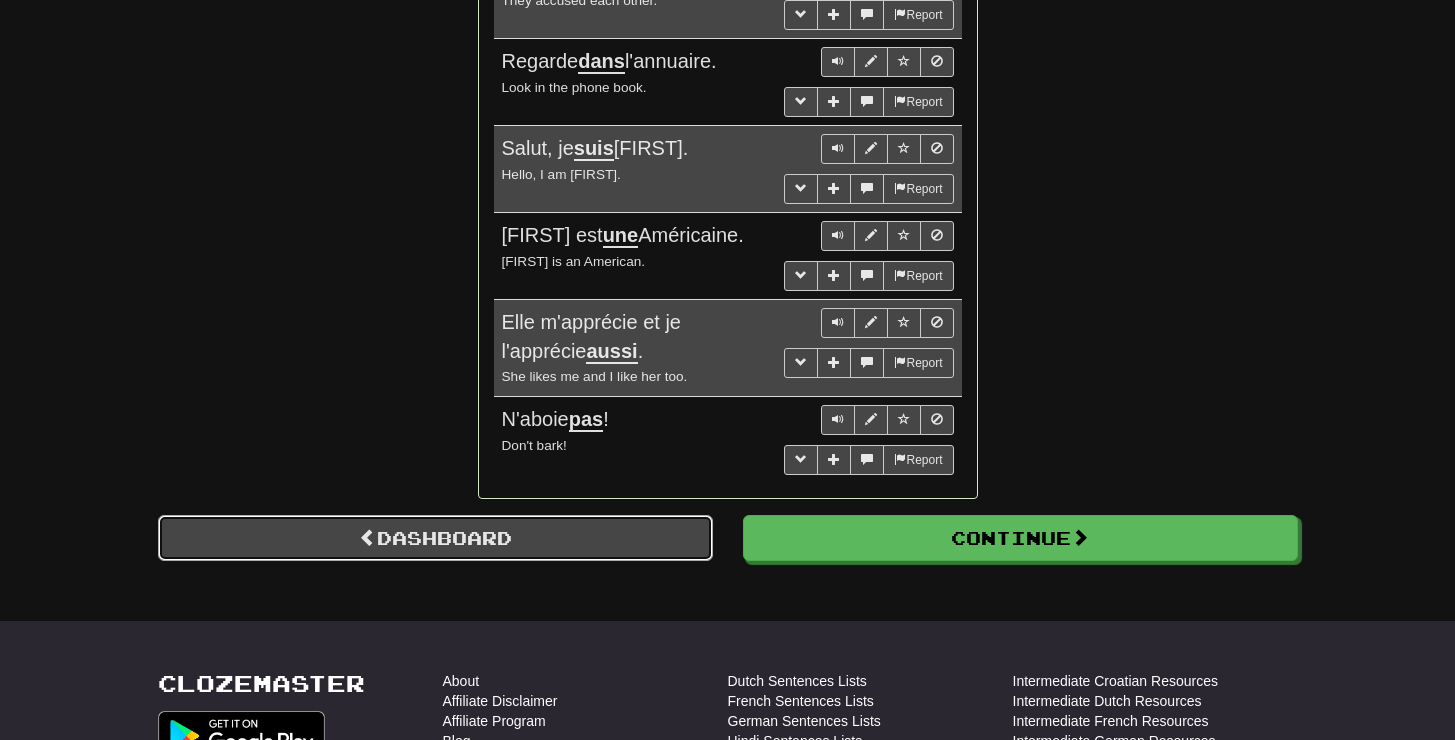 click on "Dashboard" at bounding box center (435, 538) 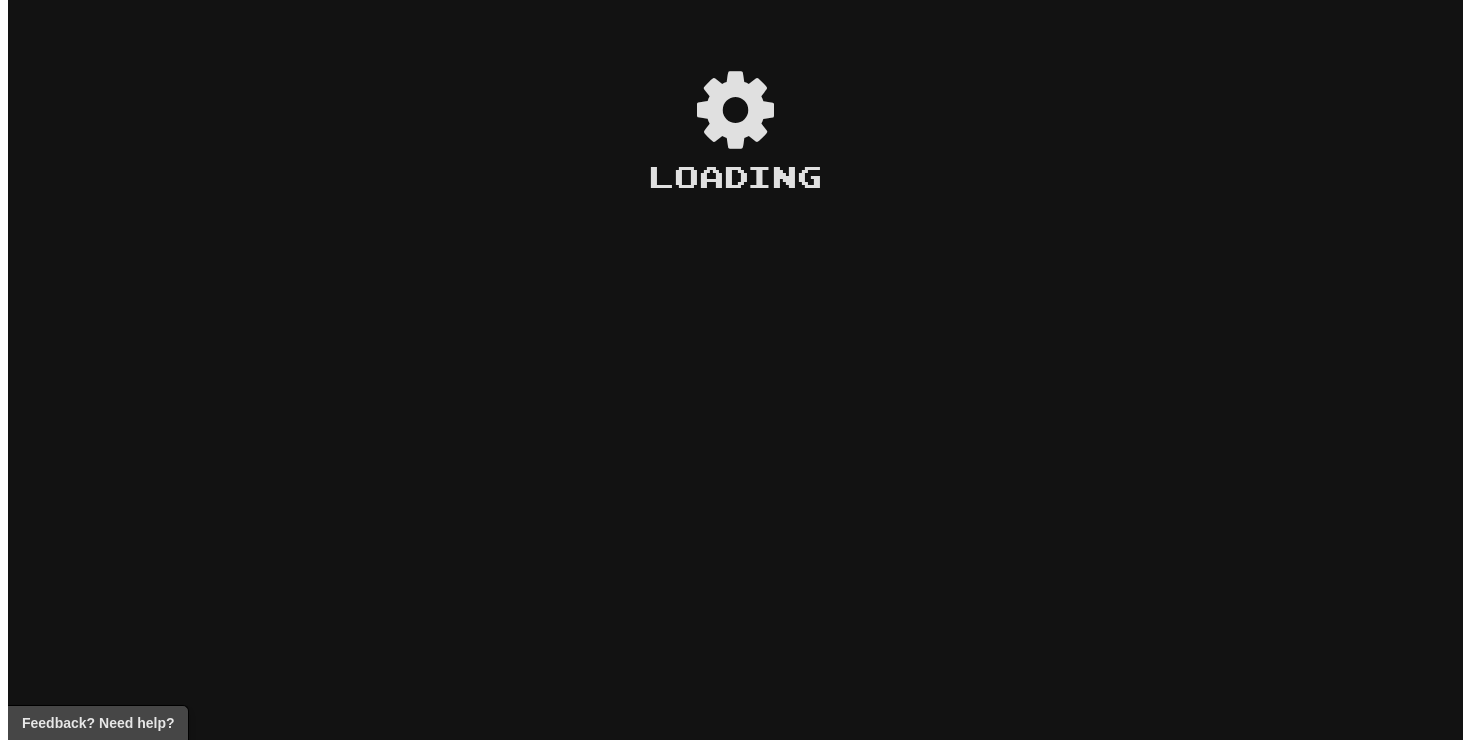scroll, scrollTop: 0, scrollLeft: 0, axis: both 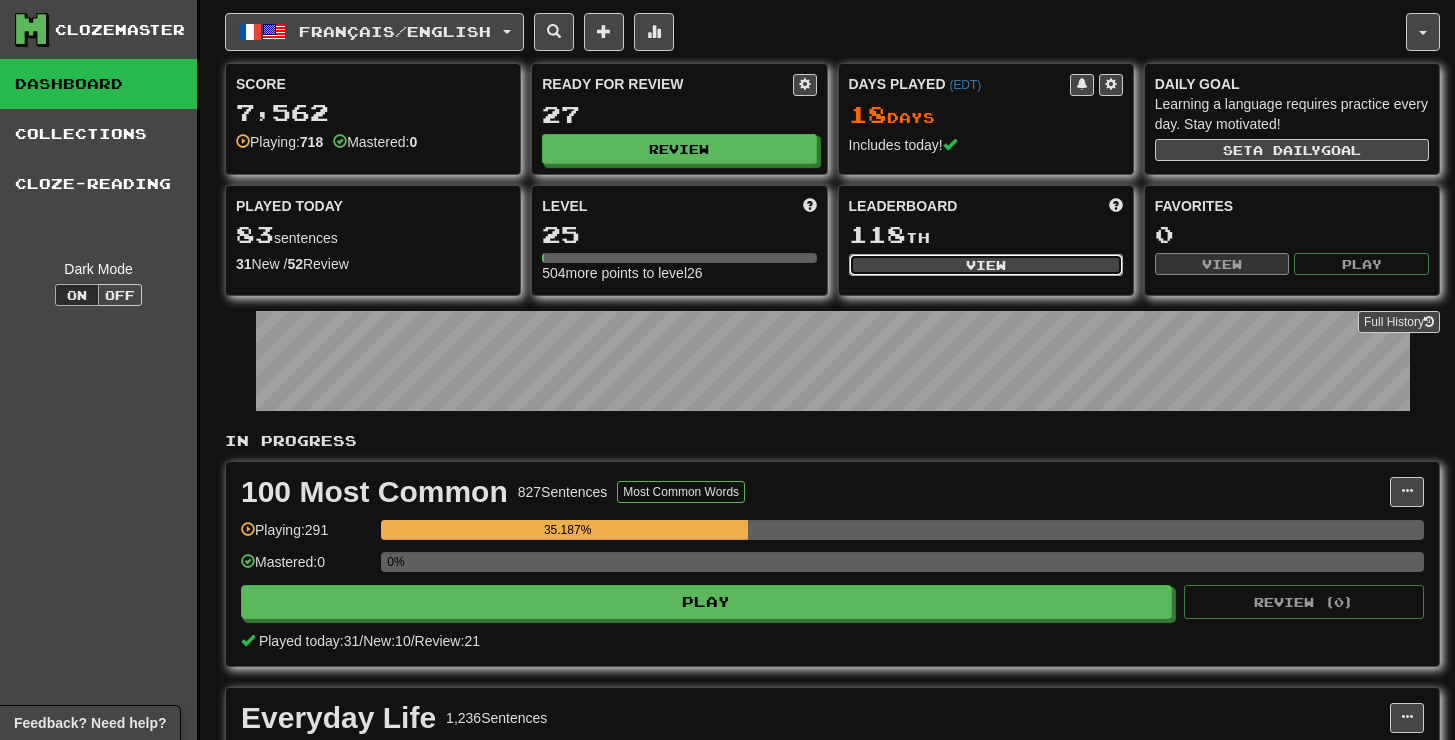 click on "View" at bounding box center [986, 265] 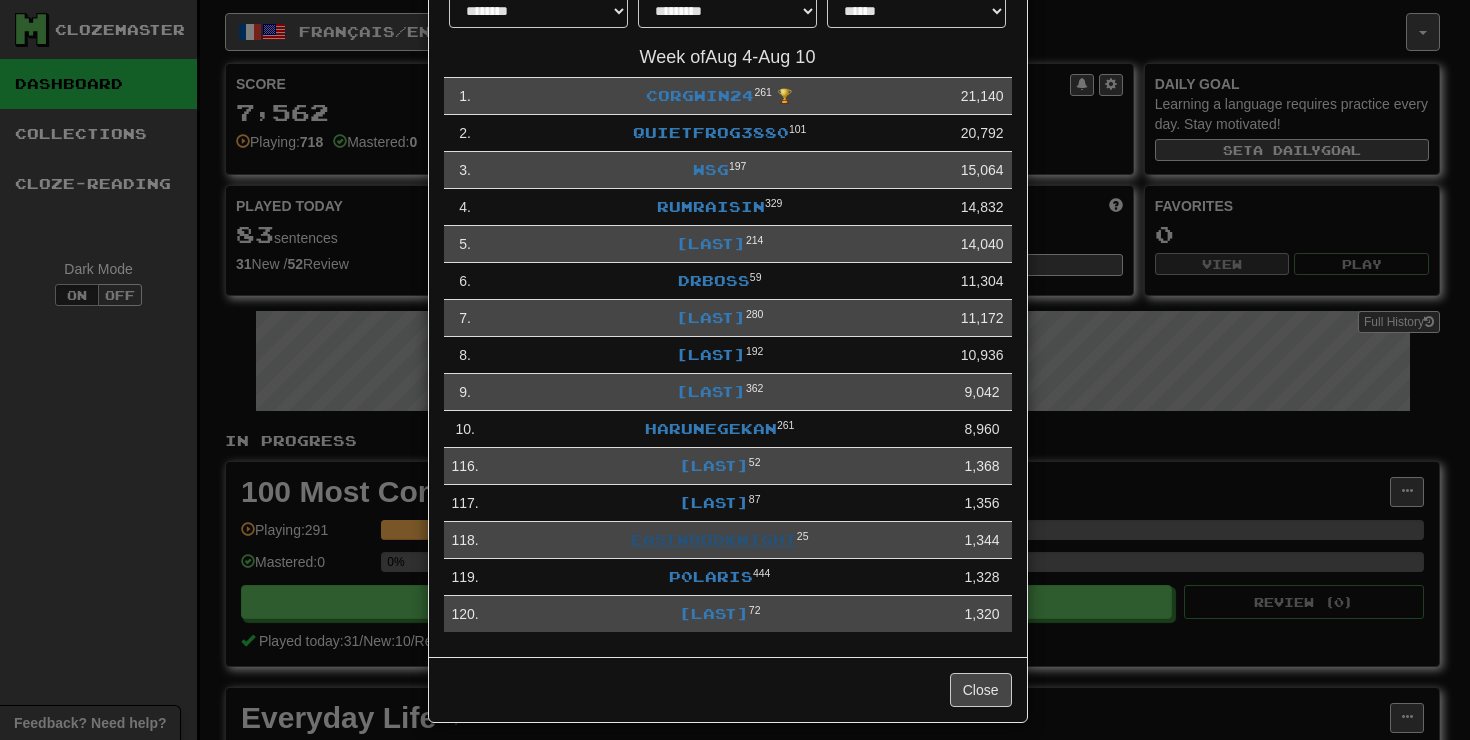 scroll, scrollTop: 128, scrollLeft: 0, axis: vertical 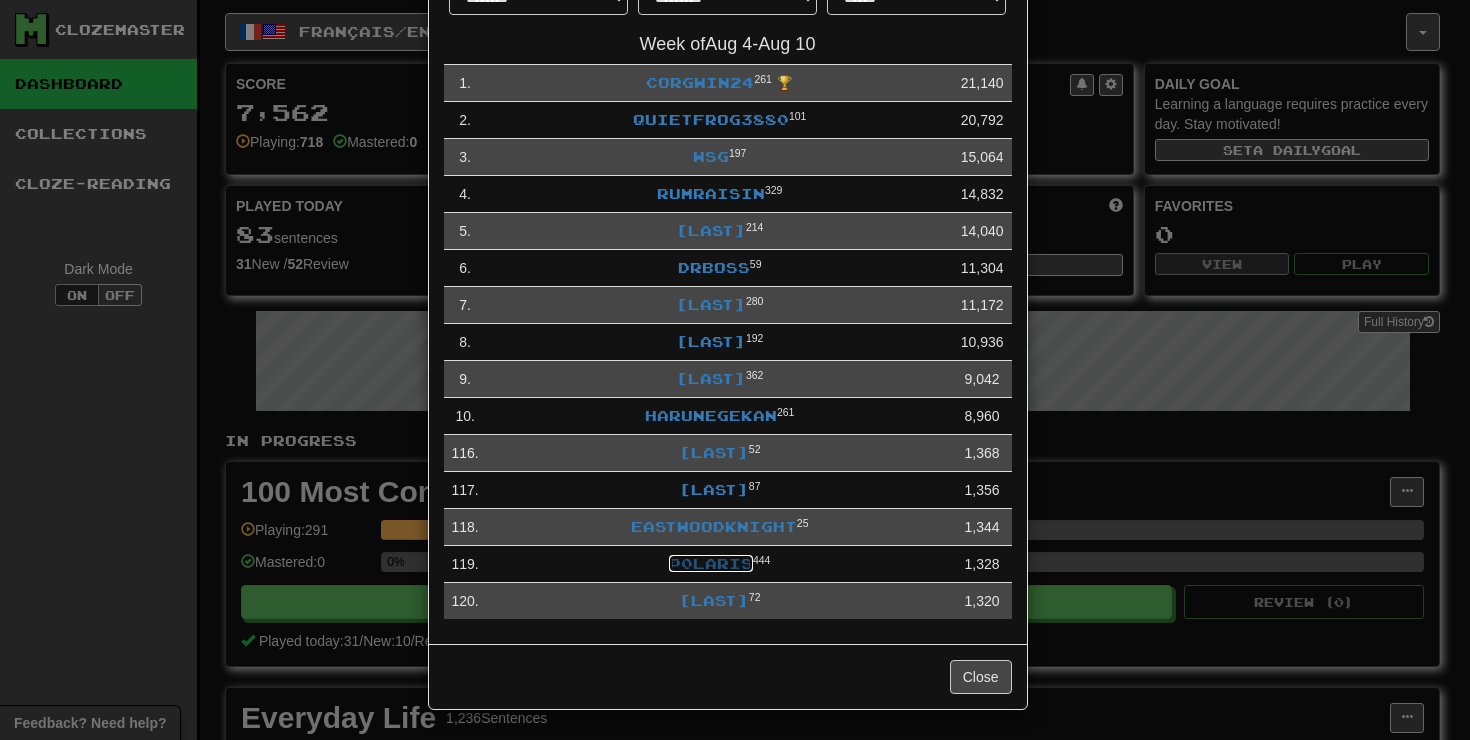 click on "p0laris" at bounding box center (711, 563) 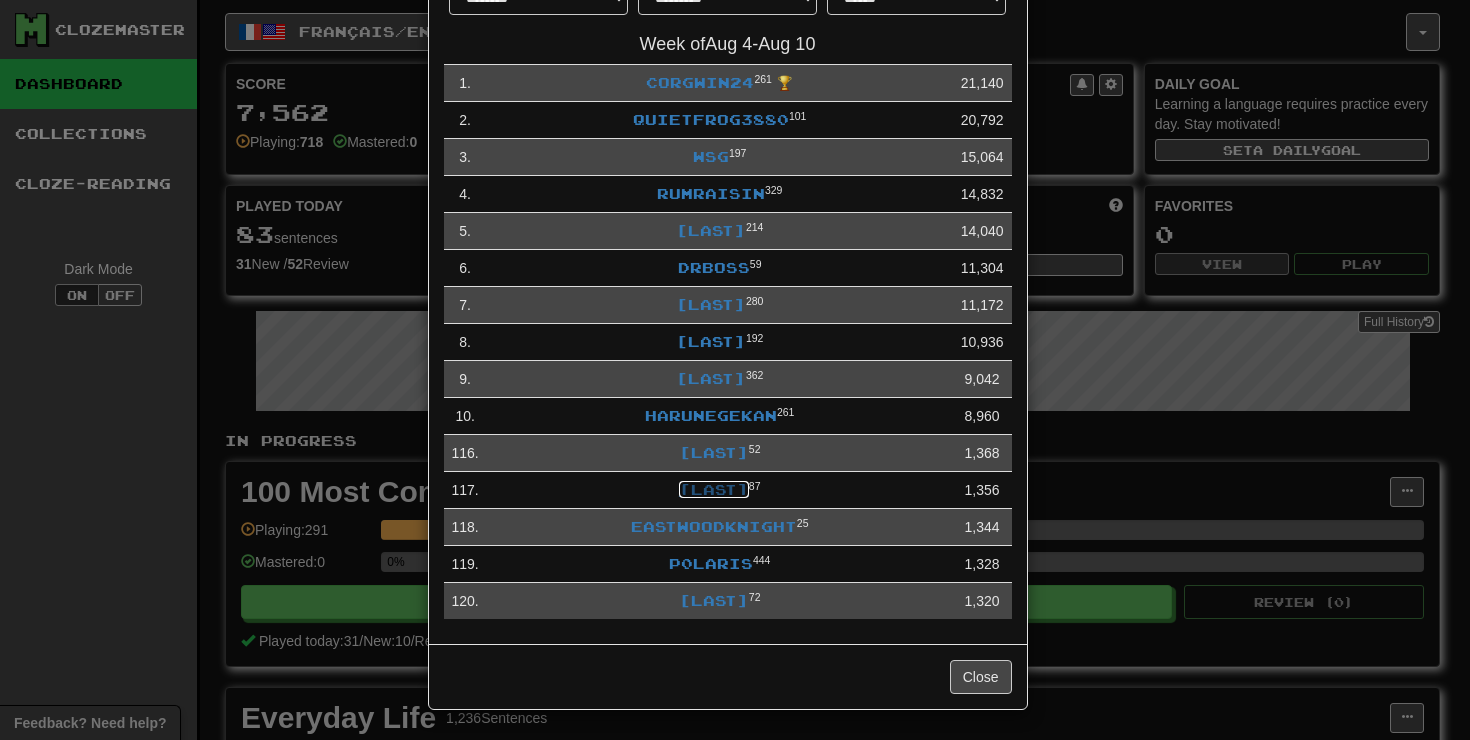 click on "[LAST]" at bounding box center (714, 489) 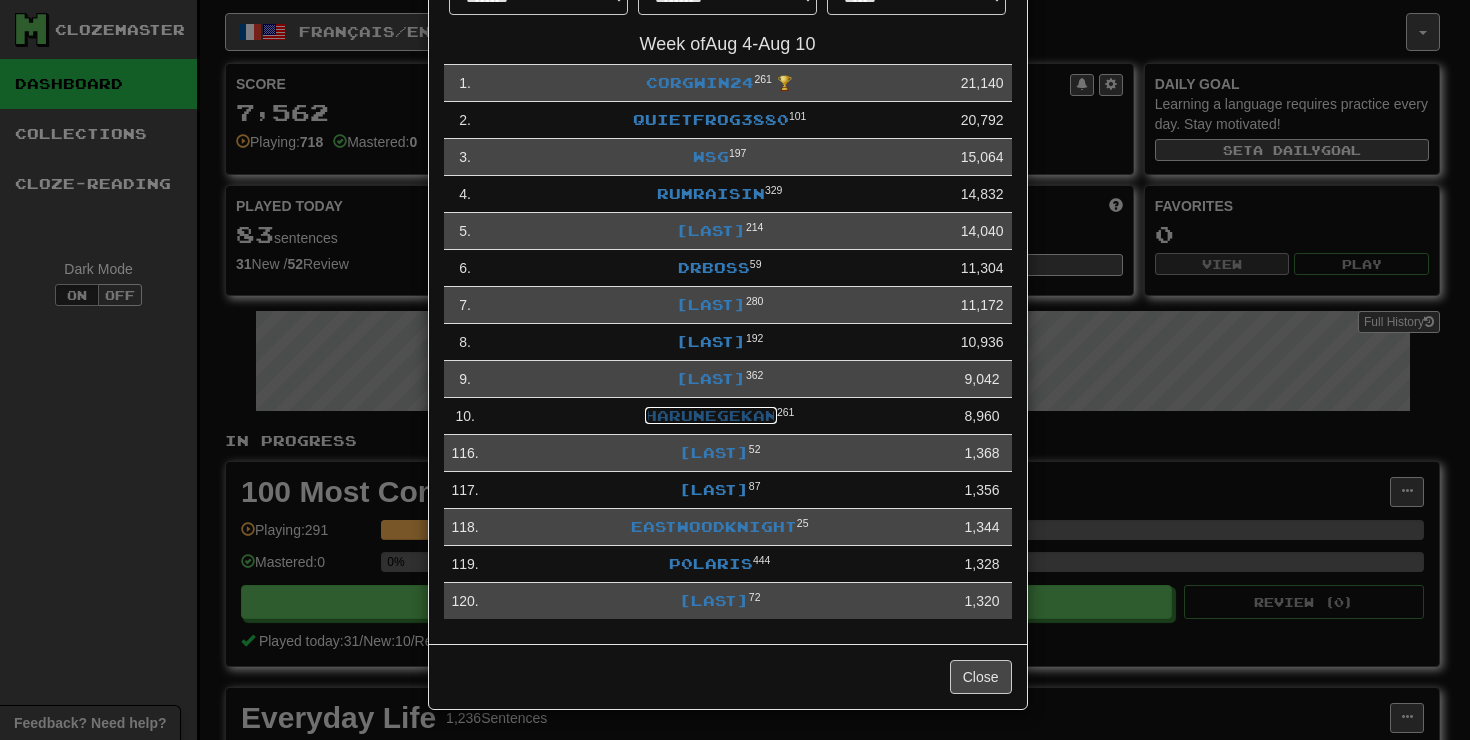 click on "harunegekan" at bounding box center [711, 415] 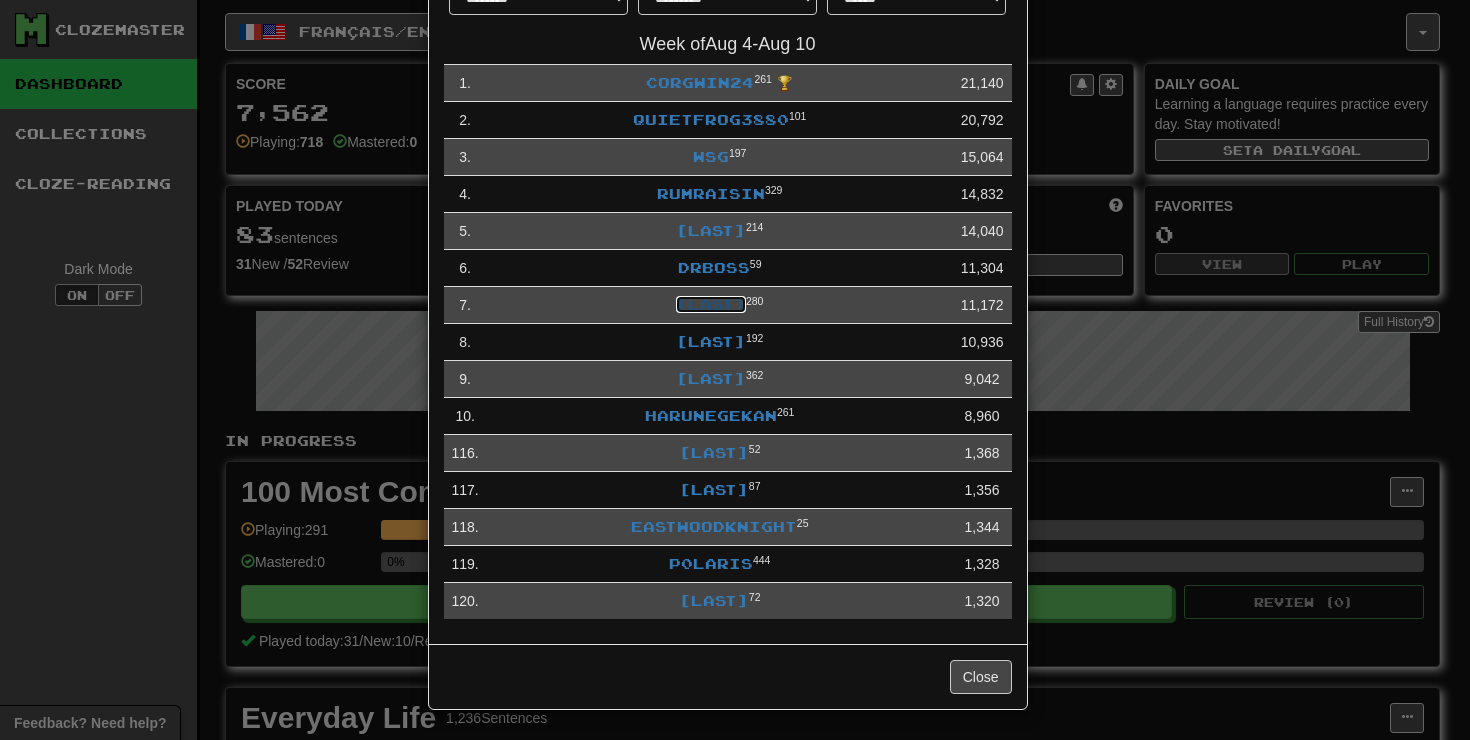 click on "Liney110" at bounding box center [711, 304] 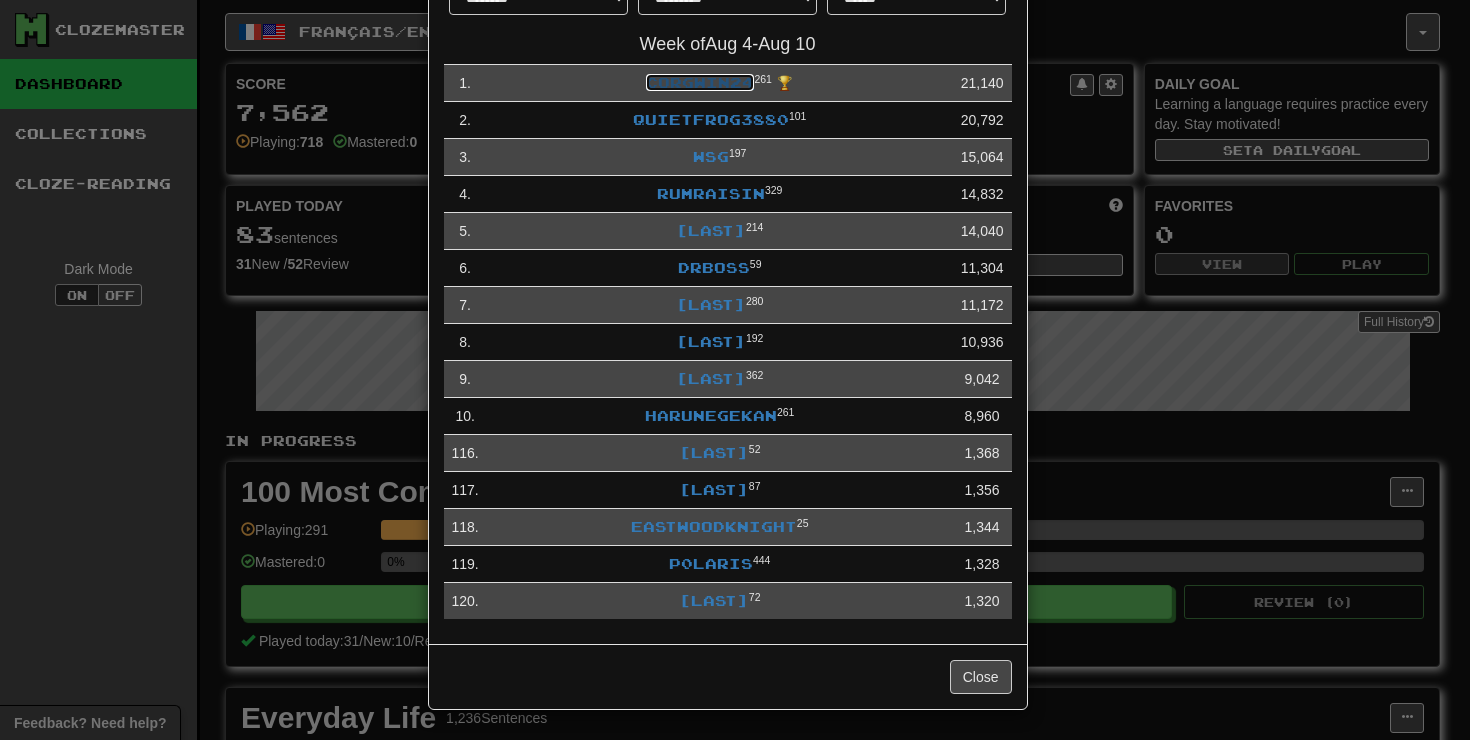 click on "corgwin24" at bounding box center (700, 82) 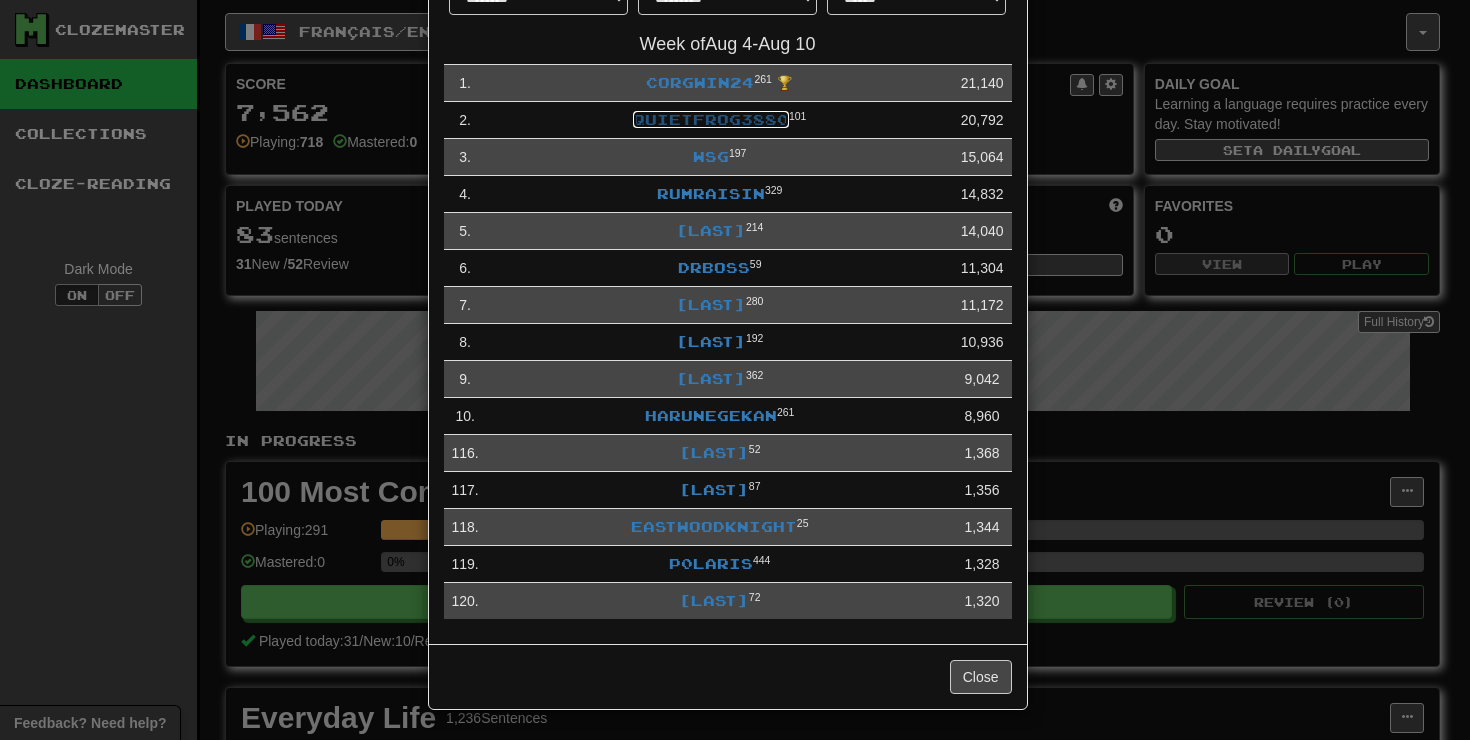 click on "QuietFrog3880" at bounding box center (711, 119) 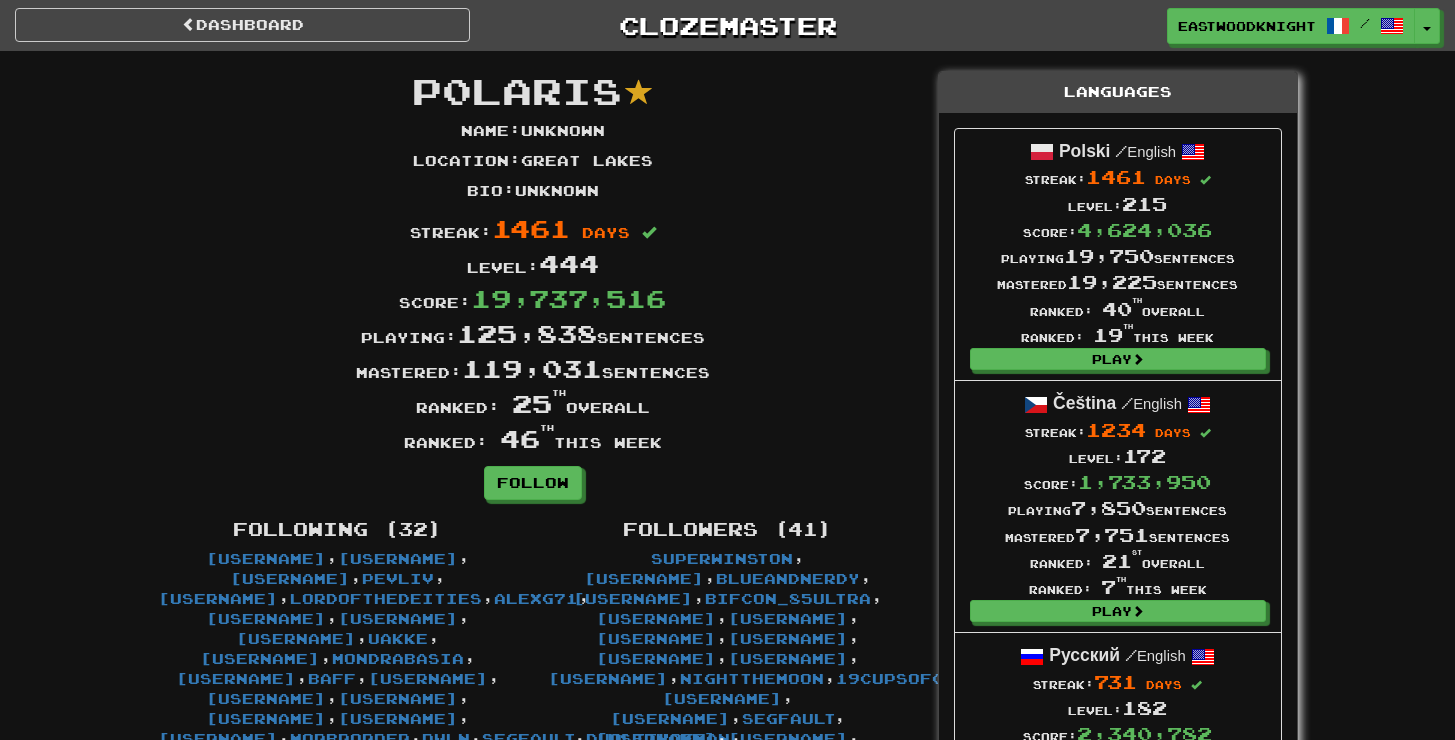 scroll, scrollTop: 0, scrollLeft: 0, axis: both 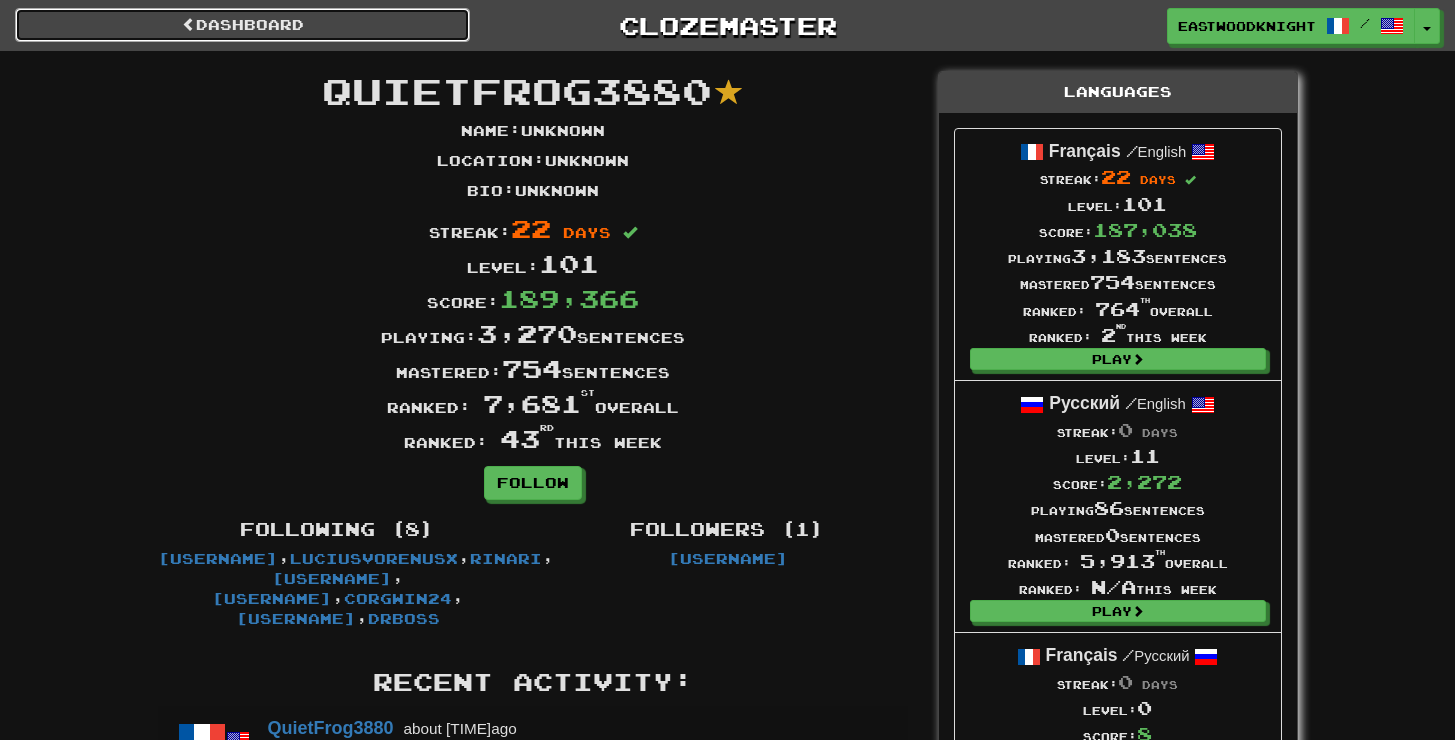 click on "Dashboard" at bounding box center (242, 25) 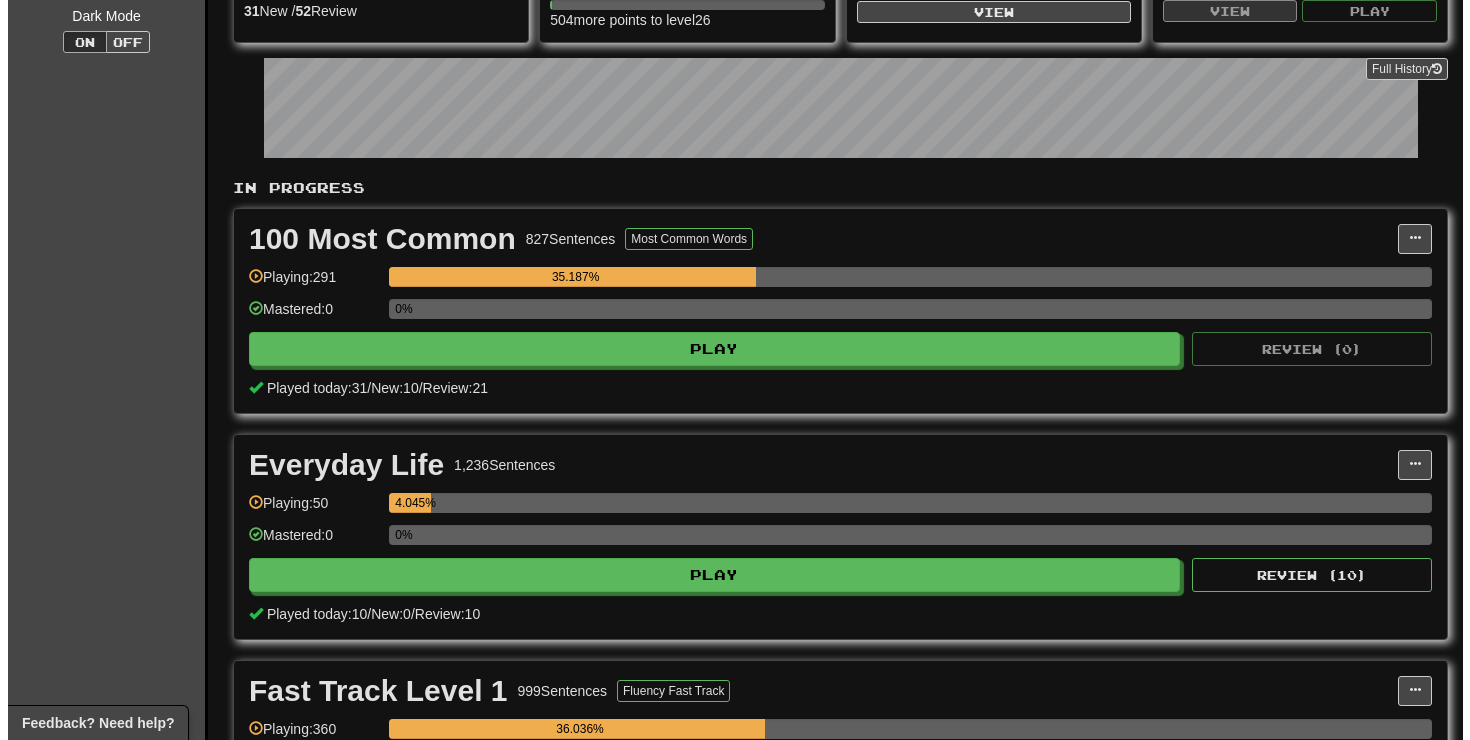 scroll, scrollTop: 391, scrollLeft: 0, axis: vertical 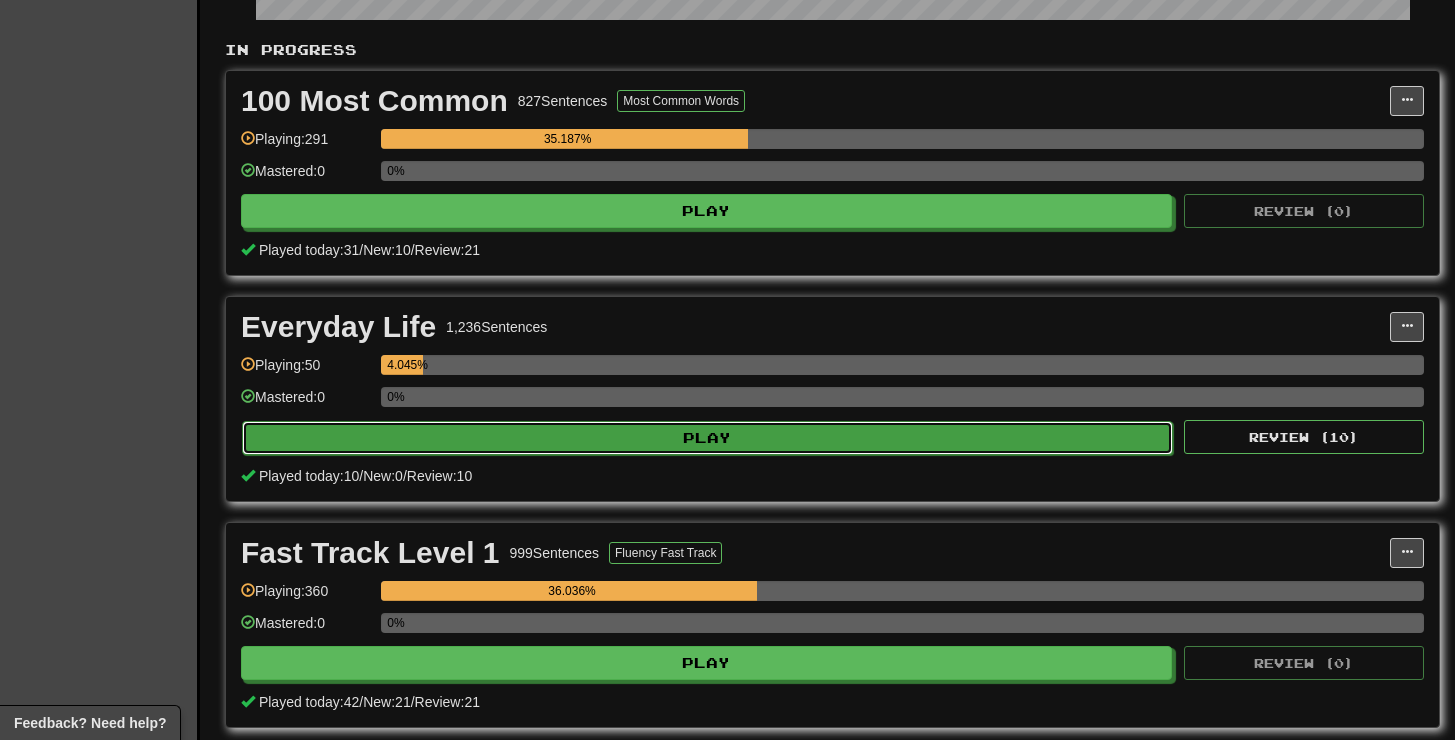 click on "Play" at bounding box center (707, 438) 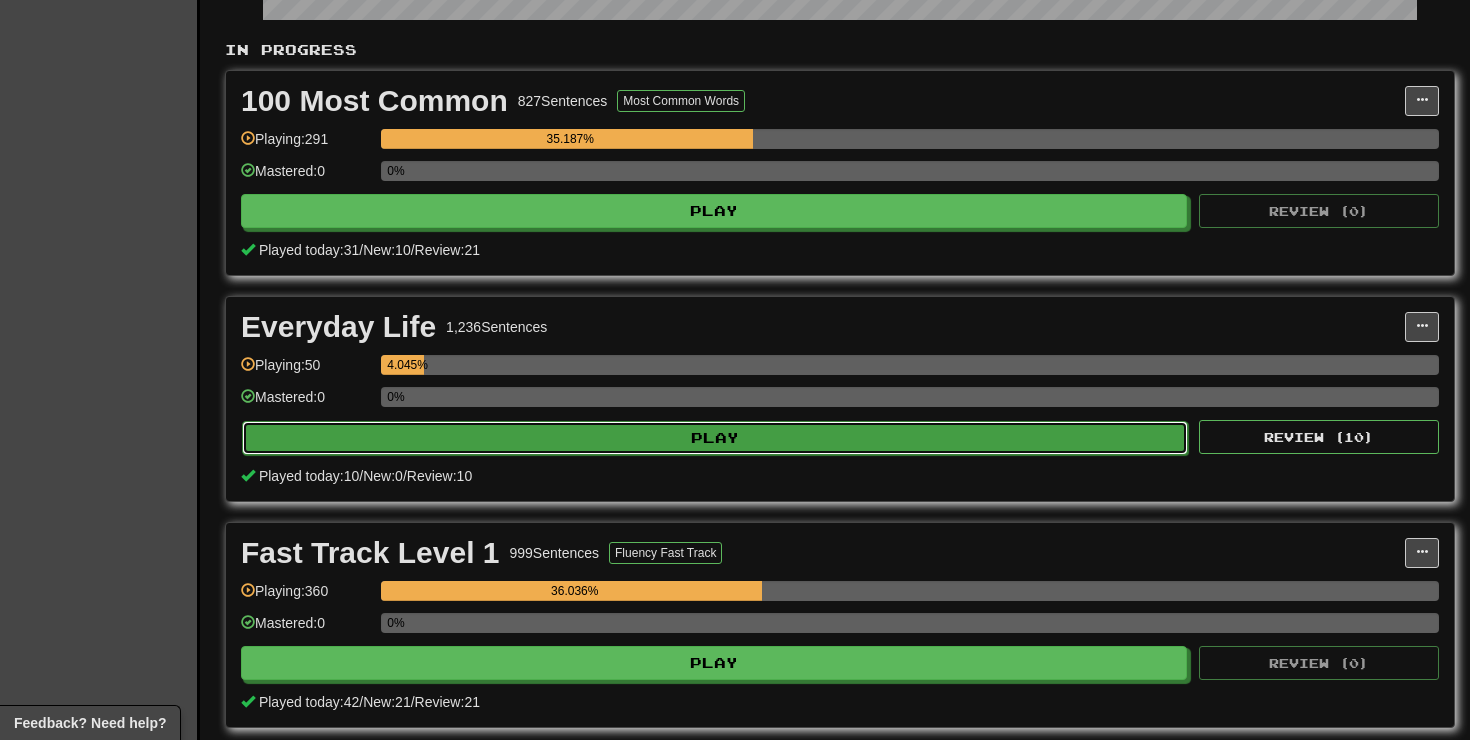 select on "**" 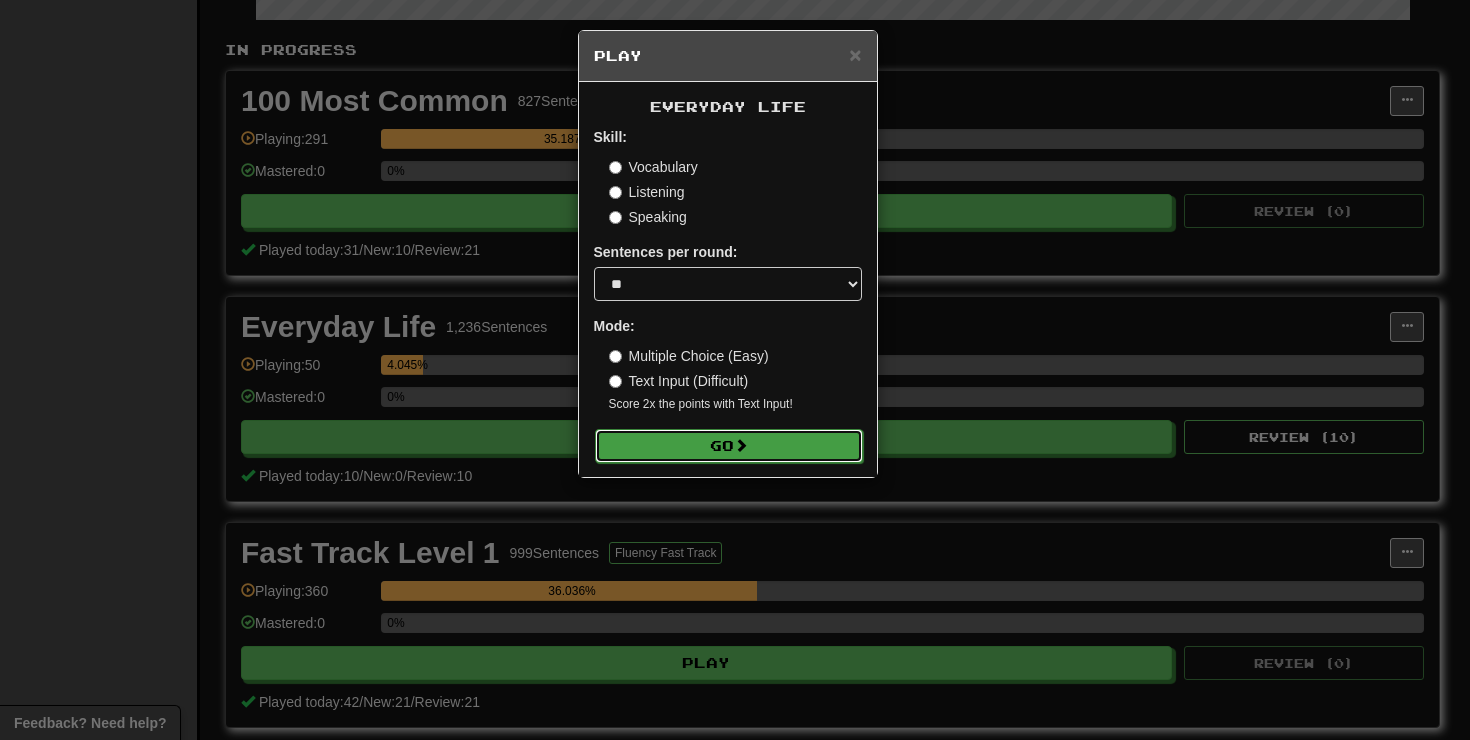 click on "Go" at bounding box center [729, 446] 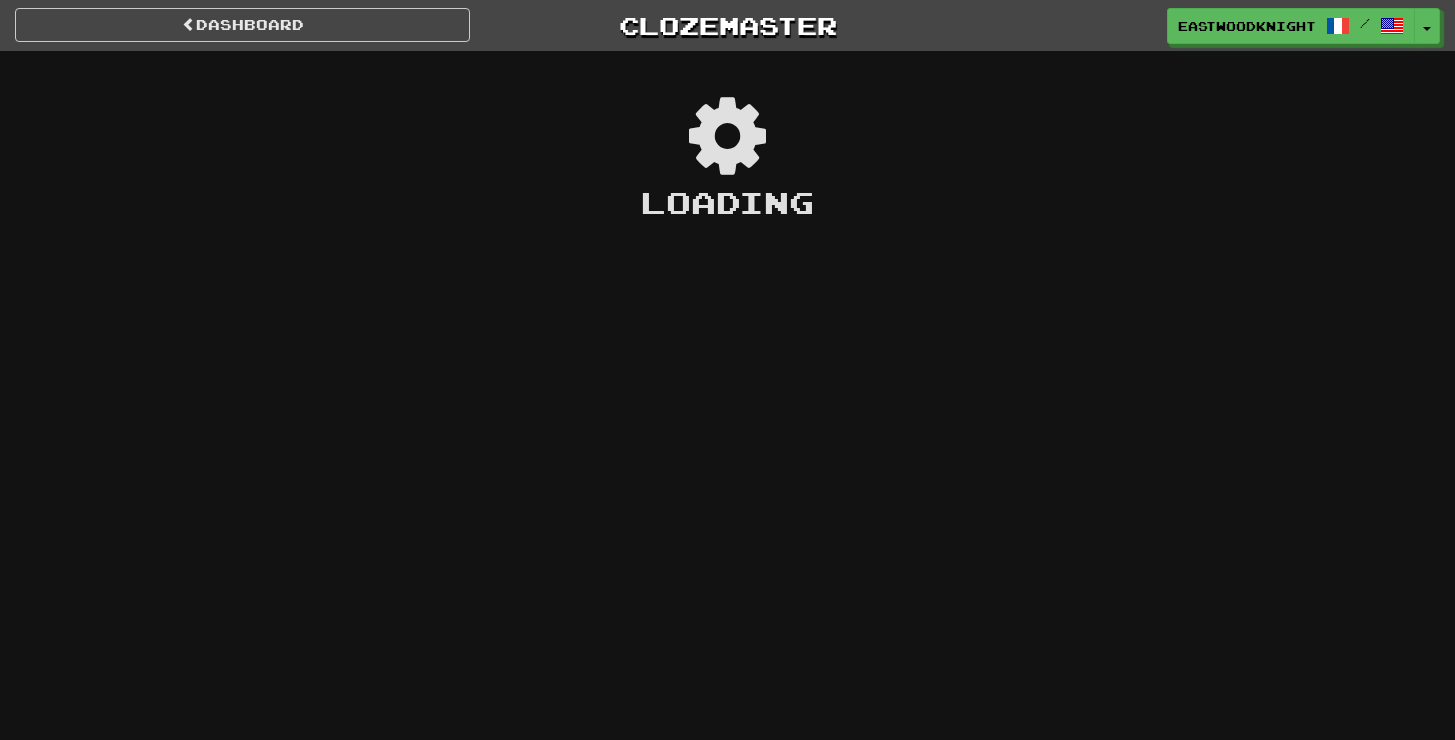 scroll, scrollTop: 0, scrollLeft: 0, axis: both 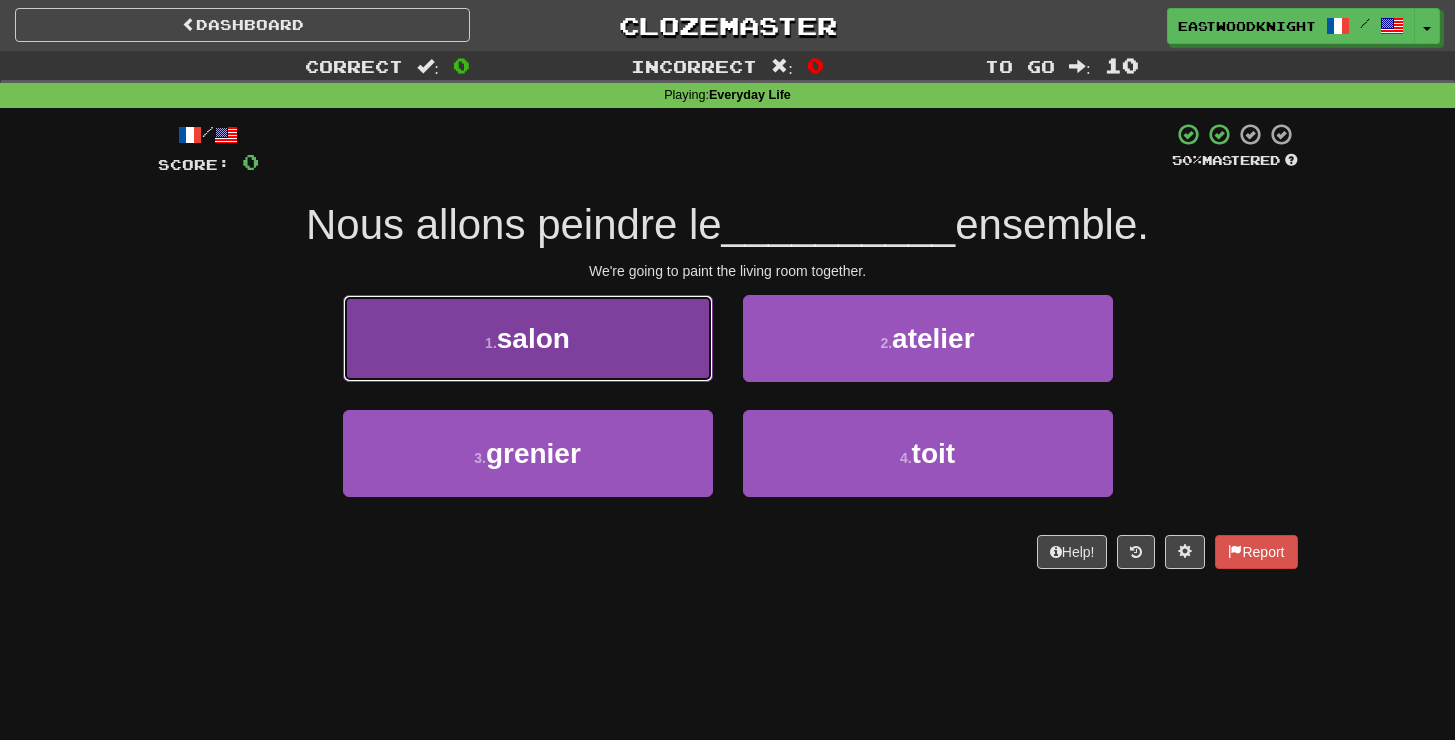 click on "1 .  salon" at bounding box center [528, 338] 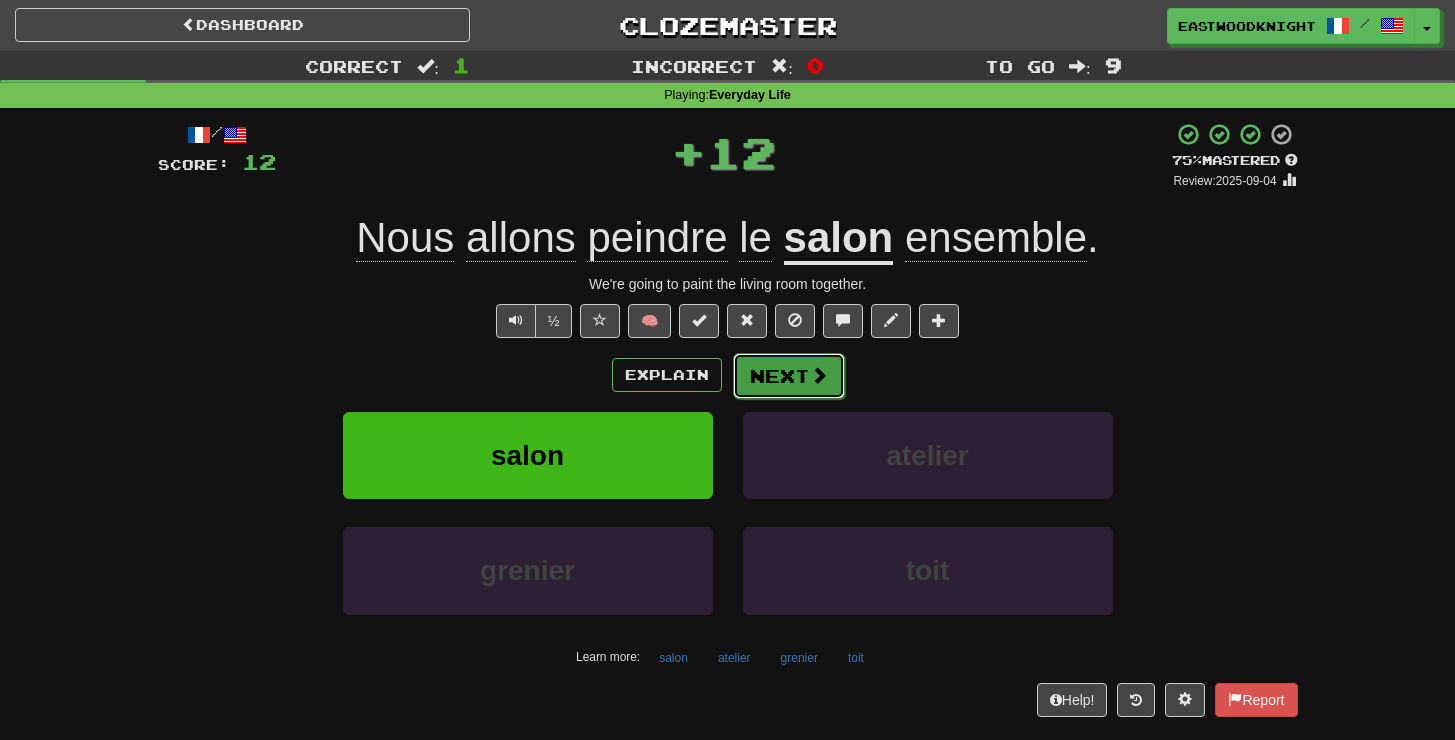 click on "Next" at bounding box center [789, 376] 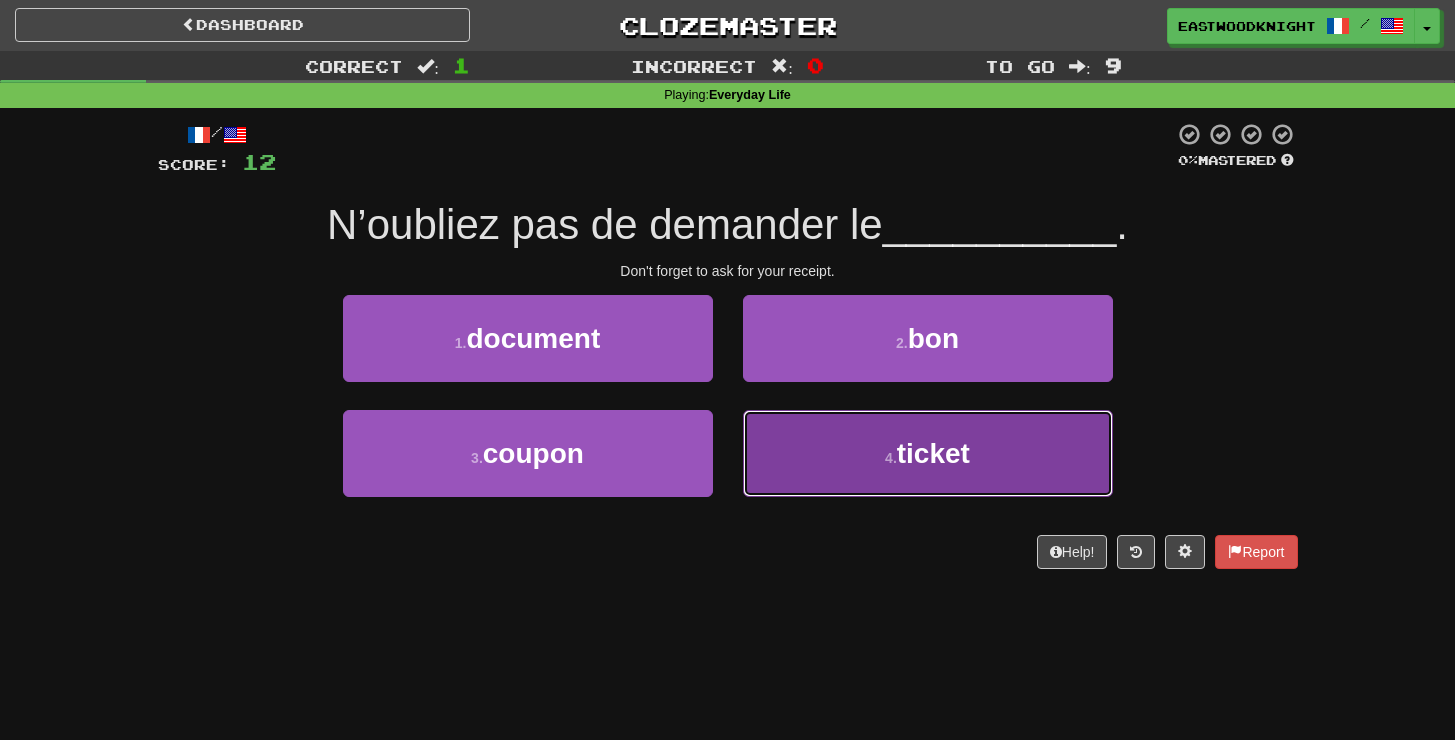 click on "4 .  ticket" at bounding box center (928, 453) 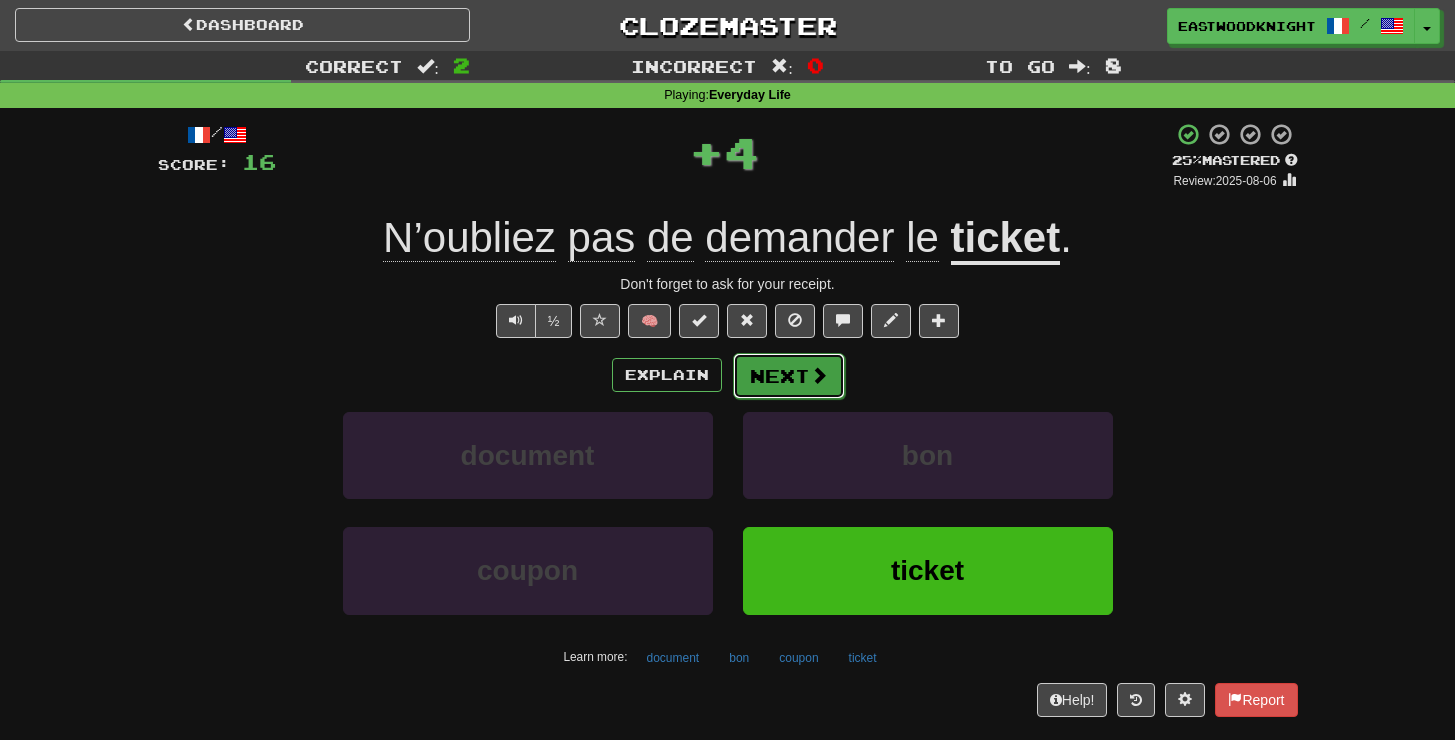 click on "Next" at bounding box center [789, 376] 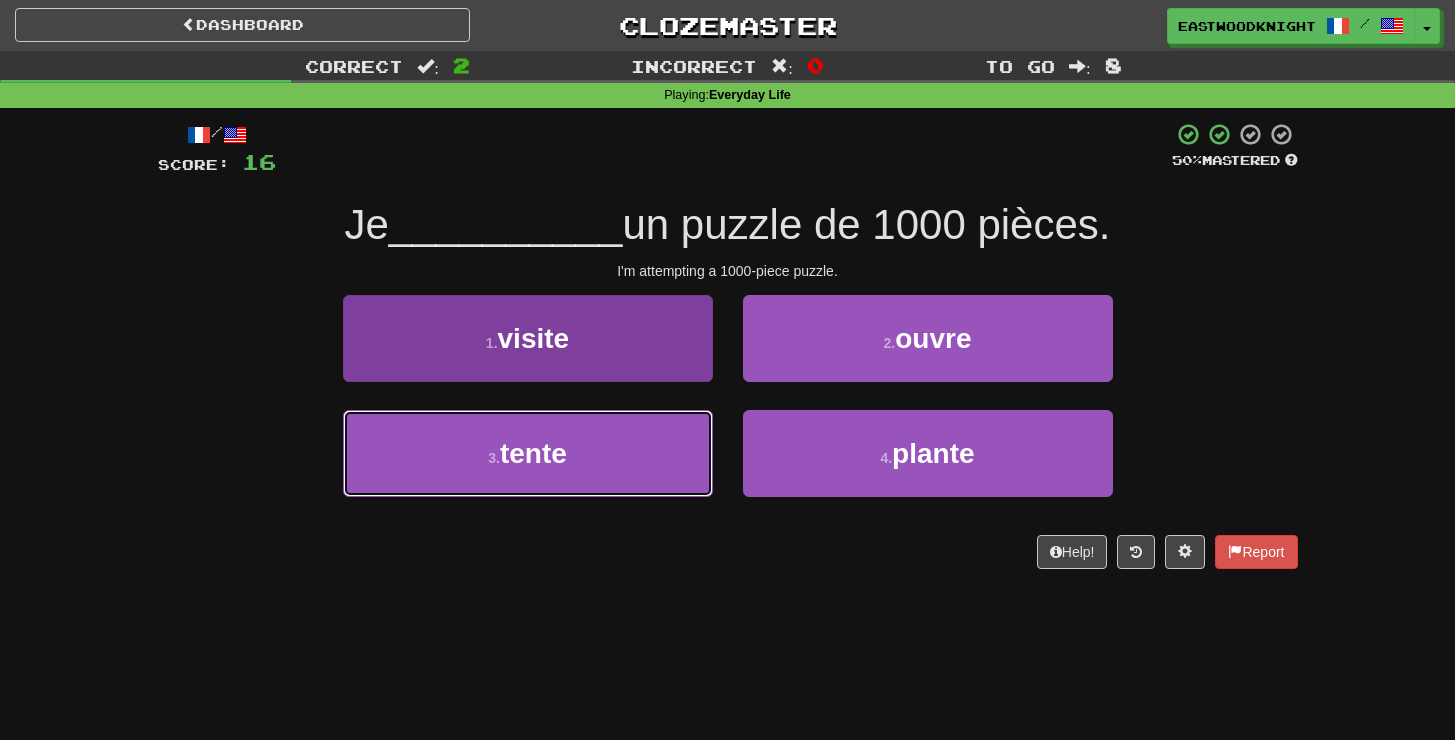 click on "tente" at bounding box center [533, 453] 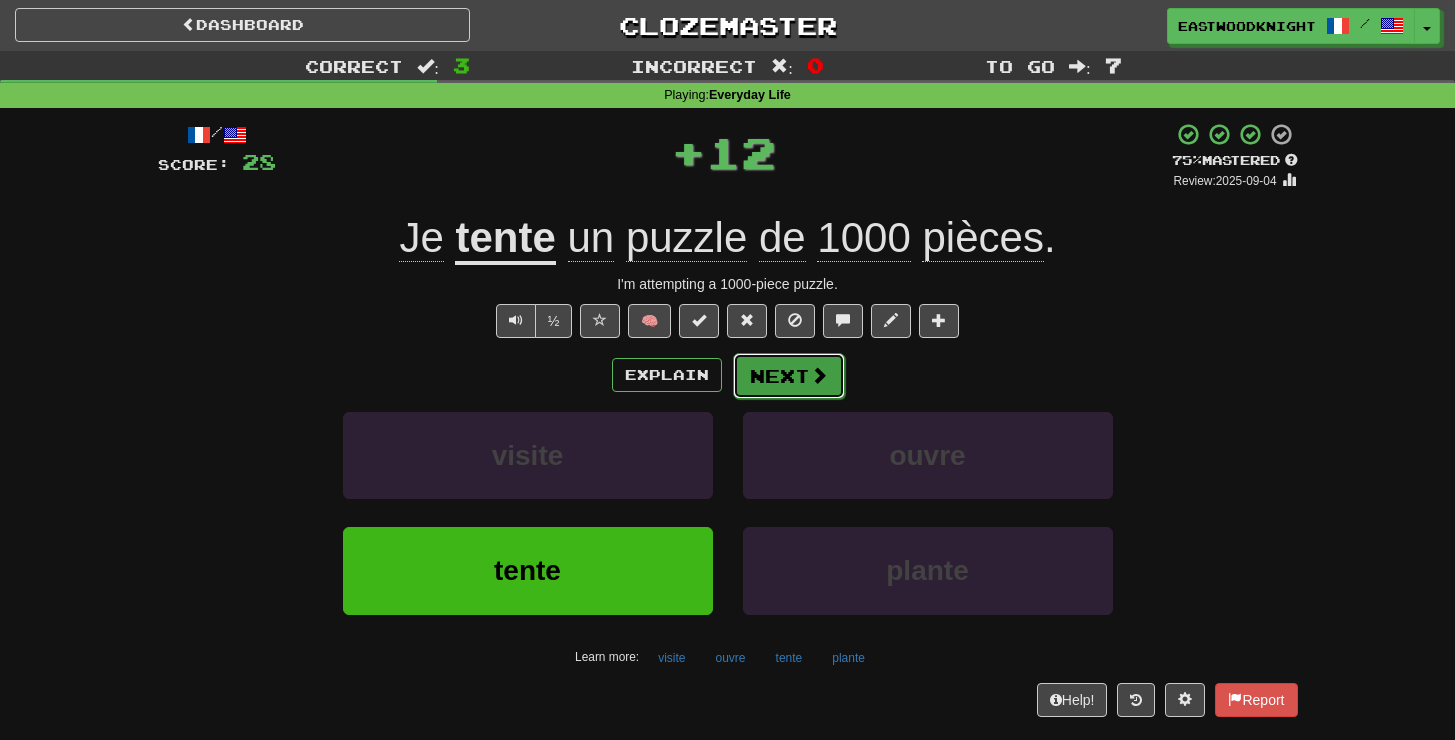 click on "Next" at bounding box center [789, 376] 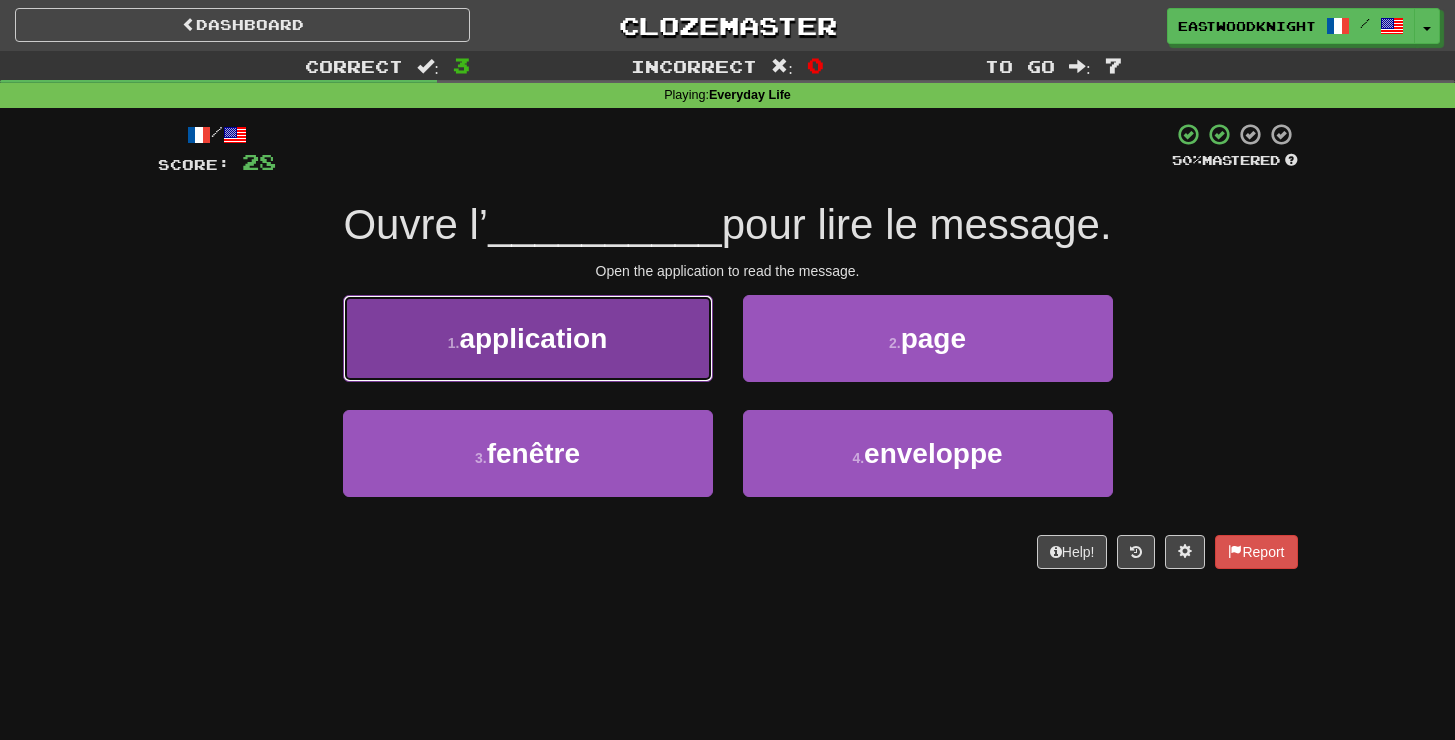 click on "application" at bounding box center [533, 338] 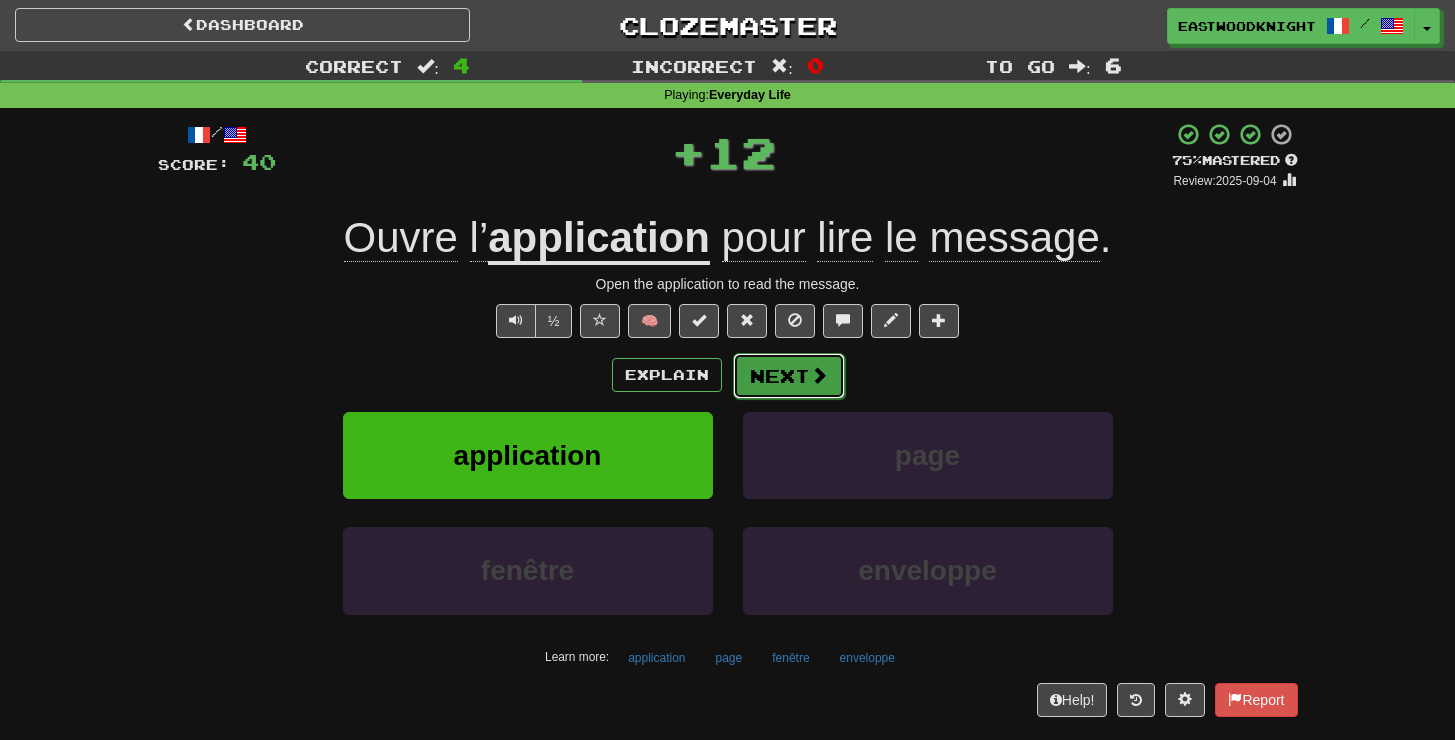 click on "Next" at bounding box center [789, 376] 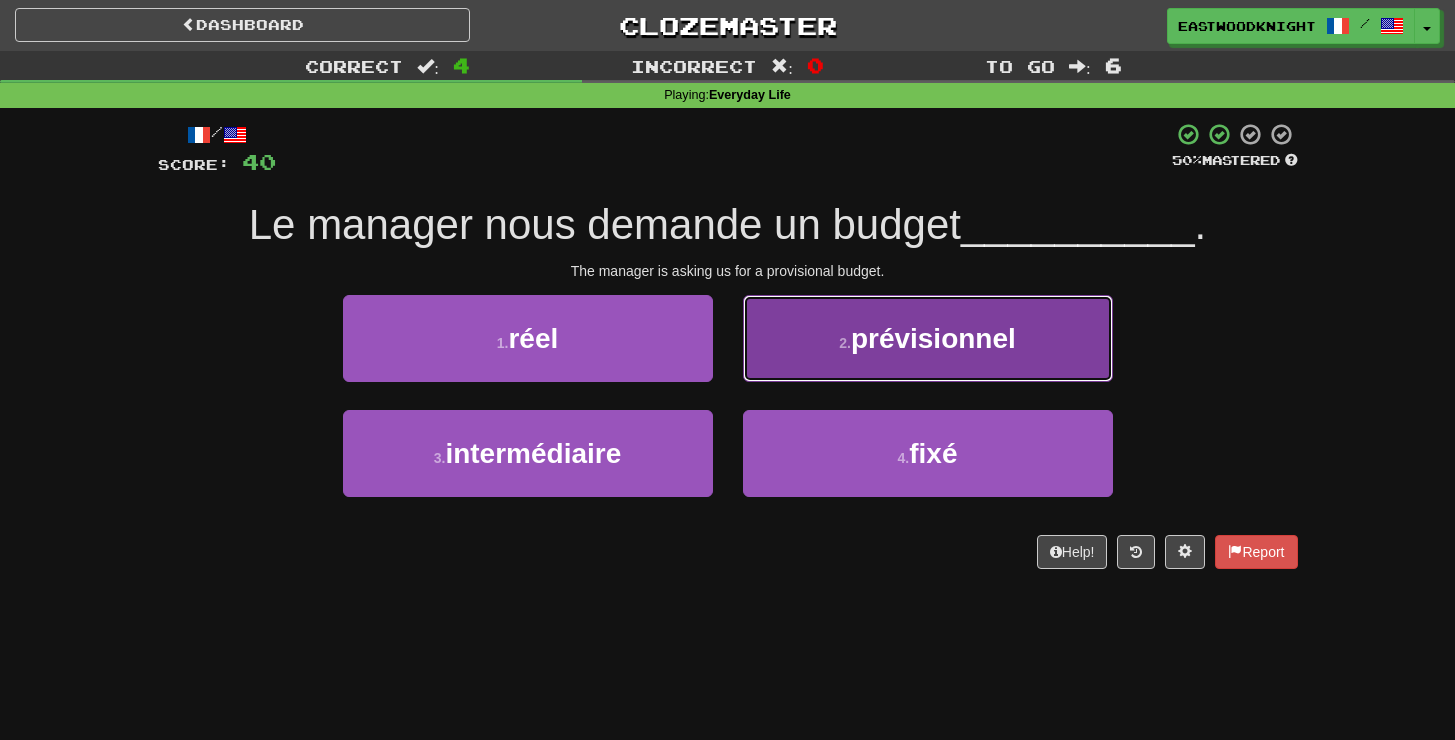 click on "prévisionnel" at bounding box center (933, 338) 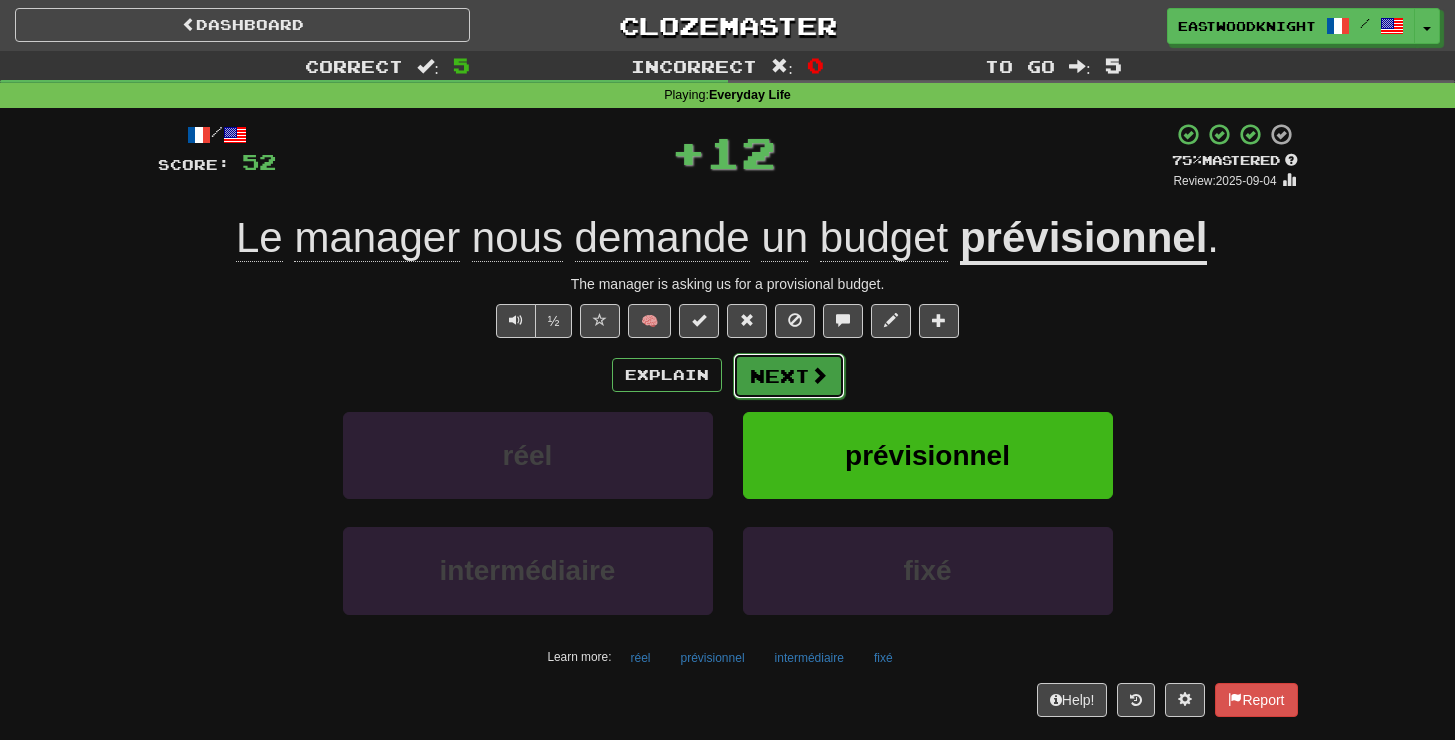 click on "Next" at bounding box center (789, 376) 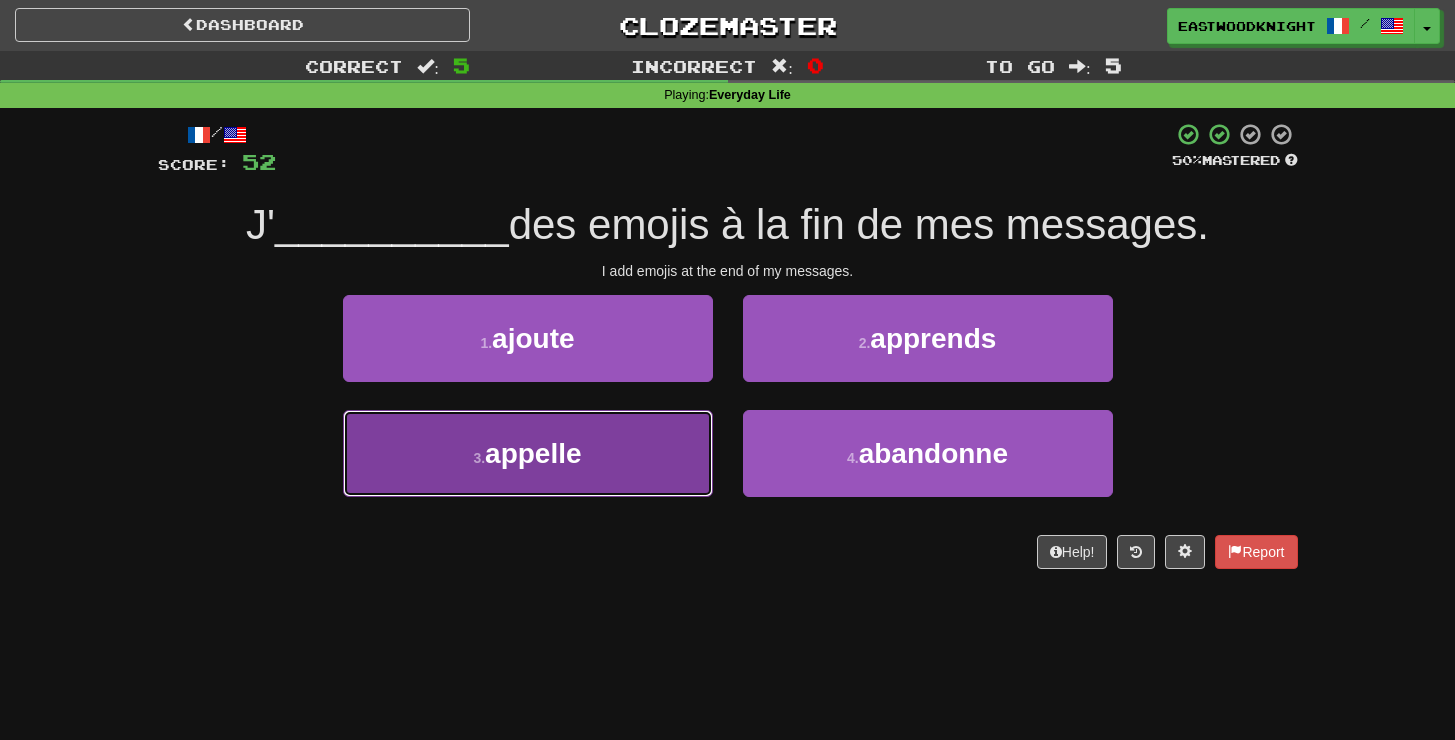 click on "appelle" at bounding box center (533, 453) 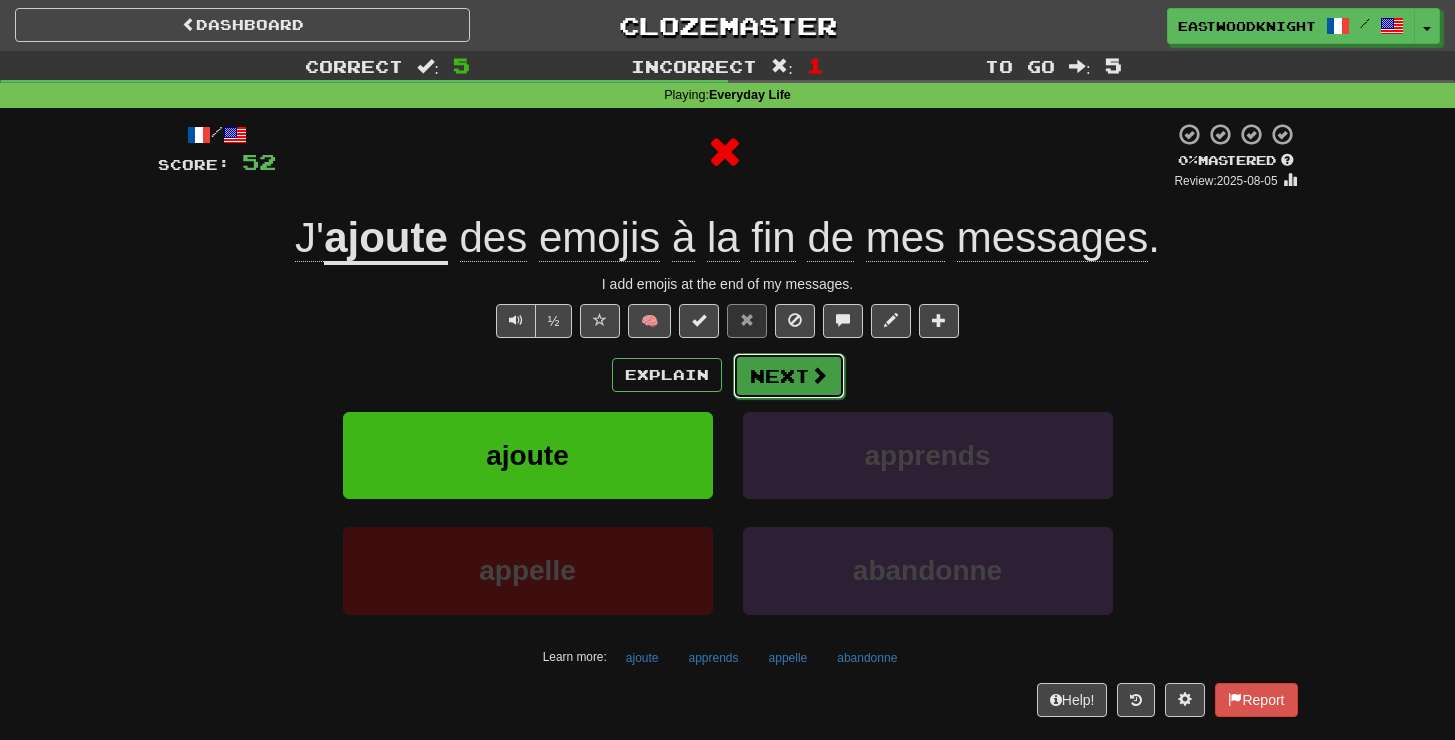 click on "Next" at bounding box center [789, 376] 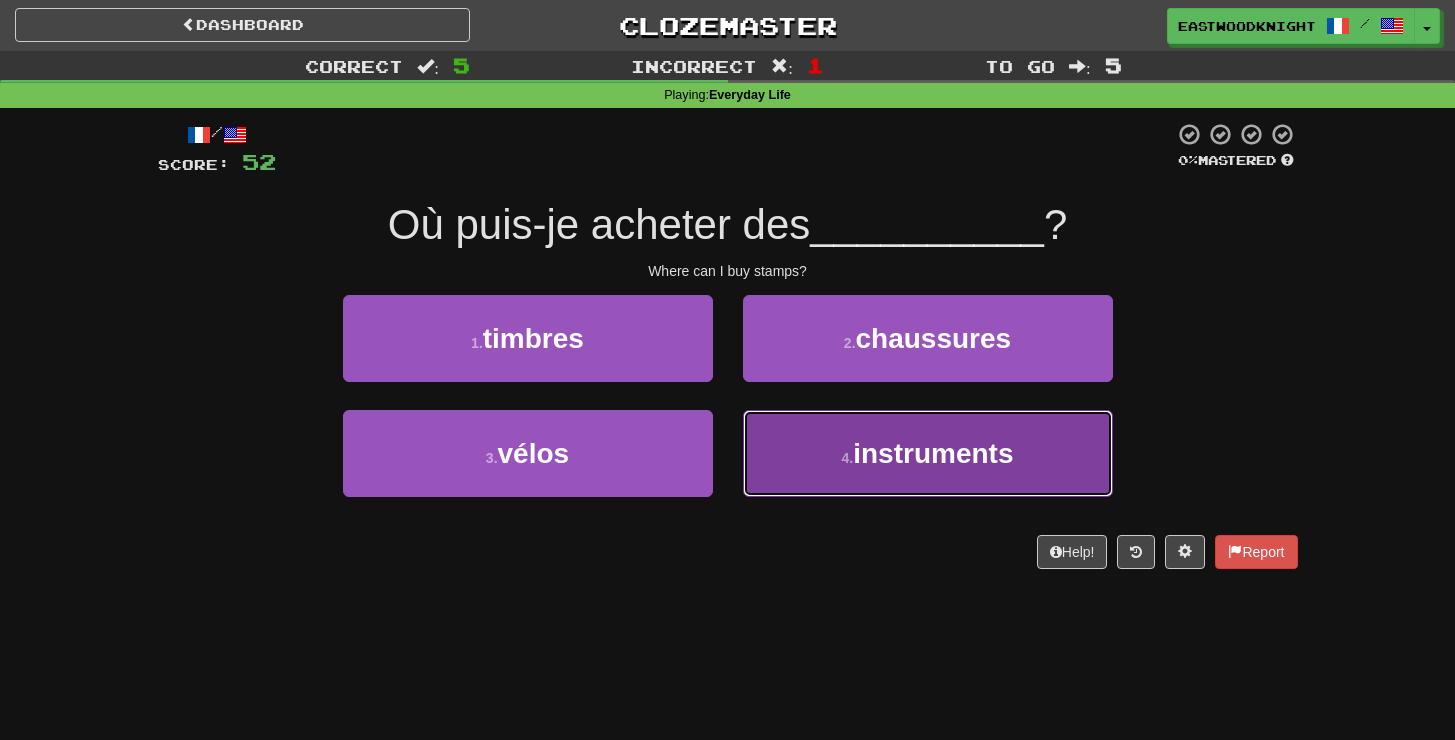 click on "instruments" at bounding box center (933, 453) 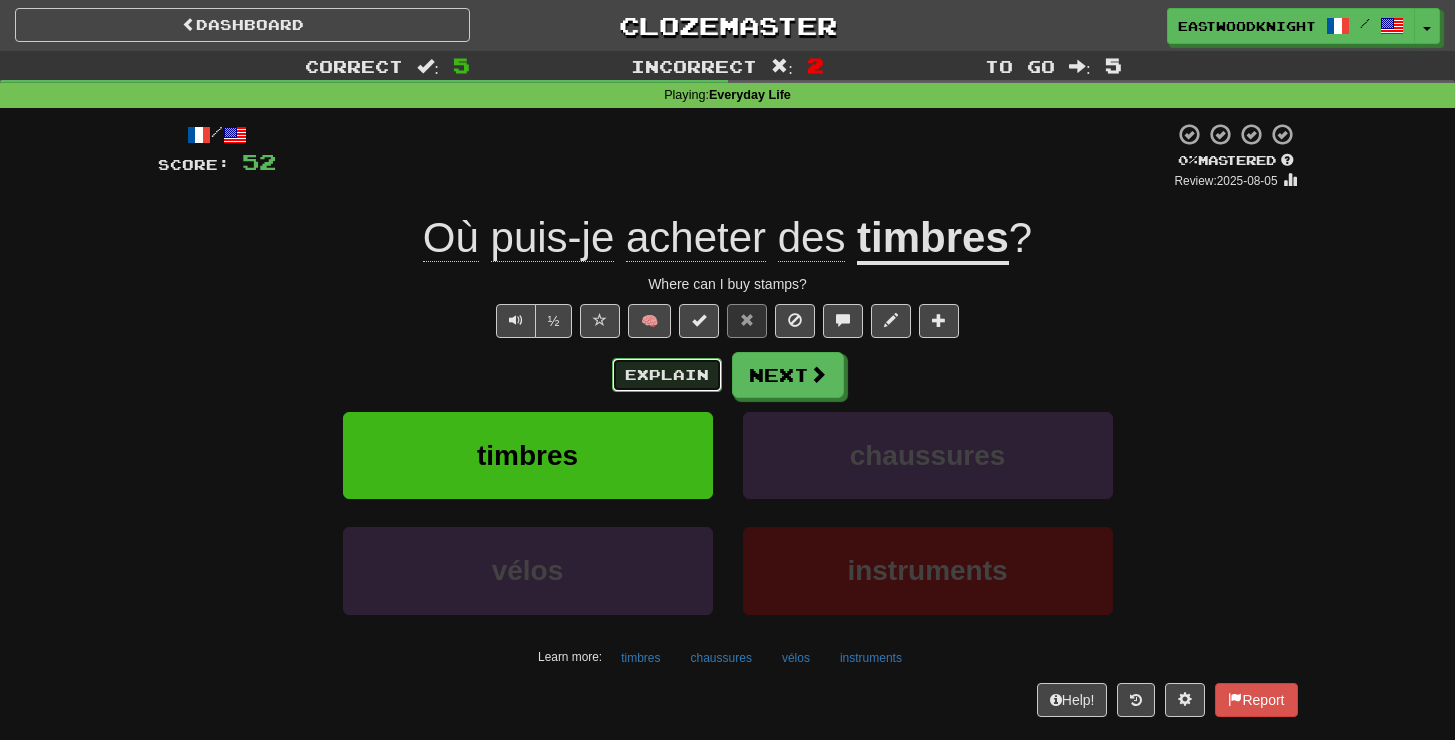 click on "Explain" at bounding box center (667, 375) 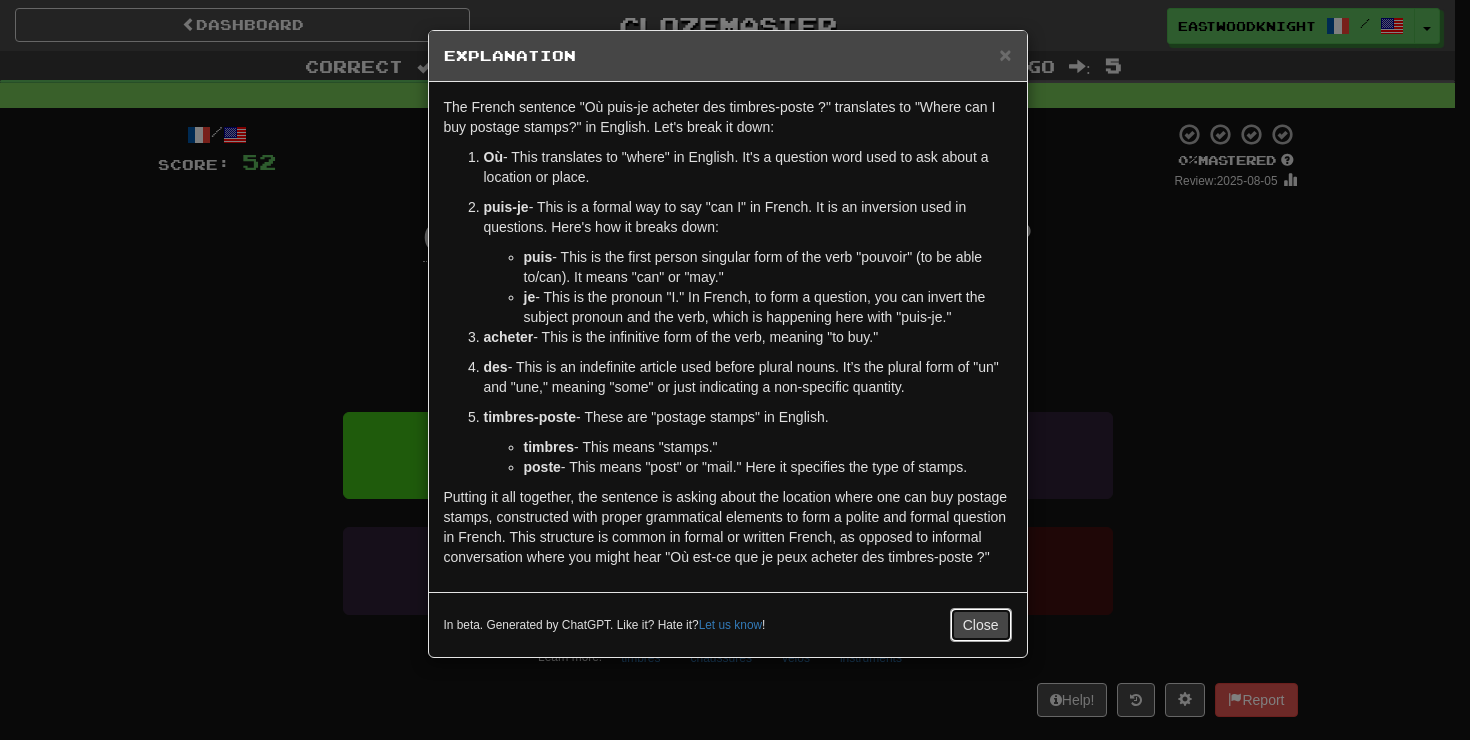 click on "Close" at bounding box center (981, 625) 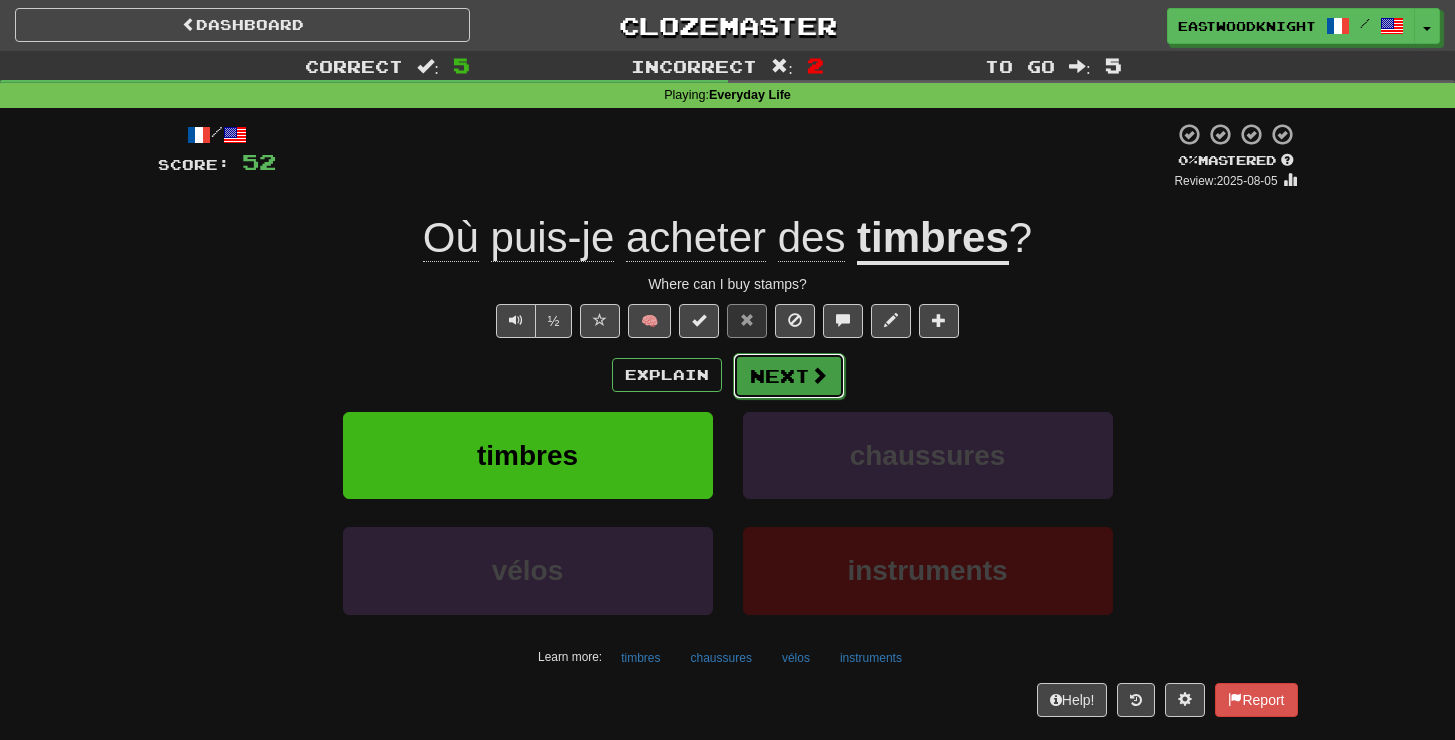 click on "Next" at bounding box center (789, 376) 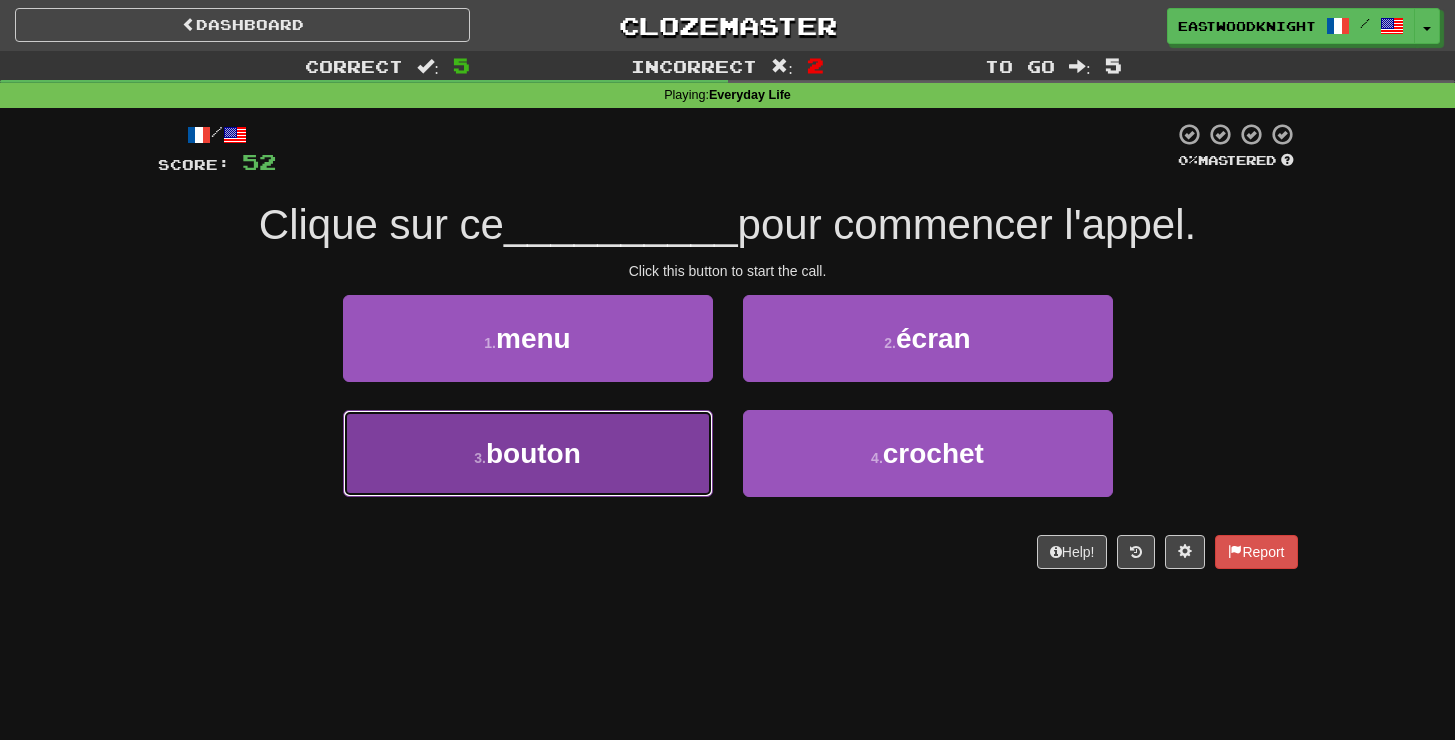 click on "bouton" at bounding box center [533, 453] 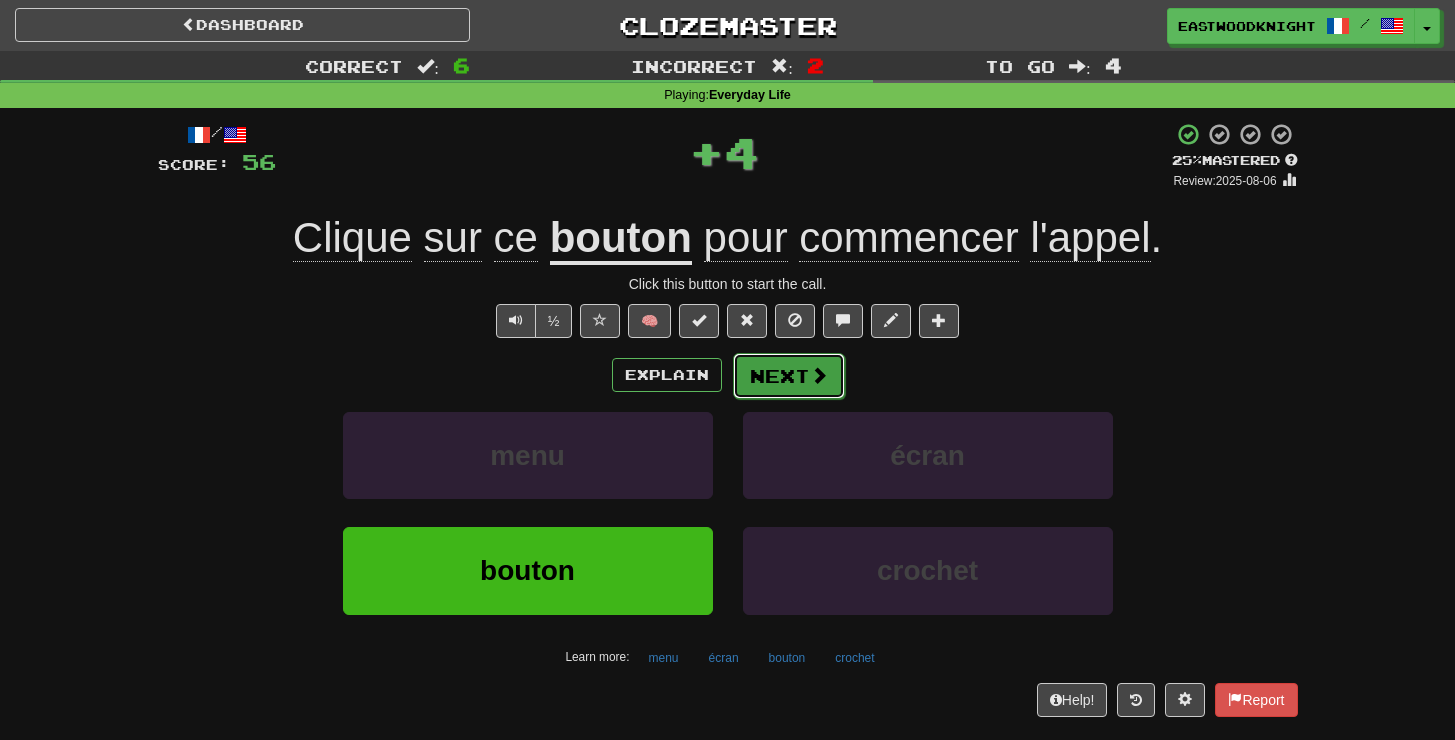 click on "Next" at bounding box center (789, 376) 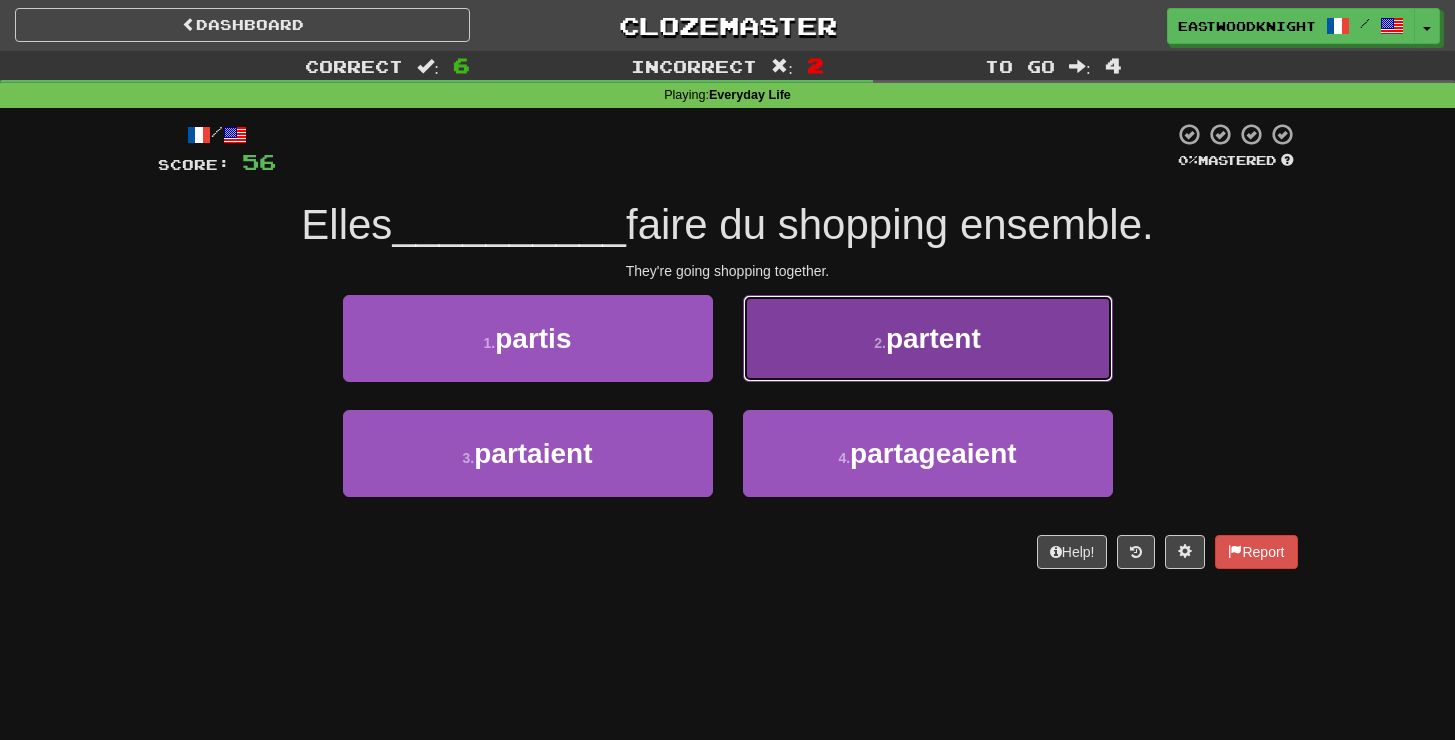 click on "partent" at bounding box center (933, 338) 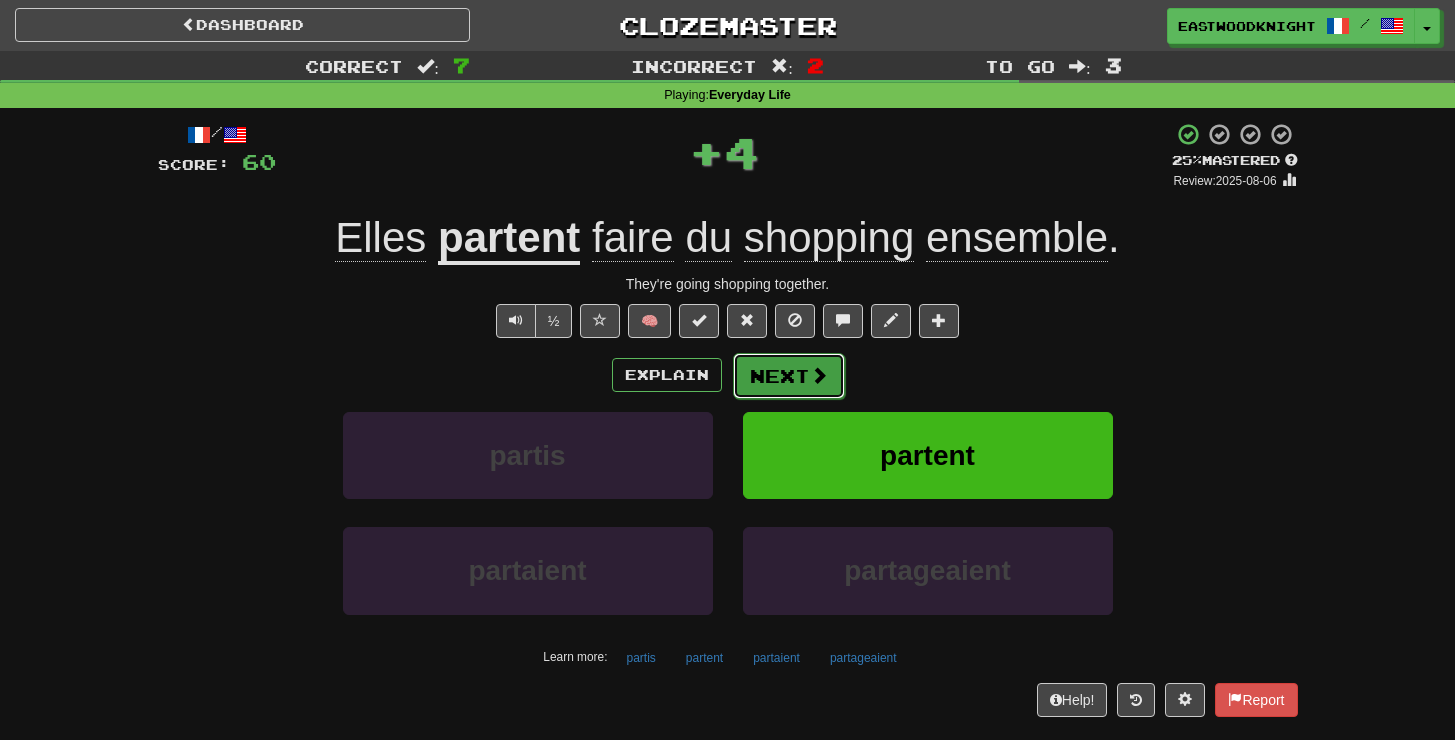 click on "Next" at bounding box center [789, 376] 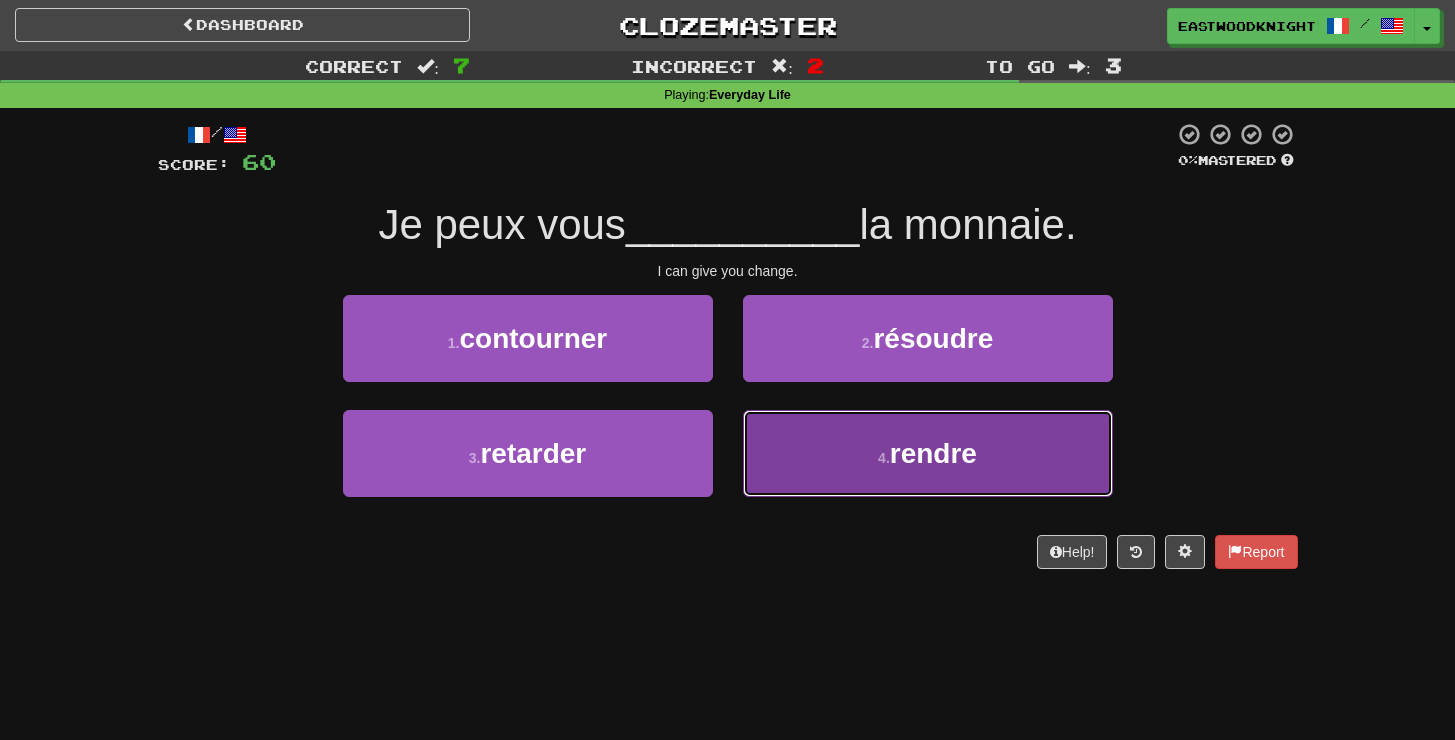 click on "4 .  rendre" at bounding box center (928, 453) 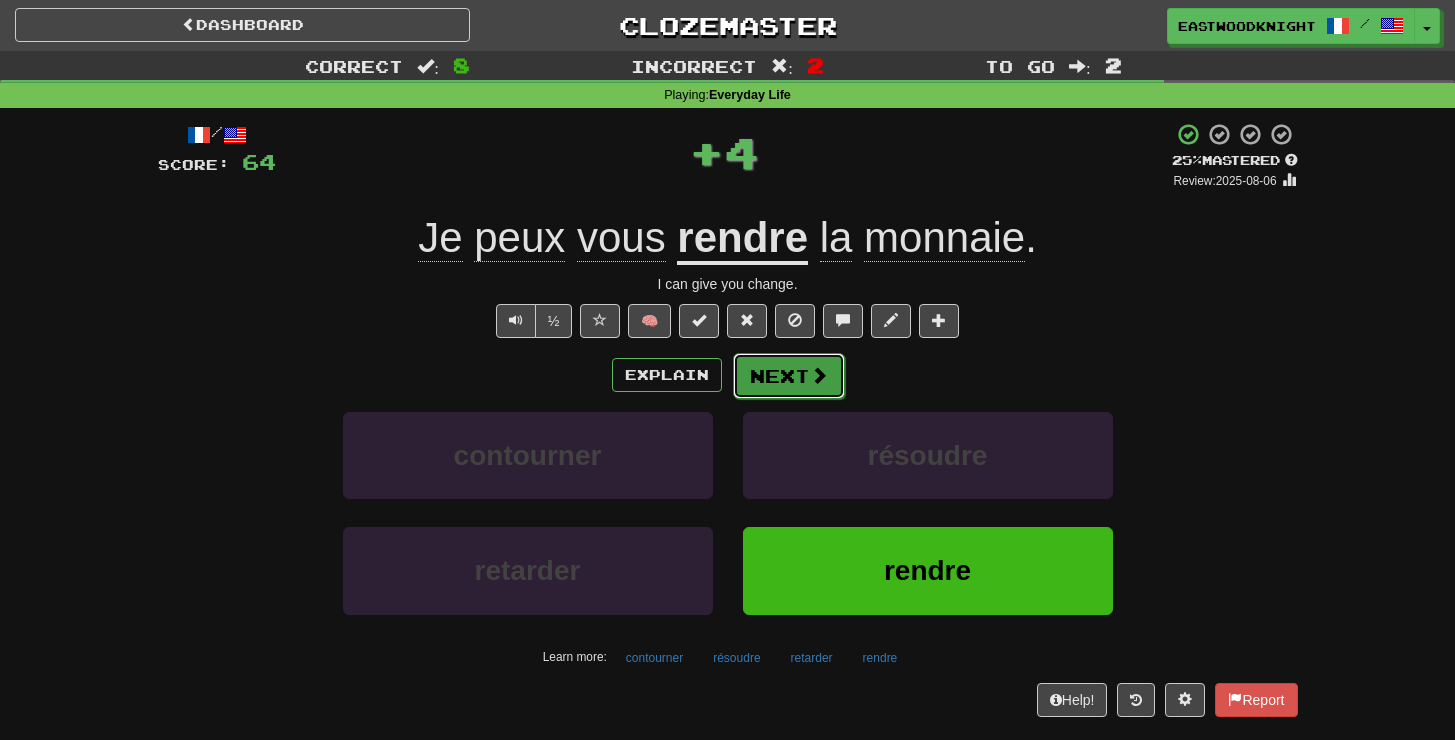 click on "Next" at bounding box center (789, 376) 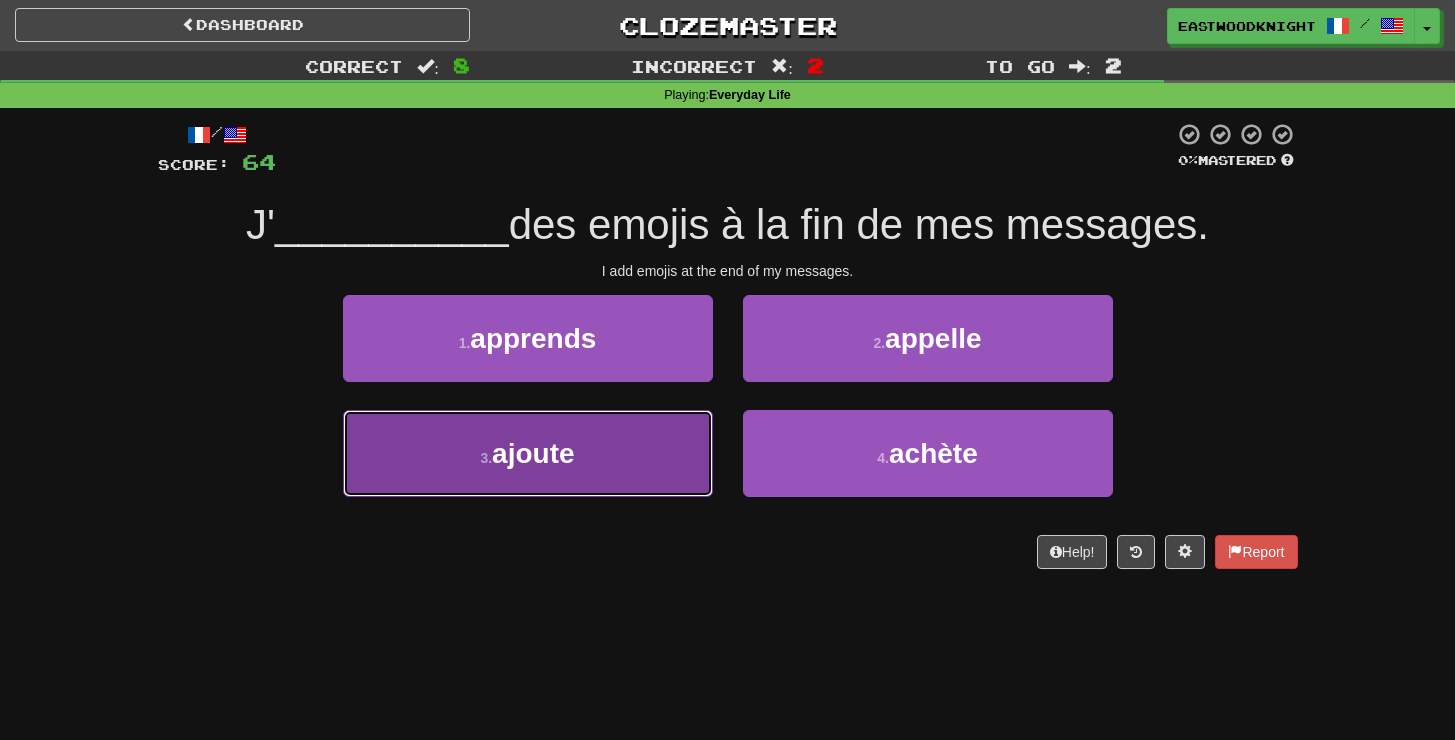 click on "3 .  ajoute" at bounding box center (528, 453) 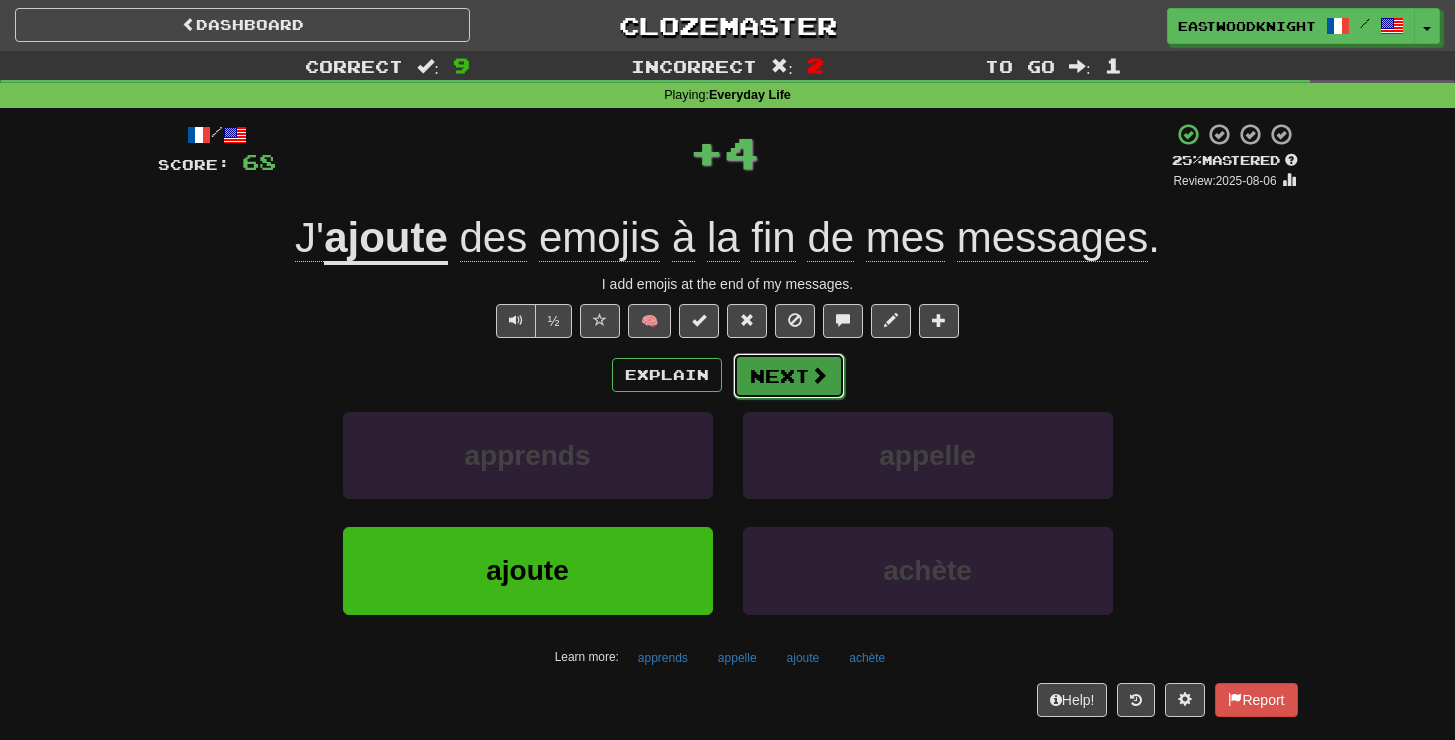 click on "Next" at bounding box center (789, 376) 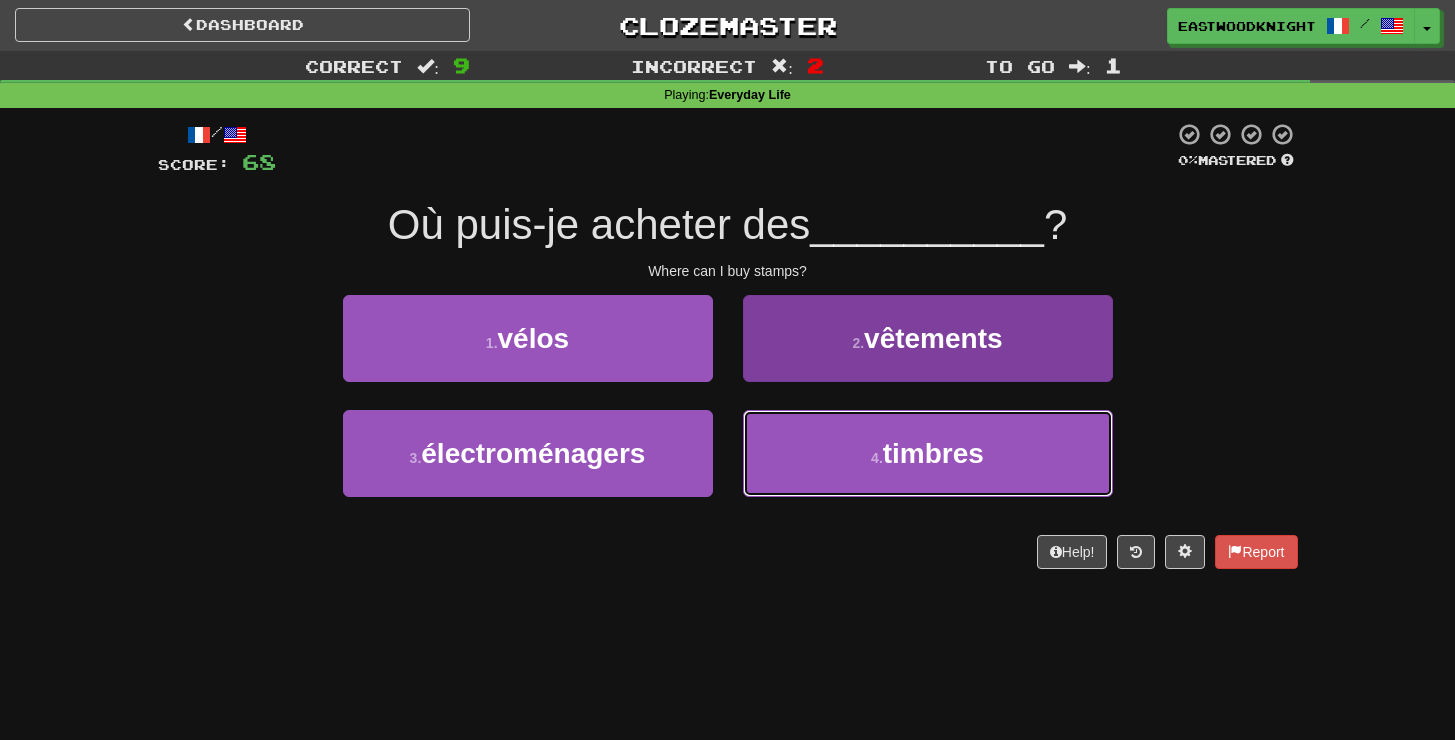click on "4 .  timbres" at bounding box center (928, 453) 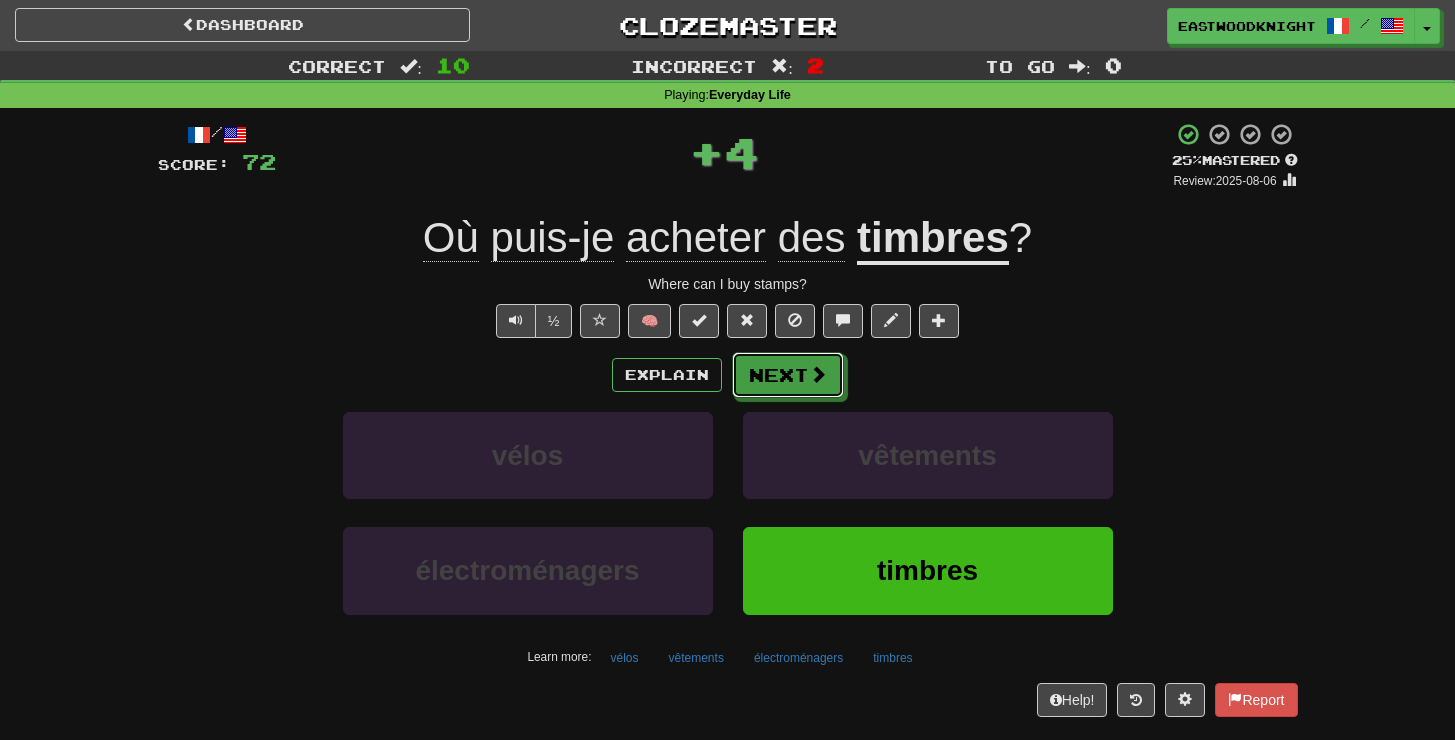 click on "Next" at bounding box center (788, 375) 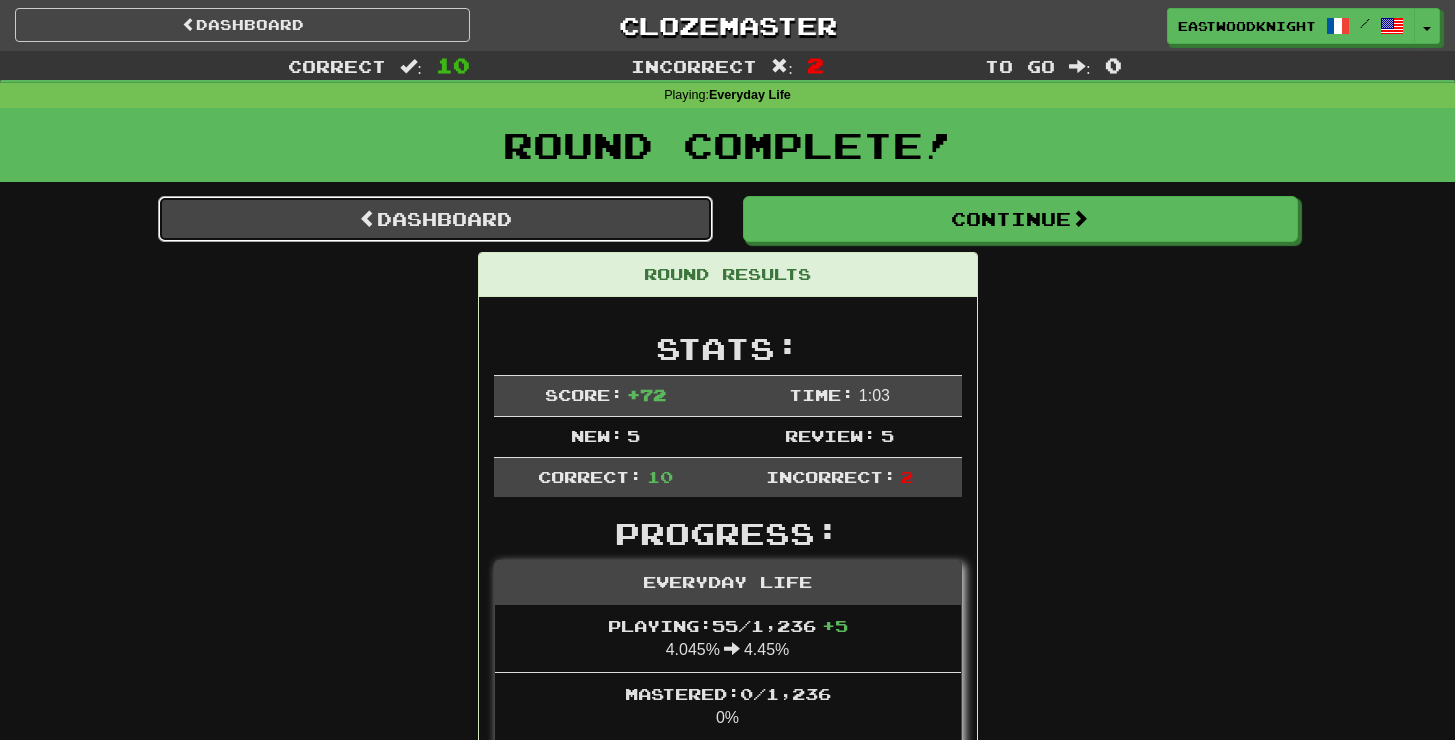 click on "Dashboard" at bounding box center [435, 219] 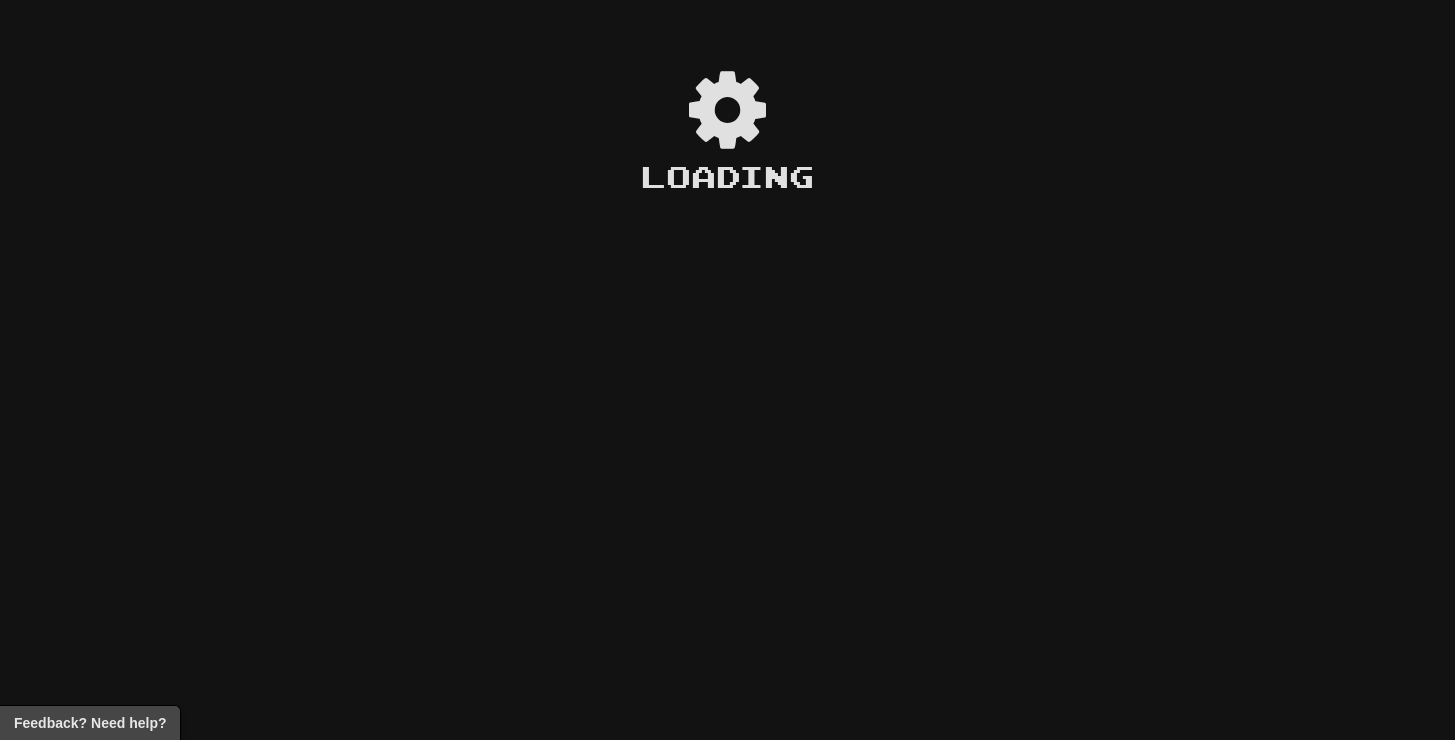 scroll, scrollTop: 0, scrollLeft: 0, axis: both 